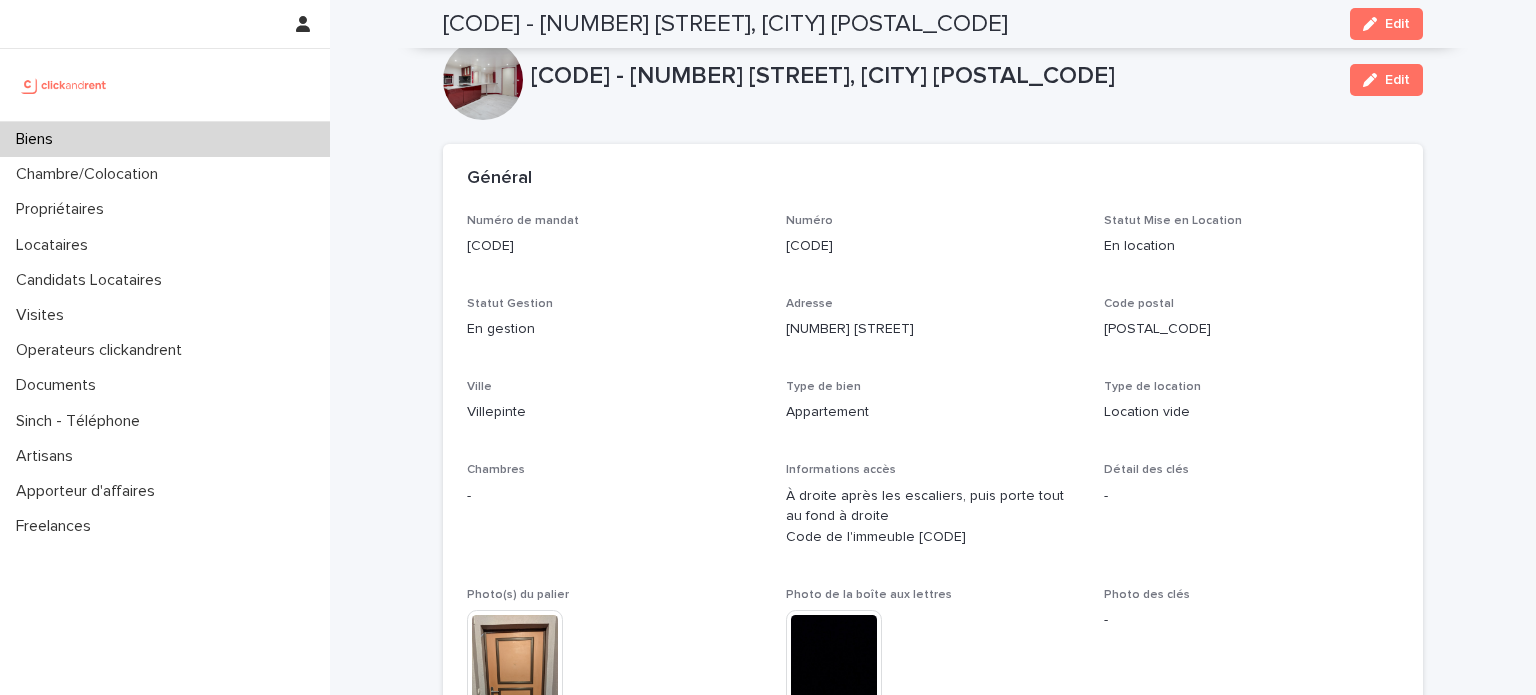 click on "Biens" at bounding box center [165, 139] 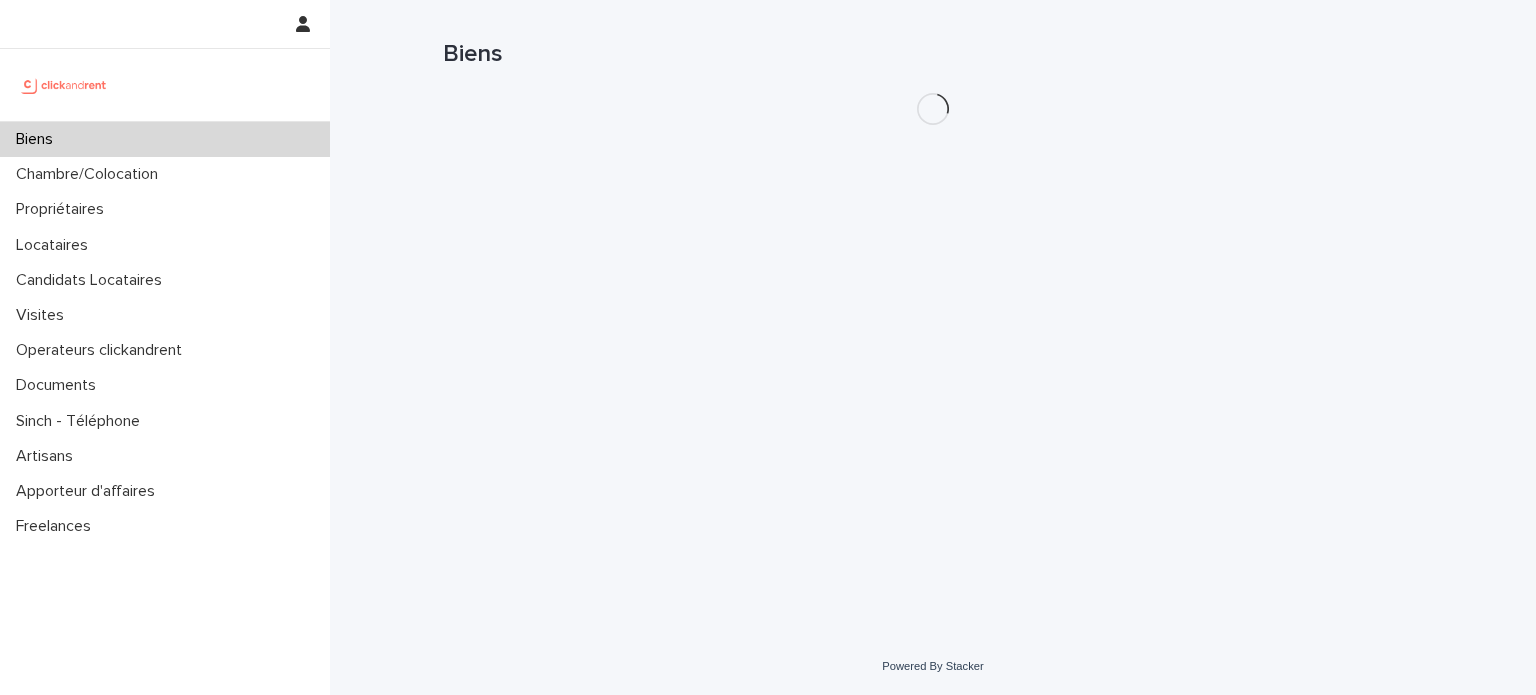 scroll, scrollTop: 0, scrollLeft: 0, axis: both 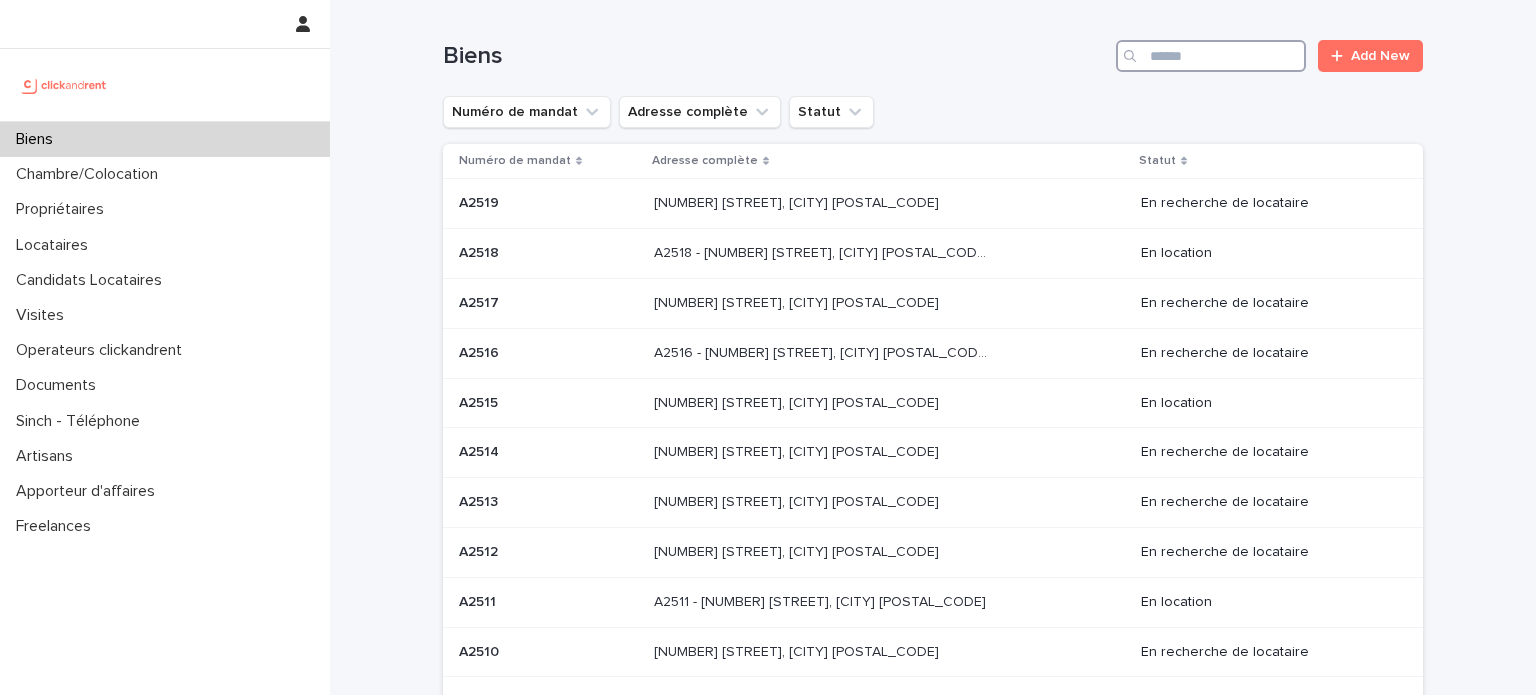 click at bounding box center [1211, 56] 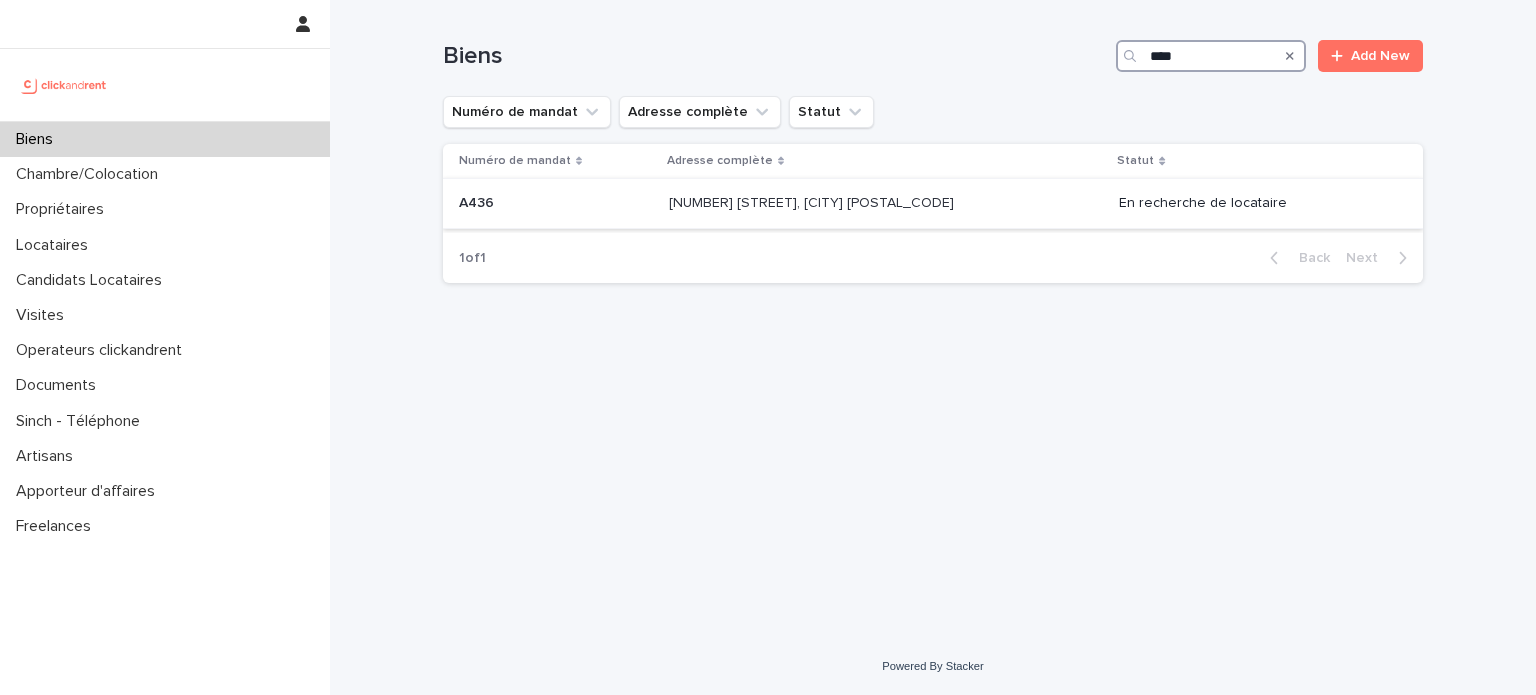 type on "****" 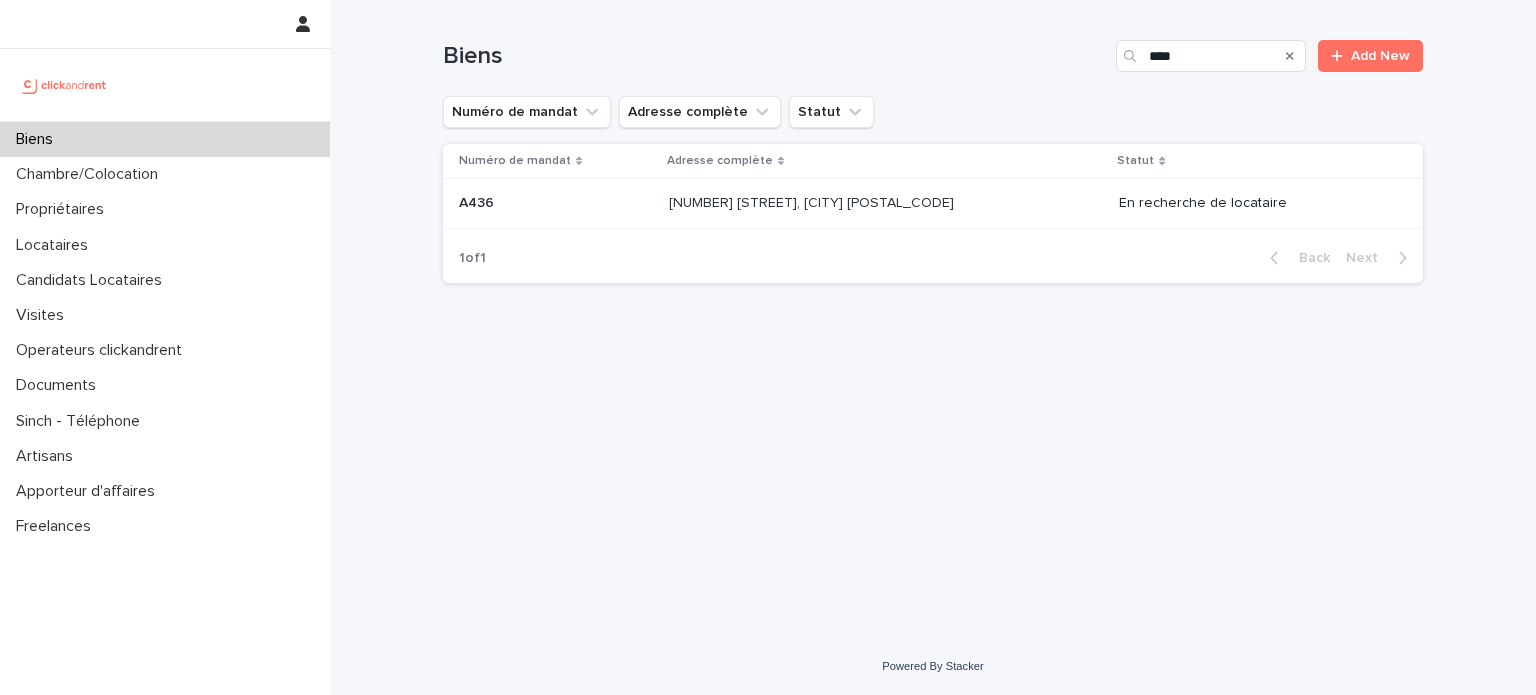 click at bounding box center (835, 203) 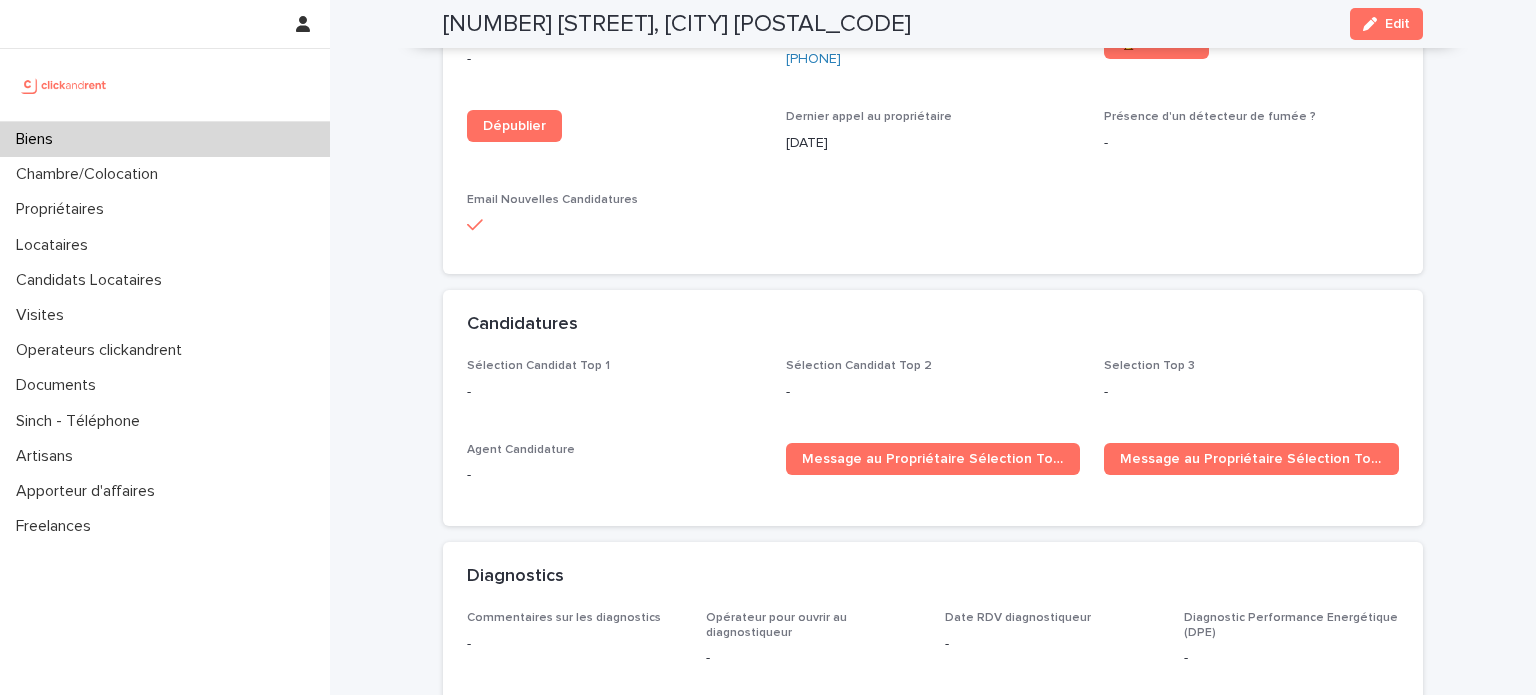 scroll, scrollTop: 6387, scrollLeft: 0, axis: vertical 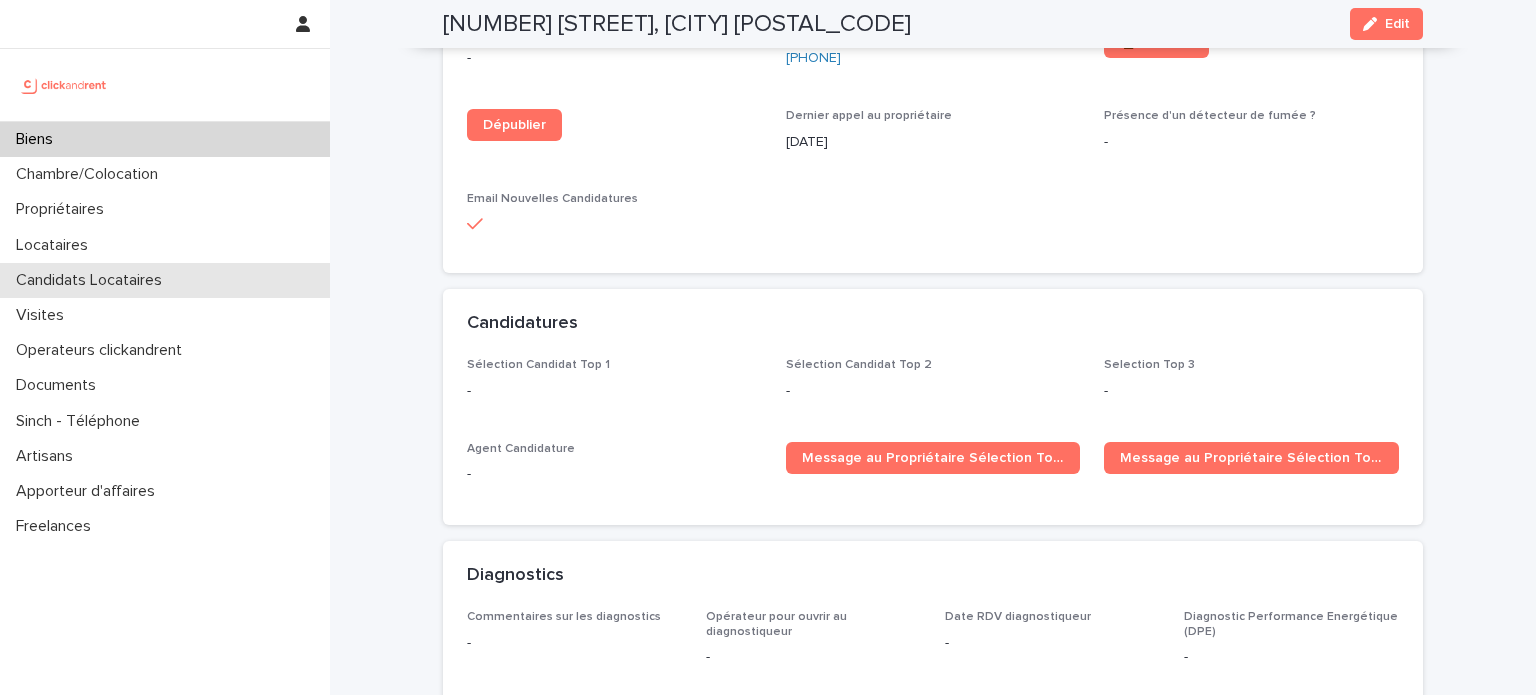 click on "Candidats Locataires" at bounding box center [93, 280] 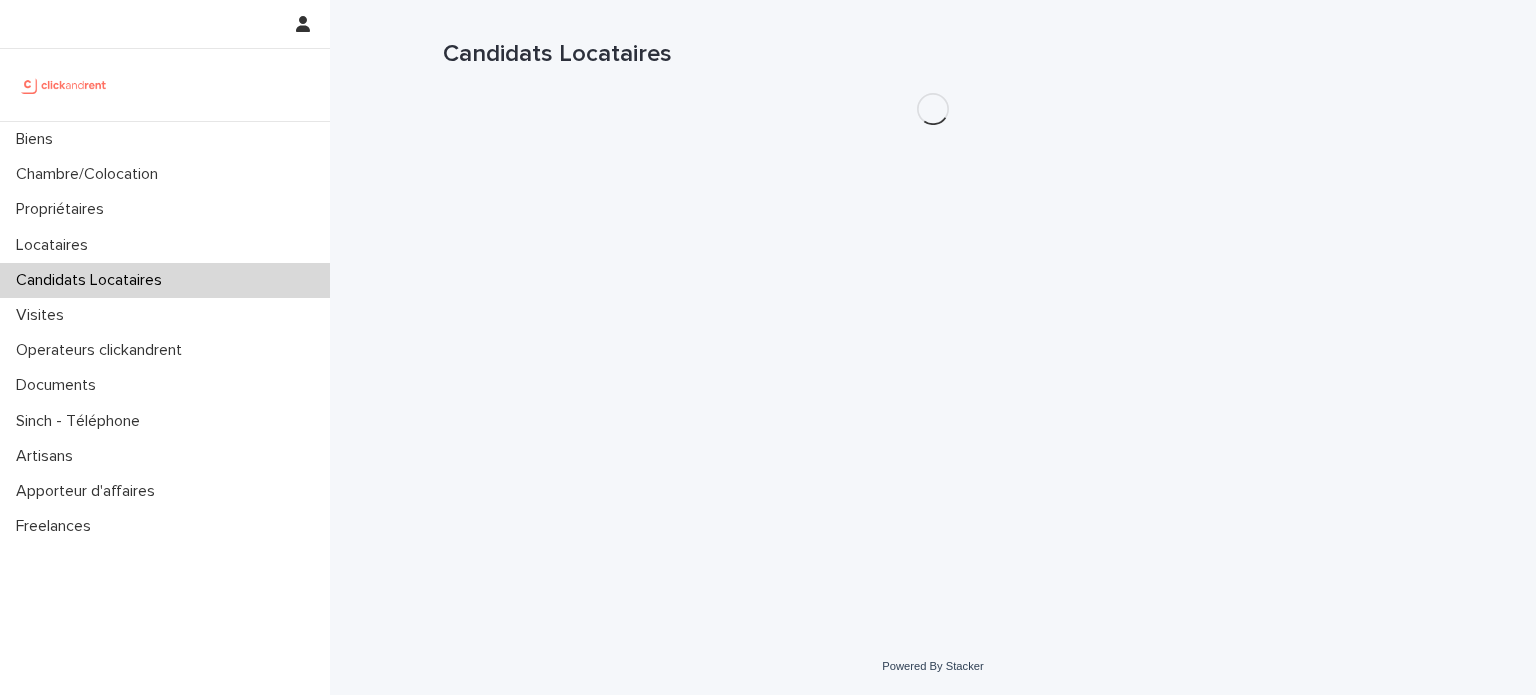 scroll, scrollTop: 0, scrollLeft: 0, axis: both 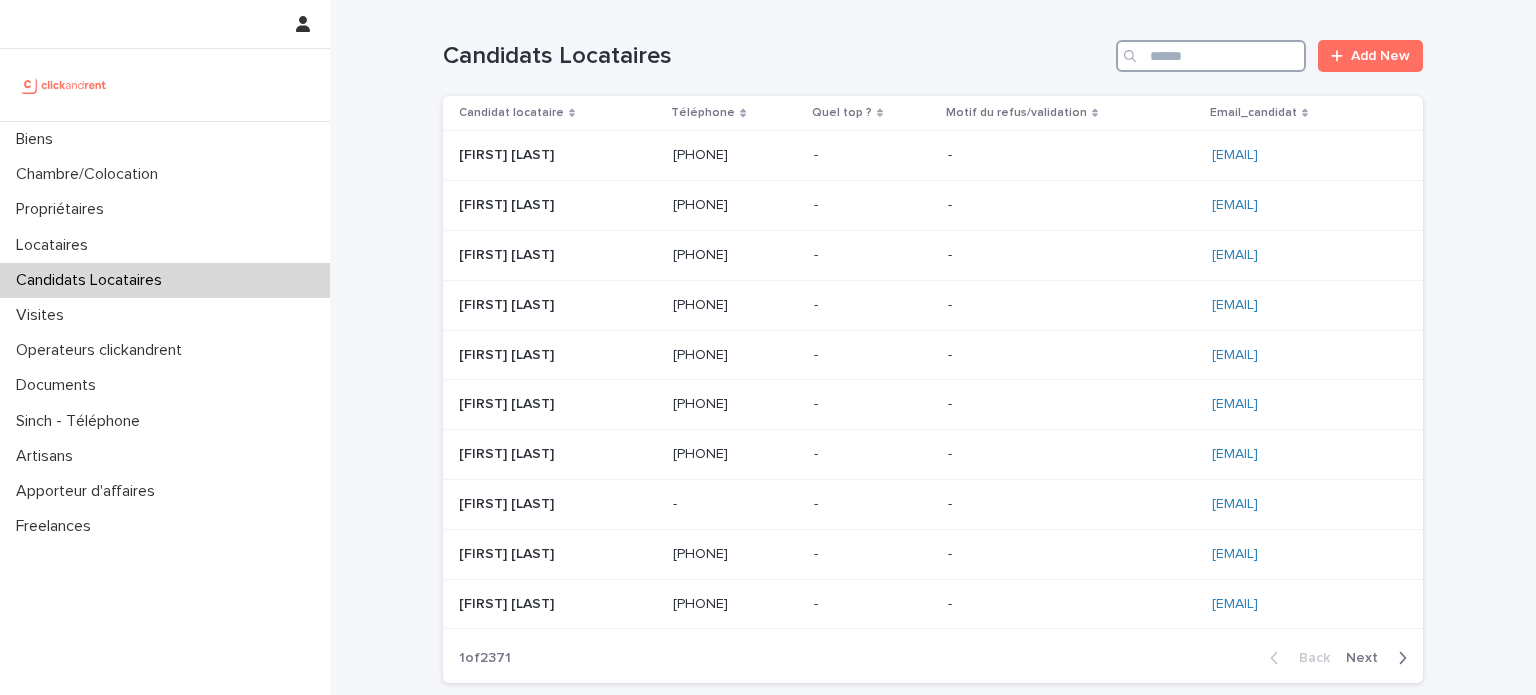 click at bounding box center (1211, 56) 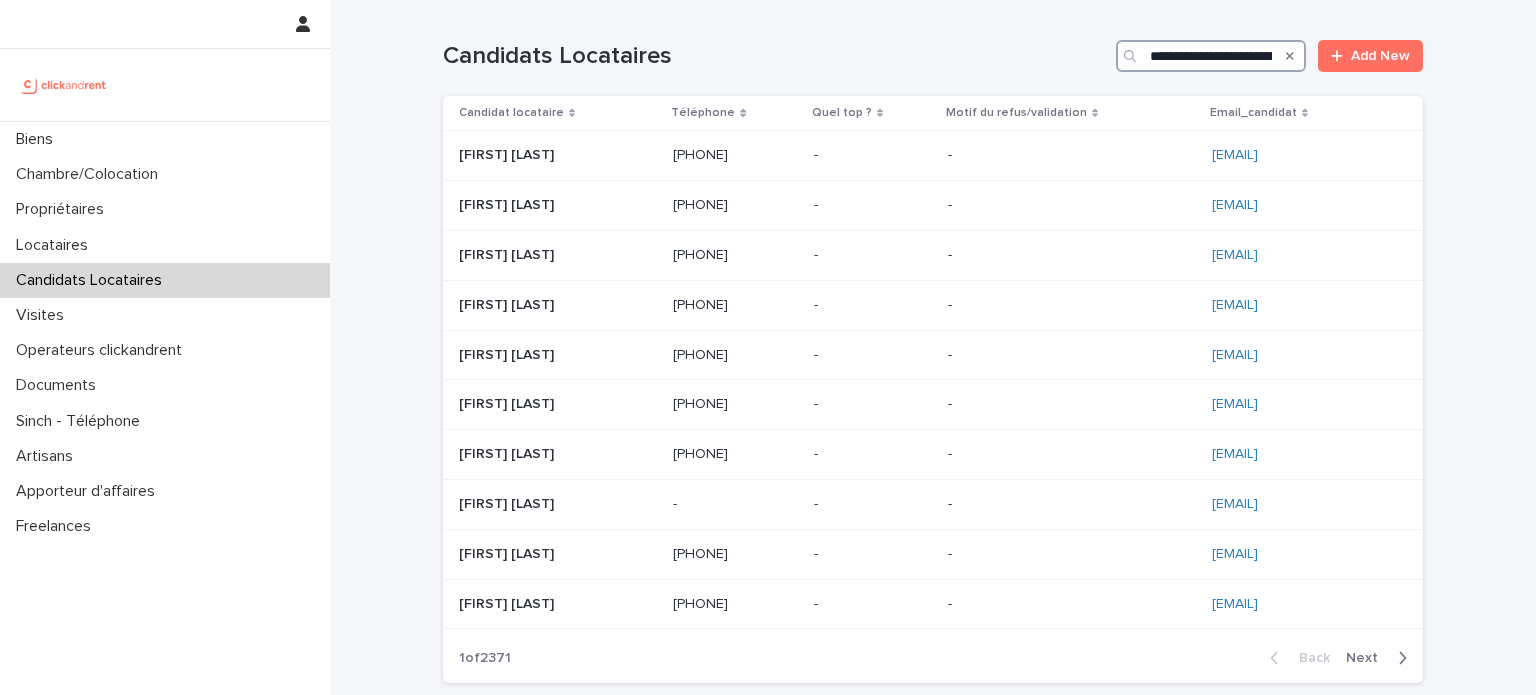scroll, scrollTop: 0, scrollLeft: 108, axis: horizontal 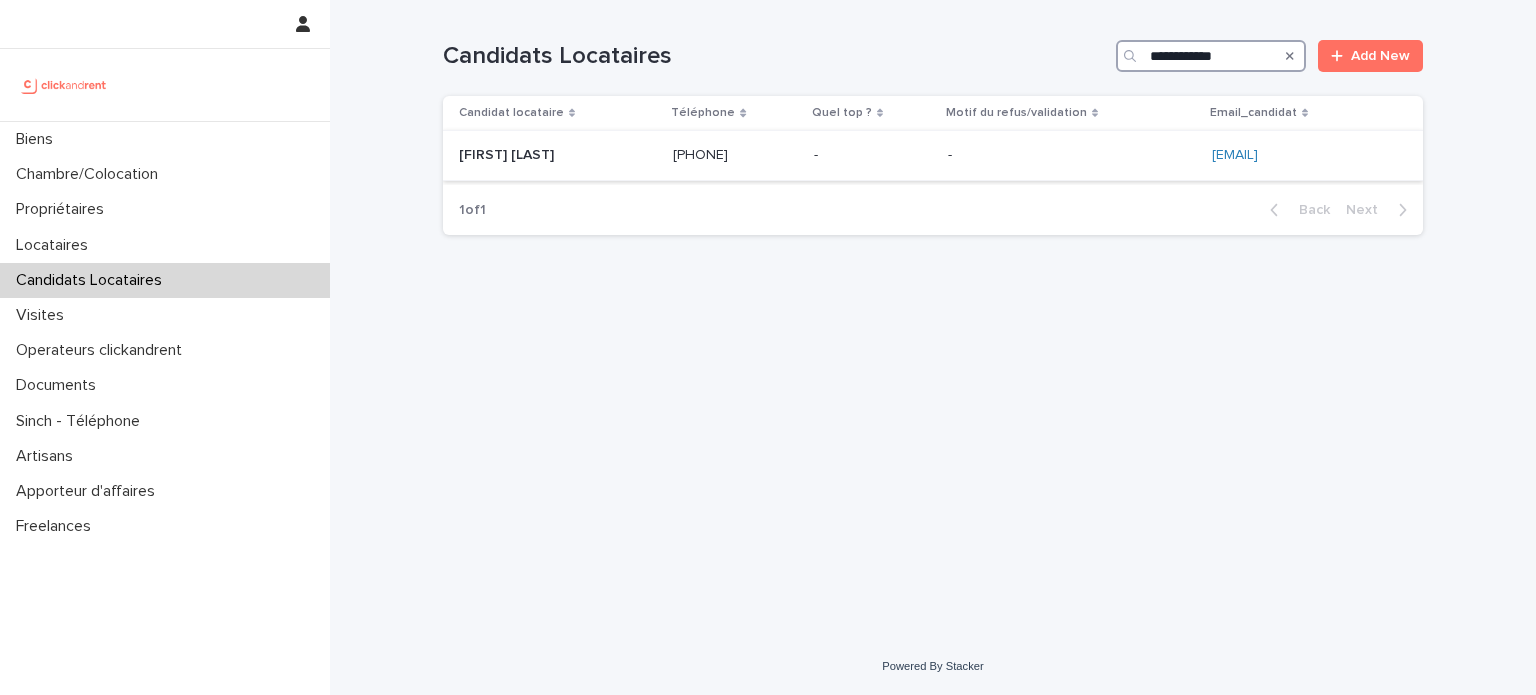 type on "**********" 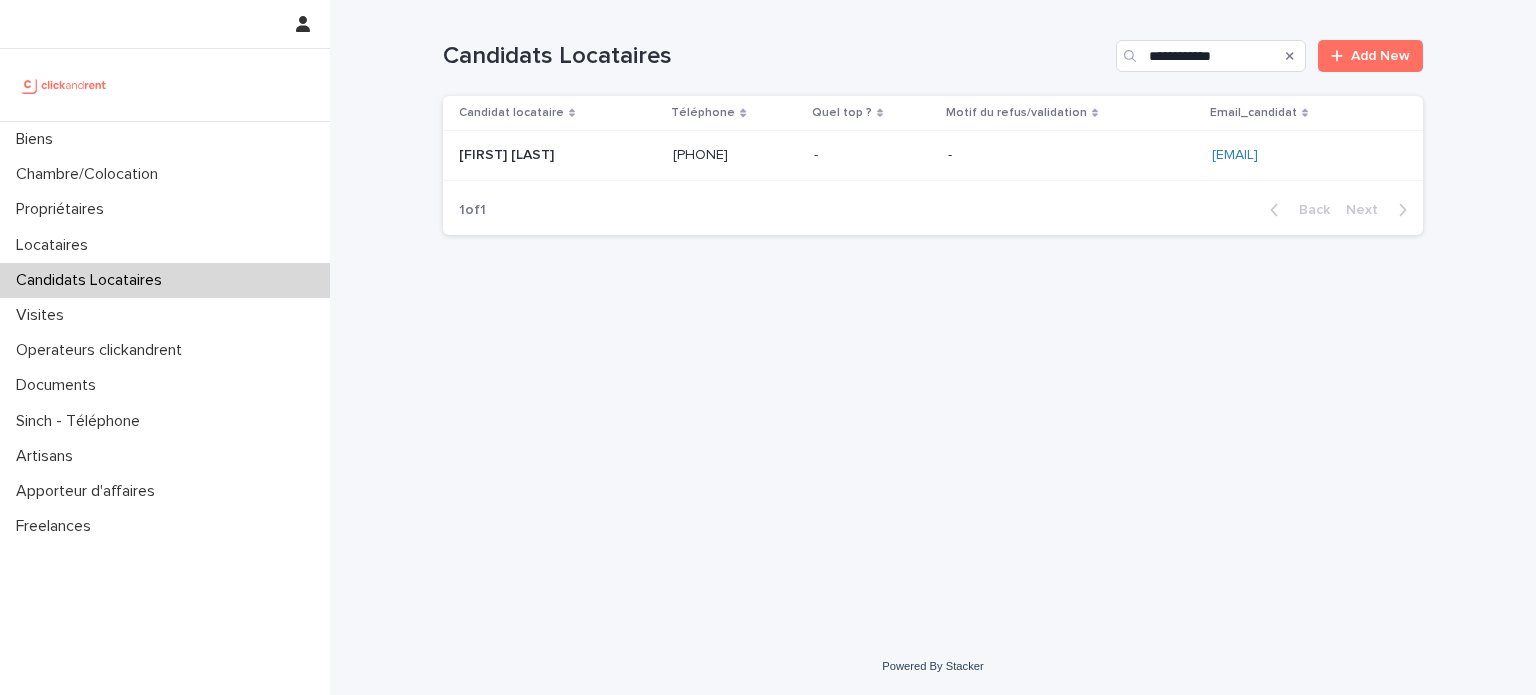 click at bounding box center [1072, 155] 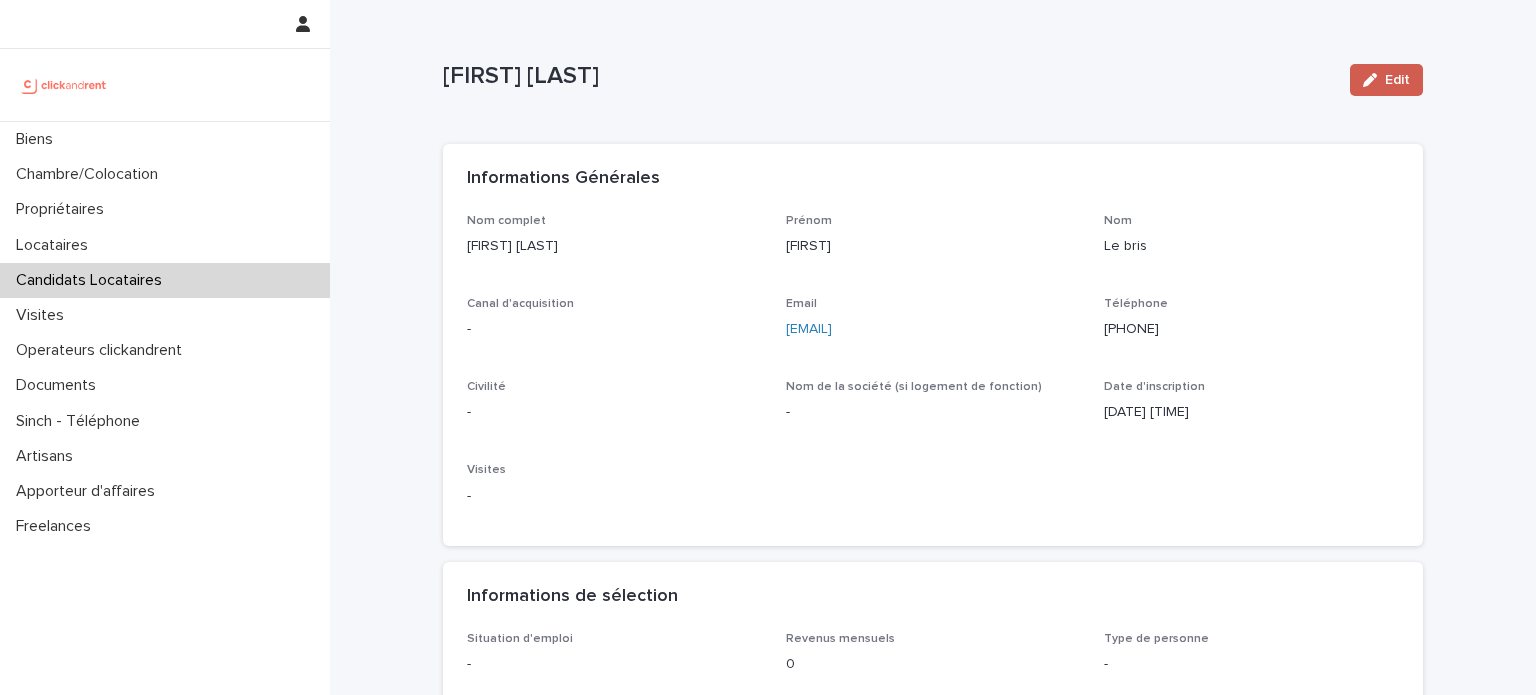 click on "Edit" at bounding box center (1397, 80) 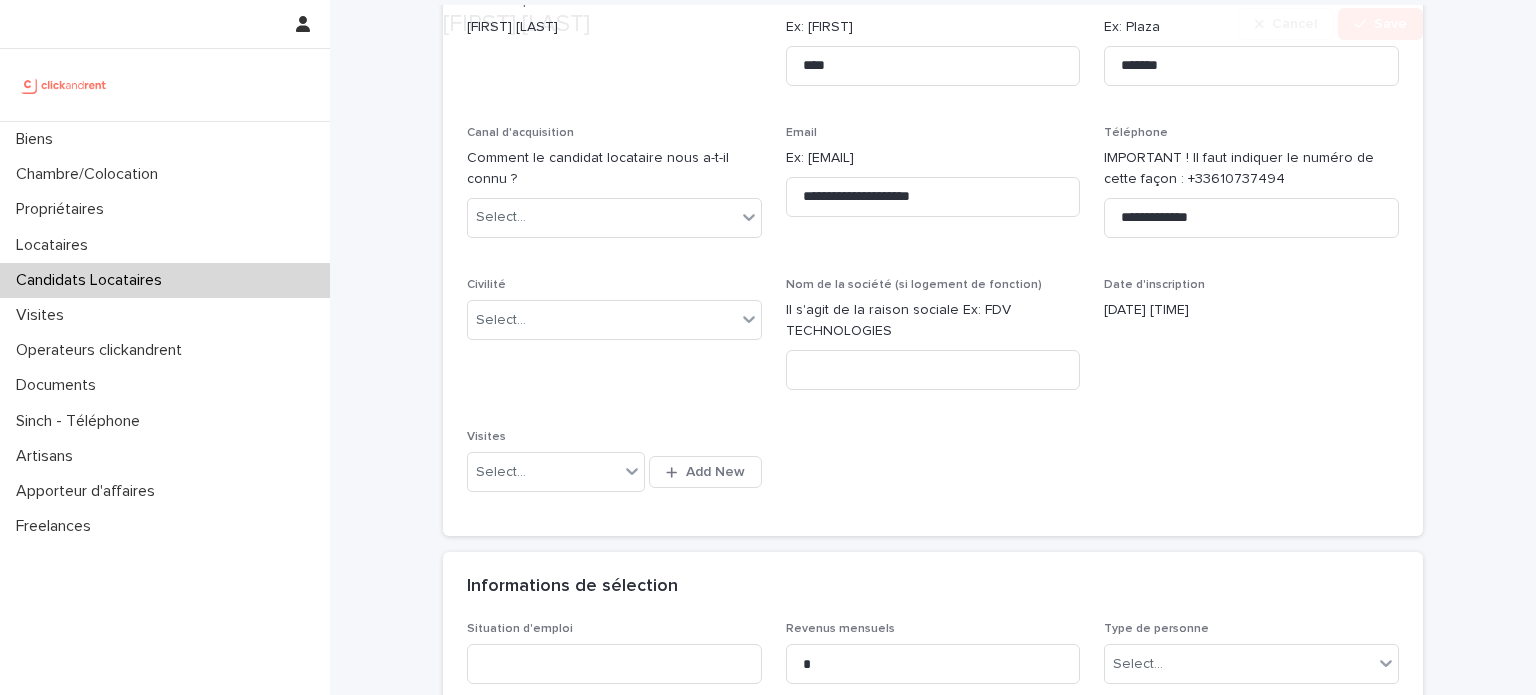 scroll, scrollTop: 220, scrollLeft: 0, axis: vertical 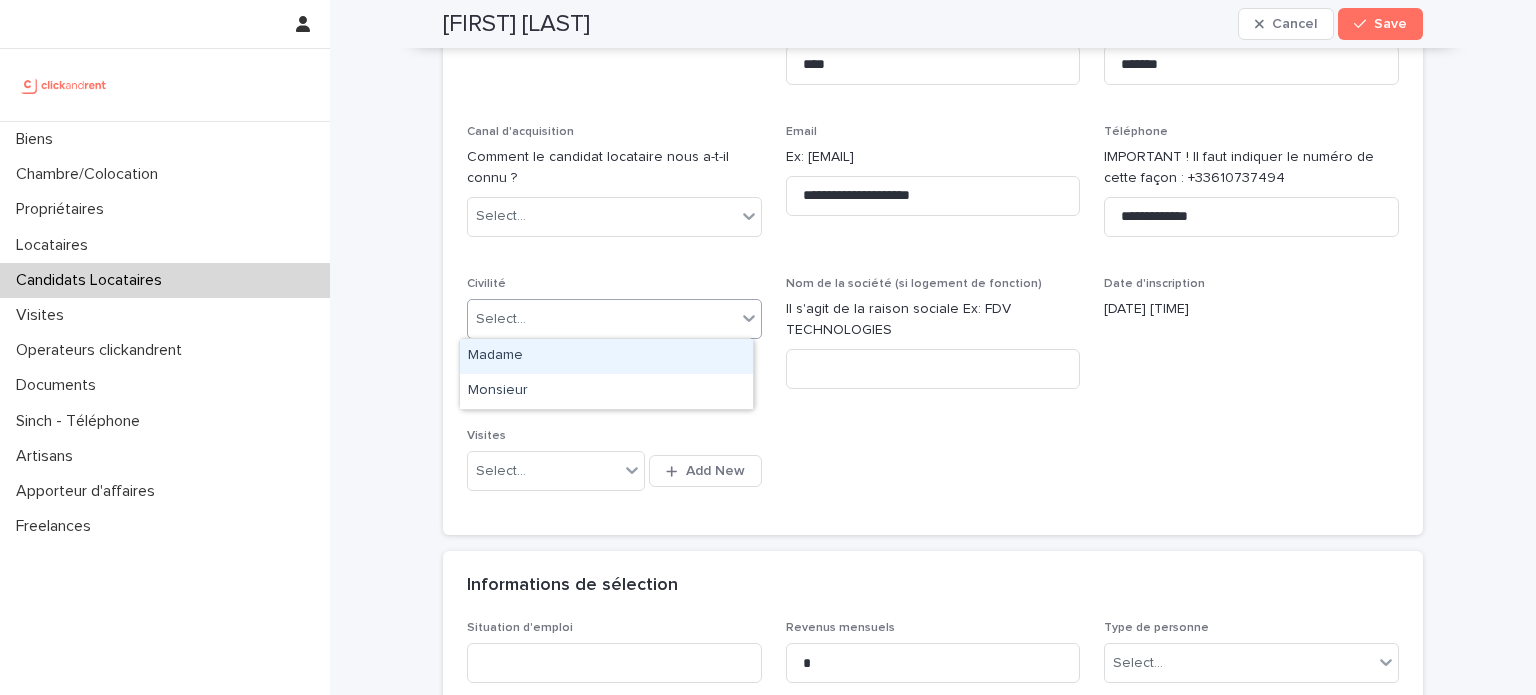 click on "Select..." at bounding box center [614, 319] 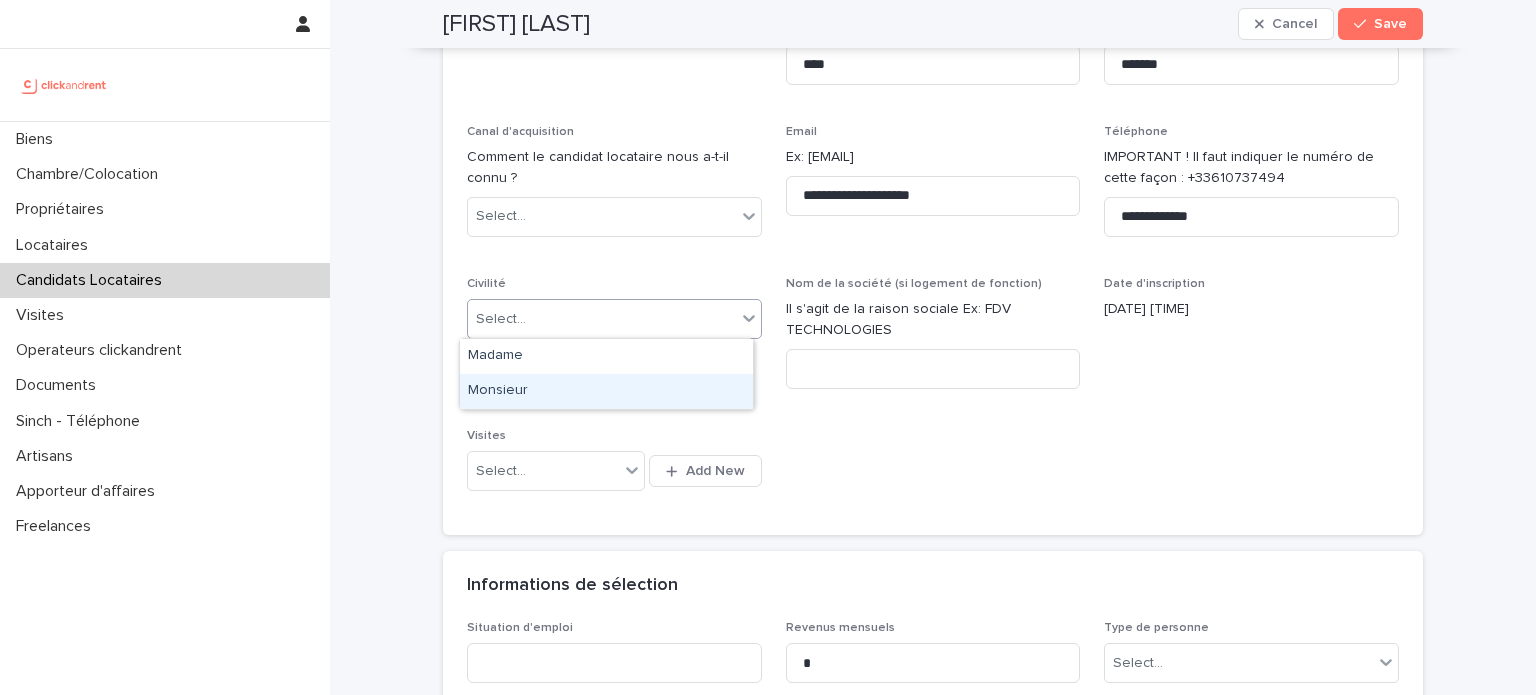 click on "Monsieur" at bounding box center (606, 391) 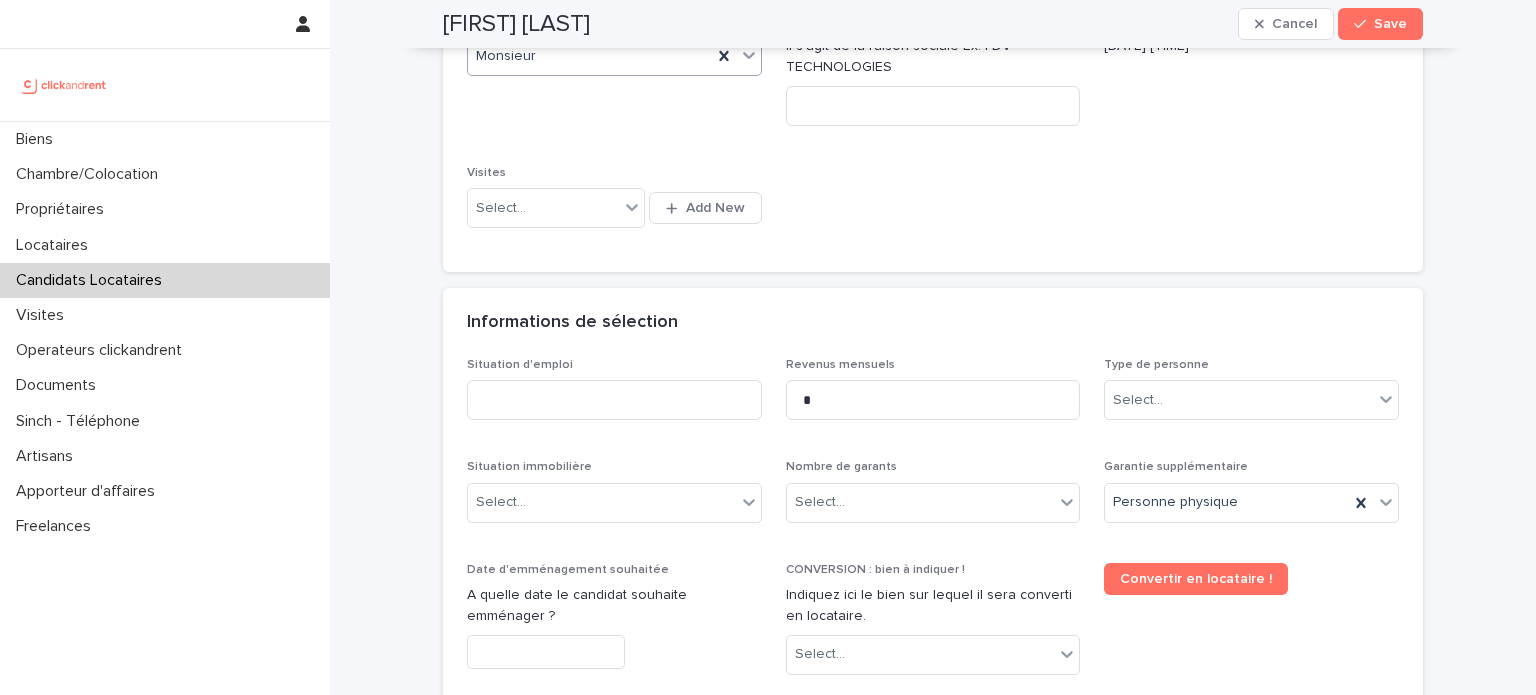 scroll, scrollTop: 484, scrollLeft: 0, axis: vertical 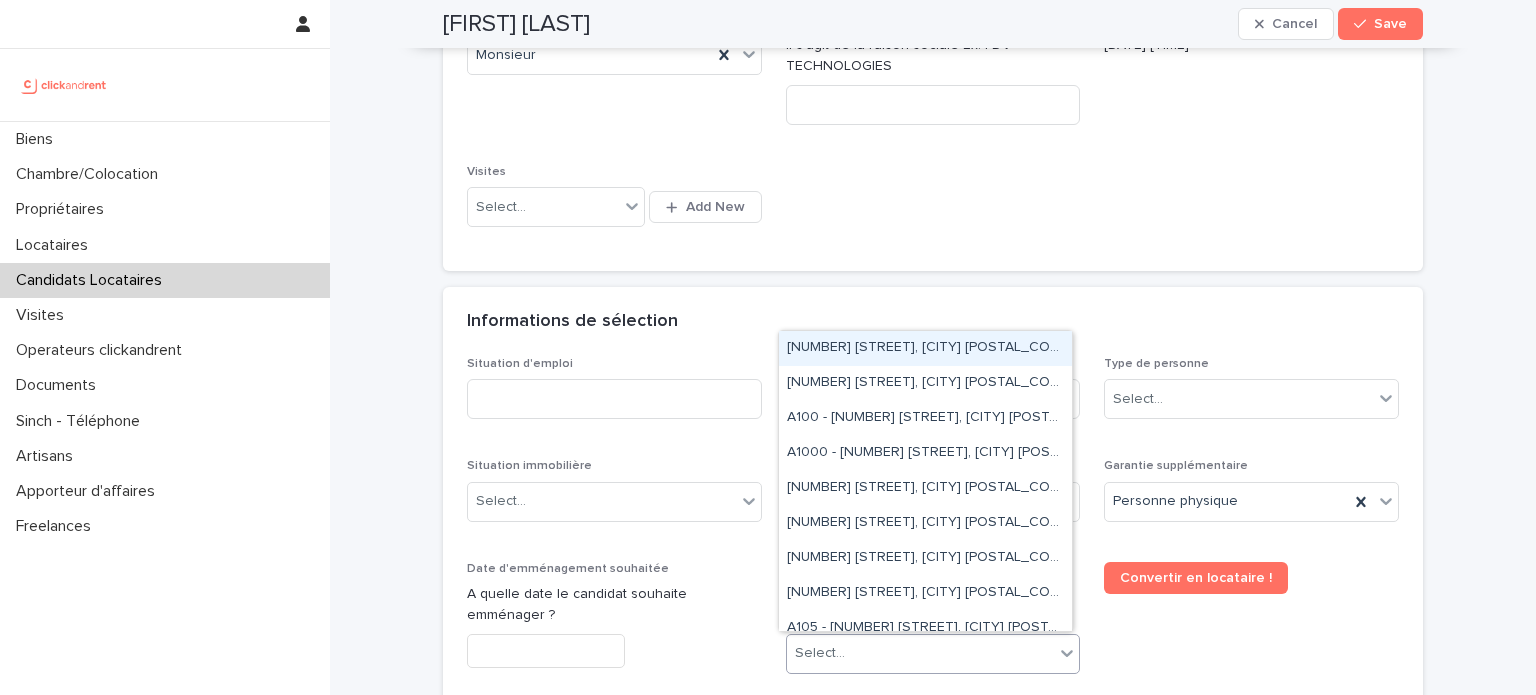 click on "Select..." at bounding box center (921, 653) 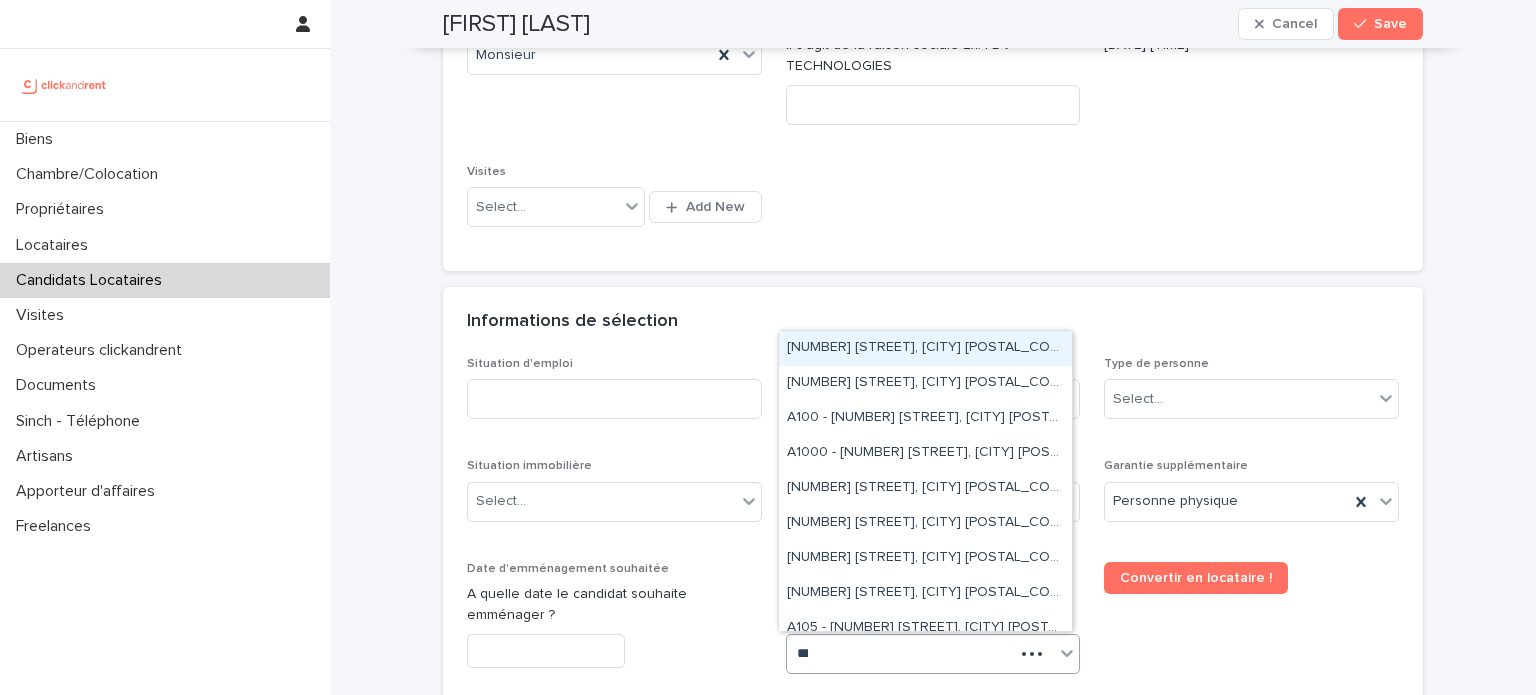 type on "****" 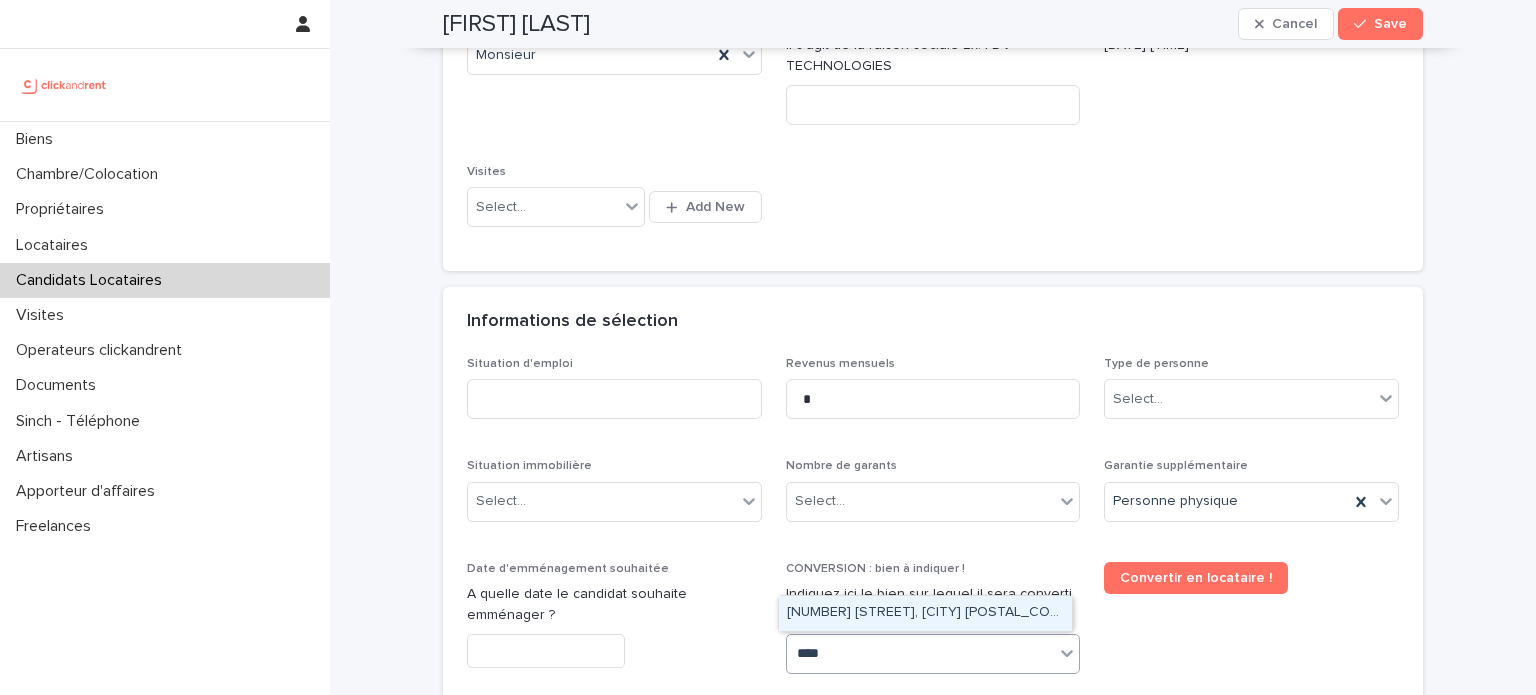 click on "[NUMBER] [STREET], [CITY] [POSTALCODE]" at bounding box center [925, 613] 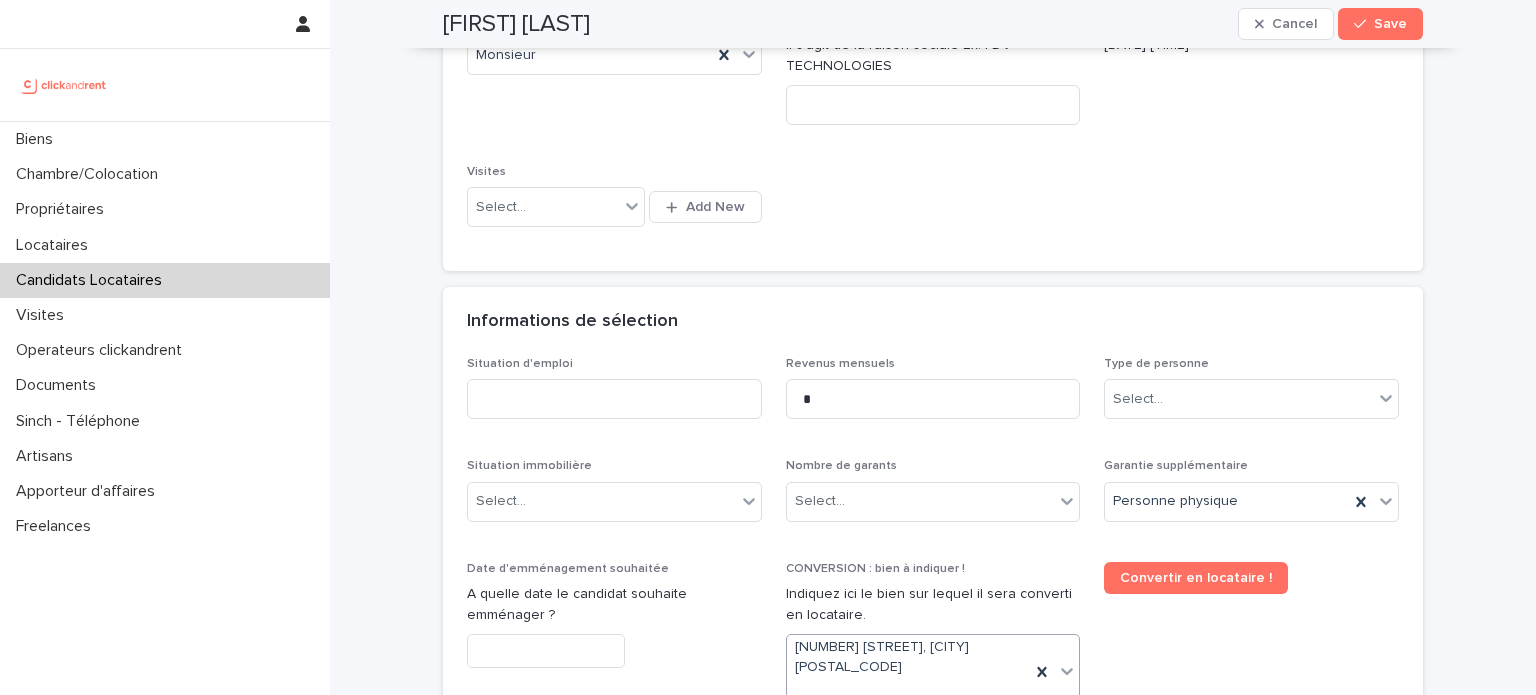 scroll, scrollTop: 503, scrollLeft: 0, axis: vertical 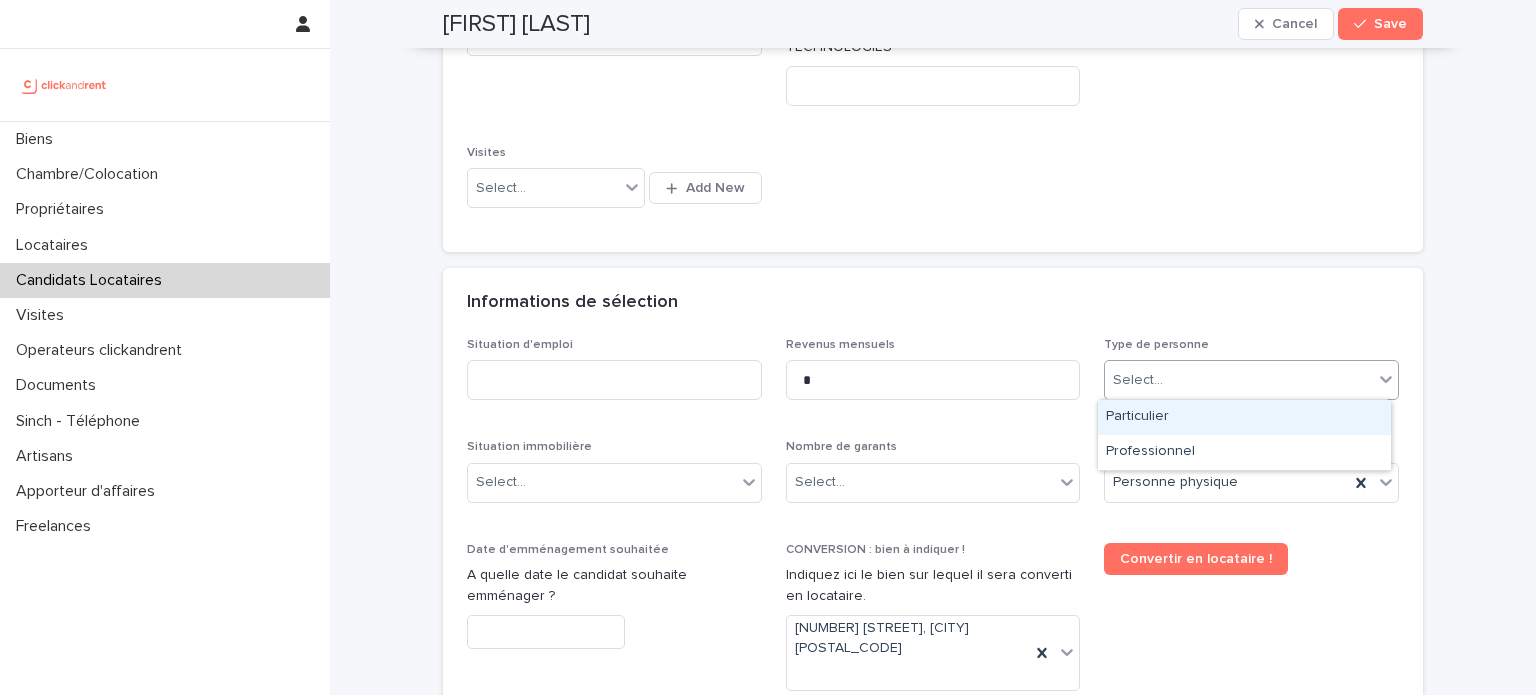 click on "Select..." at bounding box center (1239, 380) 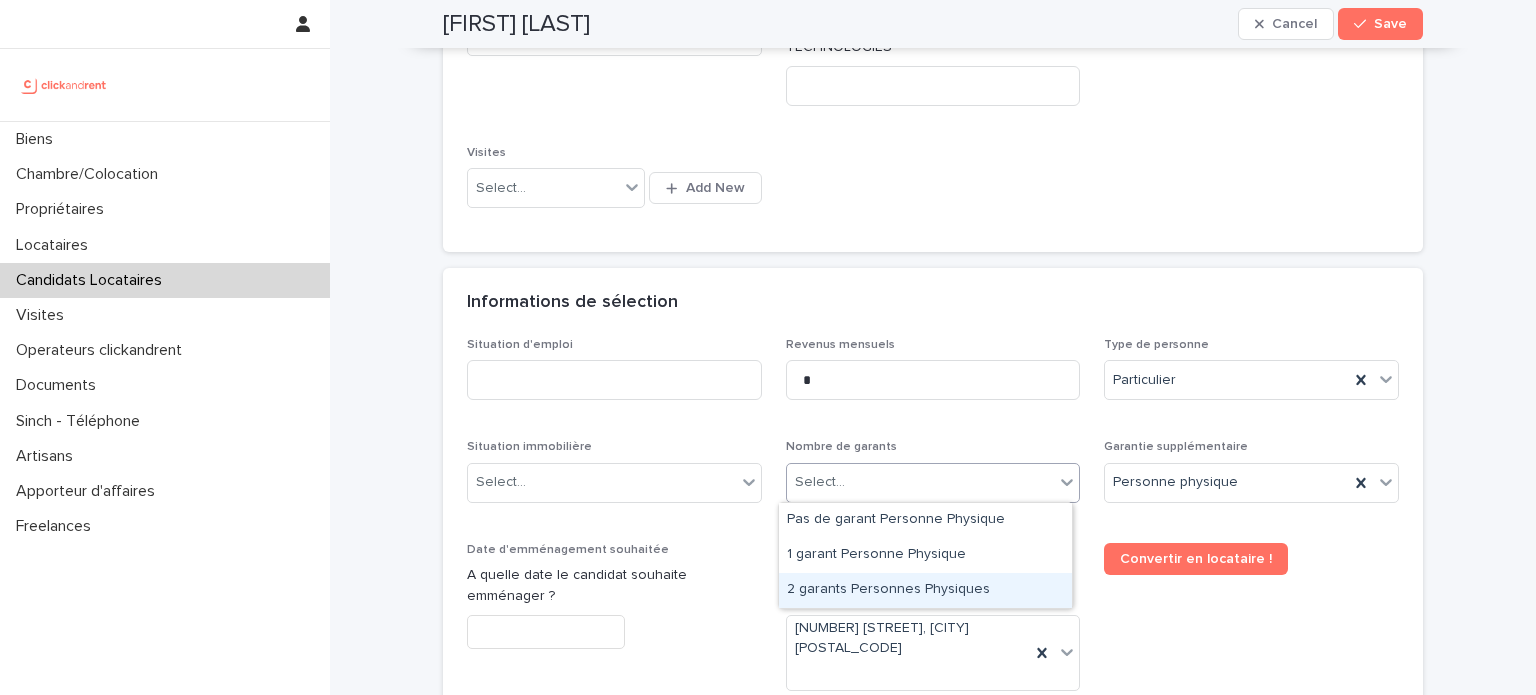 drag, startPoint x: 819, startPoint y: 487, endPoint x: 837, endPoint y: 611, distance: 125.299644 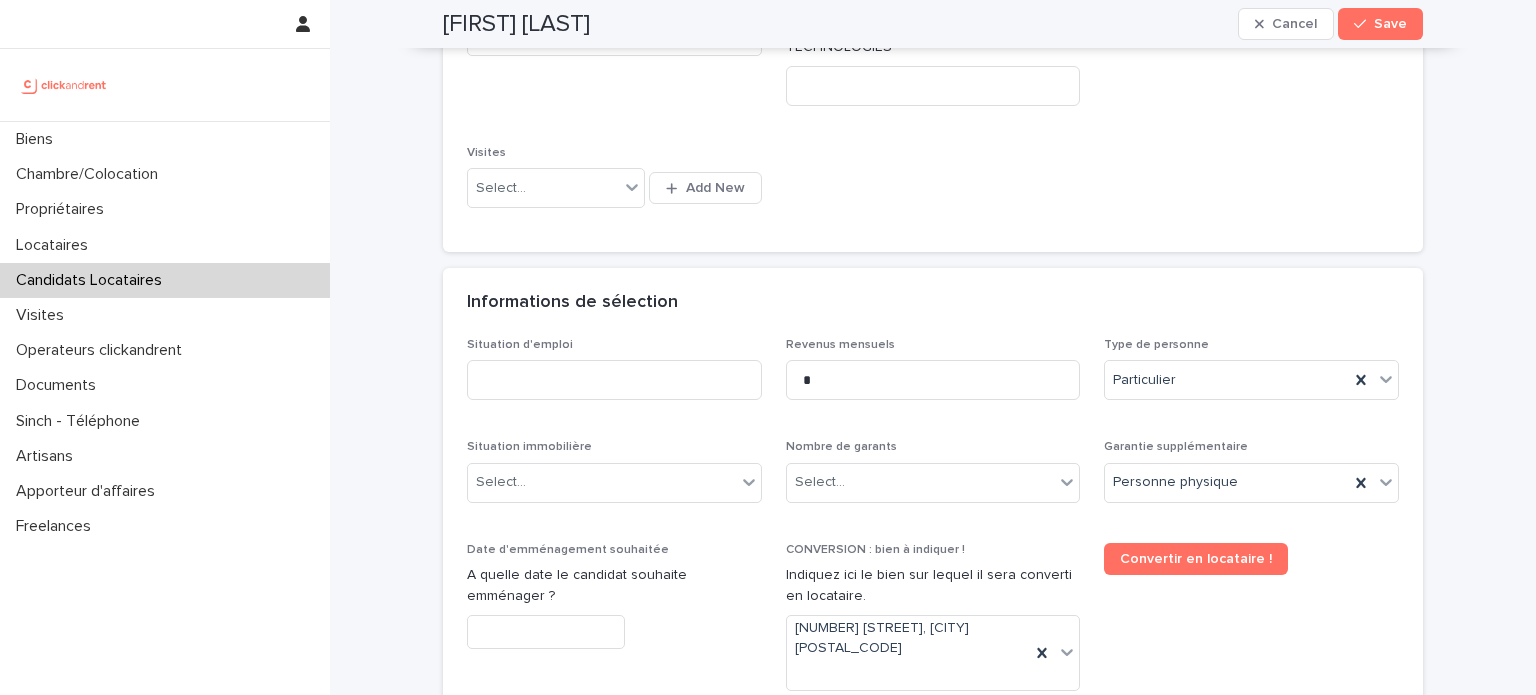 click on "CONVERSION : bien à indiquer ! Indiquez ici le bien sur lequel il sera converti en locataire. A436 - 18 Rue Armand Carrel,  Rouen 76000" at bounding box center [933, 625] 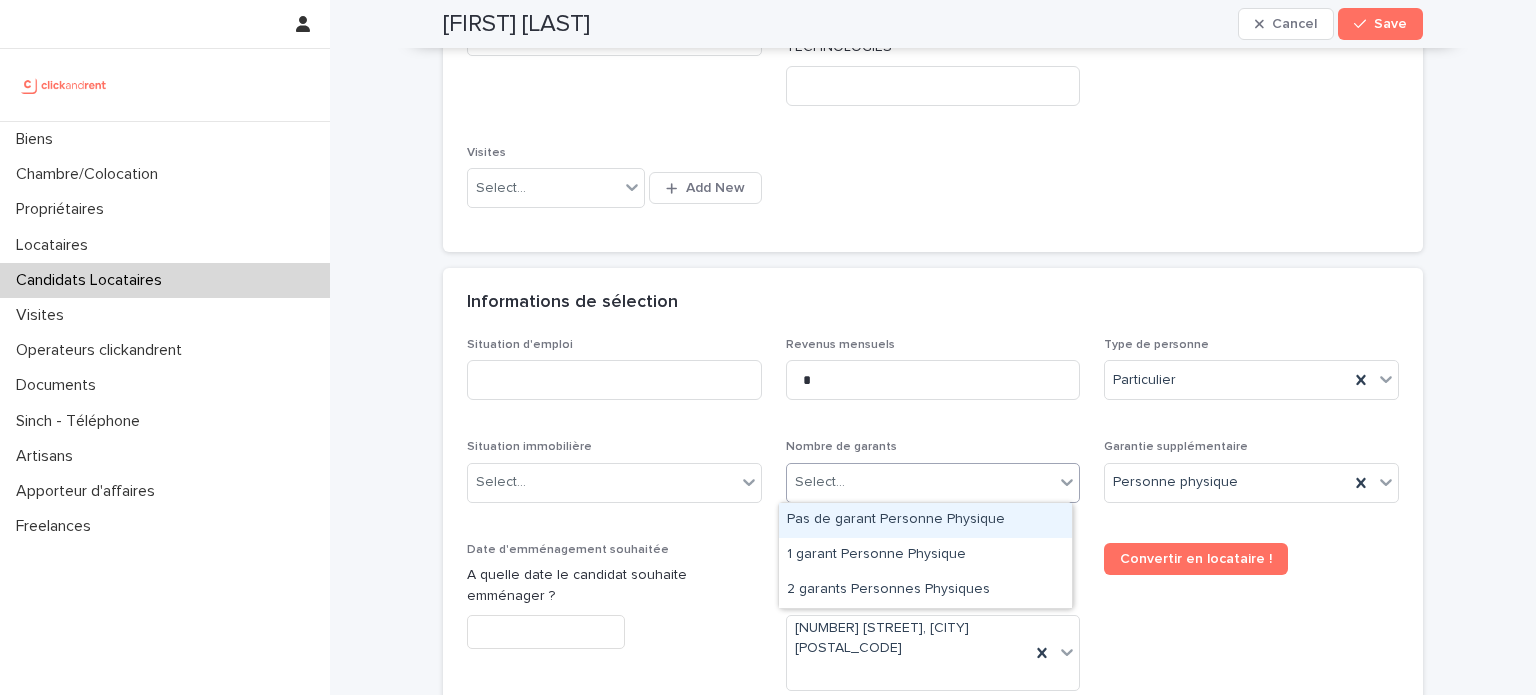 click on "Select..." at bounding box center (921, 482) 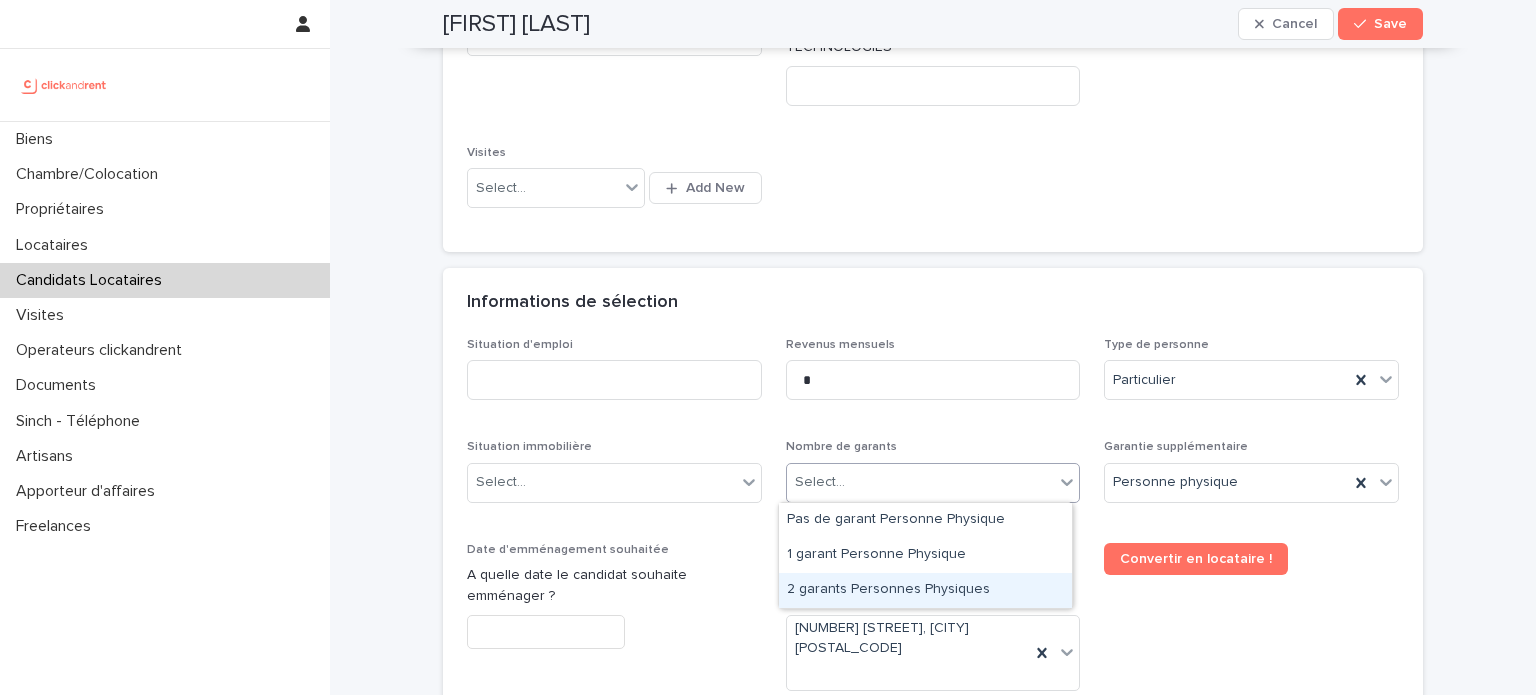 click on "2 garants Personnes Physiques" at bounding box center [925, 590] 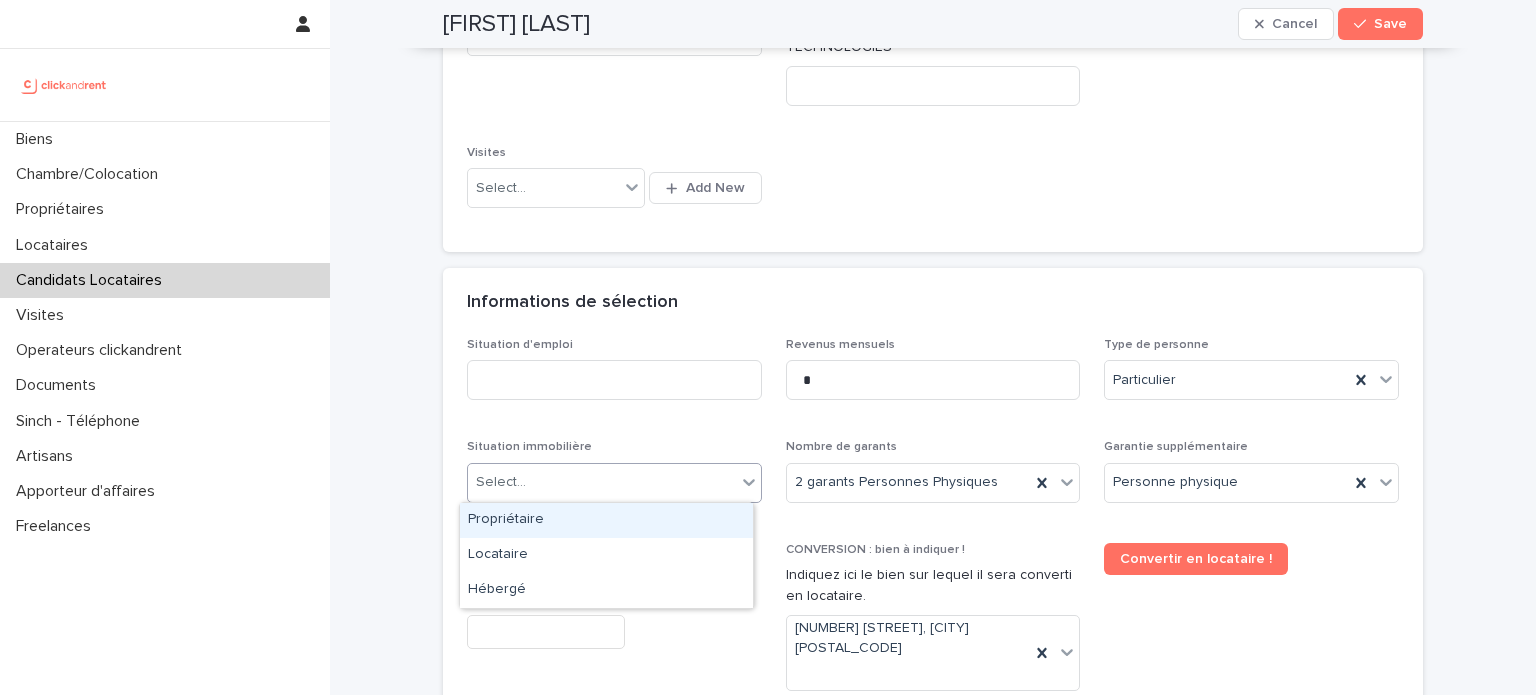 click on "Select..." at bounding box center (602, 482) 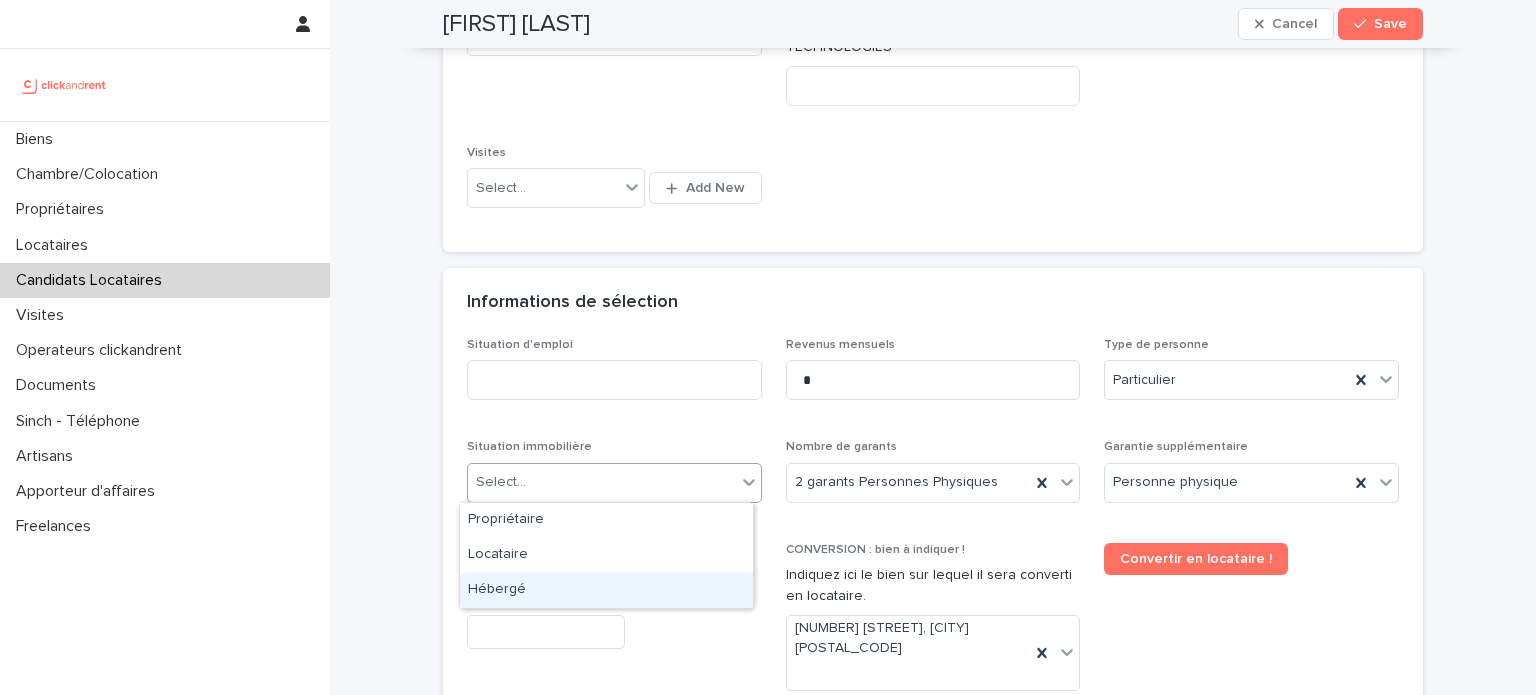click on "Hébergé" at bounding box center [606, 590] 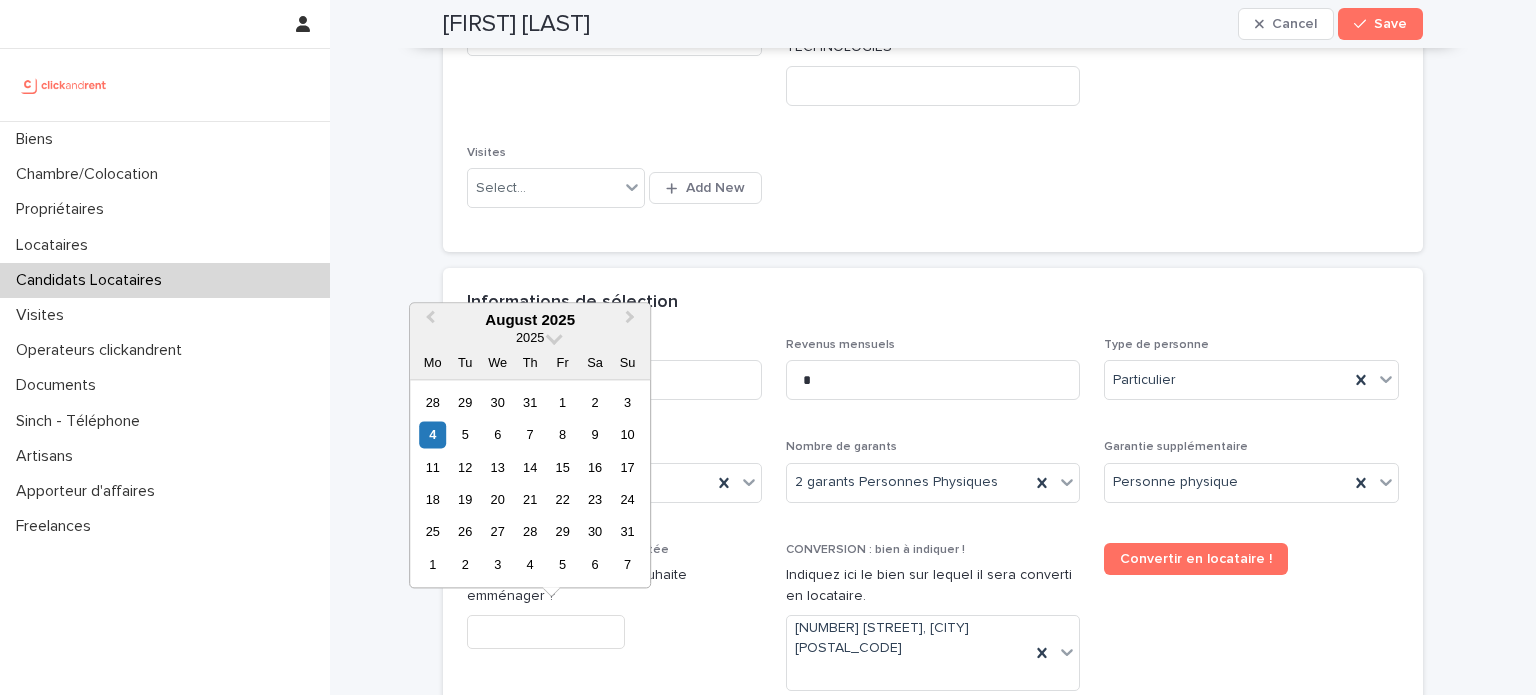 click at bounding box center [546, 632] 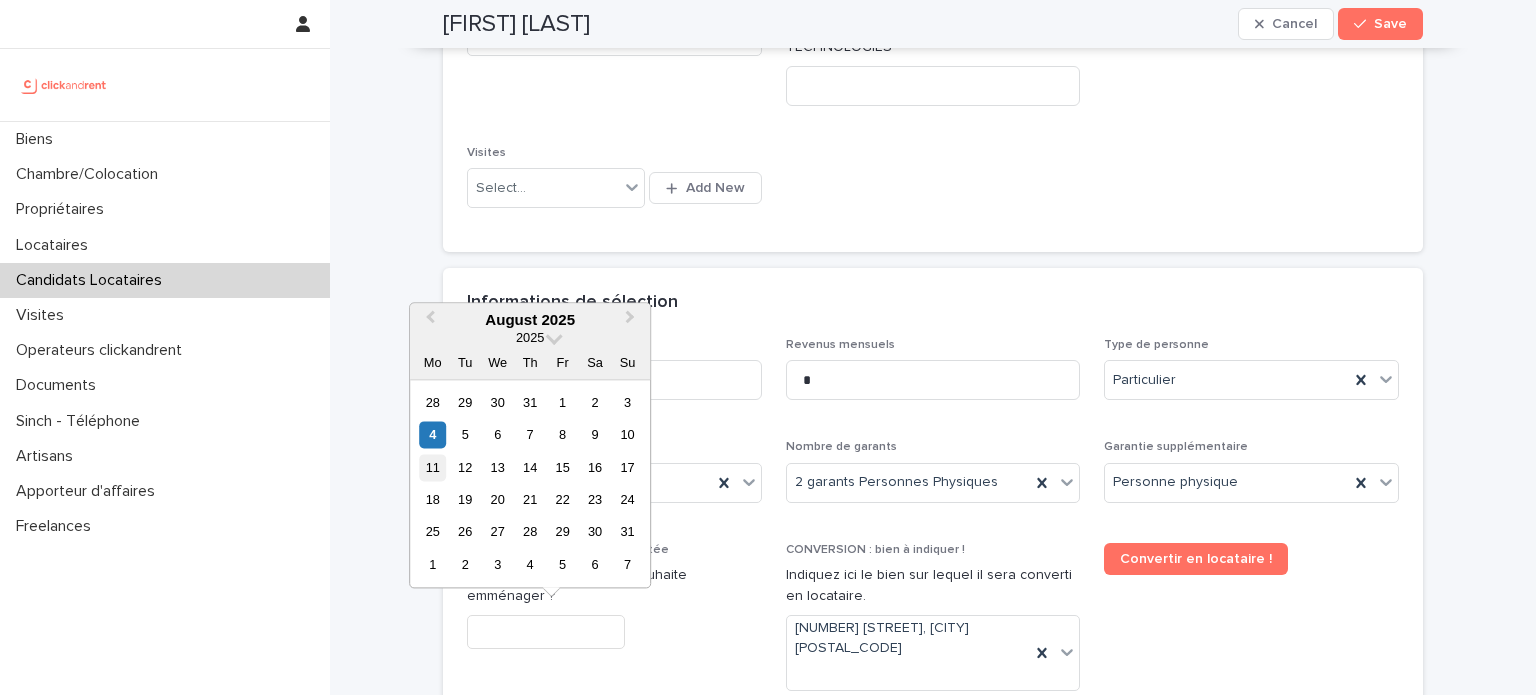 click on "11" at bounding box center [432, 467] 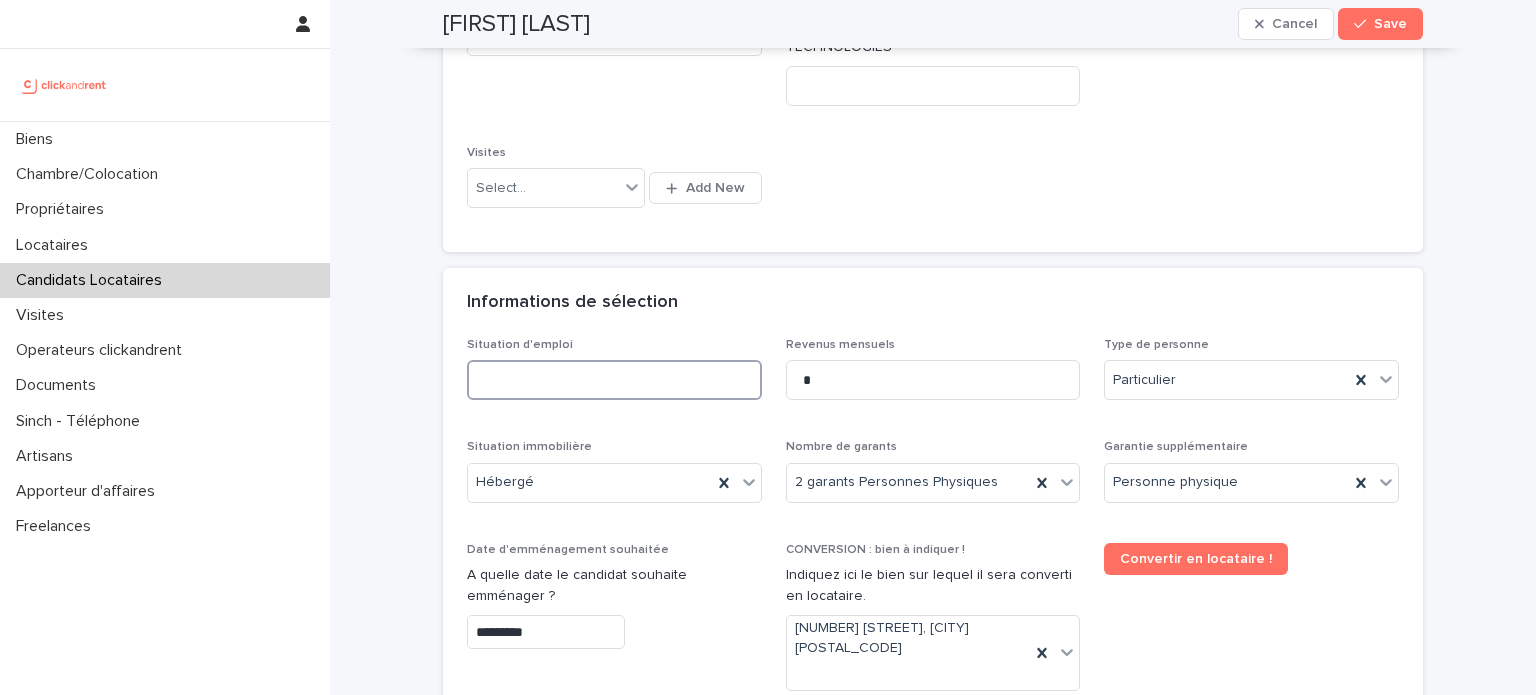 click at bounding box center [614, 380] 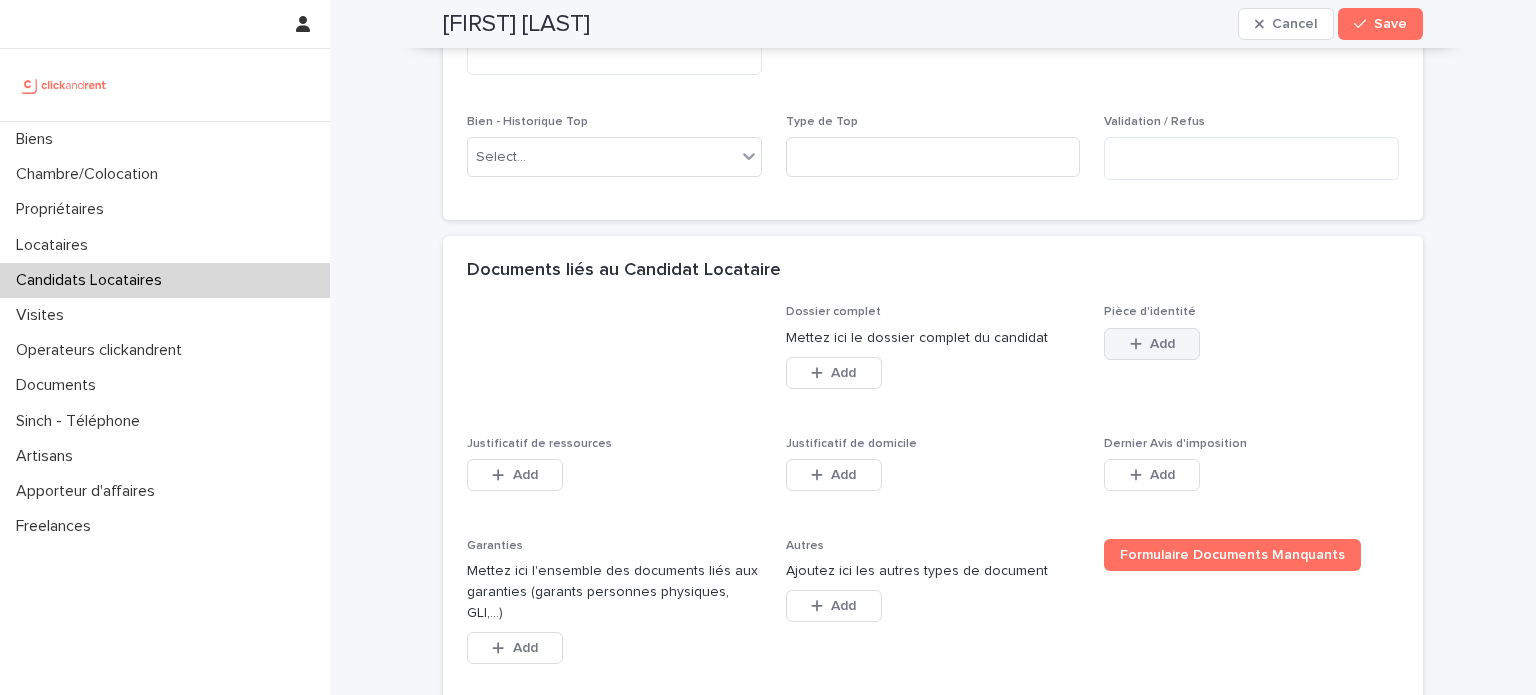 scroll, scrollTop: 1341, scrollLeft: 0, axis: vertical 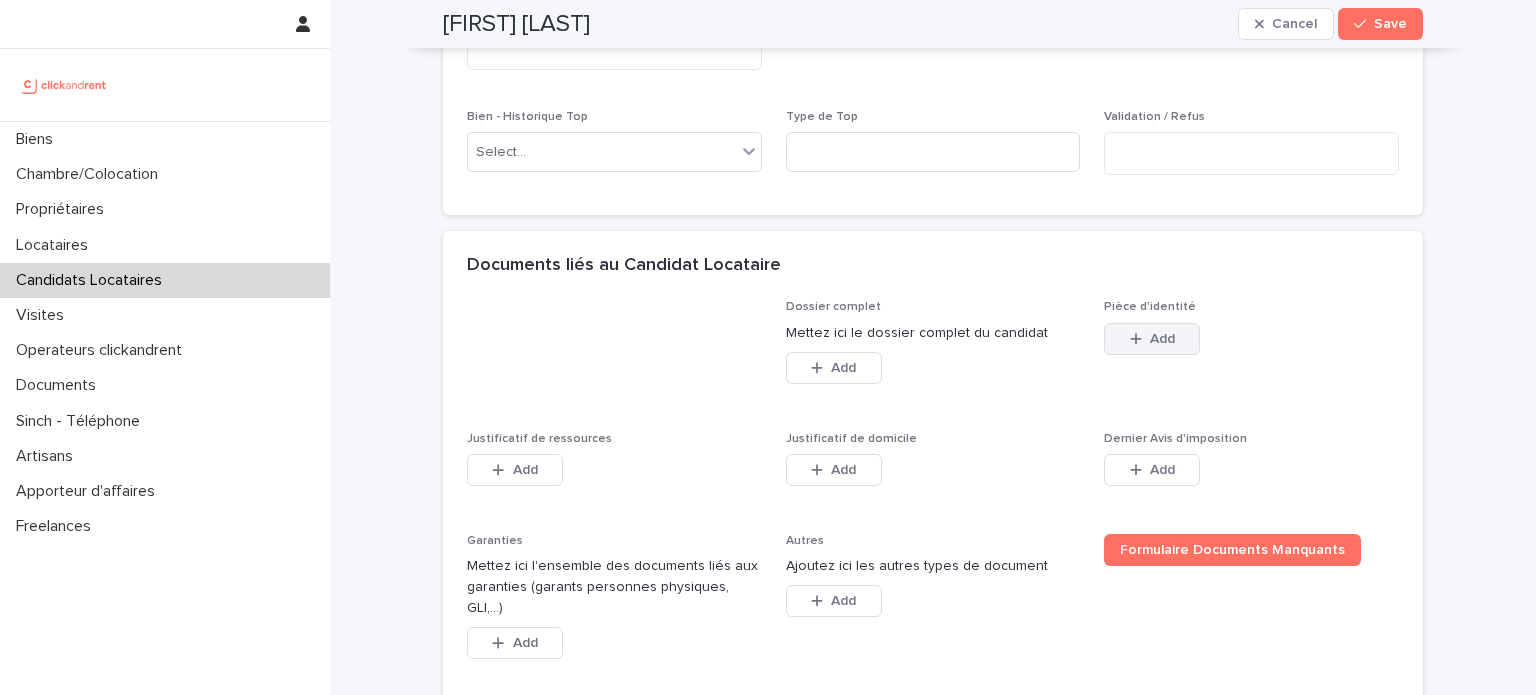 type on "********" 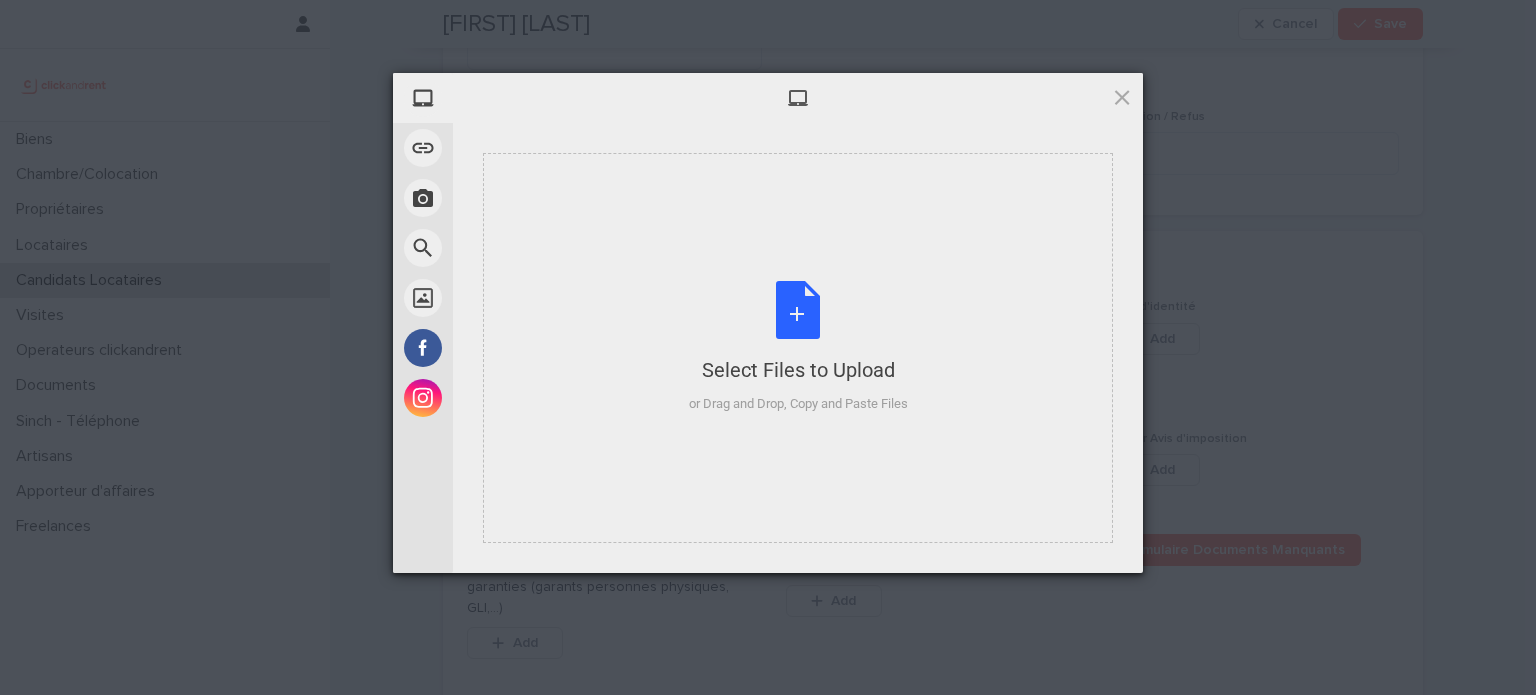 click on "Select Files to Upload
or Drag and Drop, Copy and Paste Files" at bounding box center [798, 348] 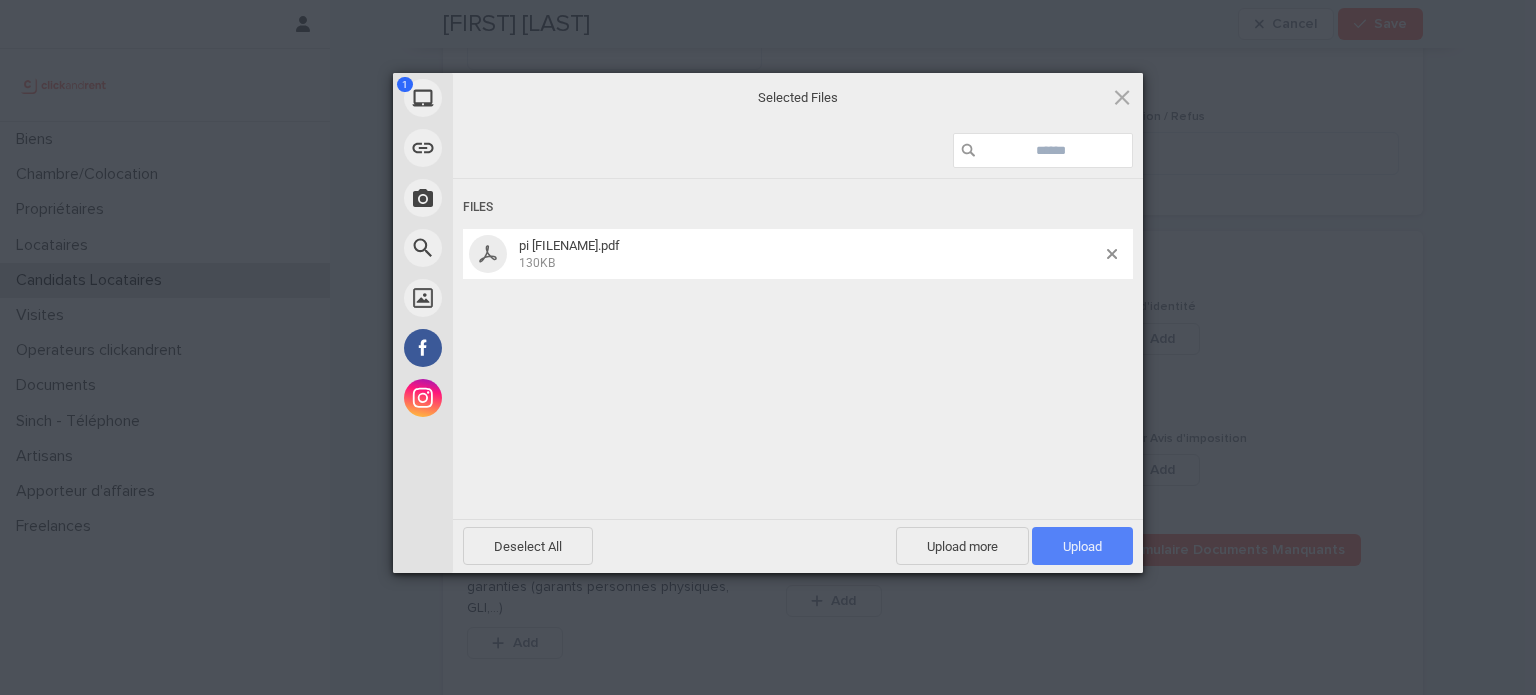 click on "Upload
1" at bounding box center (1082, 546) 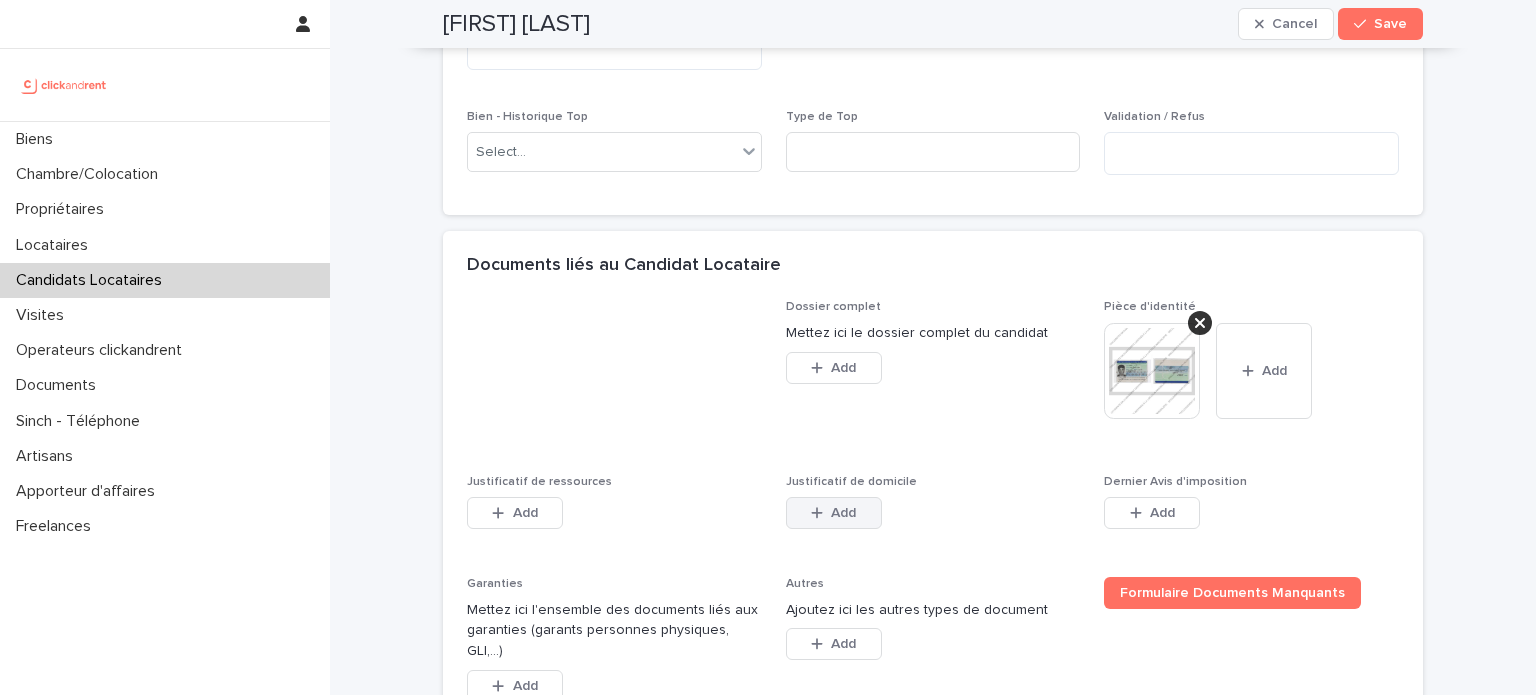 click on "Add" at bounding box center [843, 513] 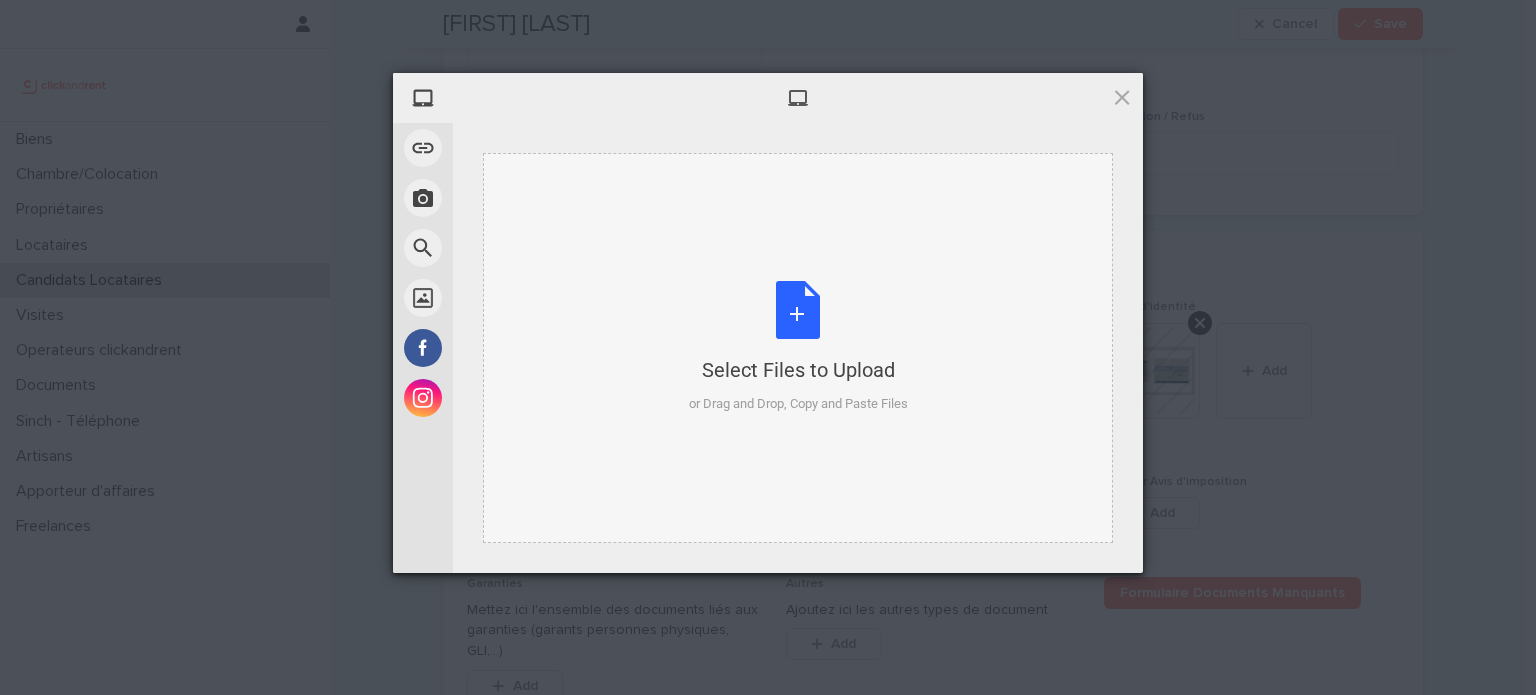 click on "Select Files to Upload
or Drag and Drop, Copy and Paste Files" at bounding box center [798, 348] 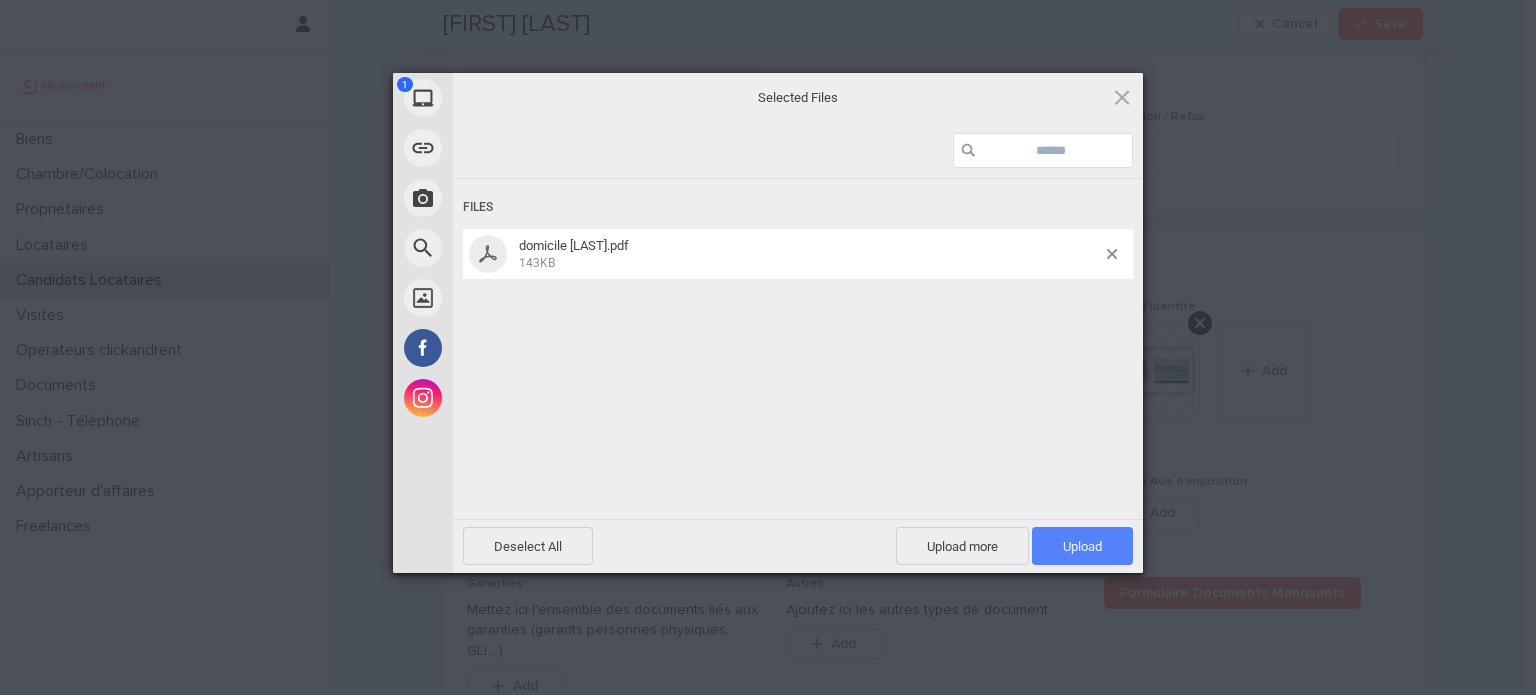 click on "Upload
1" at bounding box center [1082, 546] 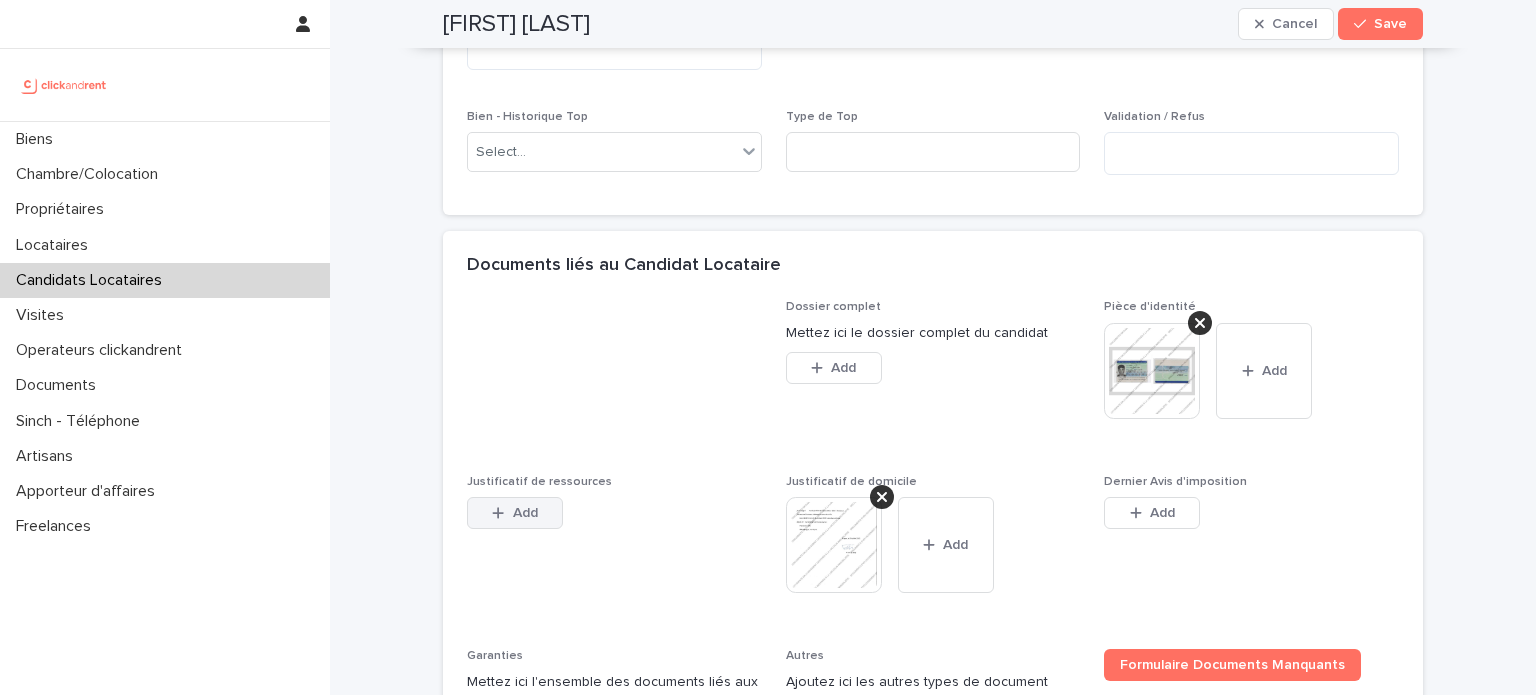 drag, startPoint x: 510, startPoint y: 492, endPoint x: 528, endPoint y: 511, distance: 26.172504 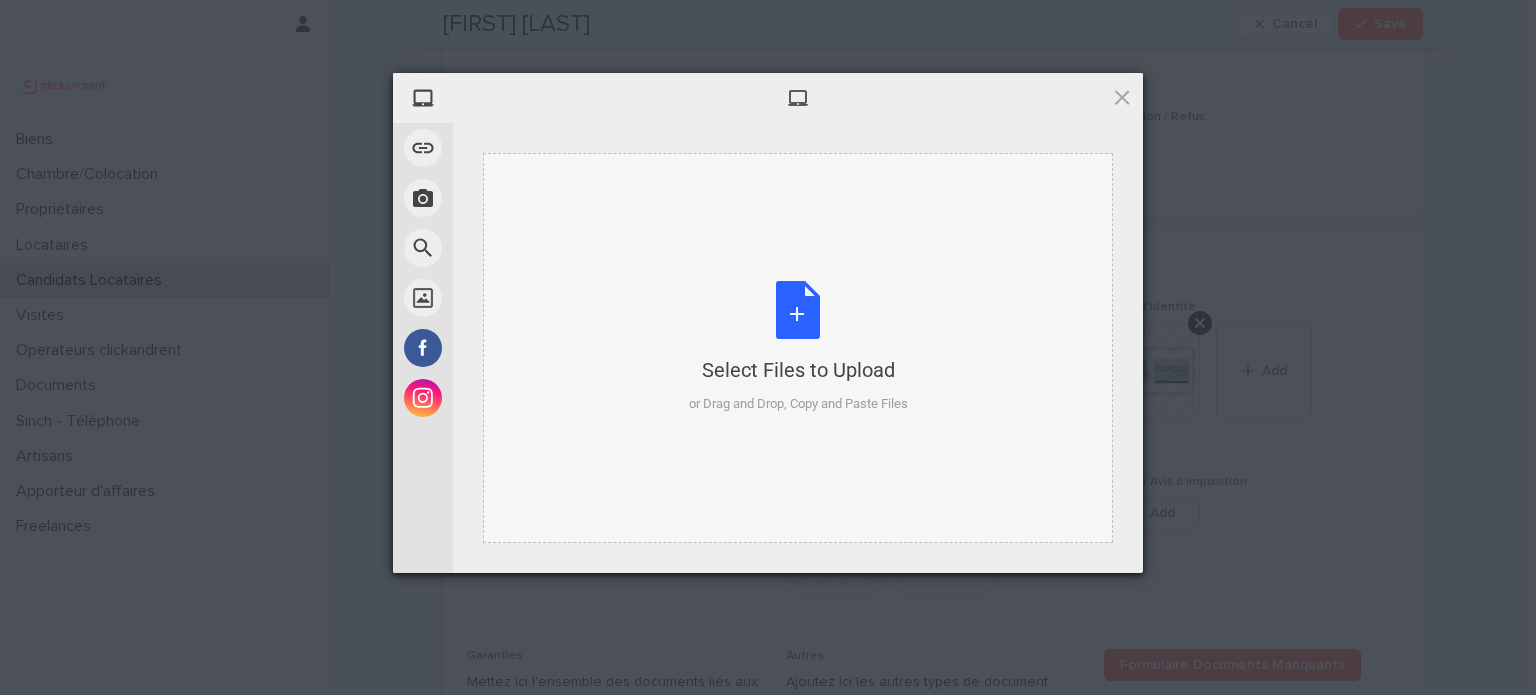 click on "Select Files to Upload
or Drag and Drop, Copy and Paste Files" at bounding box center (798, 348) 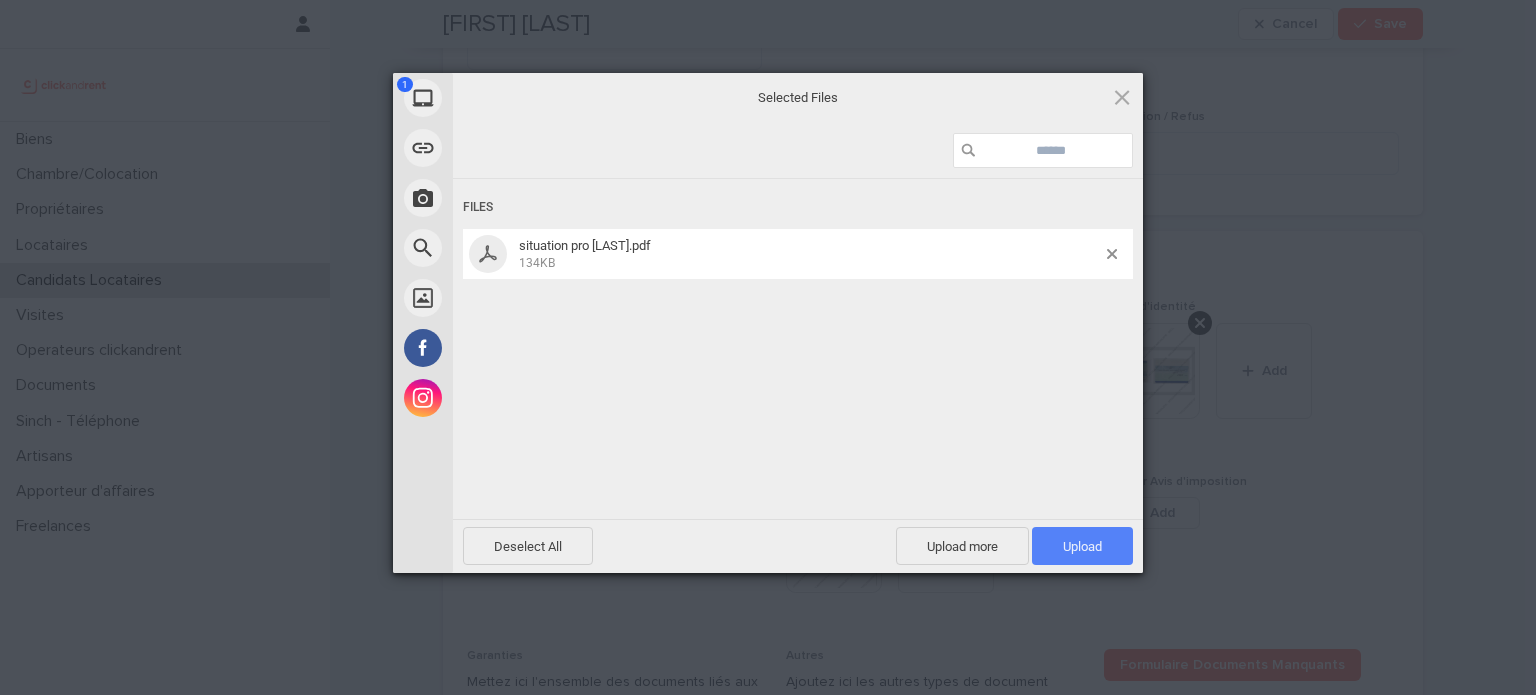 click on "Upload
1" at bounding box center (1082, 546) 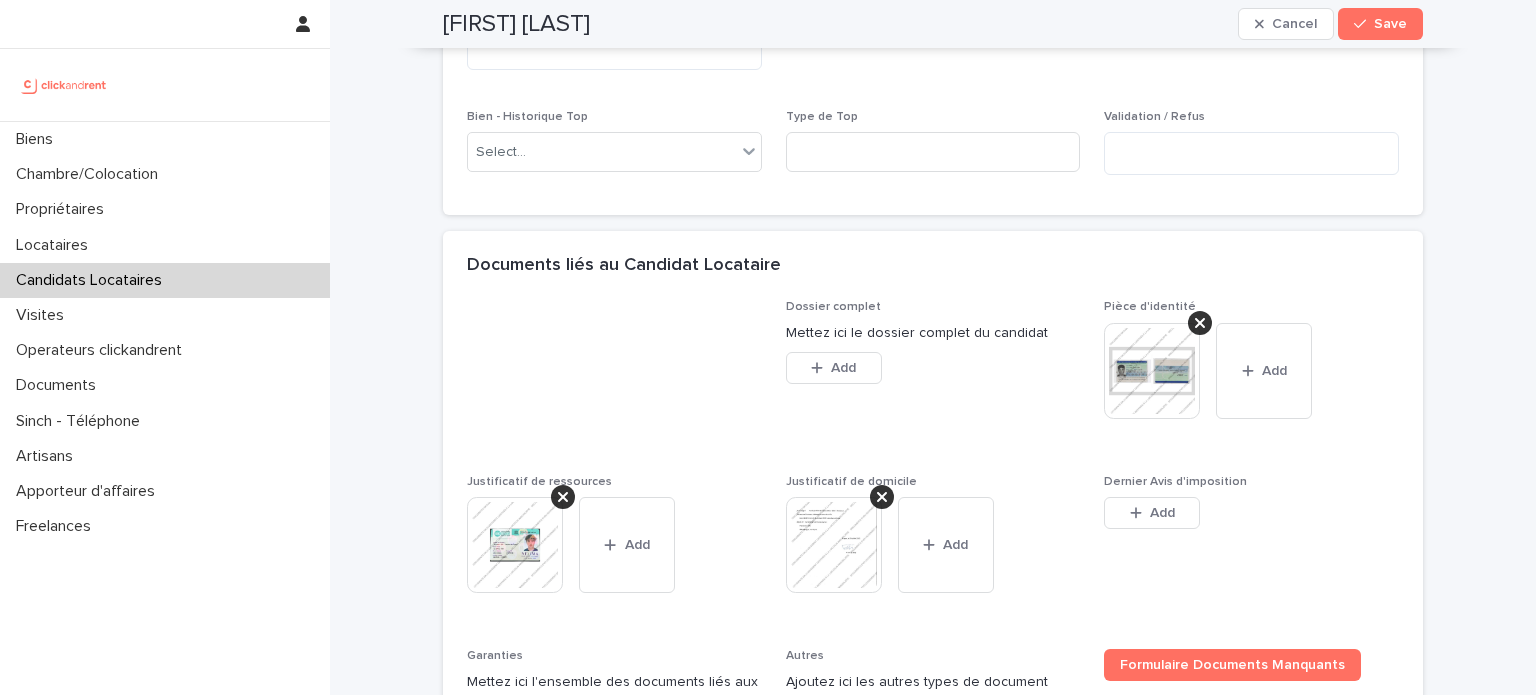 scroll, scrollTop: 1619, scrollLeft: 0, axis: vertical 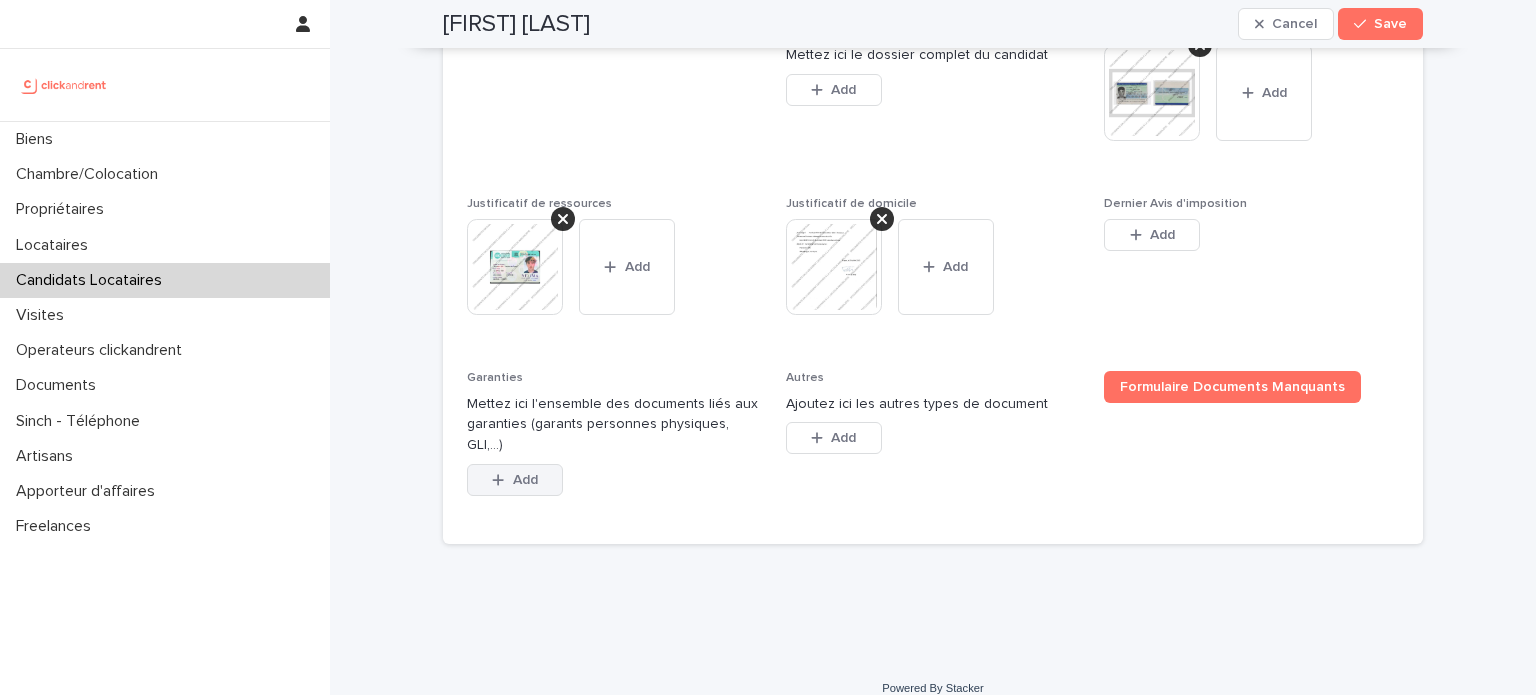 click on "Add" at bounding box center (515, 480) 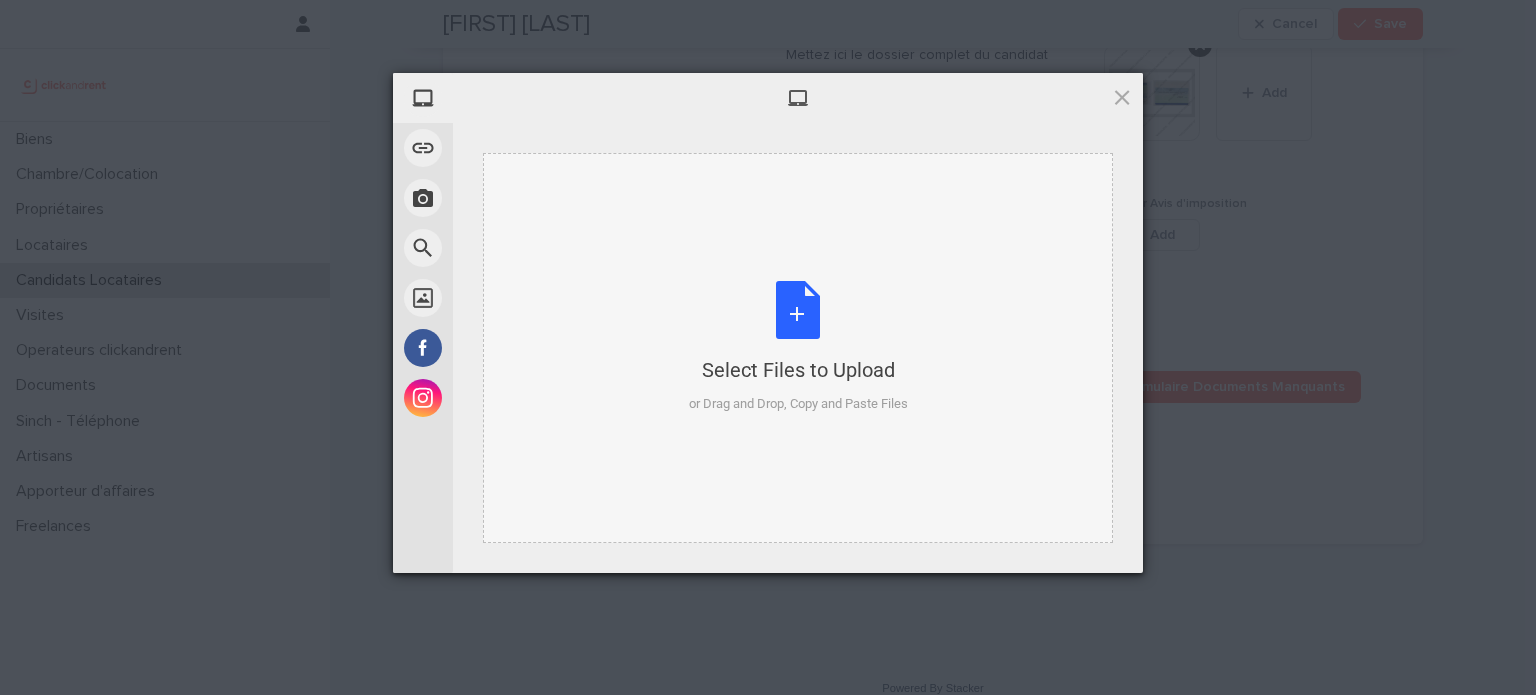 click on "Select Files to Upload
or Drag and Drop, Copy and Paste Files" at bounding box center (798, 348) 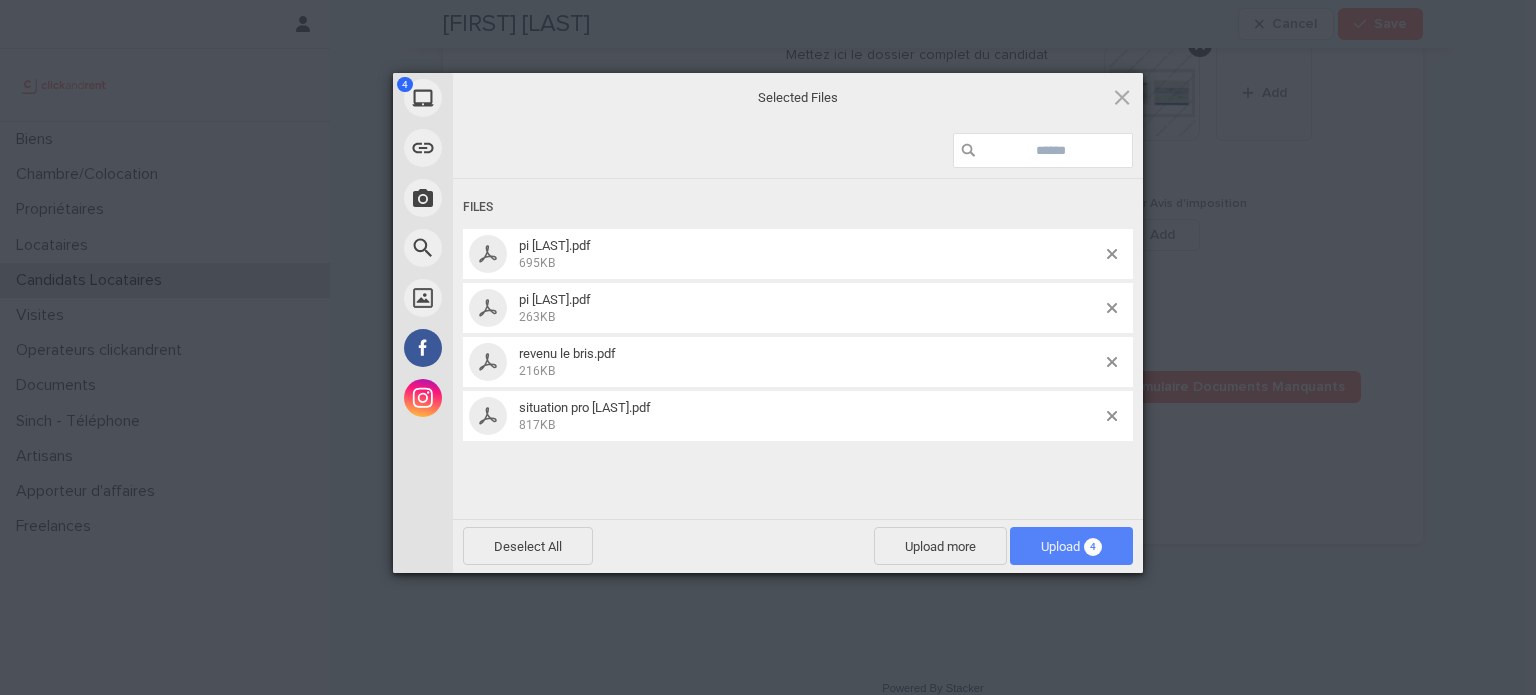 click on "Upload
4" at bounding box center (1071, 546) 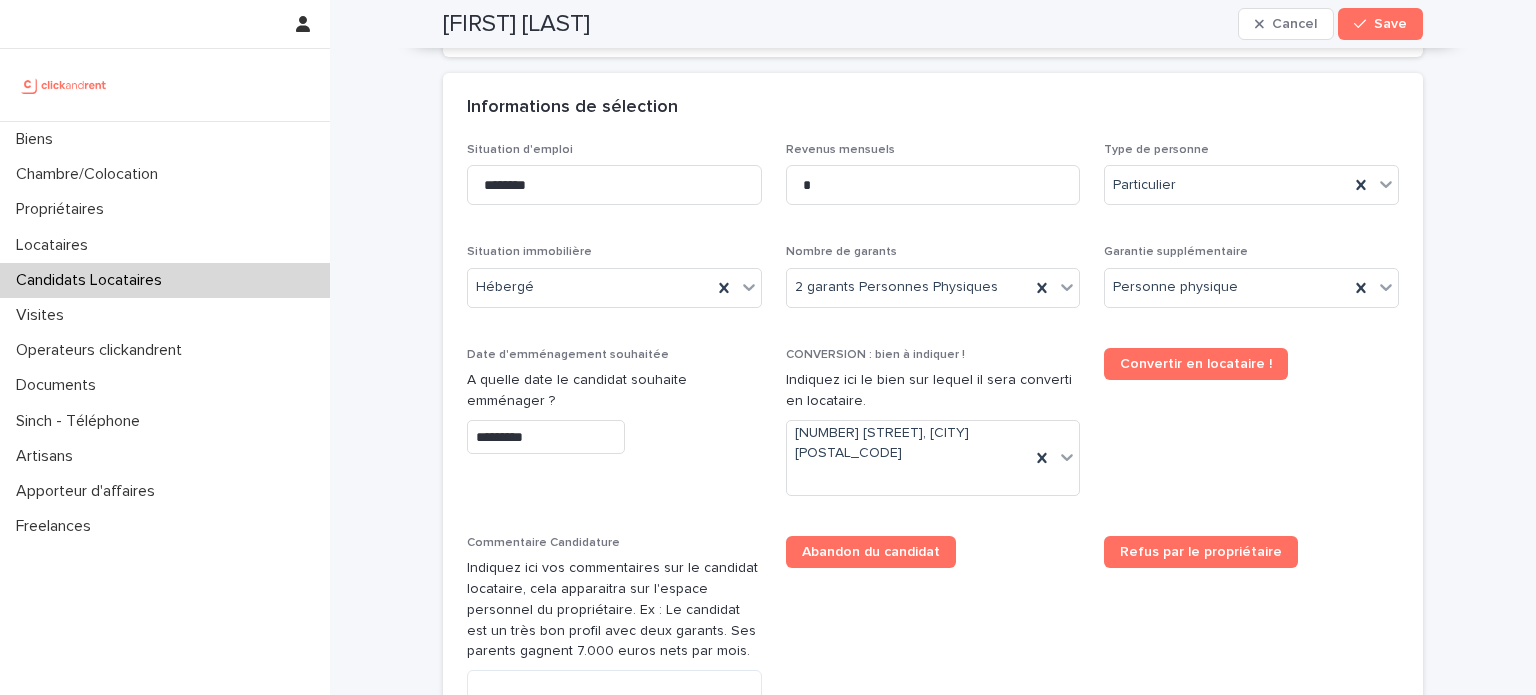 scroll, scrollTop: 690, scrollLeft: 0, axis: vertical 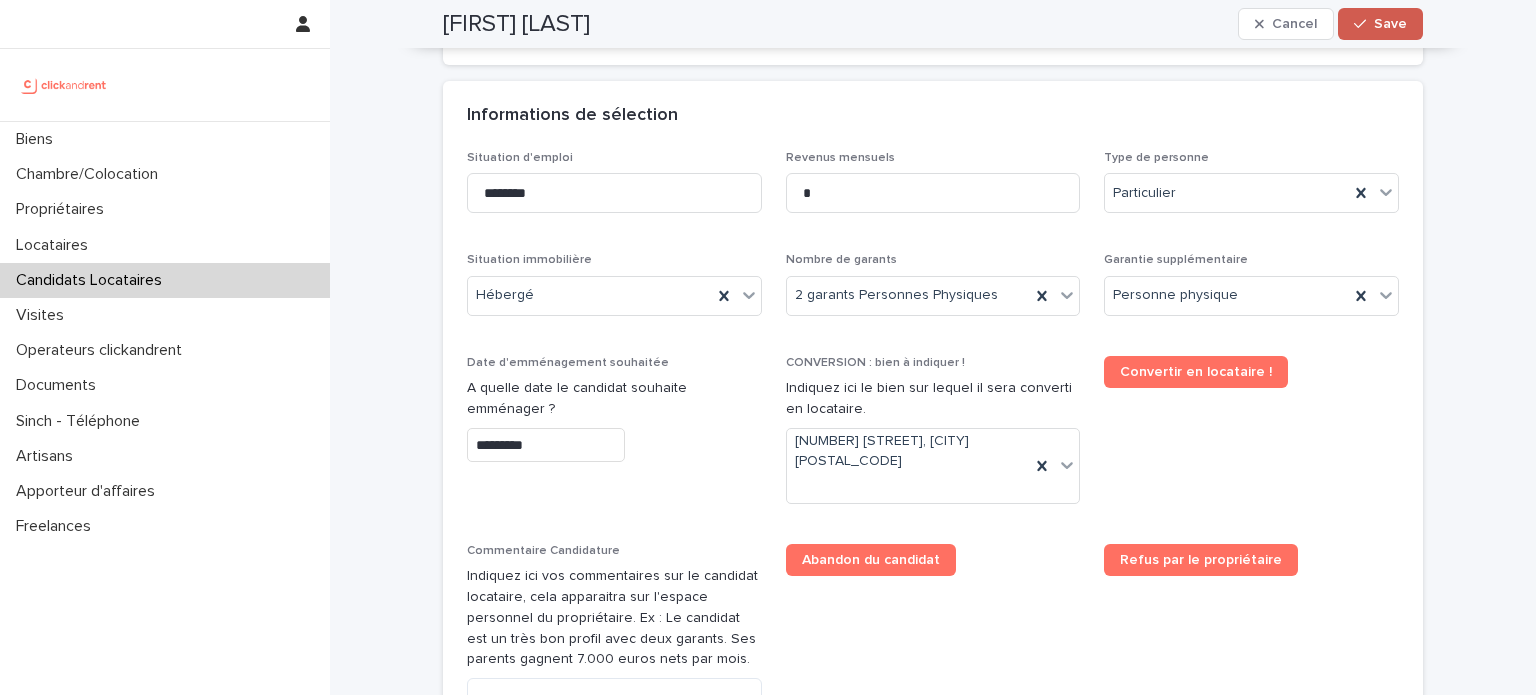 click on "Save" at bounding box center [1390, 24] 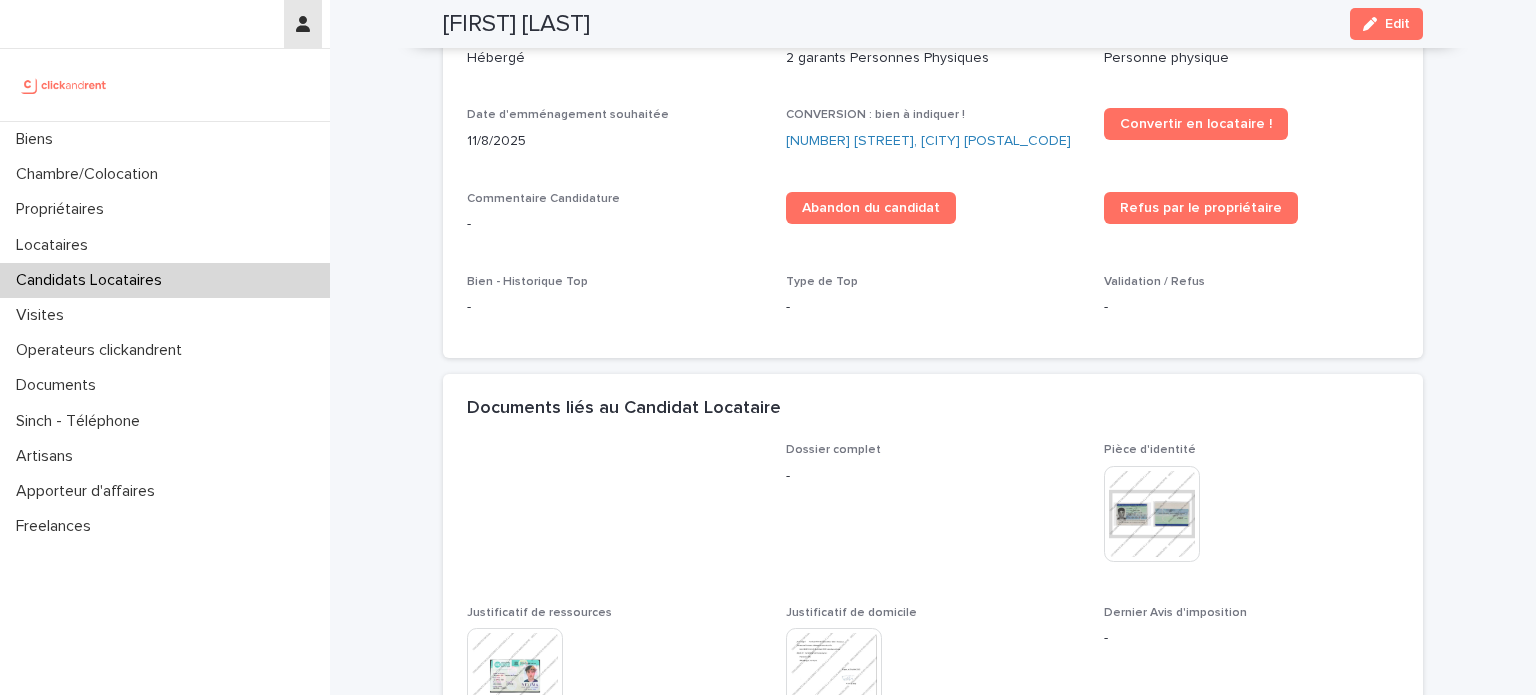 scroll, scrollTop: 336, scrollLeft: 0, axis: vertical 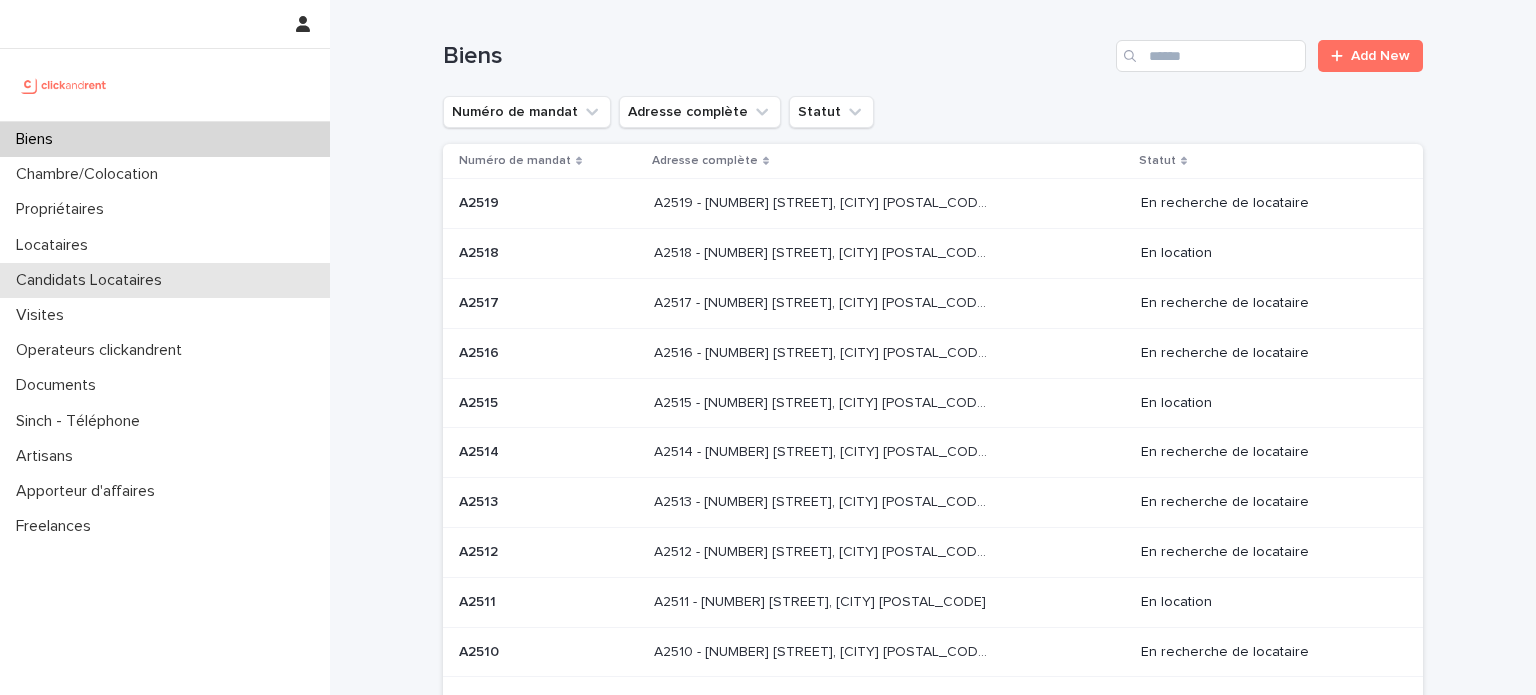 click on "Candidats Locataires" at bounding box center (93, 280) 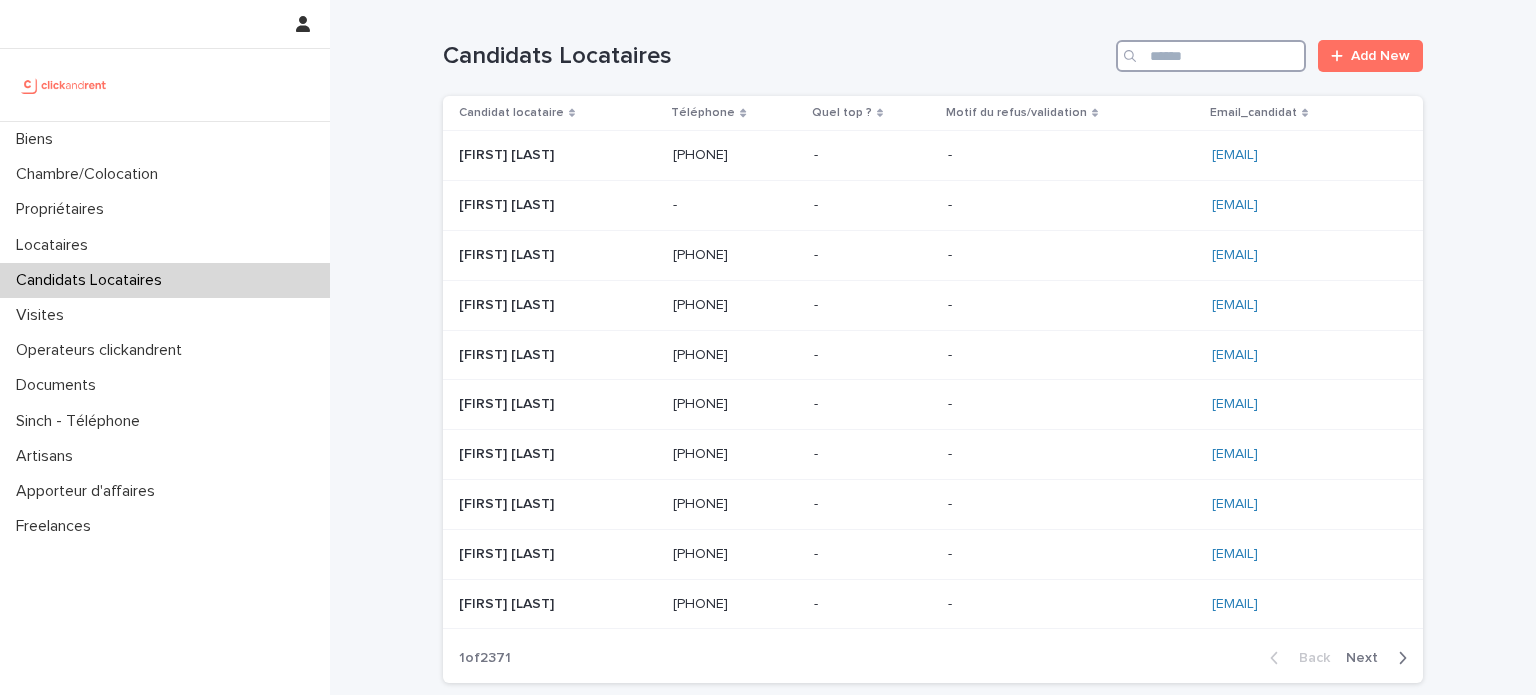 click at bounding box center (1211, 56) 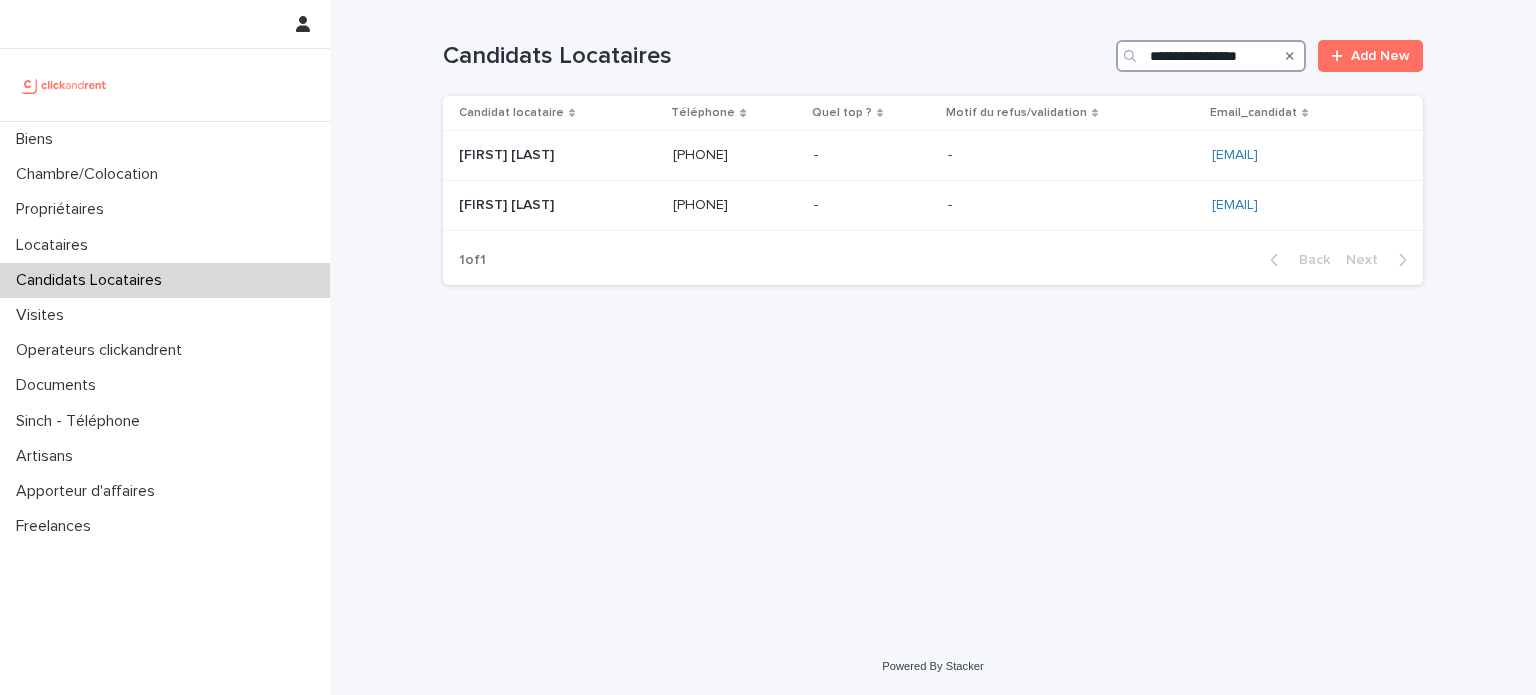 type on "**********" 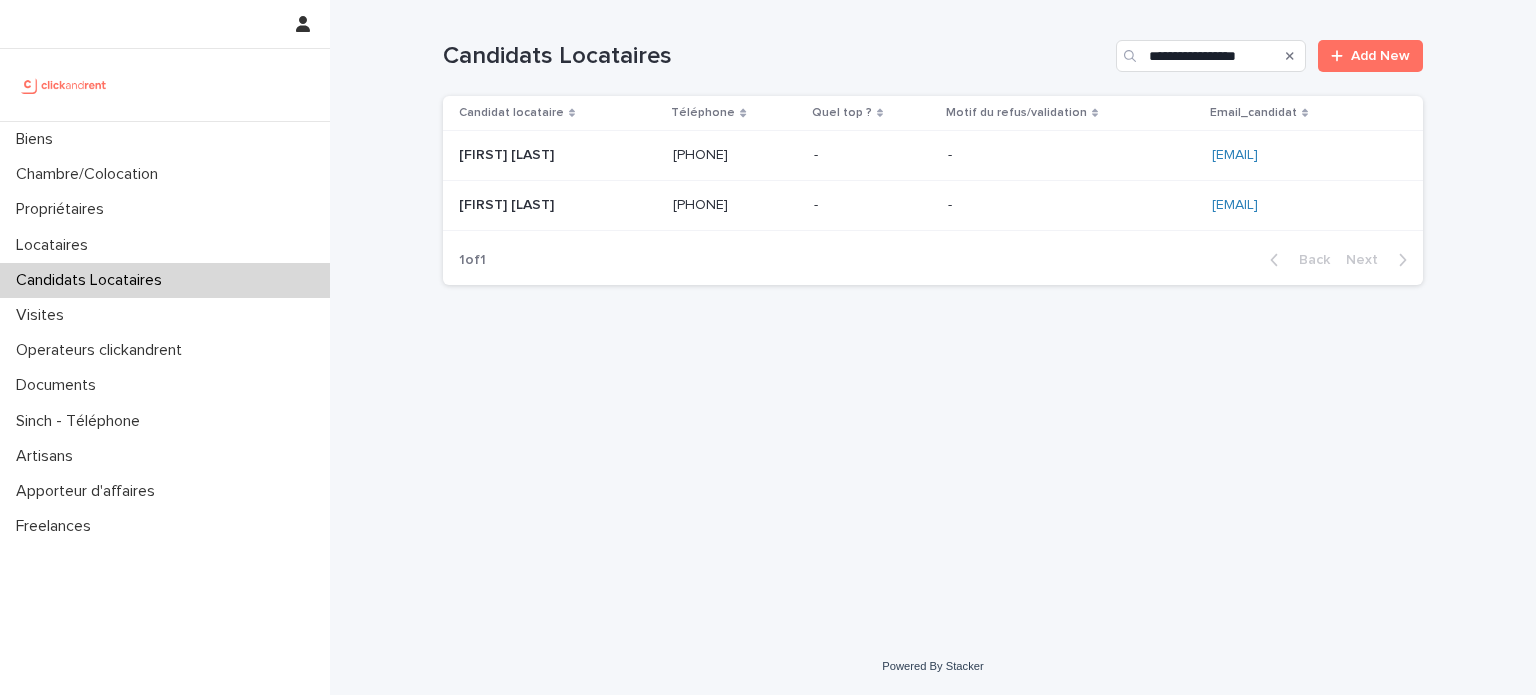 click at bounding box center (1072, 155) 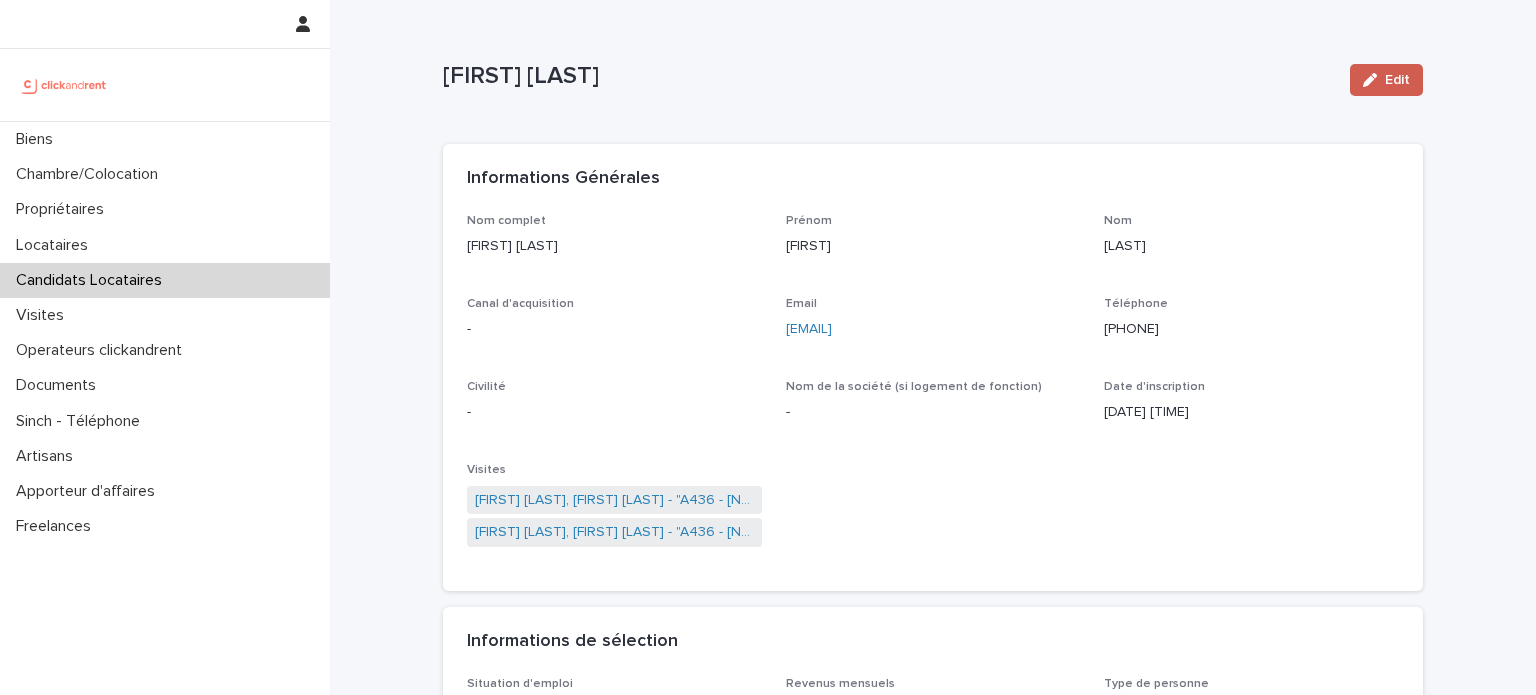 click on "Edit" at bounding box center [1397, 80] 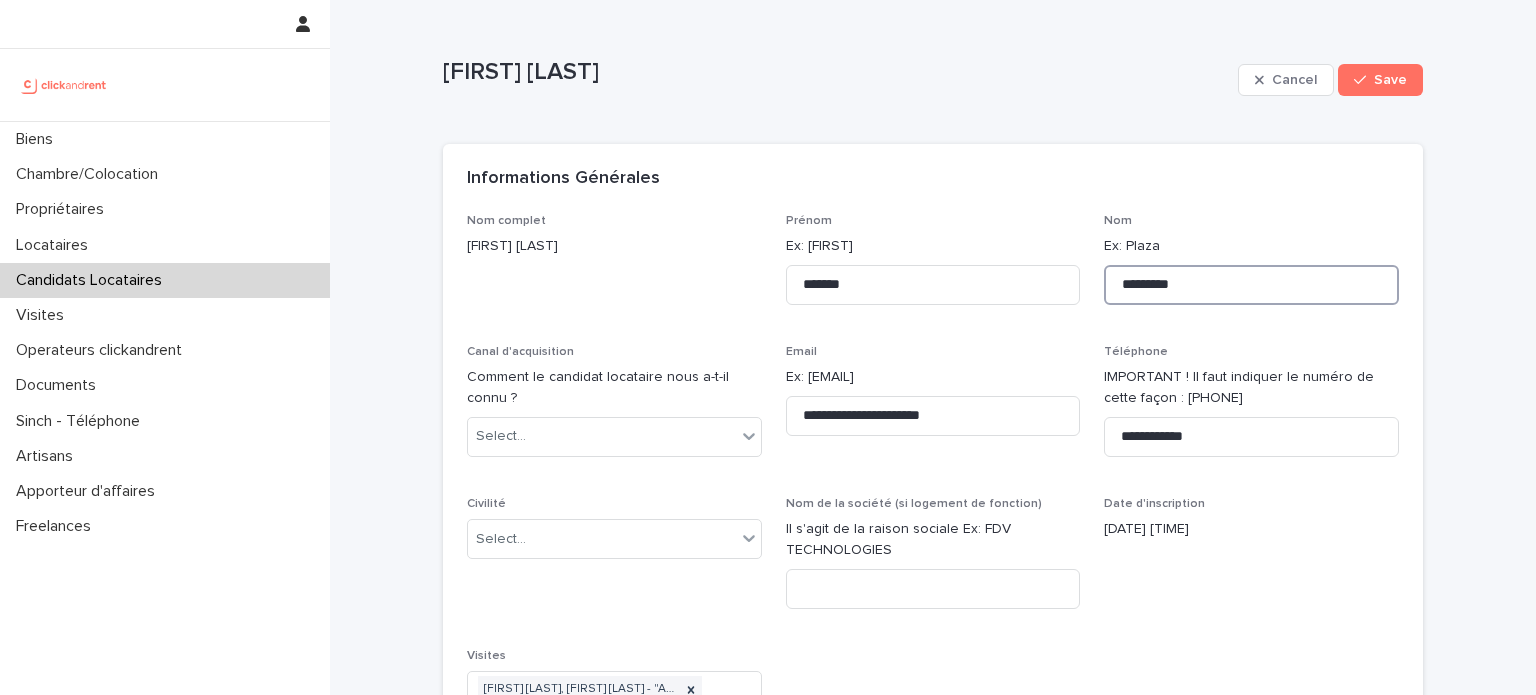 click on "*********" at bounding box center [1251, 285] 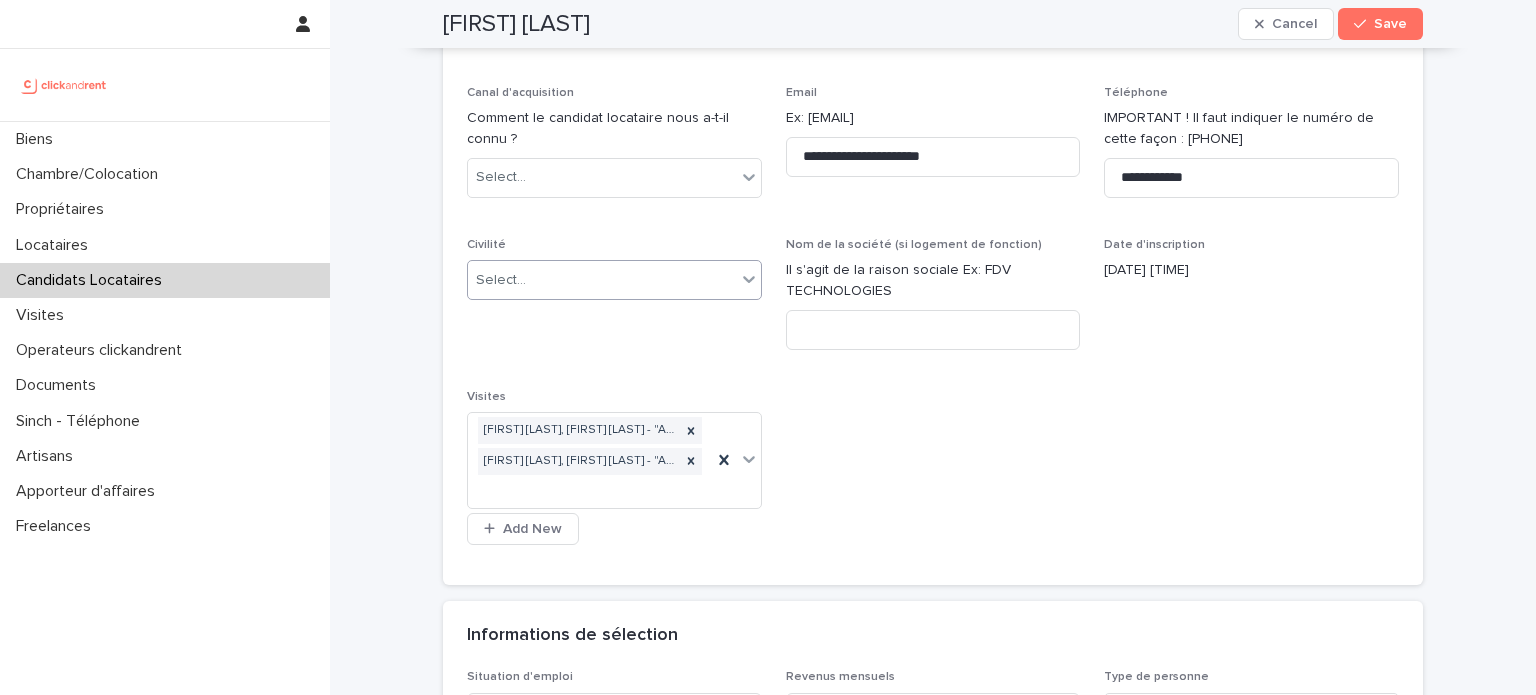 type on "*********" 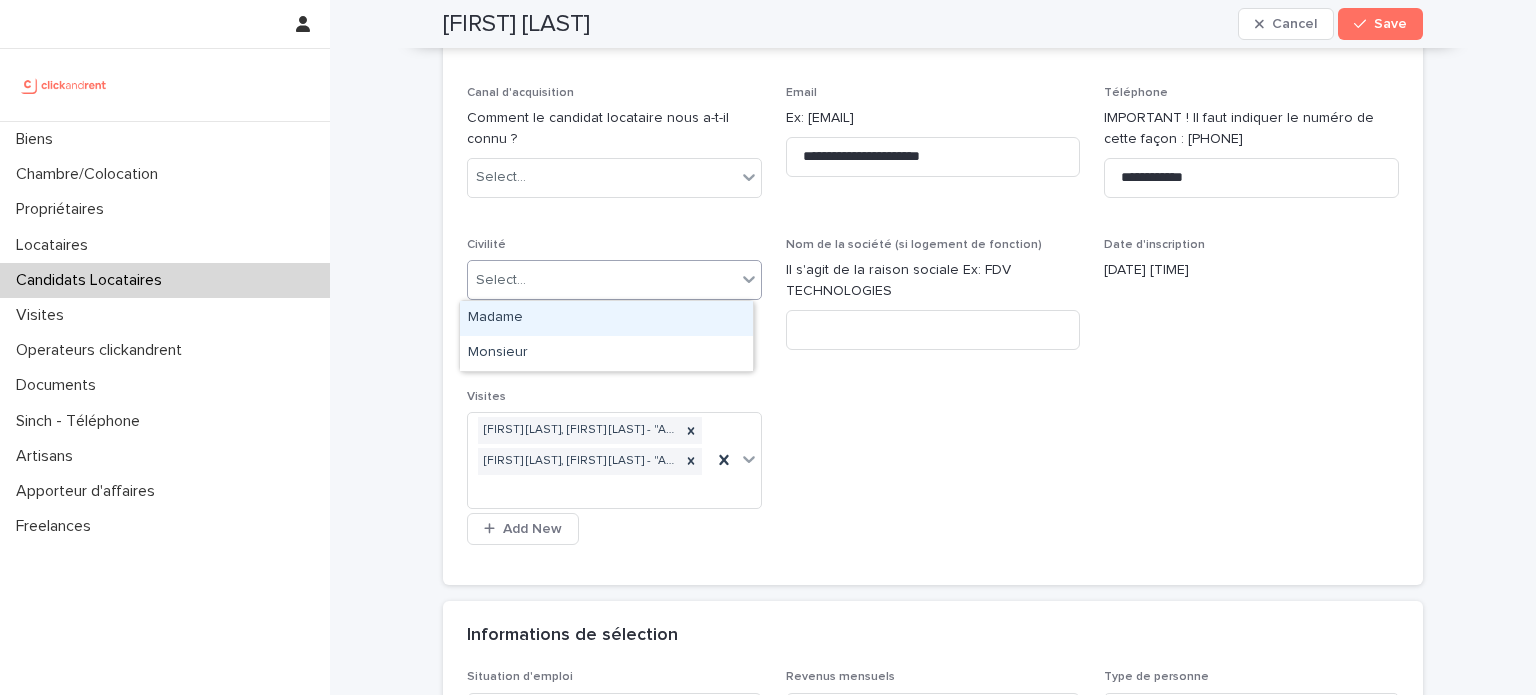 click on "Select..." at bounding box center [602, 280] 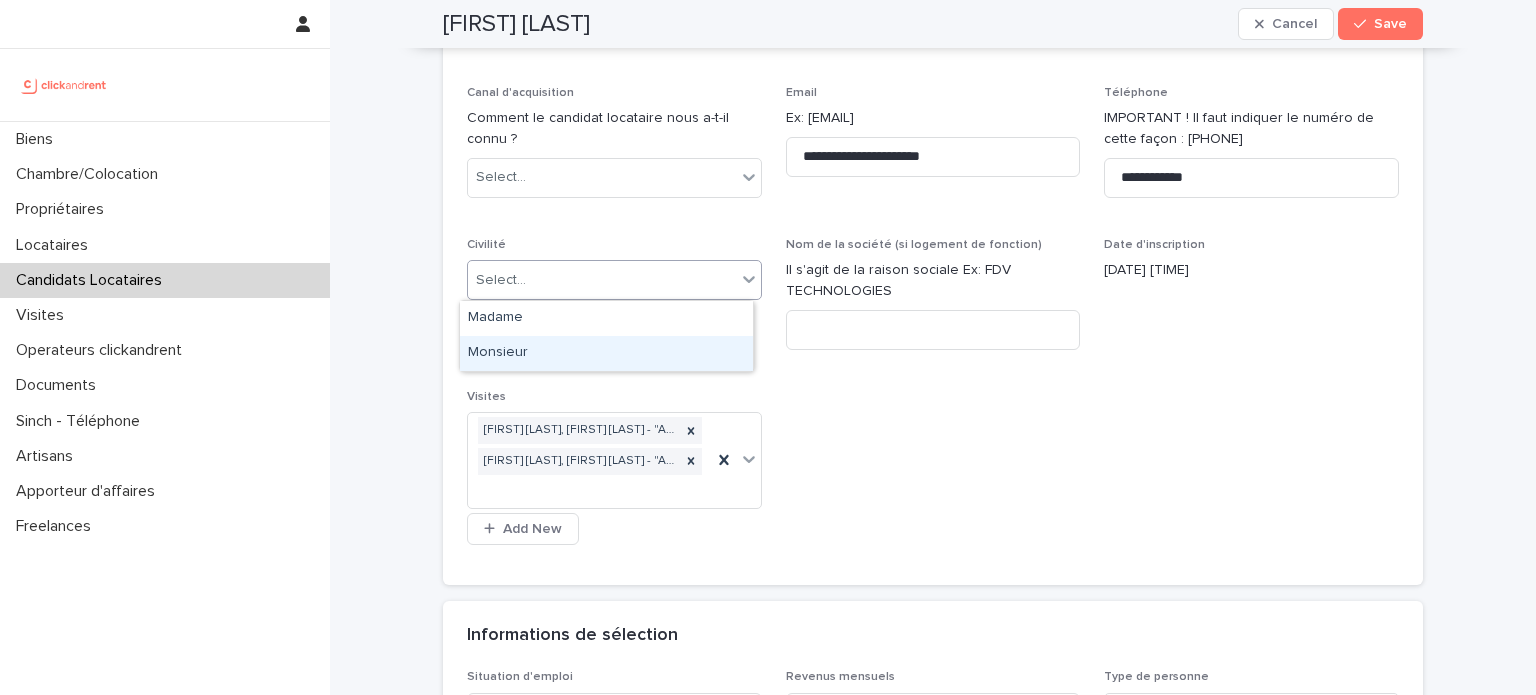 click on "Monsieur" at bounding box center [606, 353] 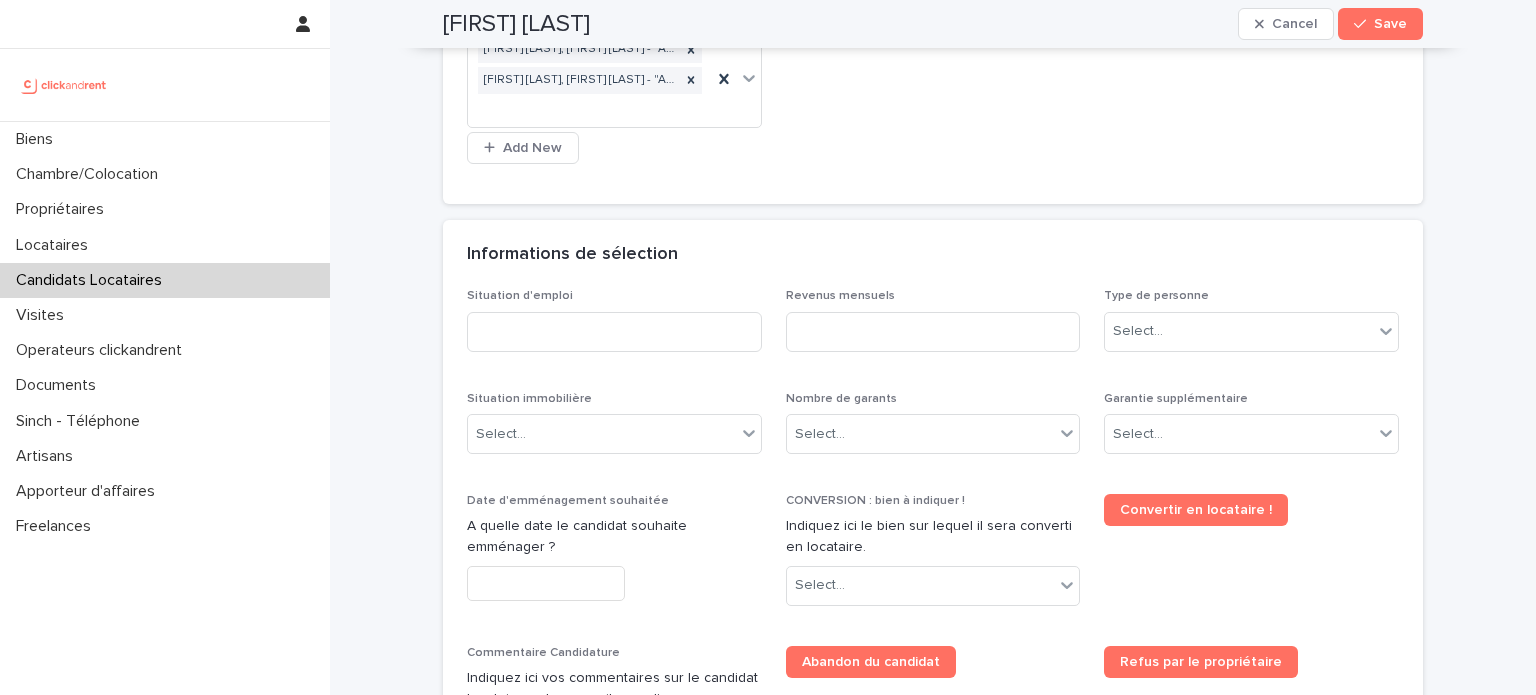scroll, scrollTop: 642, scrollLeft: 0, axis: vertical 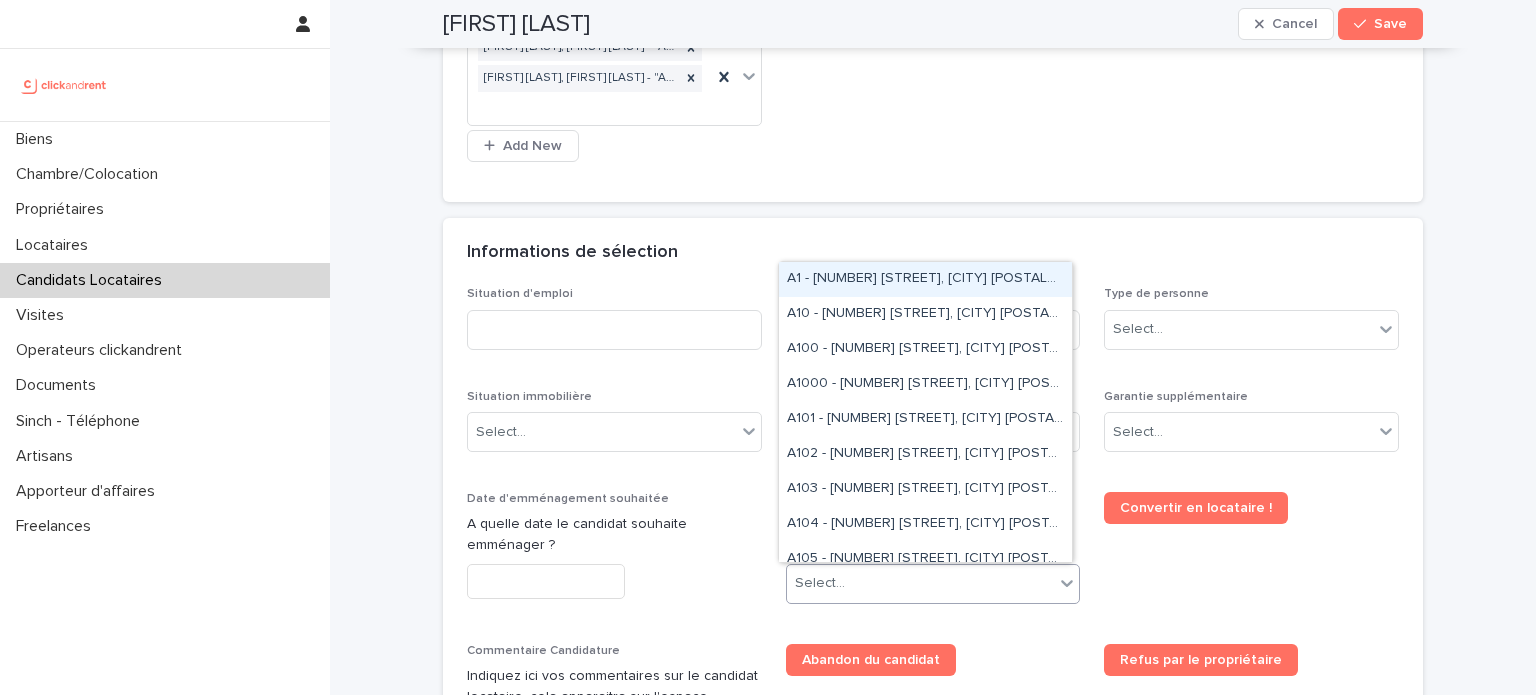 click on "Select..." at bounding box center (921, 583) 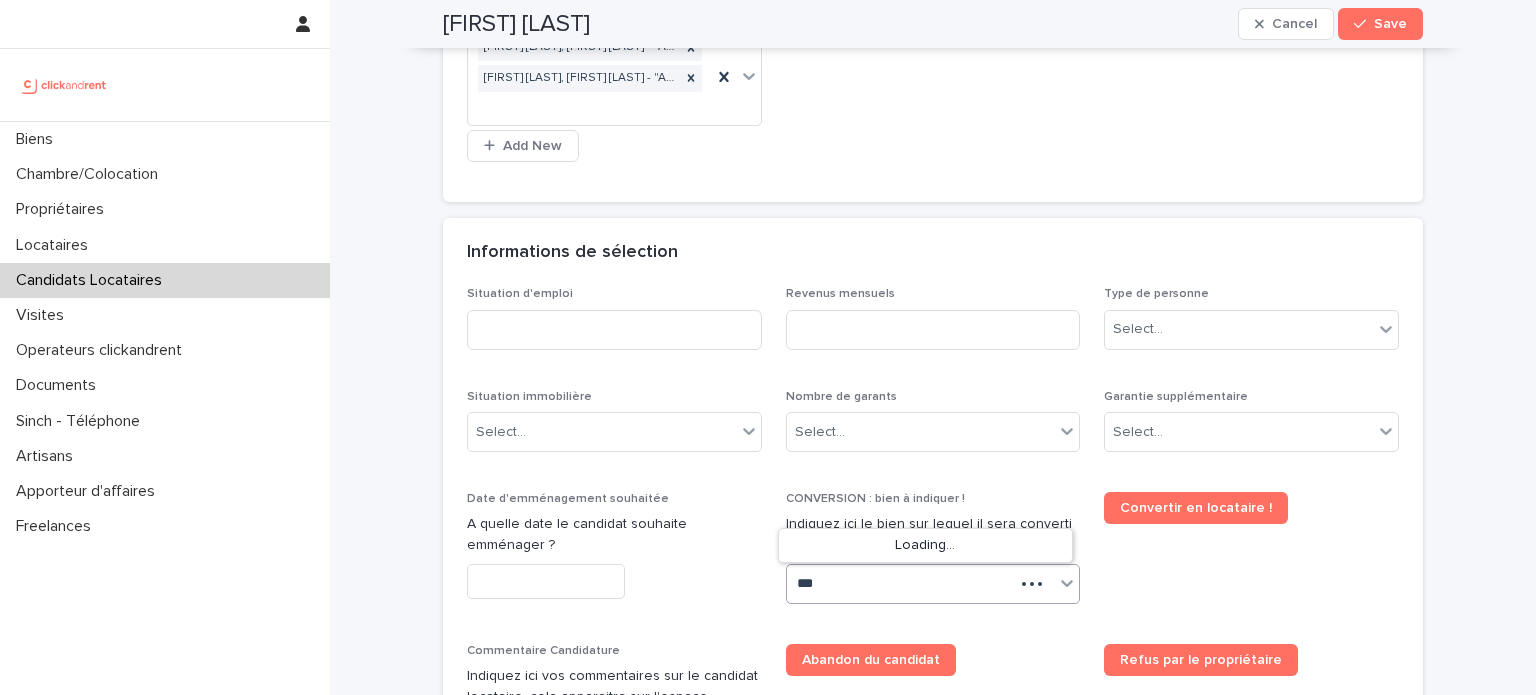 type on "****" 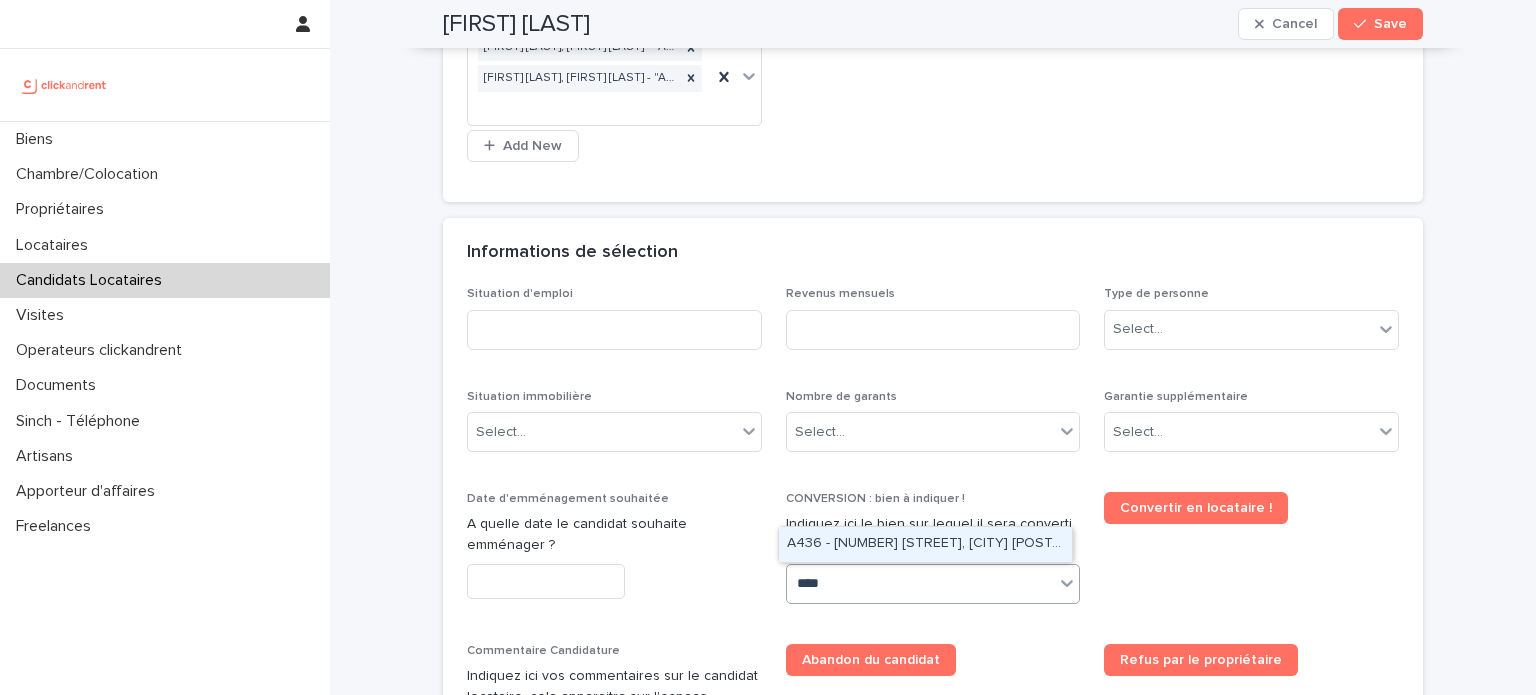 click on "[NUMBER] [STREET], [CITY] [POSTALCODE]" at bounding box center [925, 544] 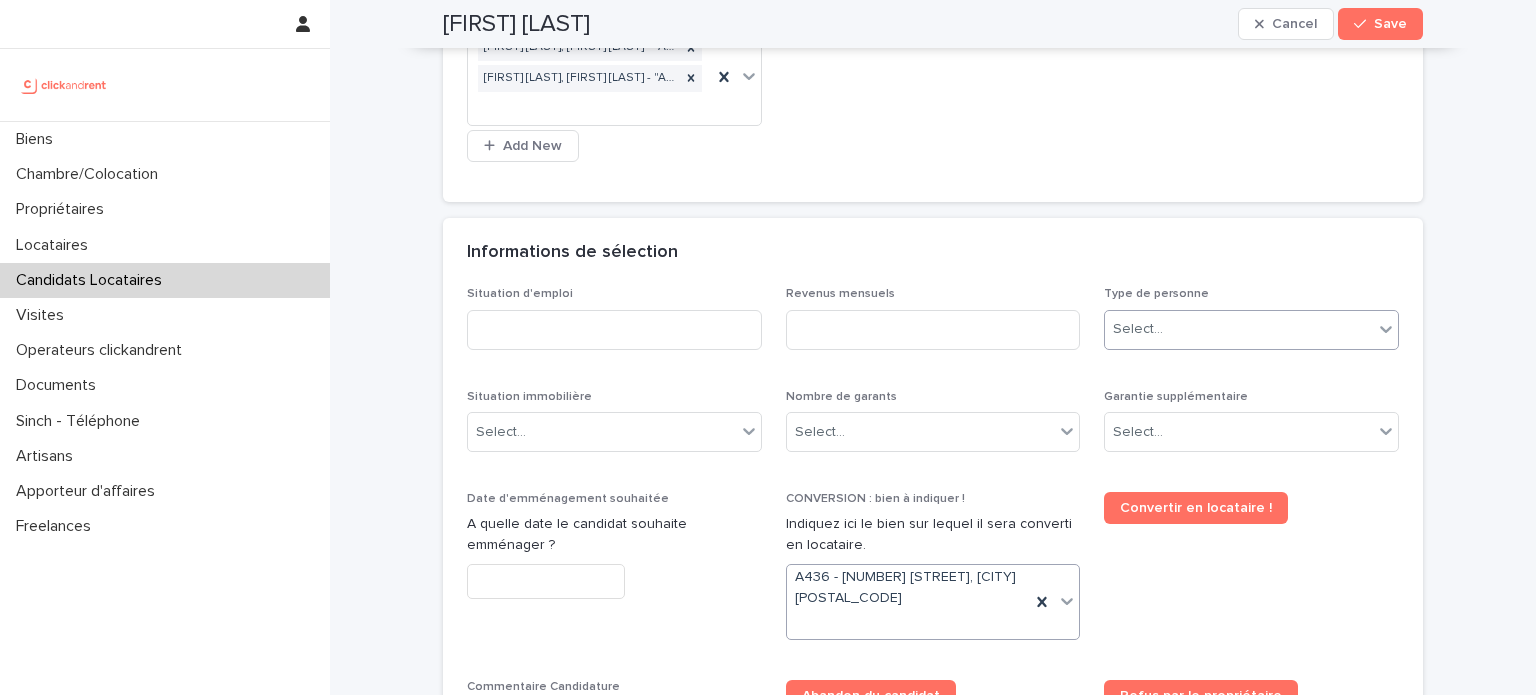 scroll, scrollTop: 660, scrollLeft: 0, axis: vertical 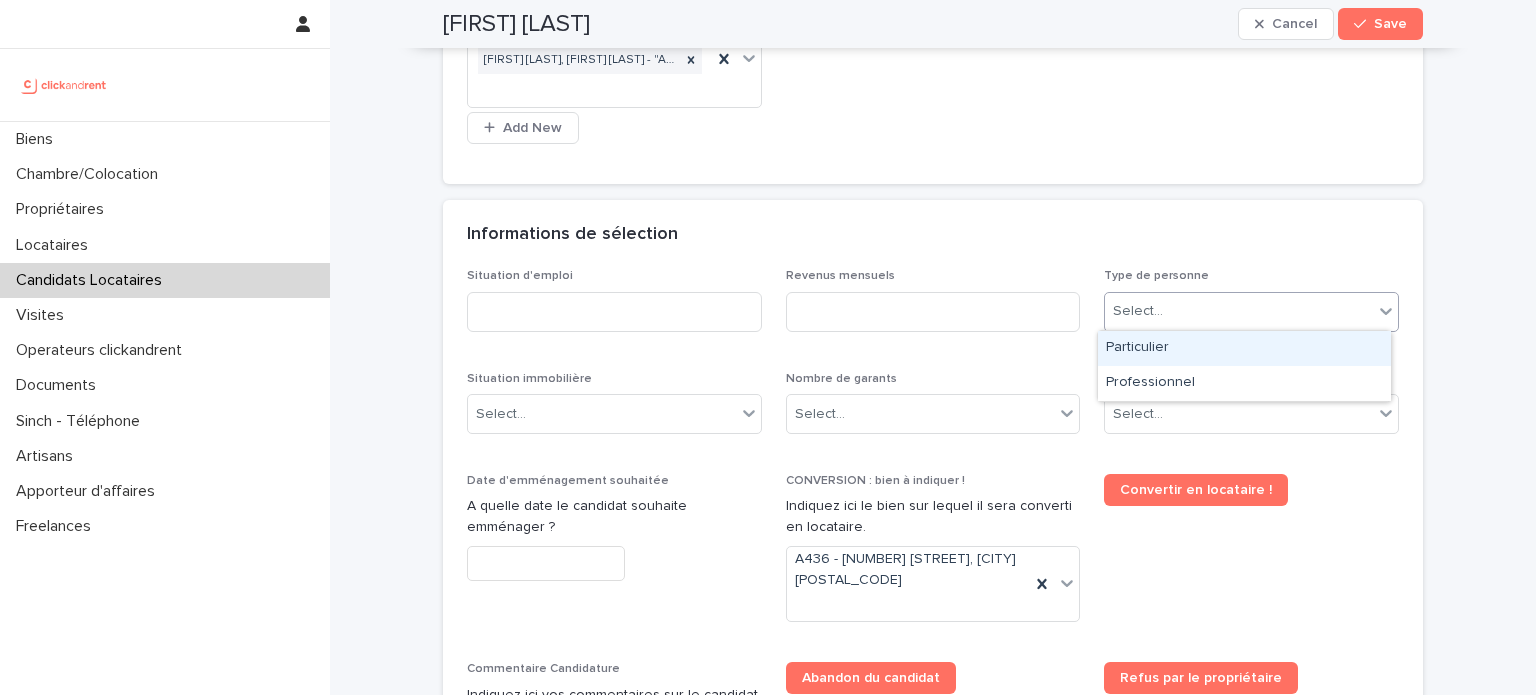 click on "Select..." at bounding box center [1239, 311] 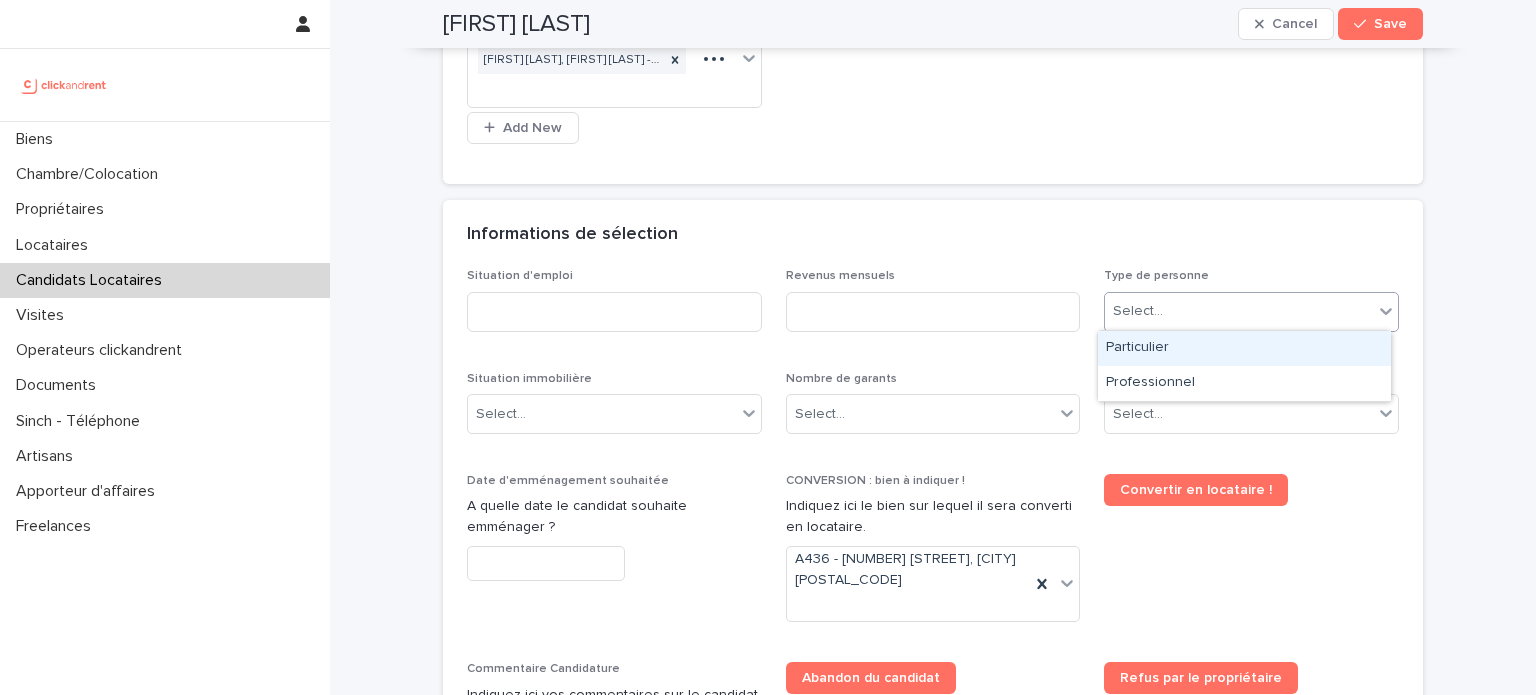 click on "Particulier" at bounding box center [1244, 348] 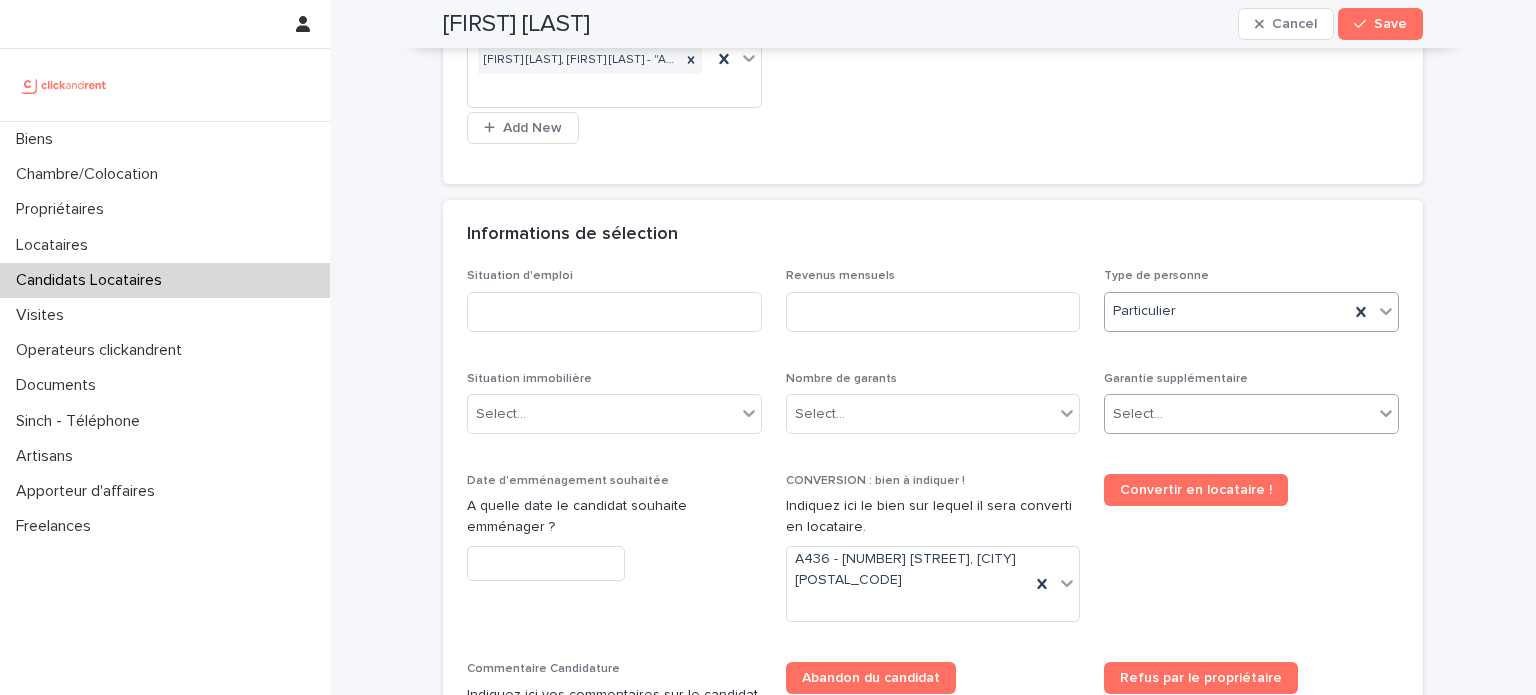 click on "Select..." at bounding box center [1239, 414] 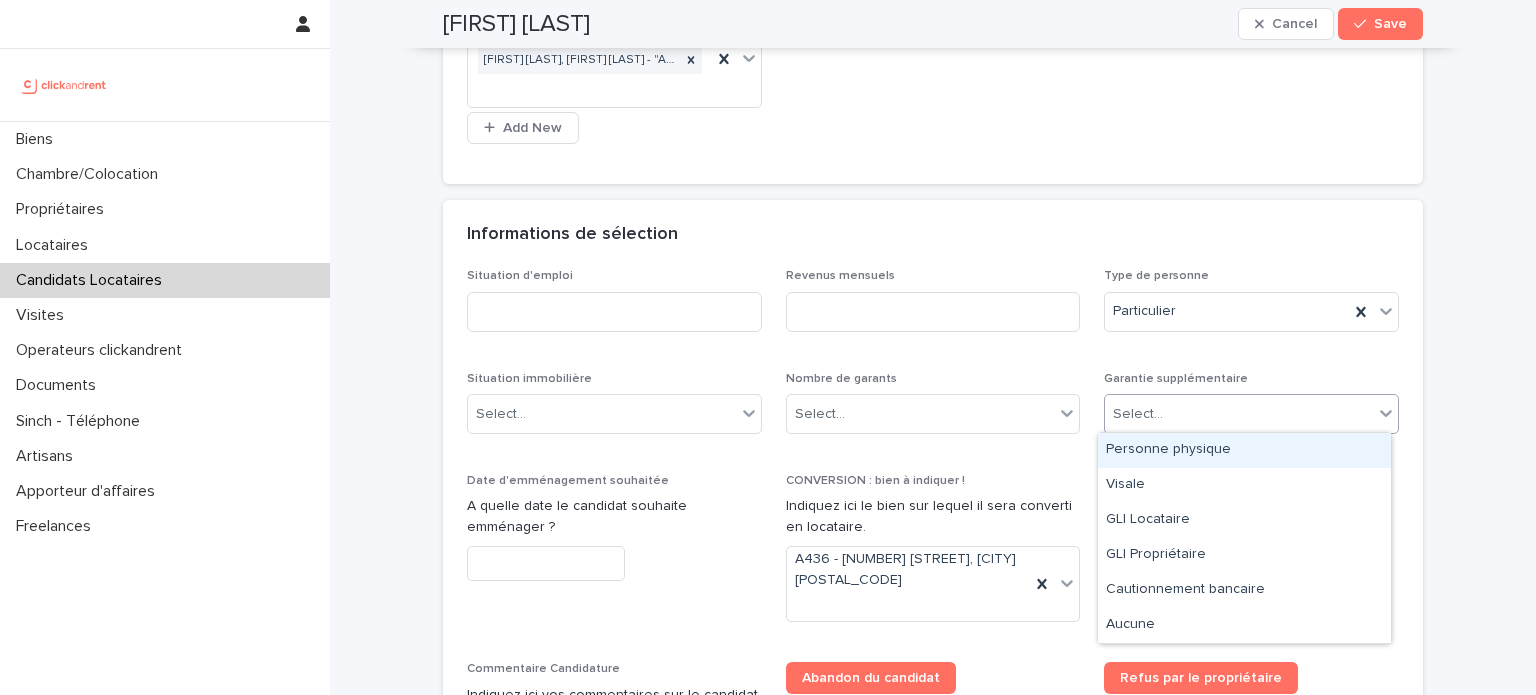 click on "Personne physique" at bounding box center (1244, 450) 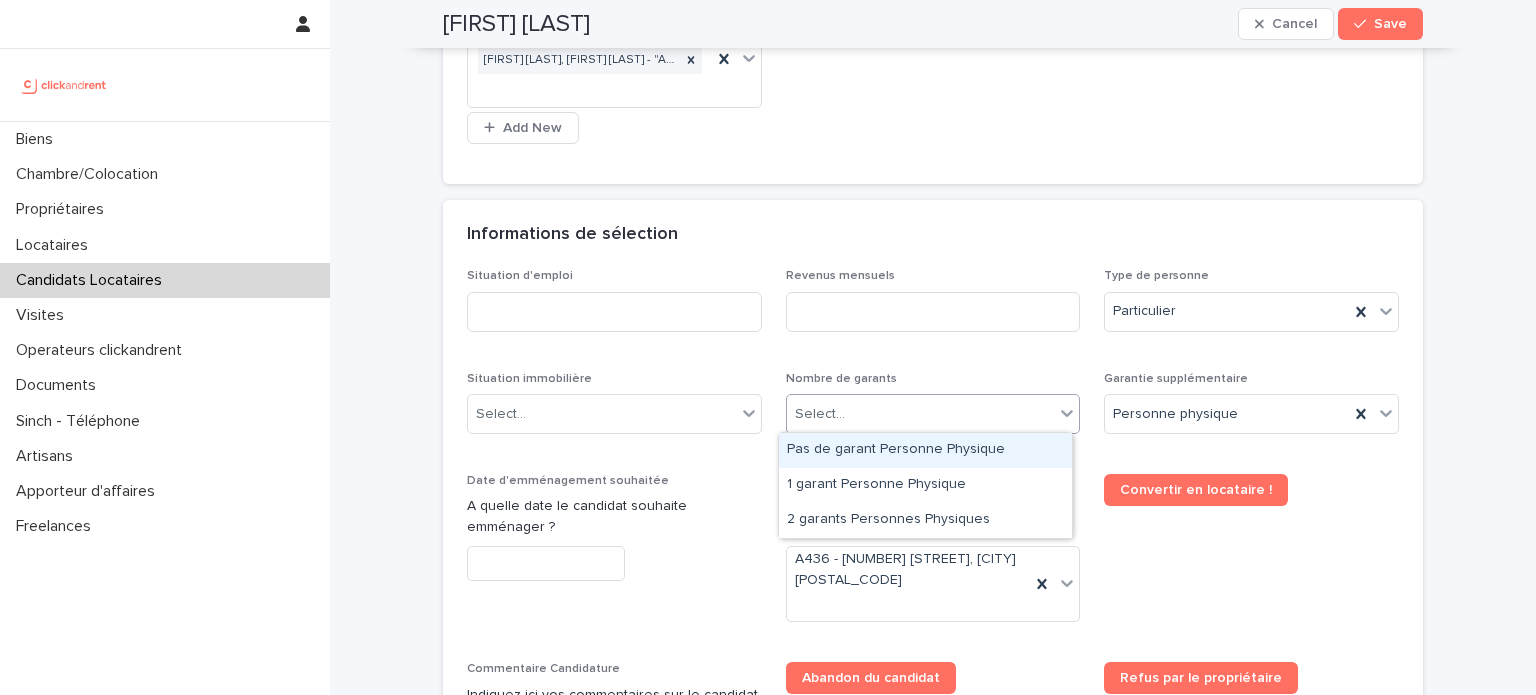 click on "Select..." at bounding box center [921, 414] 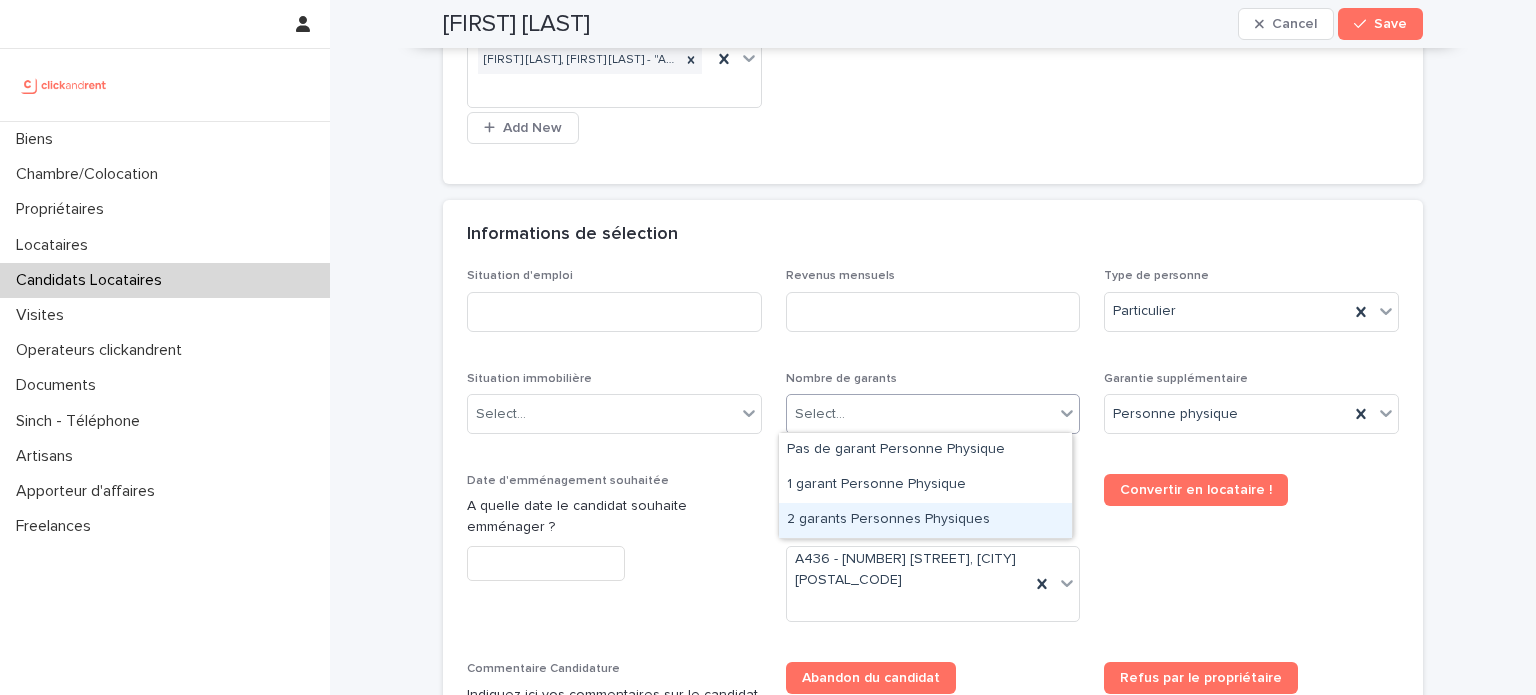 click on "2 garants Personnes Physiques" at bounding box center (925, 520) 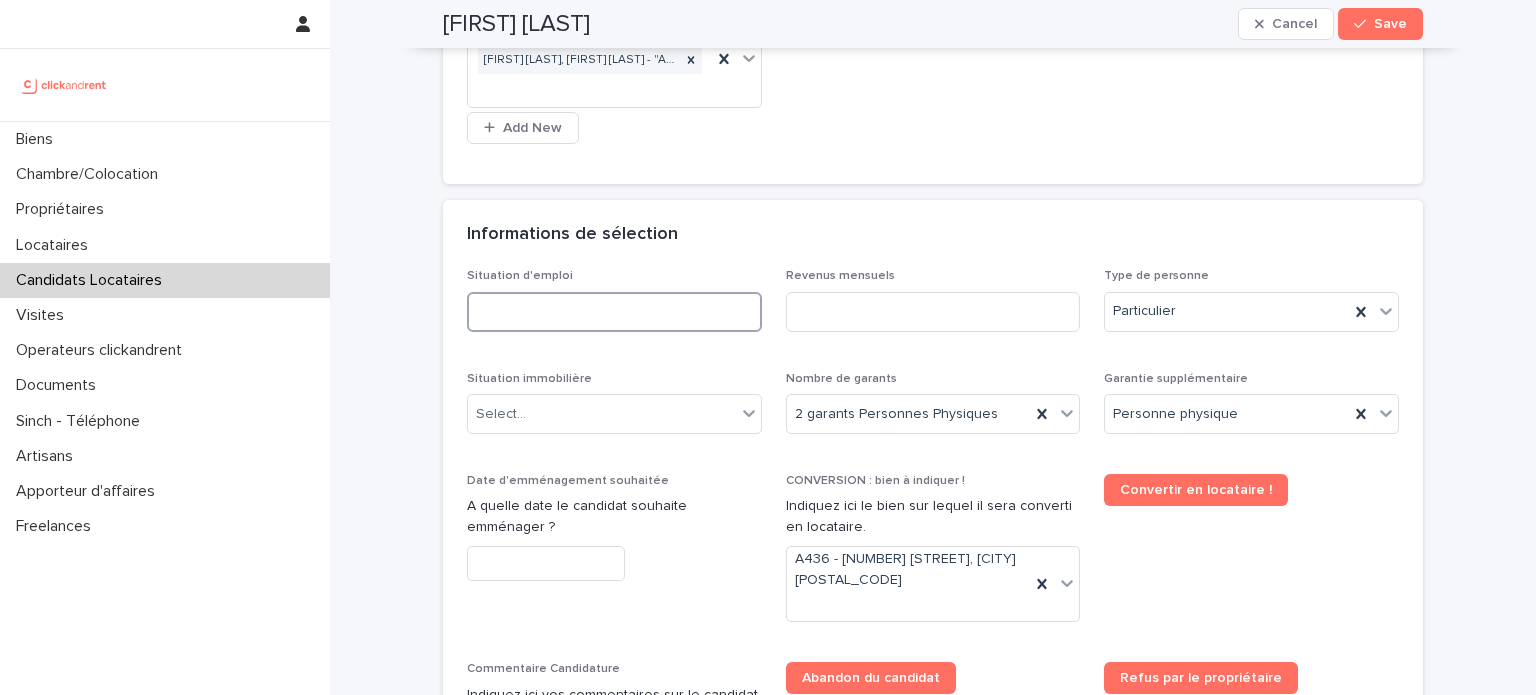 click at bounding box center (614, 312) 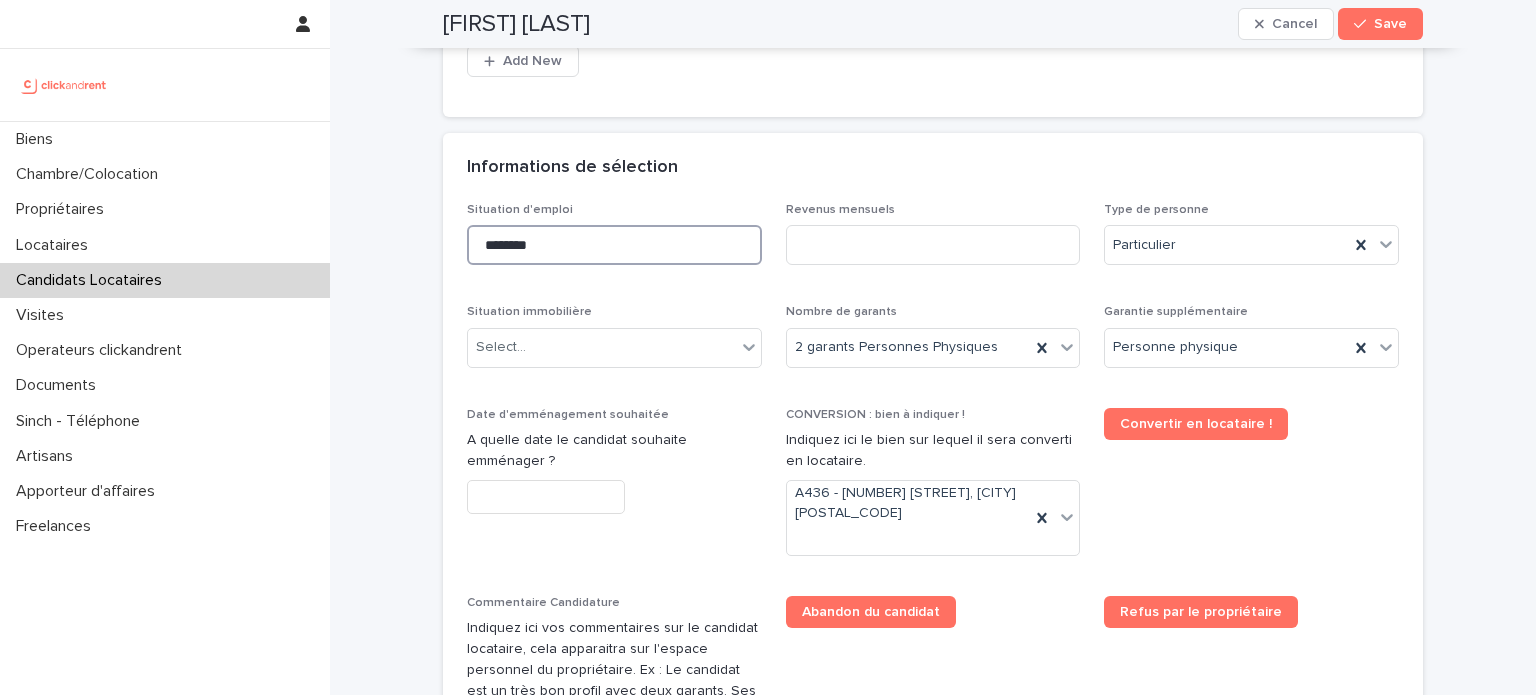 scroll, scrollTop: 919, scrollLeft: 0, axis: vertical 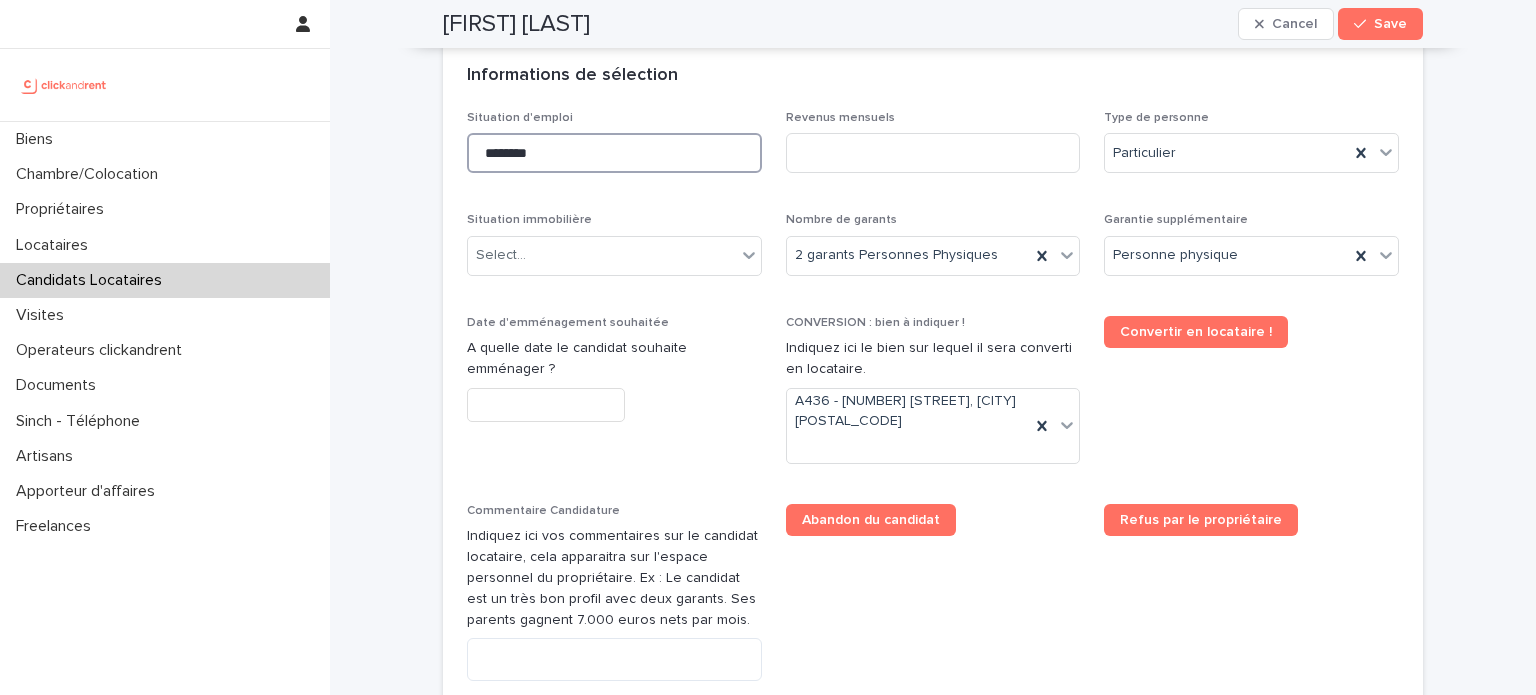 type on "********" 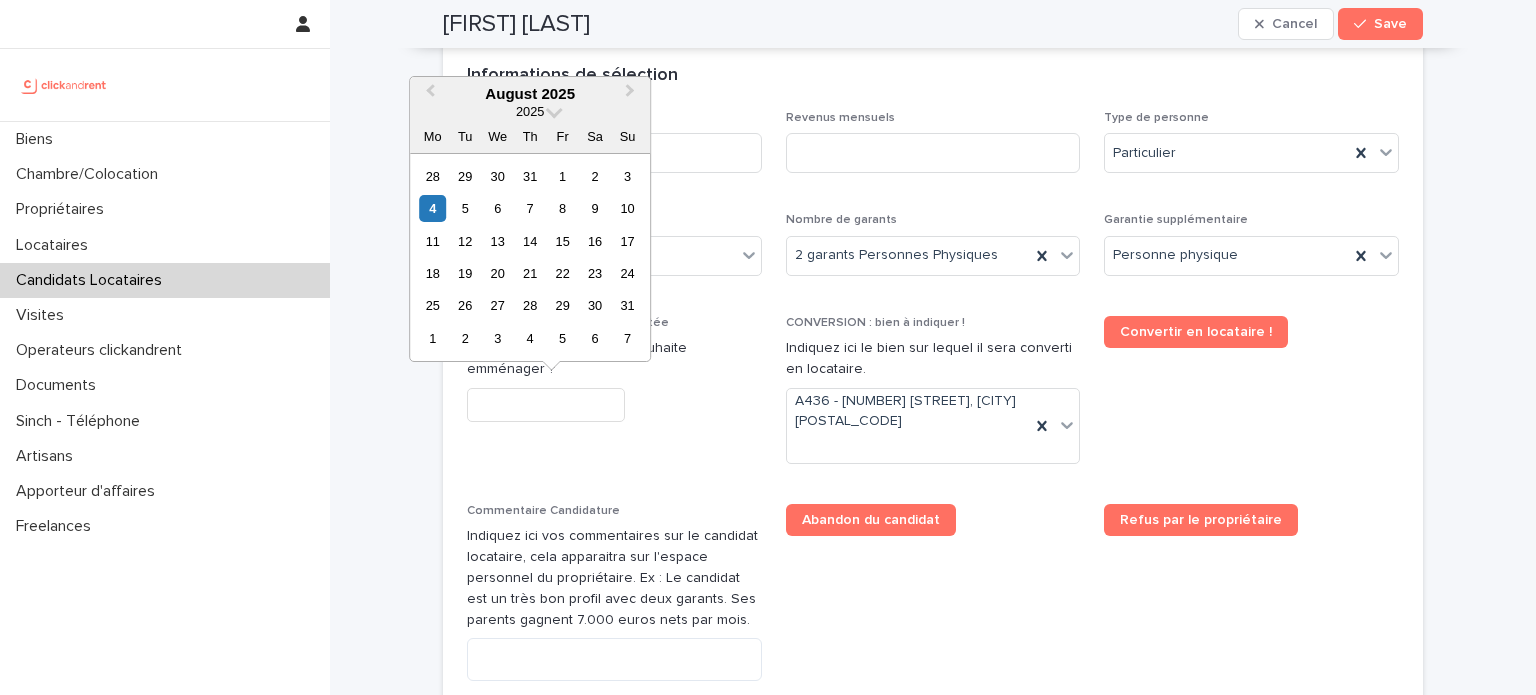 click at bounding box center (546, 405) 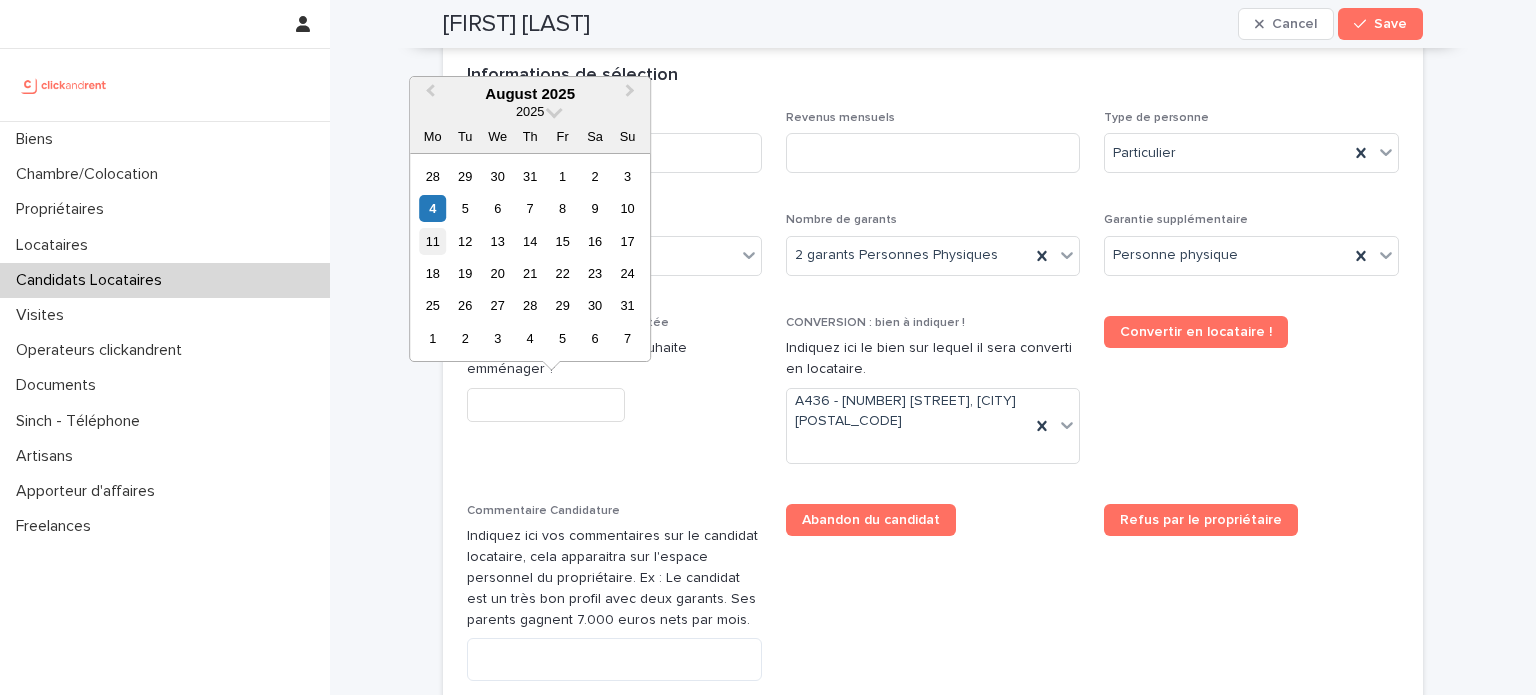 click on "11" at bounding box center (432, 241) 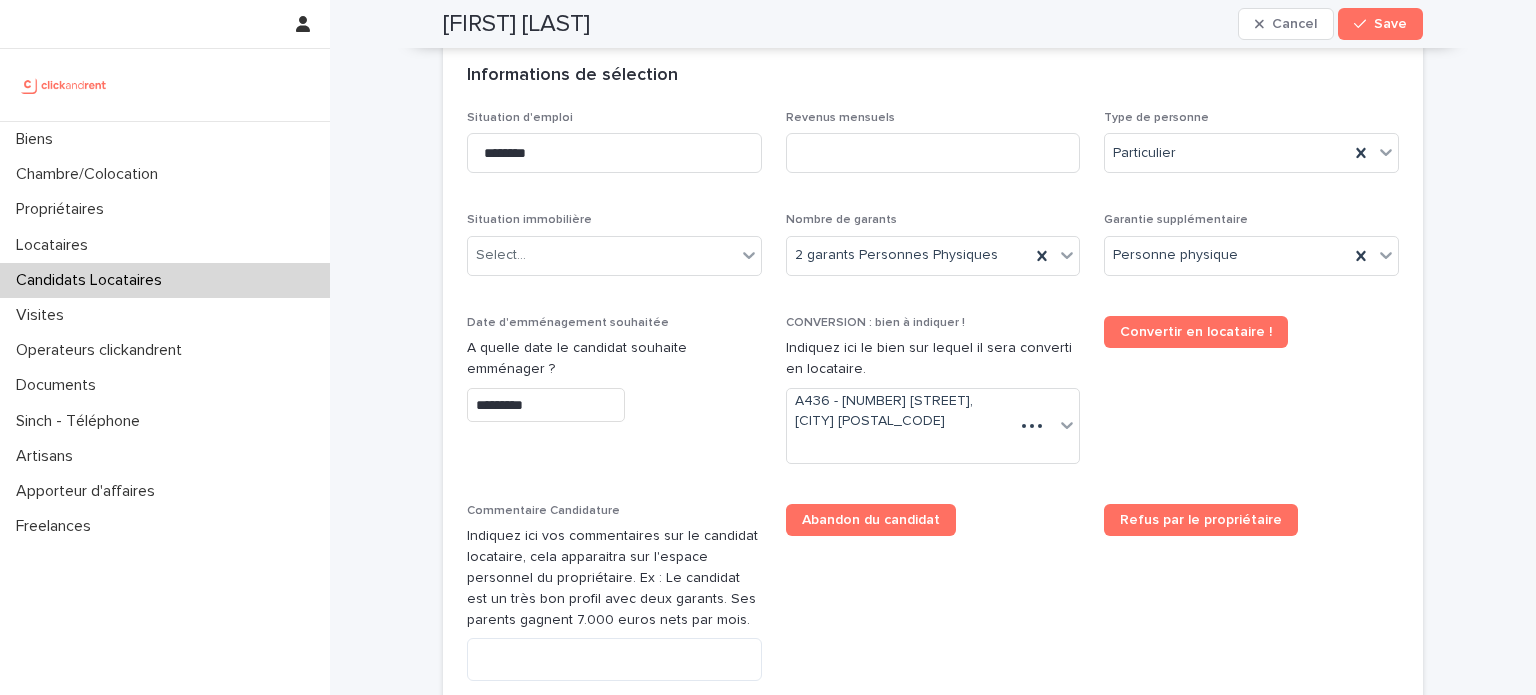 click on "Situation immobilière Select..." at bounding box center [614, 252] 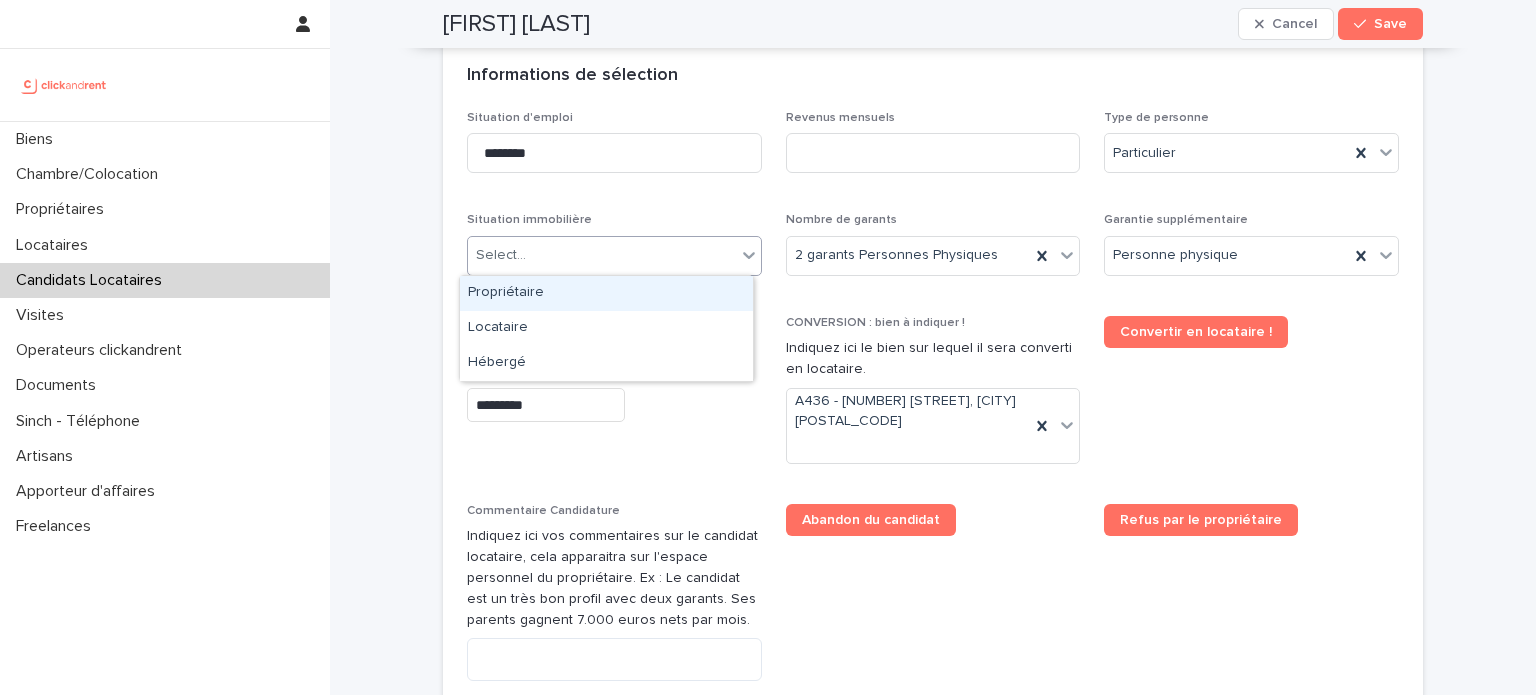 click on "Select..." at bounding box center (602, 255) 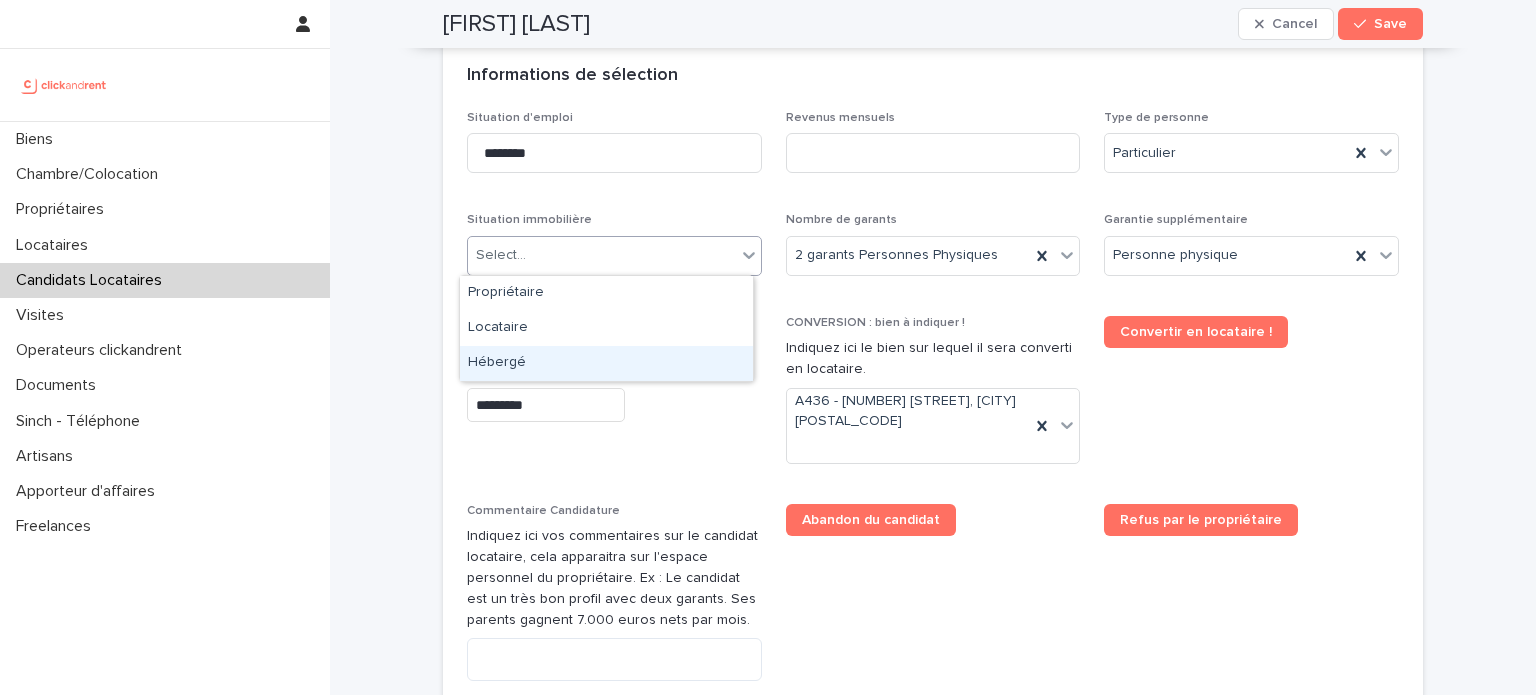 click on "Hébergé" at bounding box center (606, 363) 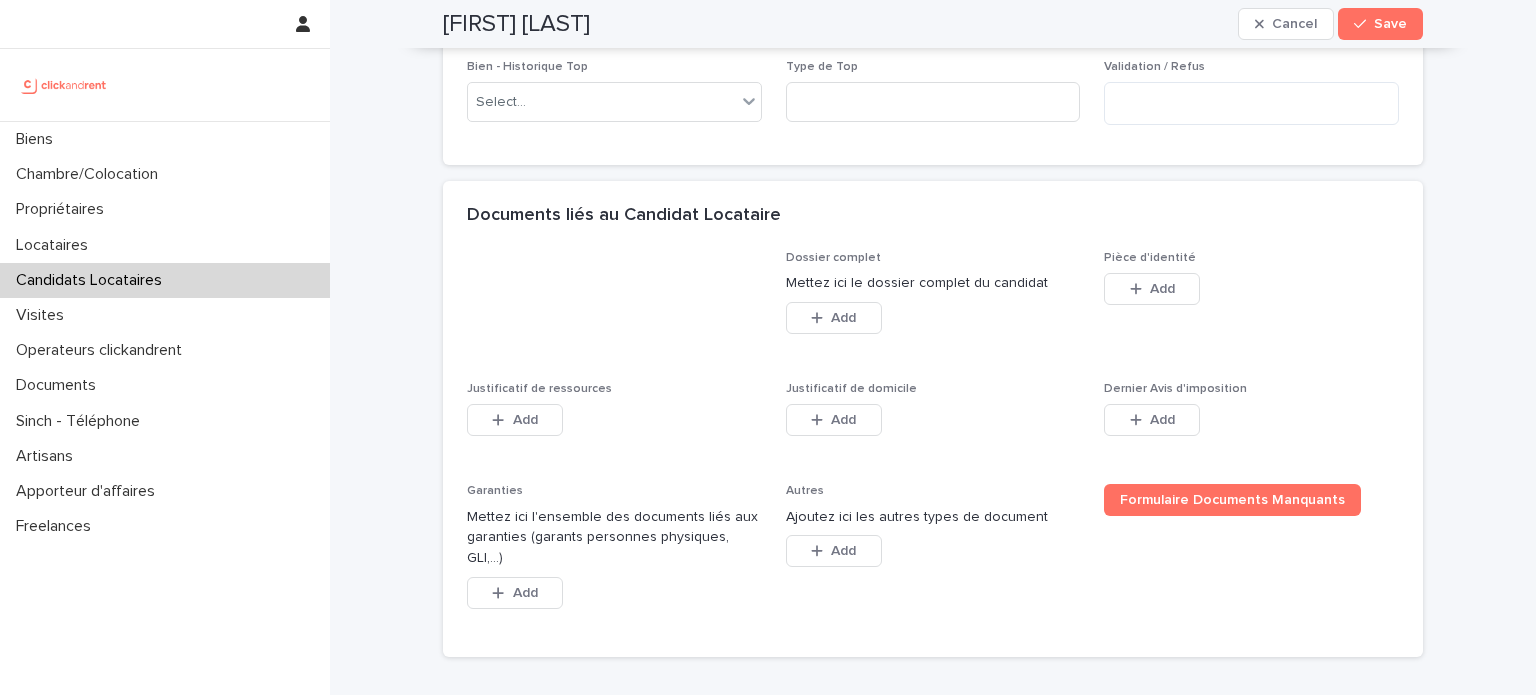 scroll, scrollTop: 1596, scrollLeft: 0, axis: vertical 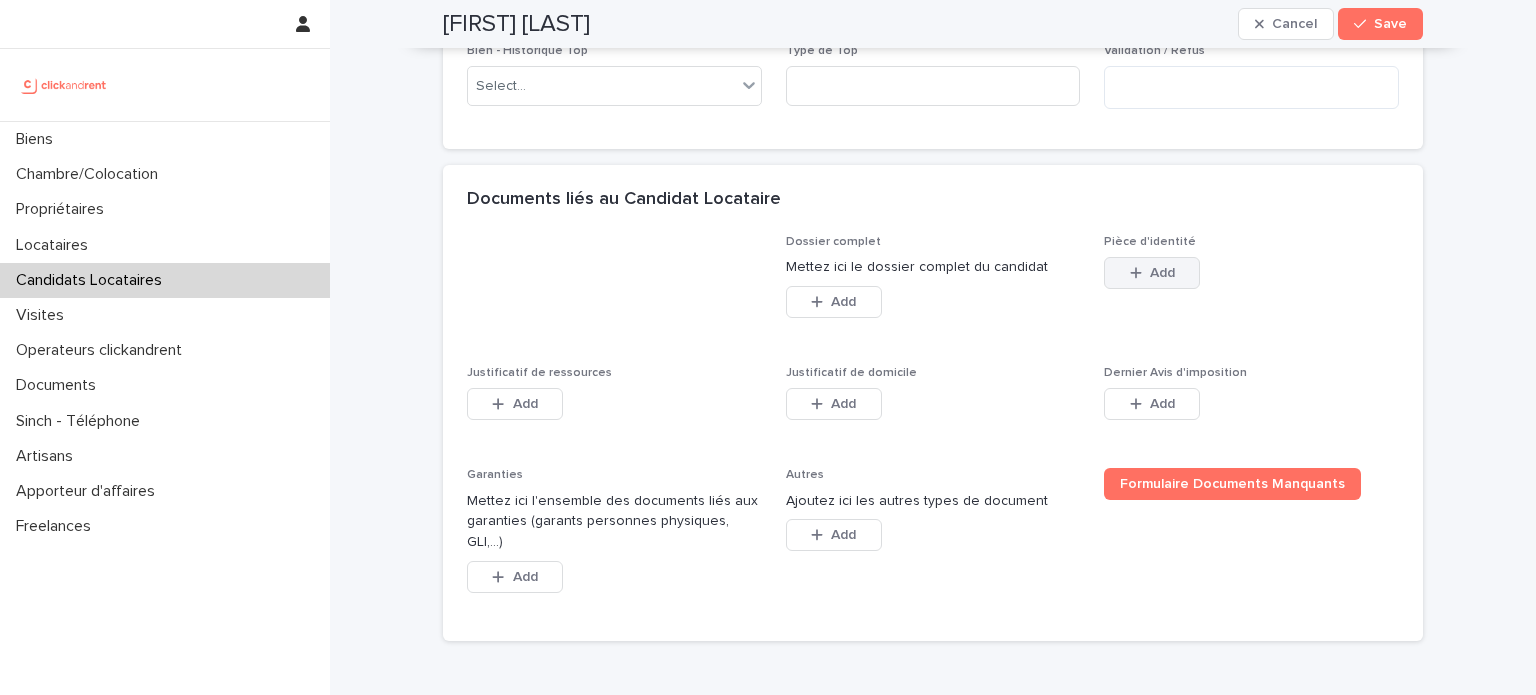 click on "Add" at bounding box center [1162, 273] 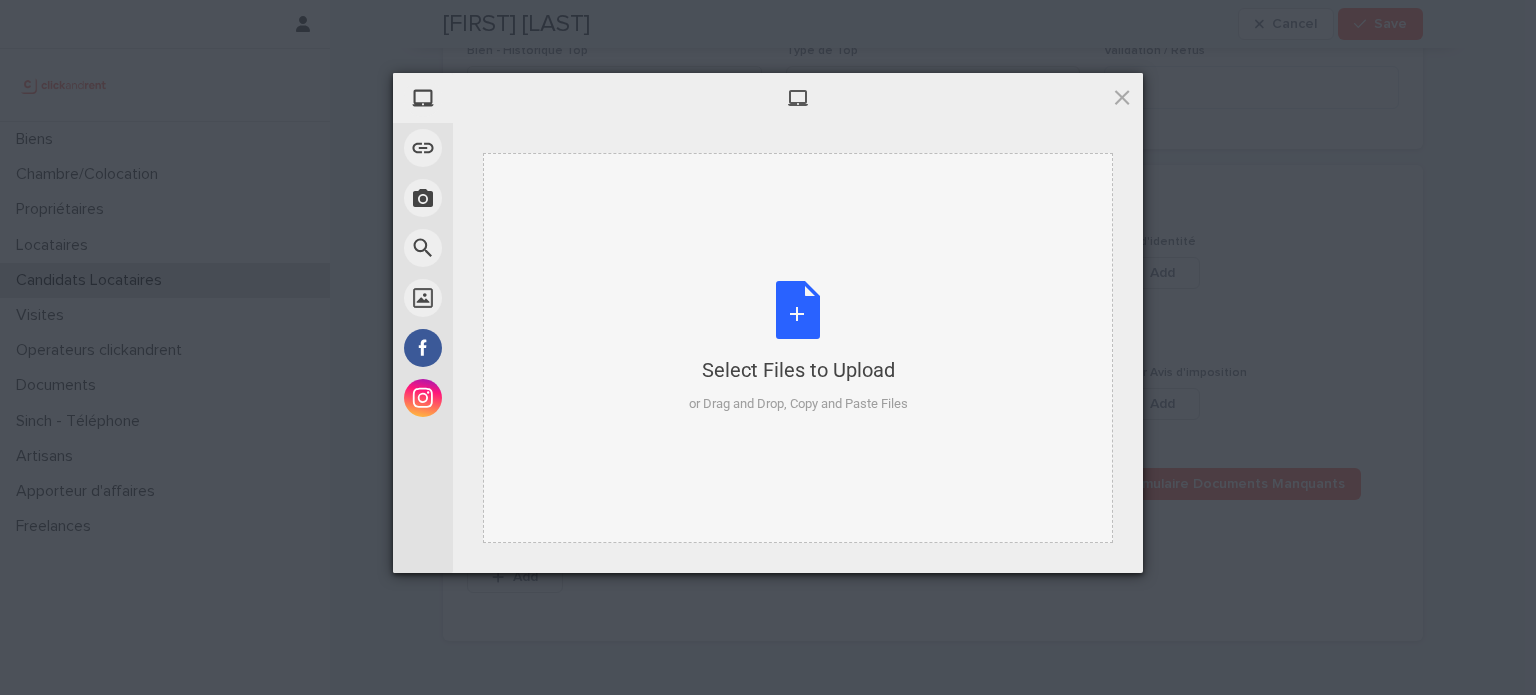 click on "Select Files to Upload
or Drag and Drop, Copy and Paste Files" at bounding box center (798, 348) 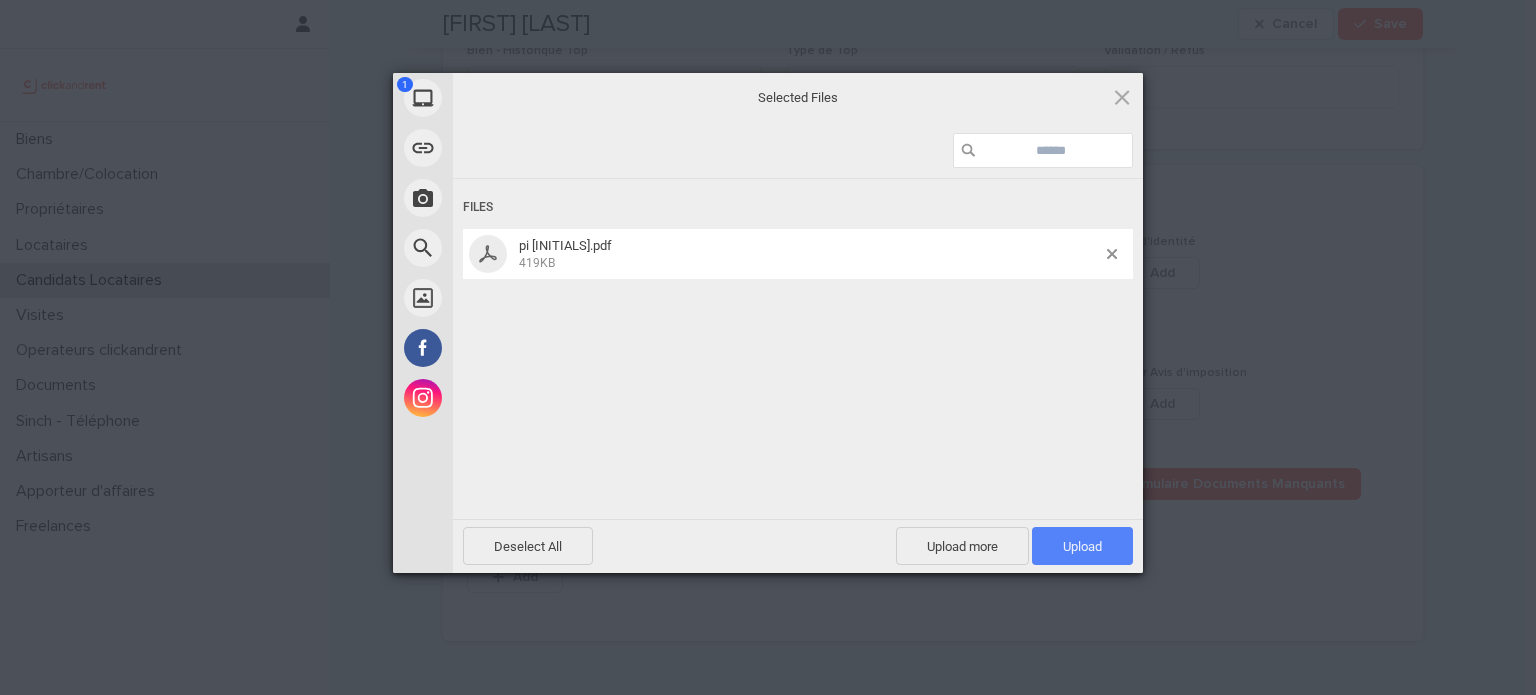 click on "Upload
1" at bounding box center [1082, 546] 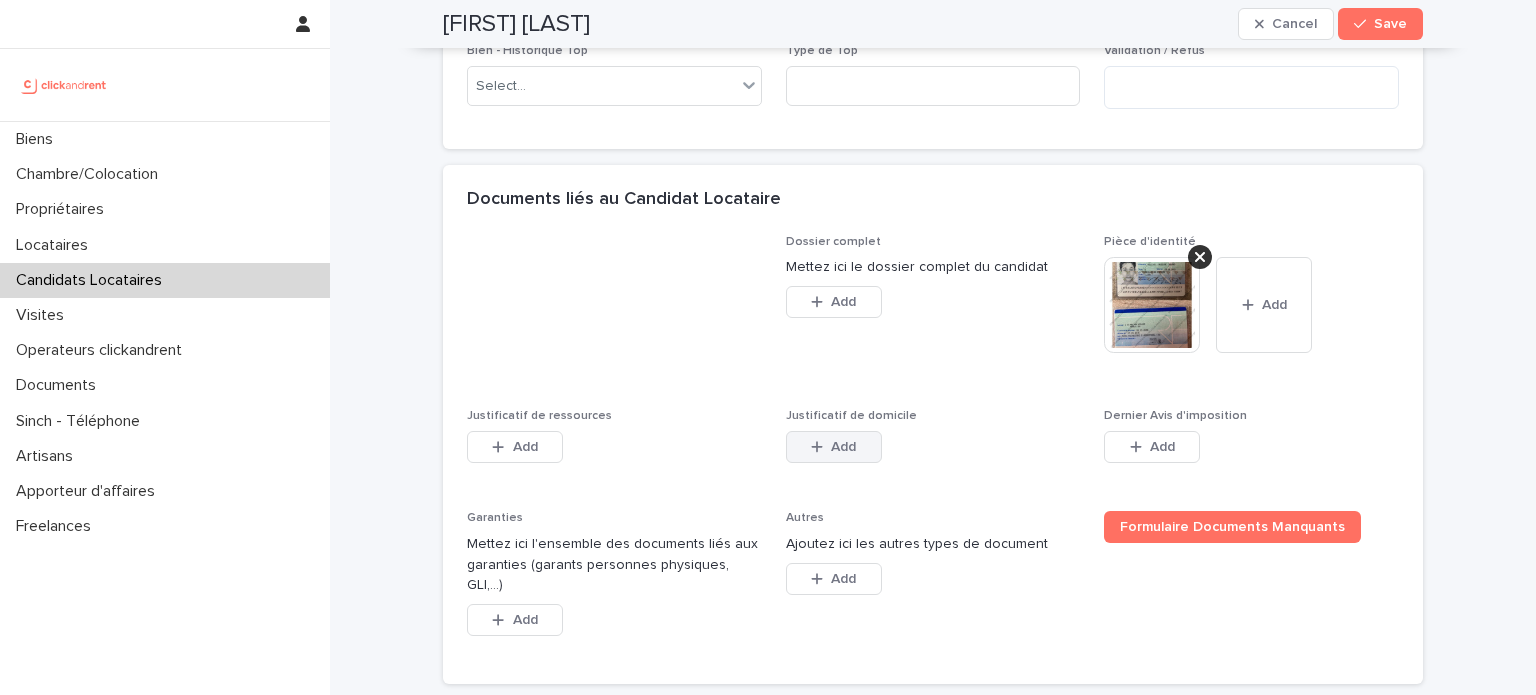 click 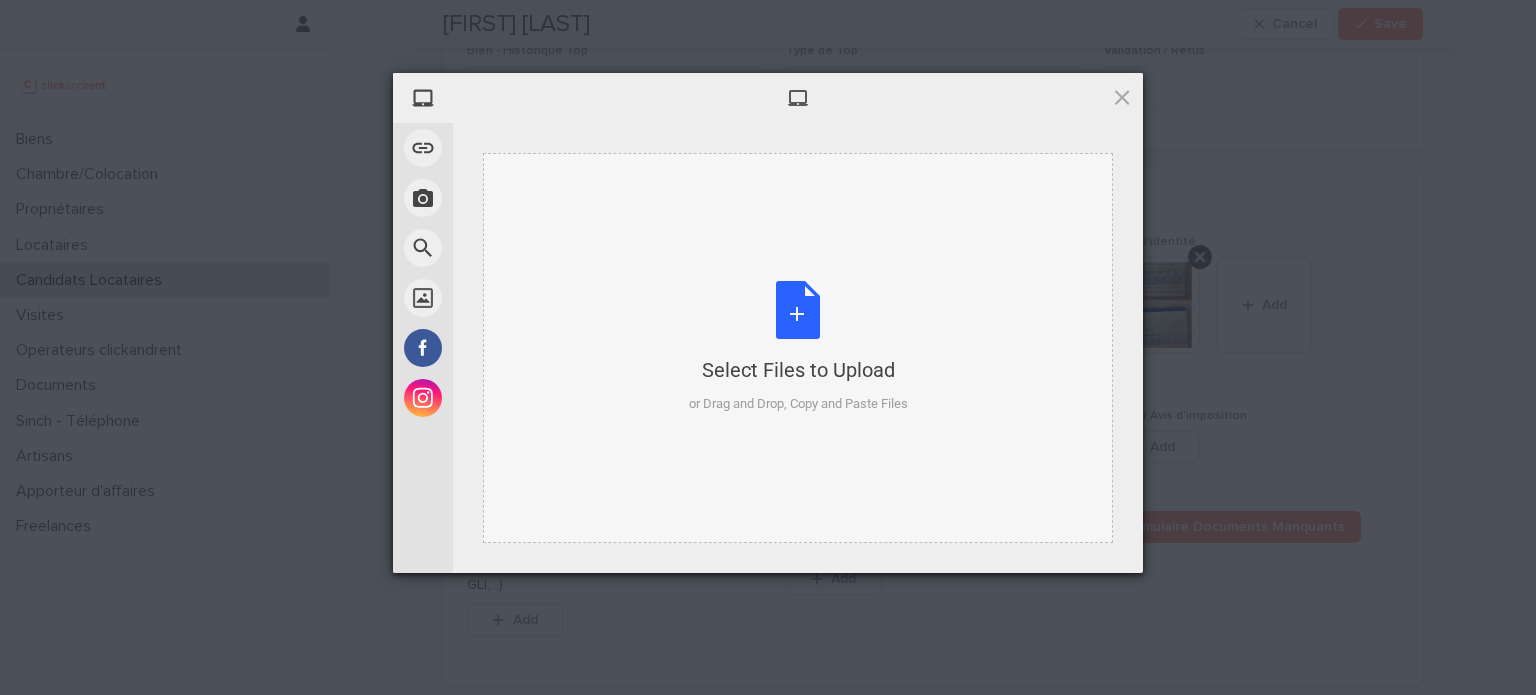 click on "Select Files to Upload
or Drag and Drop, Copy and Paste Files" at bounding box center [798, 347] 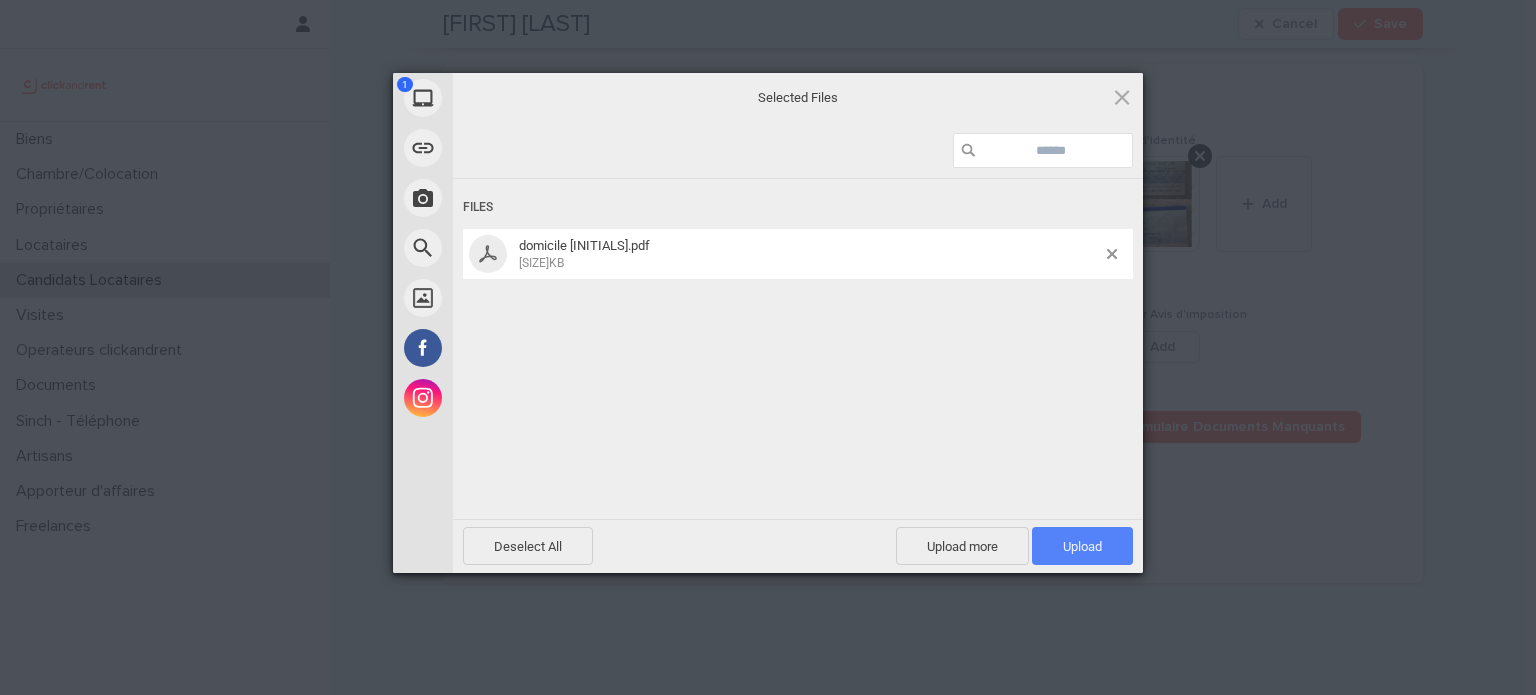 click on "Upload
1" at bounding box center [1082, 546] 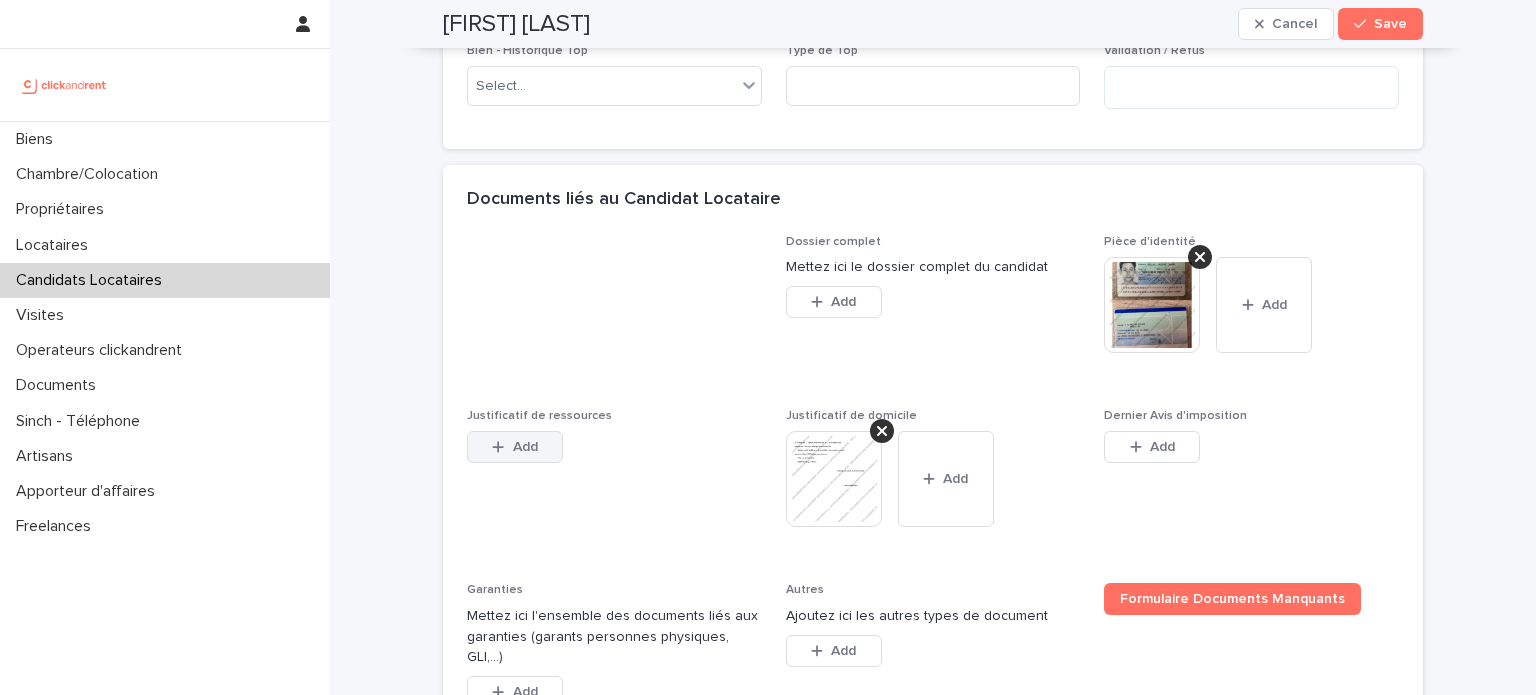 click on "Add" at bounding box center (515, 447) 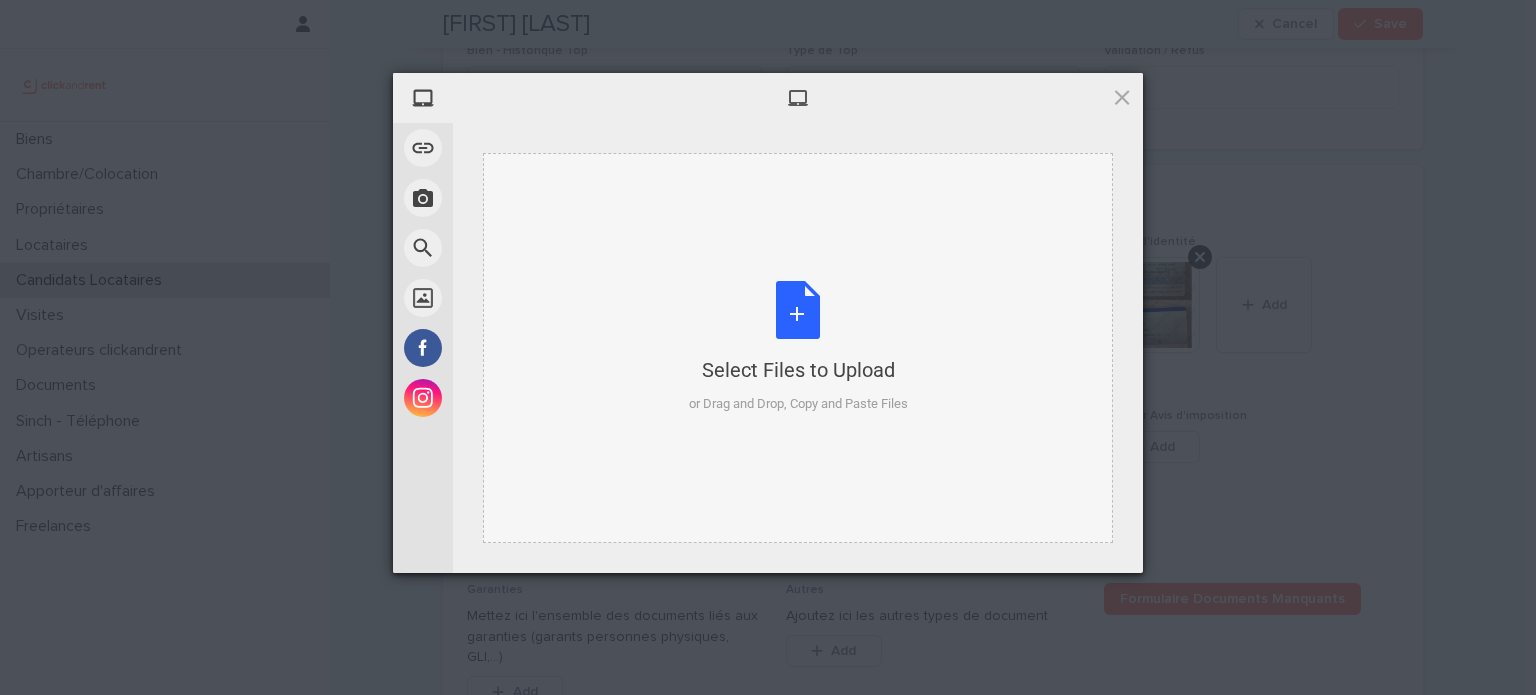 click on "Select Files to Upload
or Drag and Drop, Copy and Paste Files" at bounding box center [798, 347] 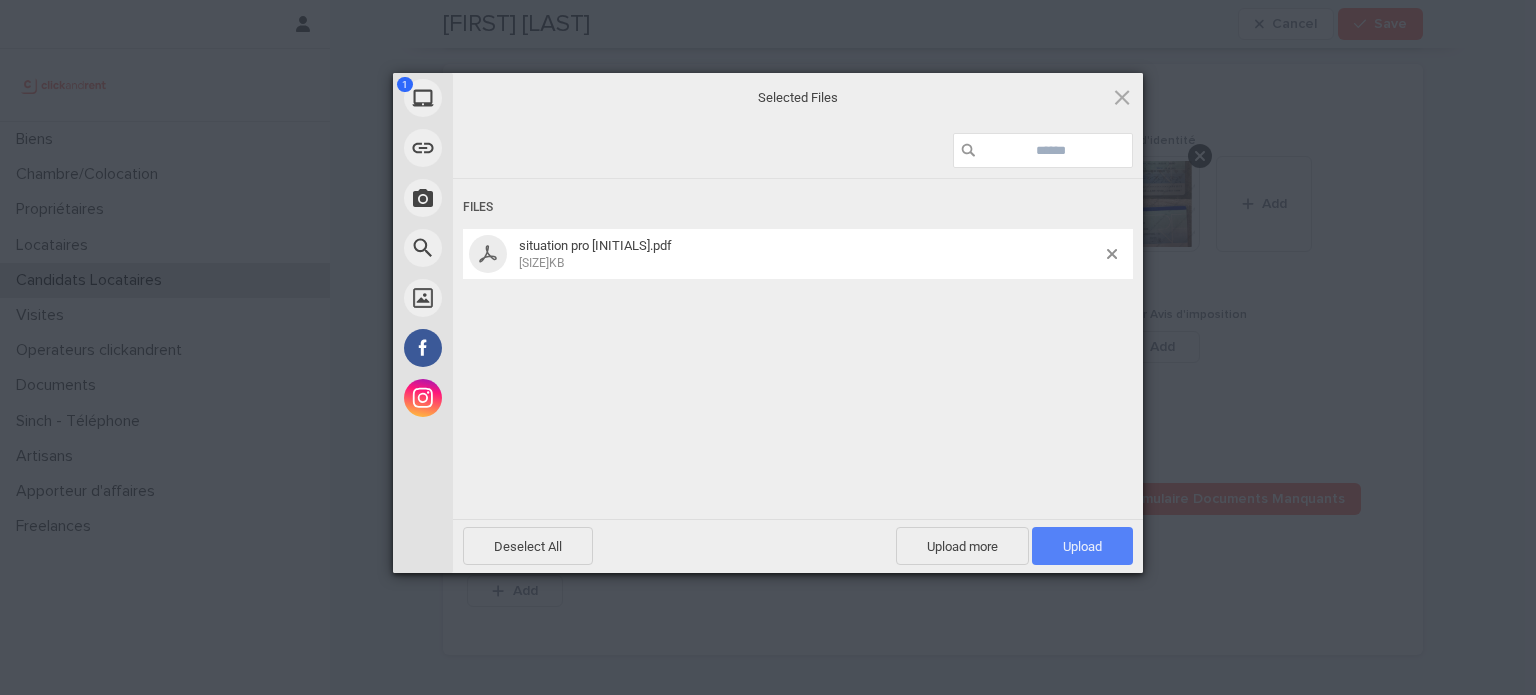 click on "Upload
1" at bounding box center [1082, 546] 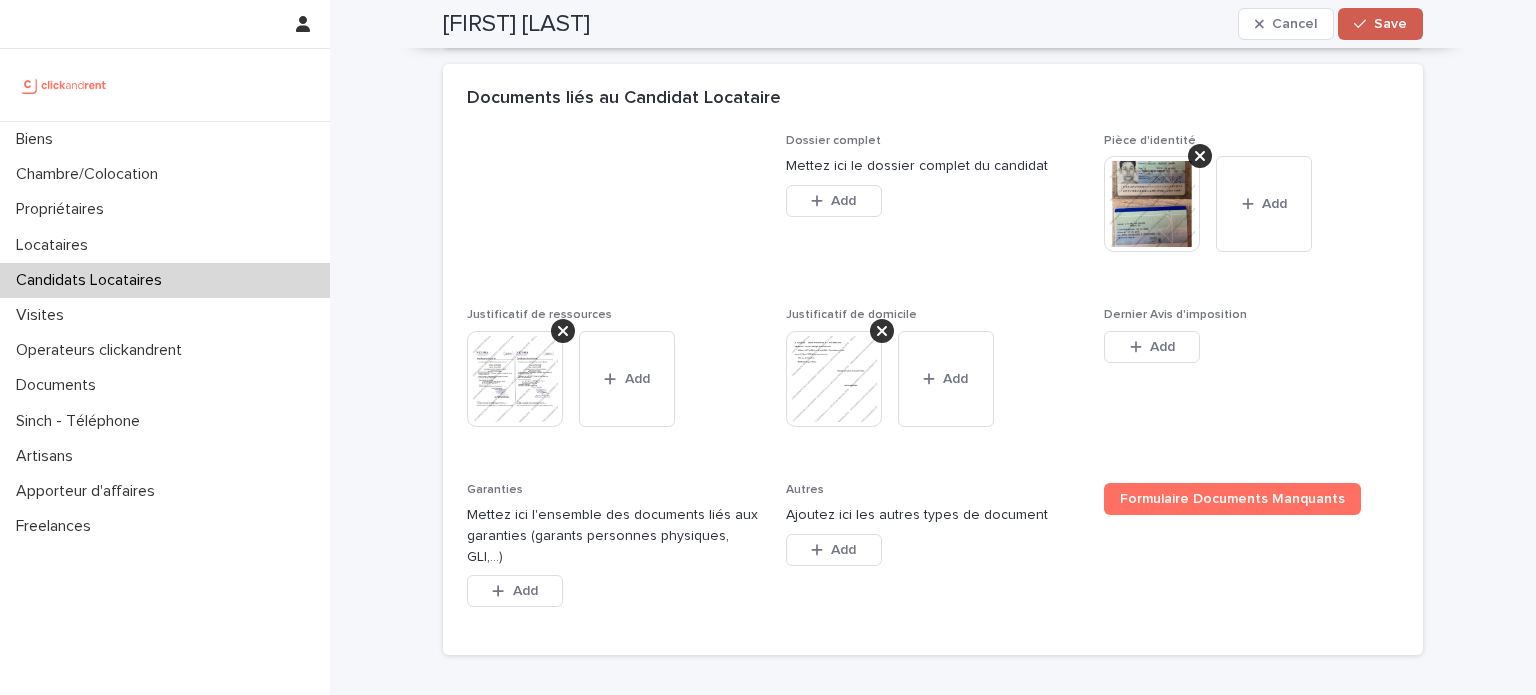 click on "Save" at bounding box center [1390, 24] 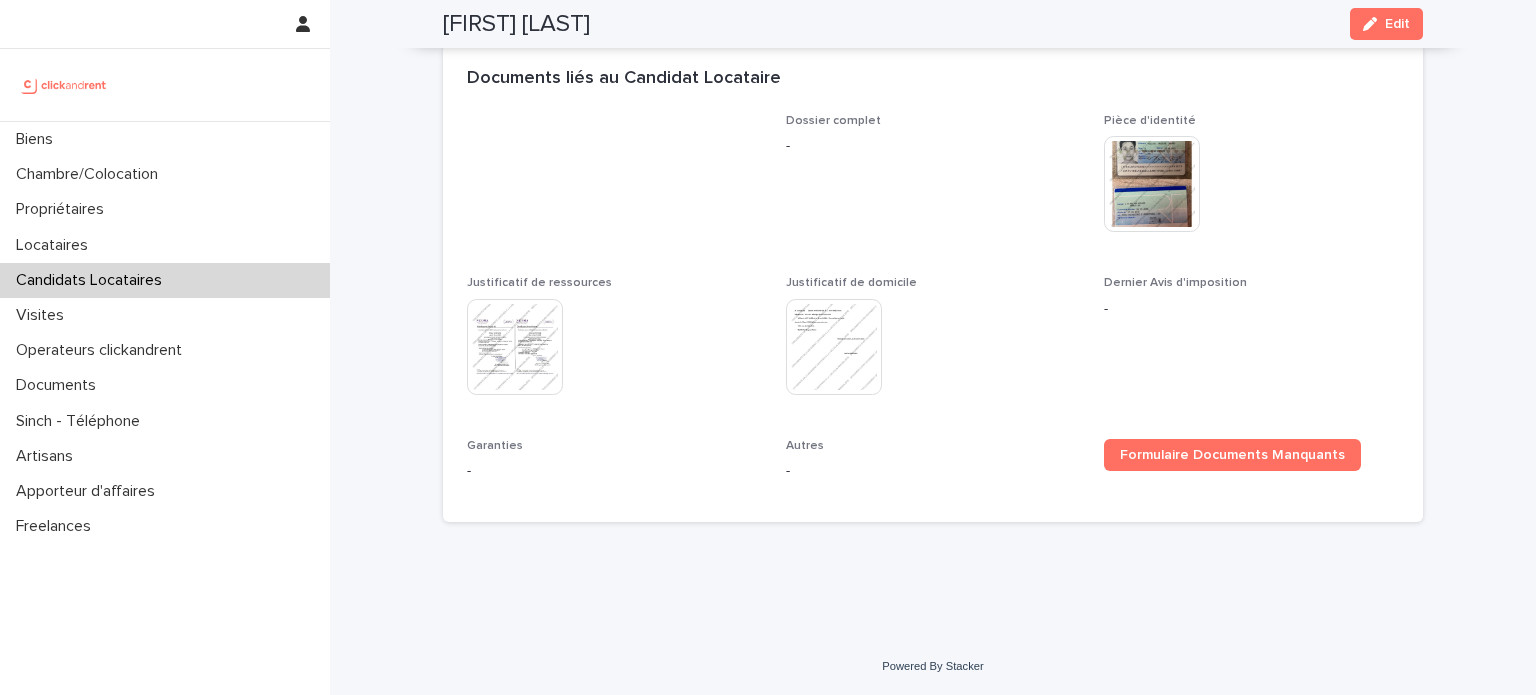 scroll, scrollTop: 1064, scrollLeft: 0, axis: vertical 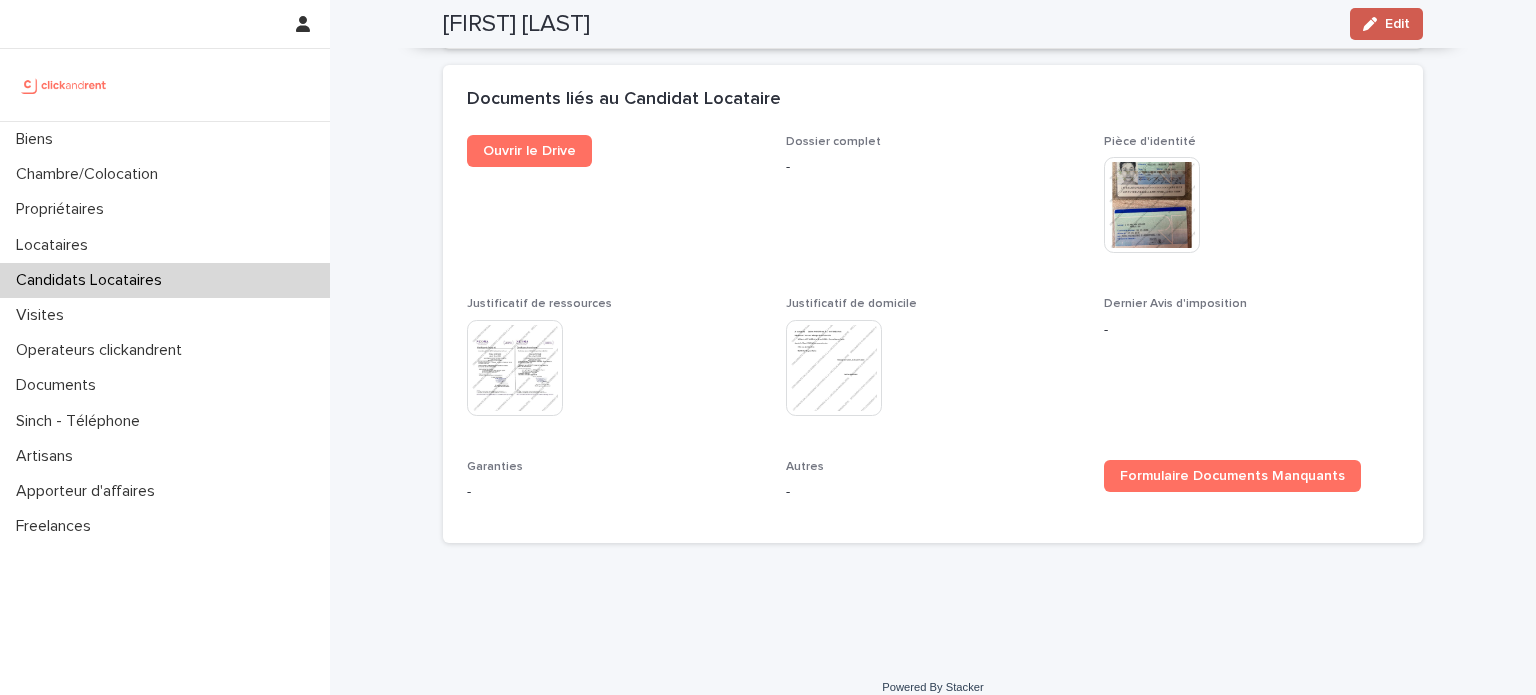 click at bounding box center [1374, 24] 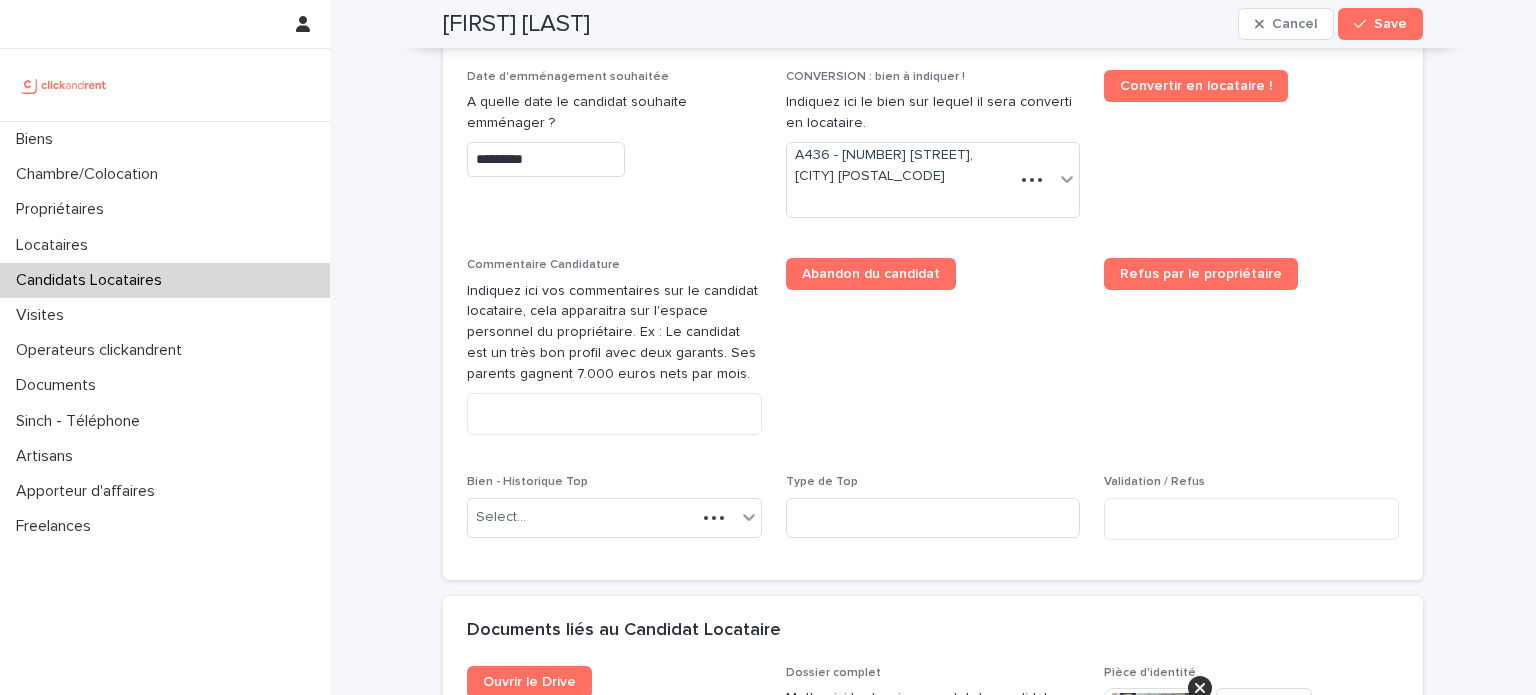 scroll, scrollTop: 1707, scrollLeft: 0, axis: vertical 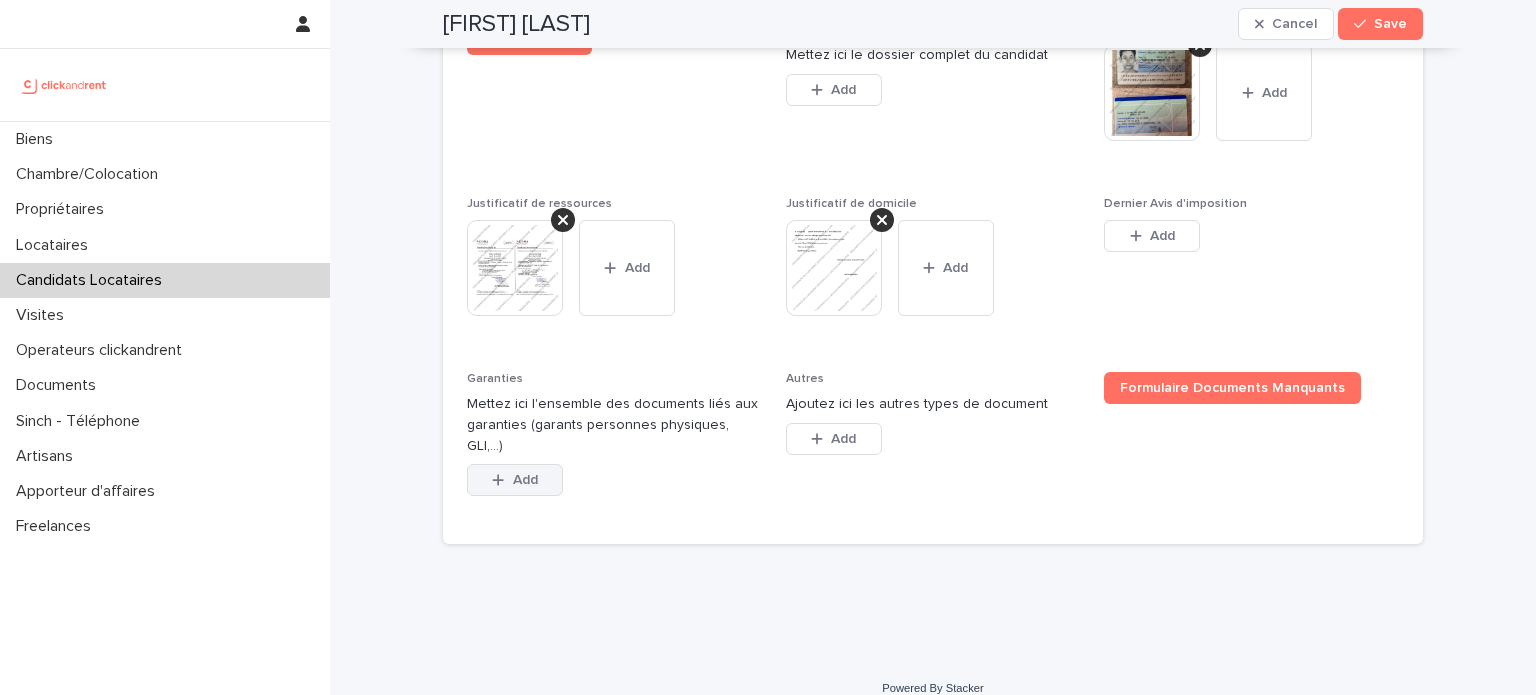 click on "Add" at bounding box center [525, 480] 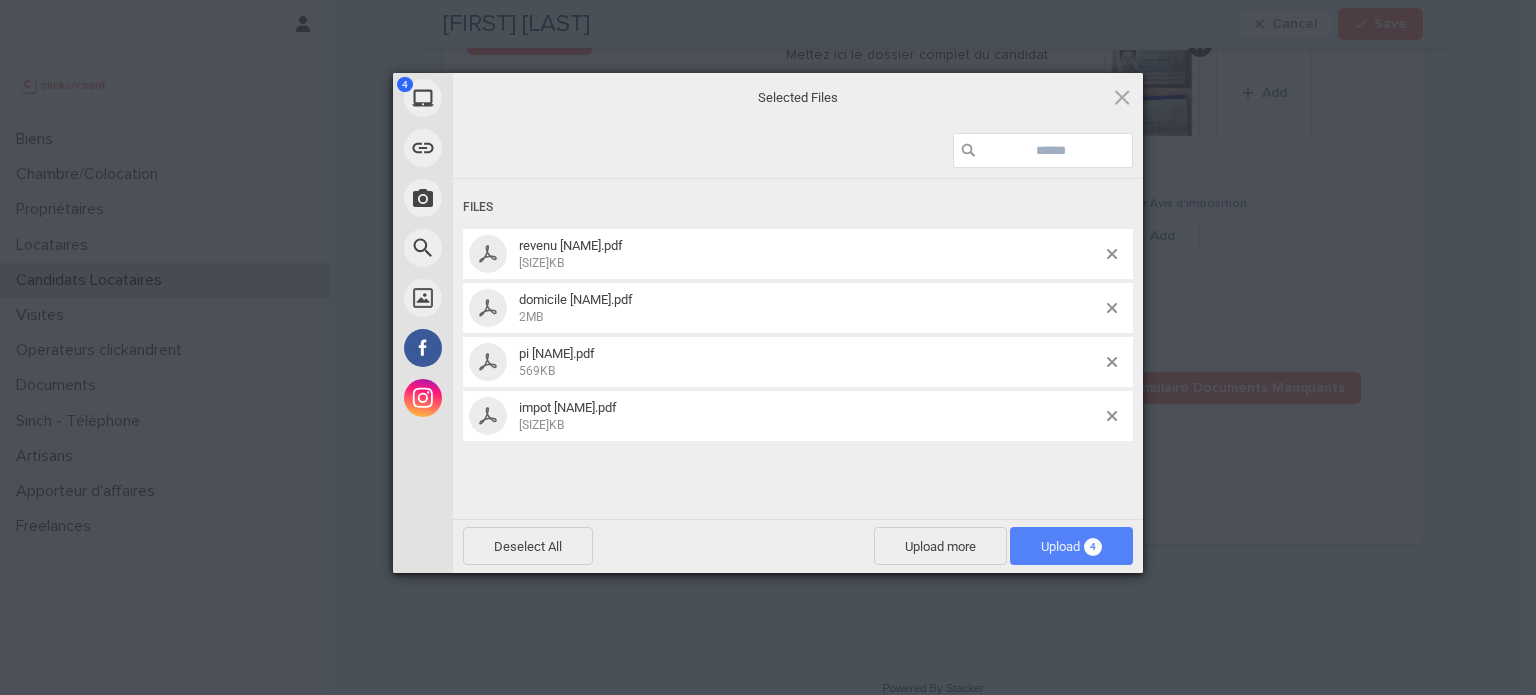 click on "Upload
4" at bounding box center [1071, 546] 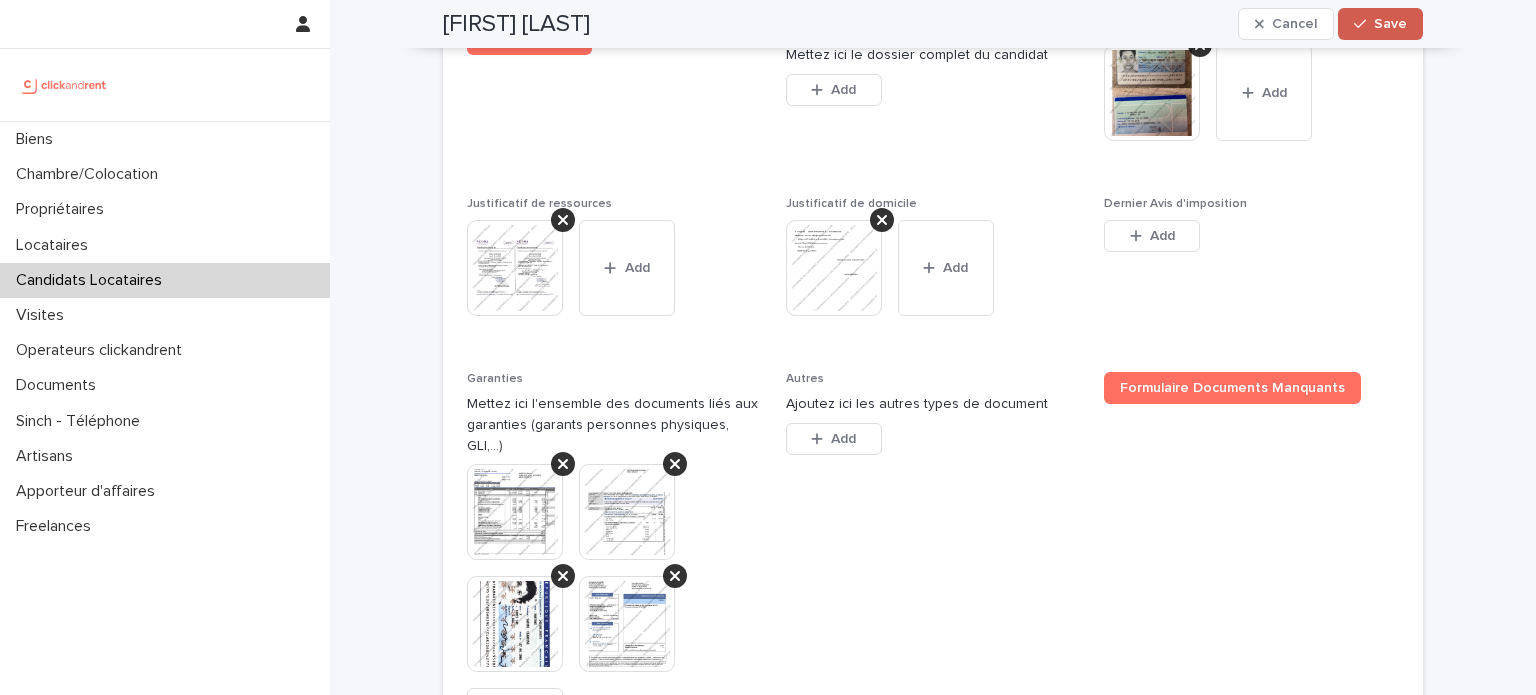 click on "Save" at bounding box center [1390, 24] 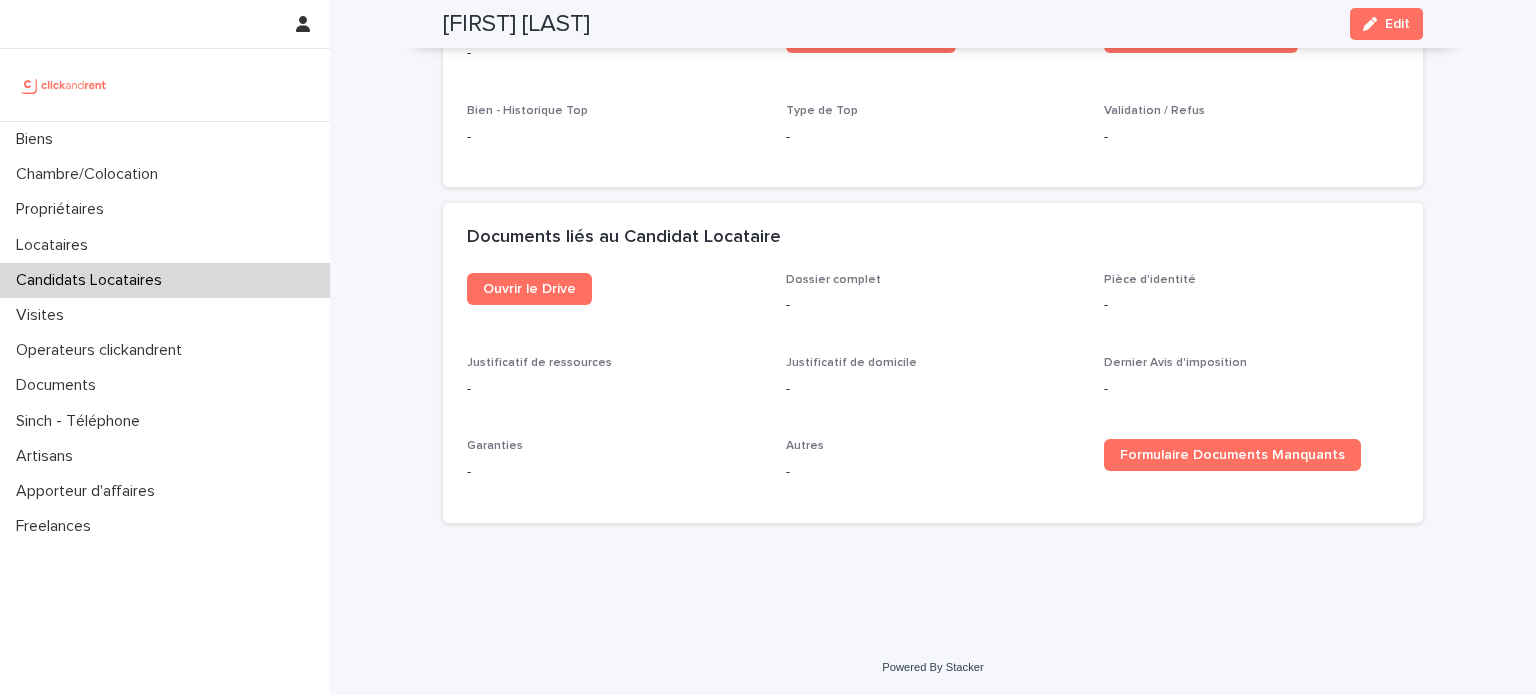 scroll, scrollTop: 905, scrollLeft: 0, axis: vertical 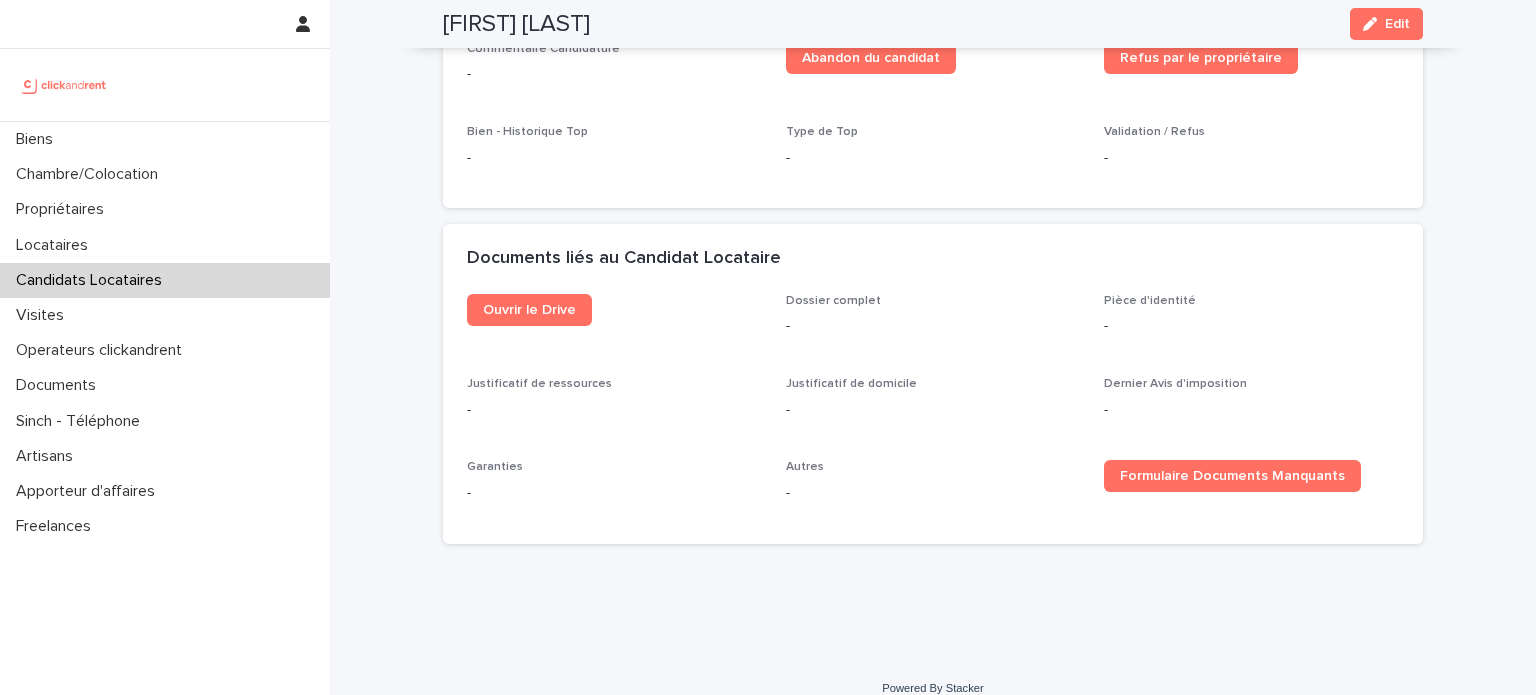 drag, startPoint x: 657, startPoint y: 22, endPoint x: 440, endPoint y: 12, distance: 217.23029 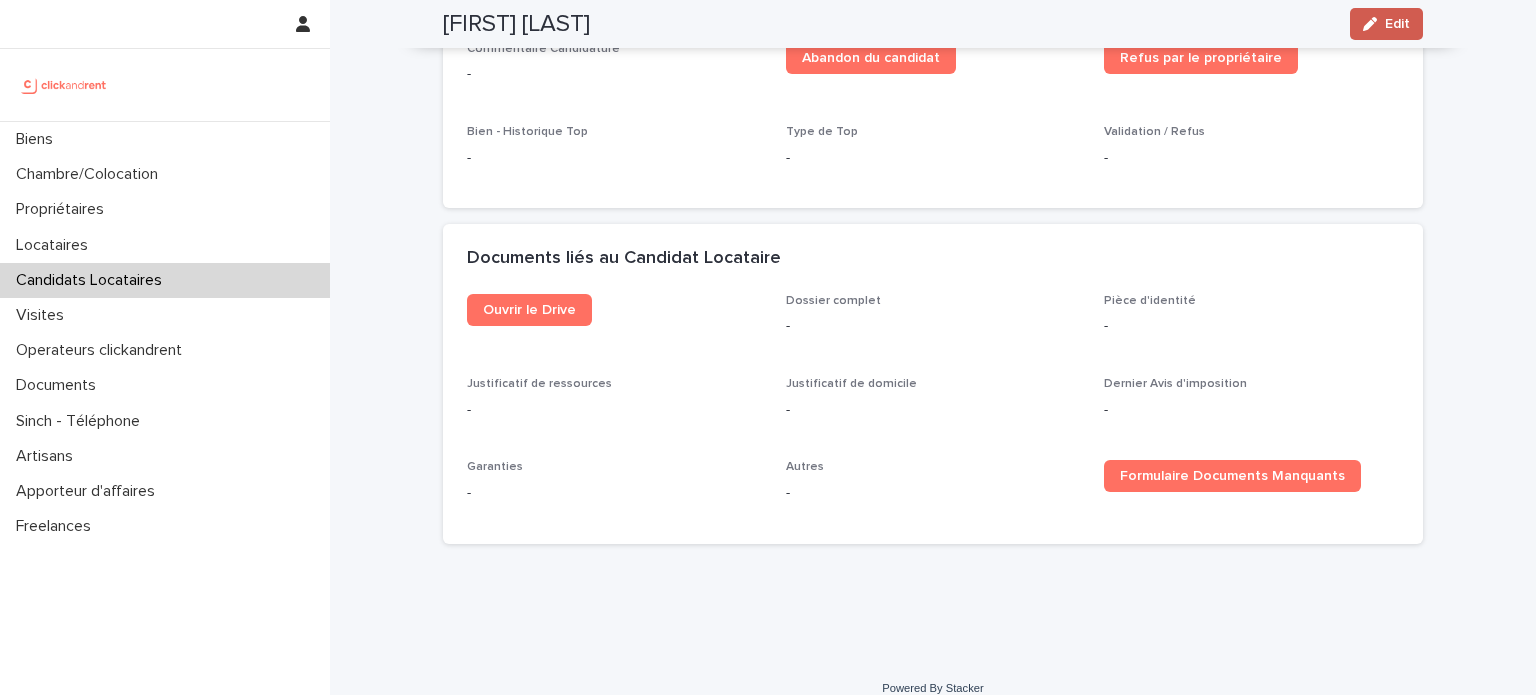 click on "Edit" at bounding box center (1397, 24) 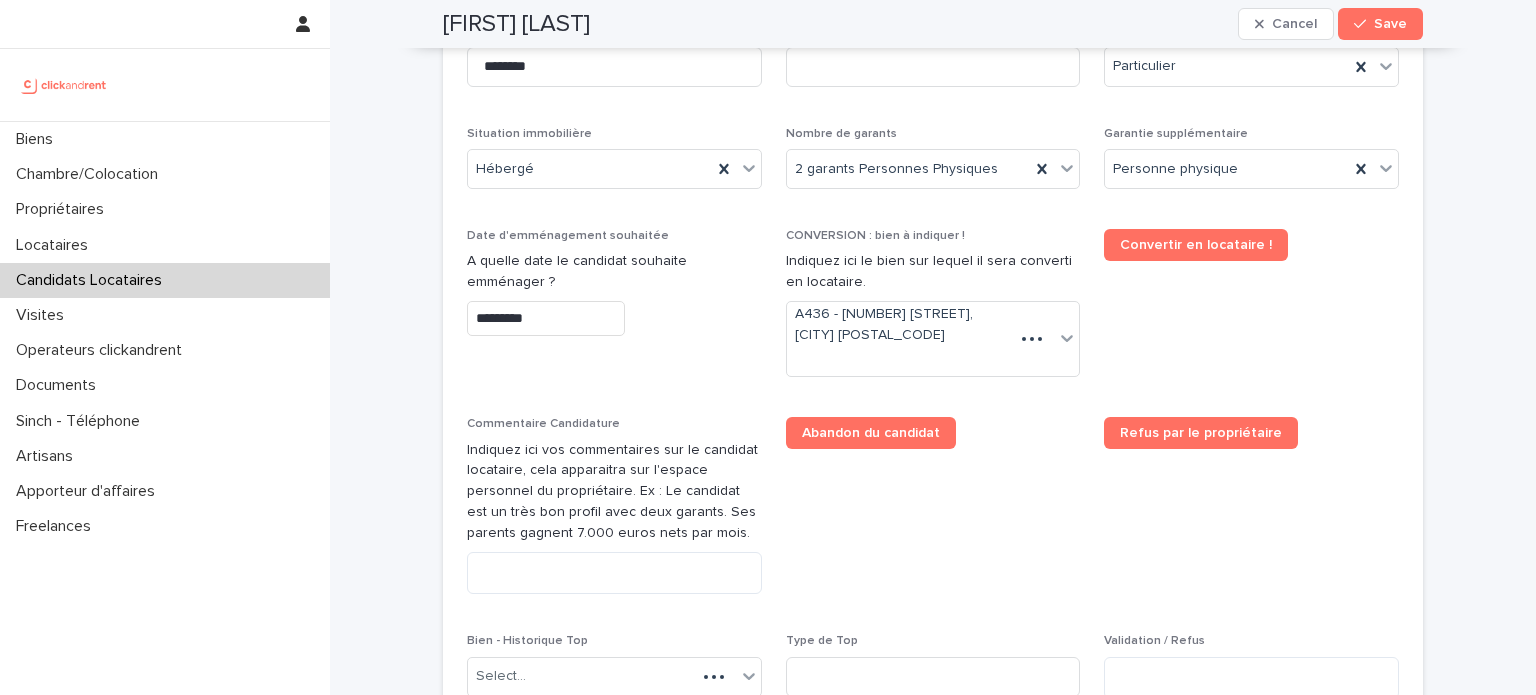 scroll, scrollTop: 736, scrollLeft: 0, axis: vertical 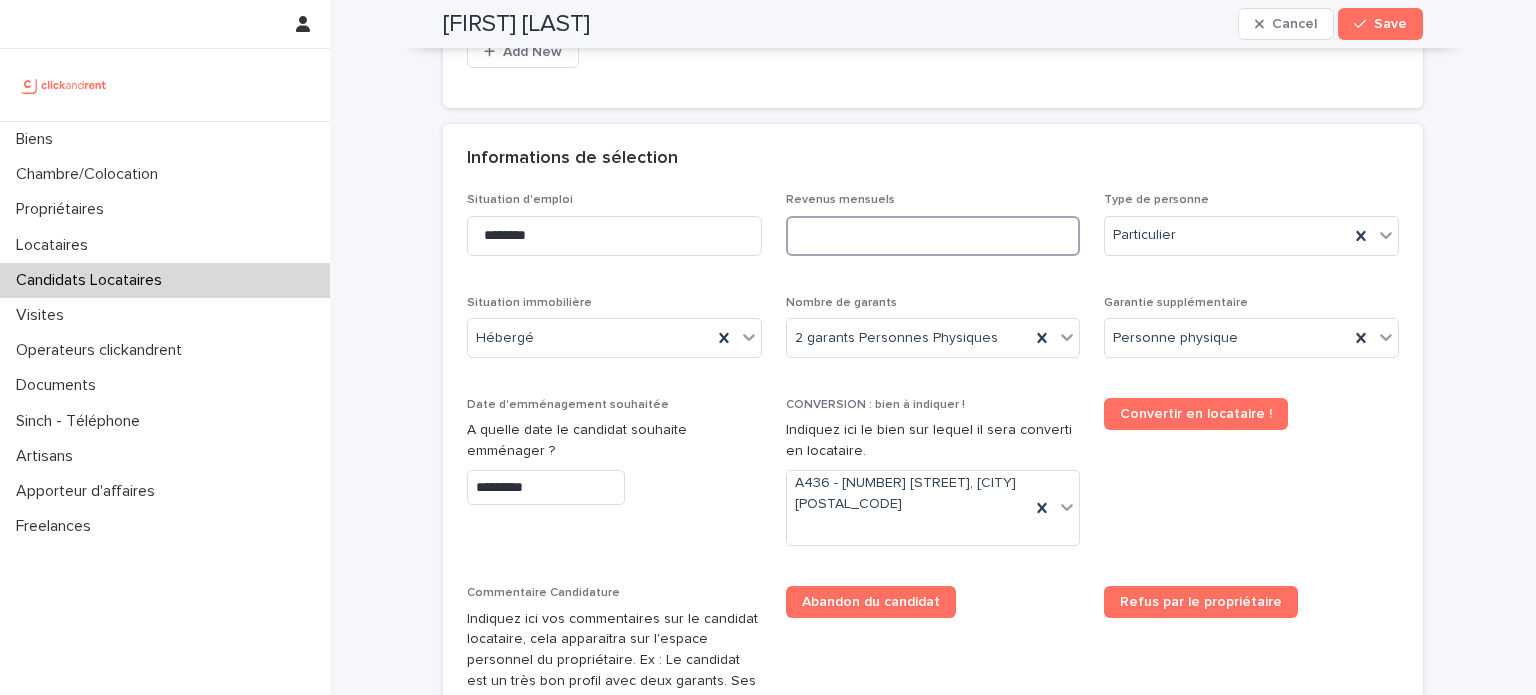 click at bounding box center [933, 236] 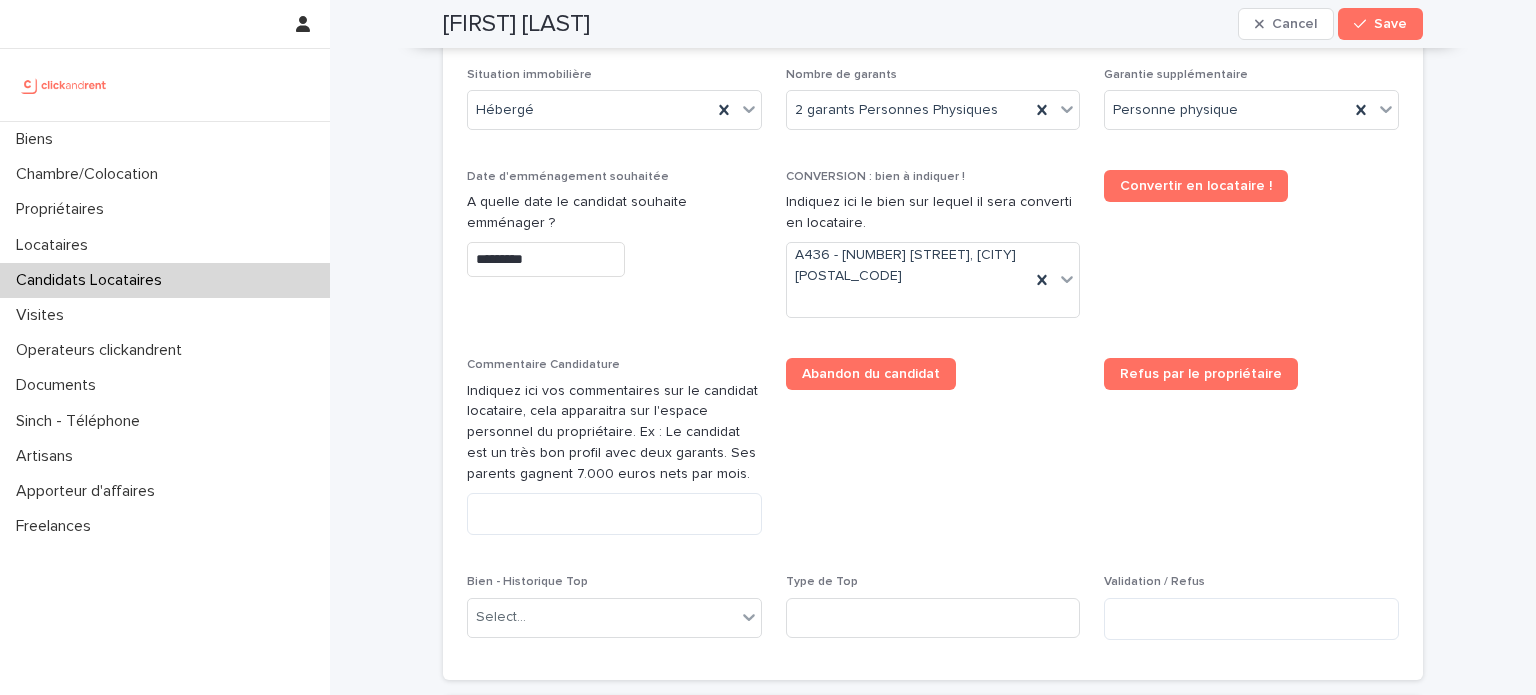 scroll, scrollTop: 968, scrollLeft: 0, axis: vertical 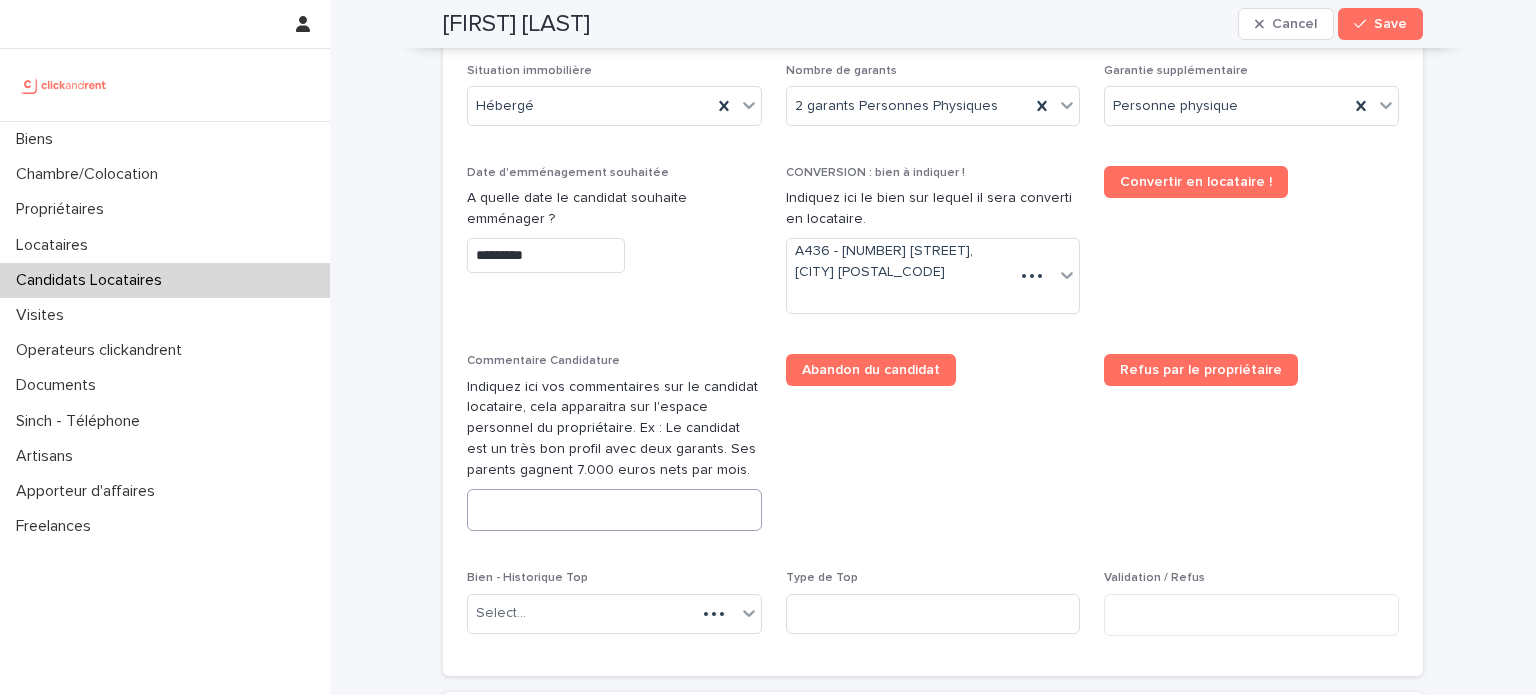 type on "*" 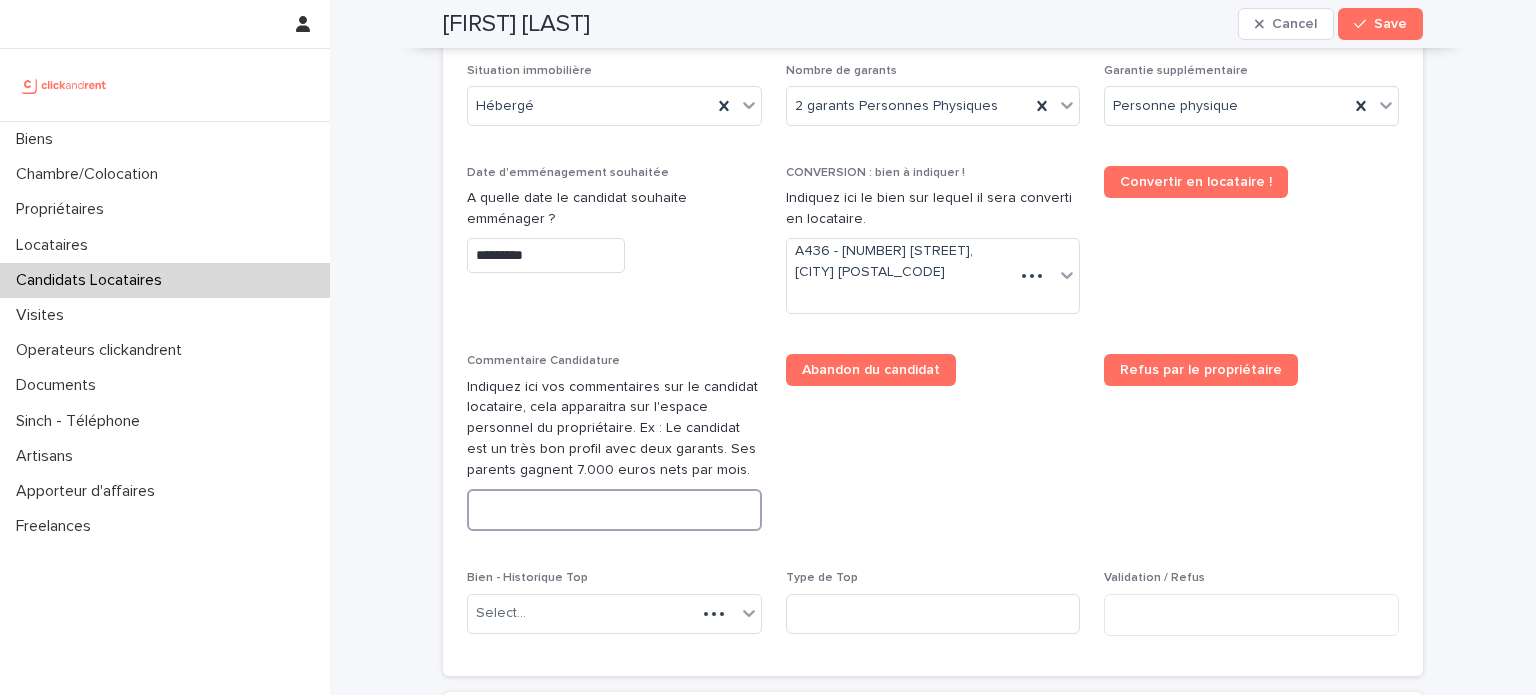 click at bounding box center (614, 510) 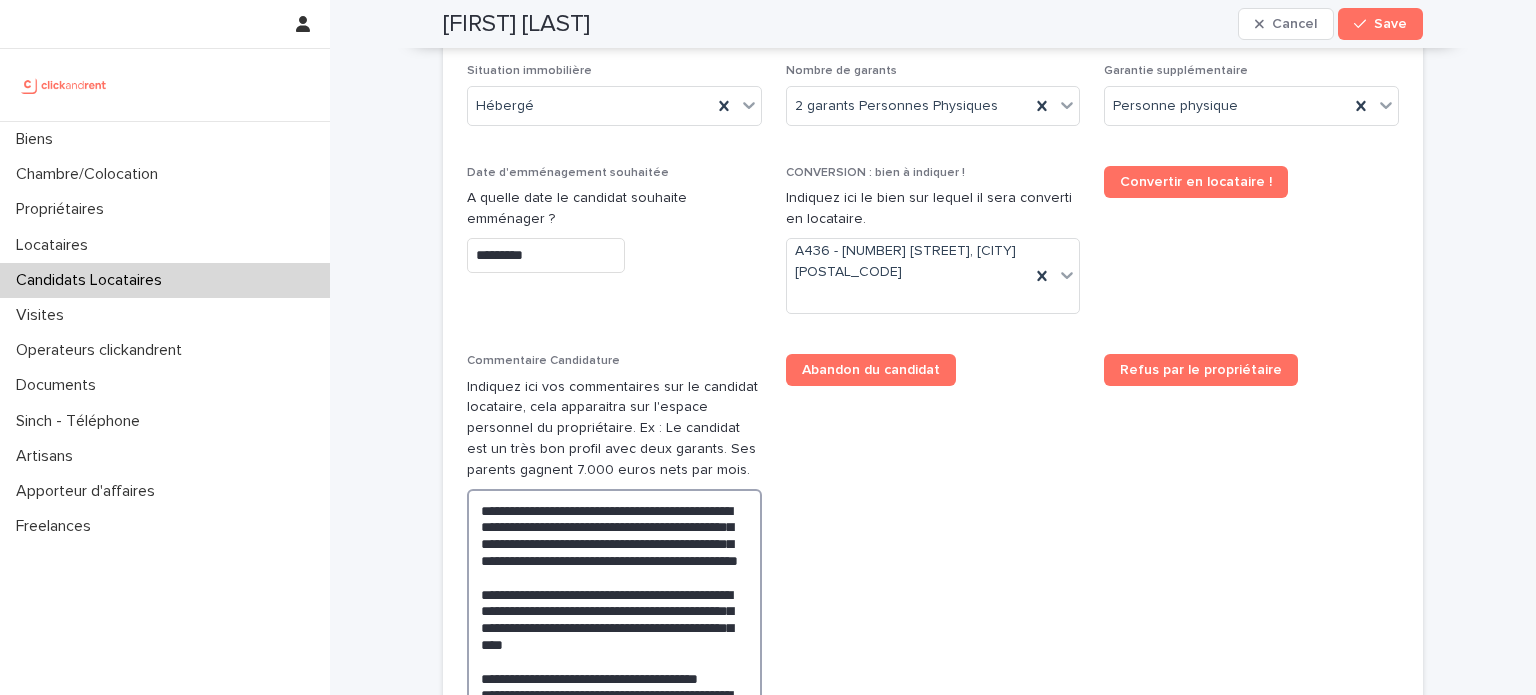 scroll, scrollTop: 1192, scrollLeft: 0, axis: vertical 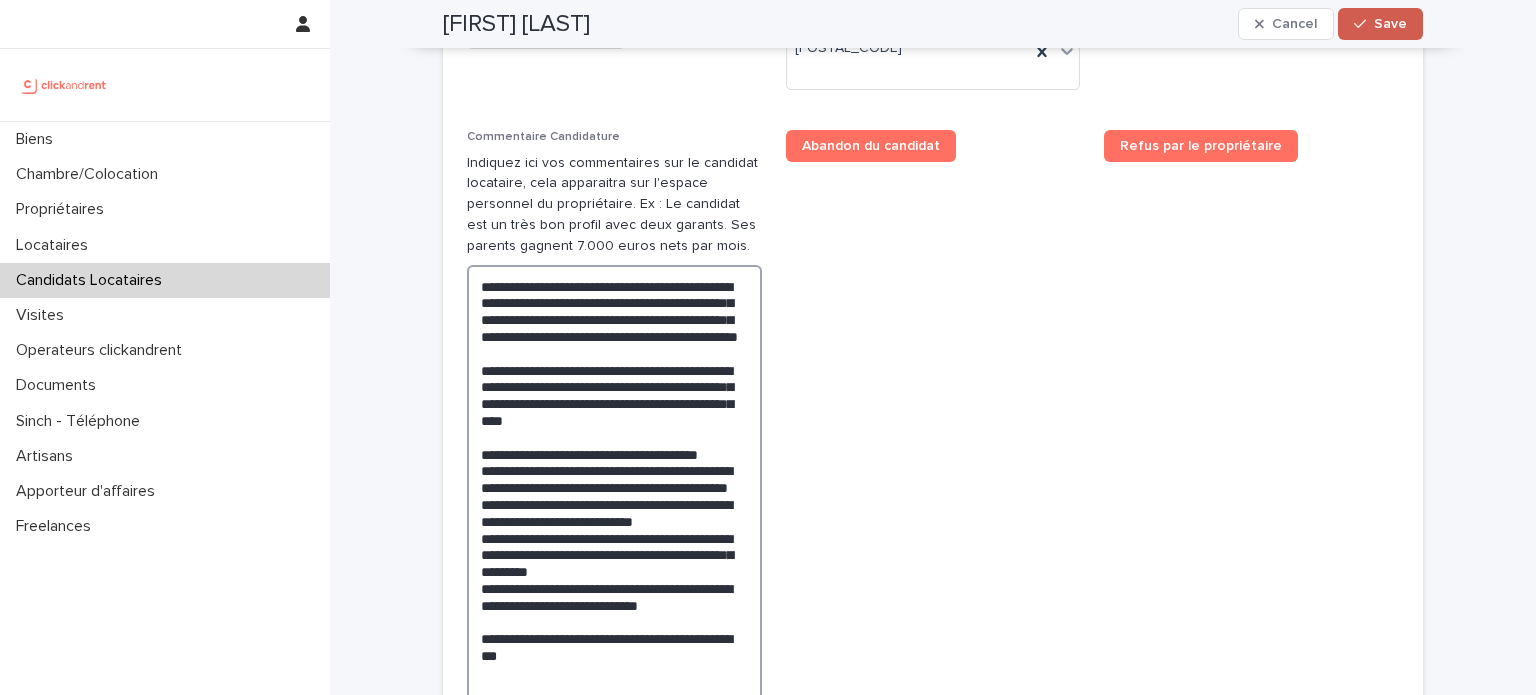 type on "**********" 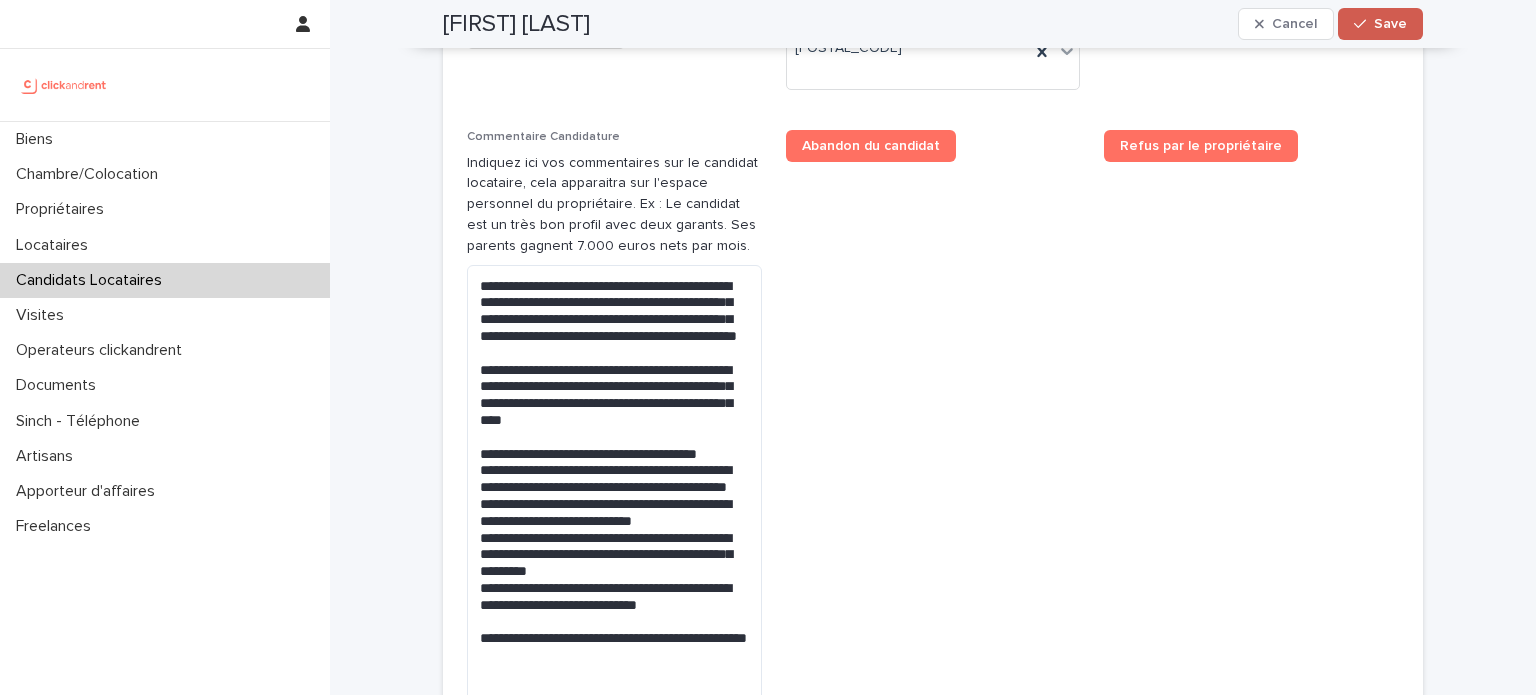 click on "Save" at bounding box center [1390, 24] 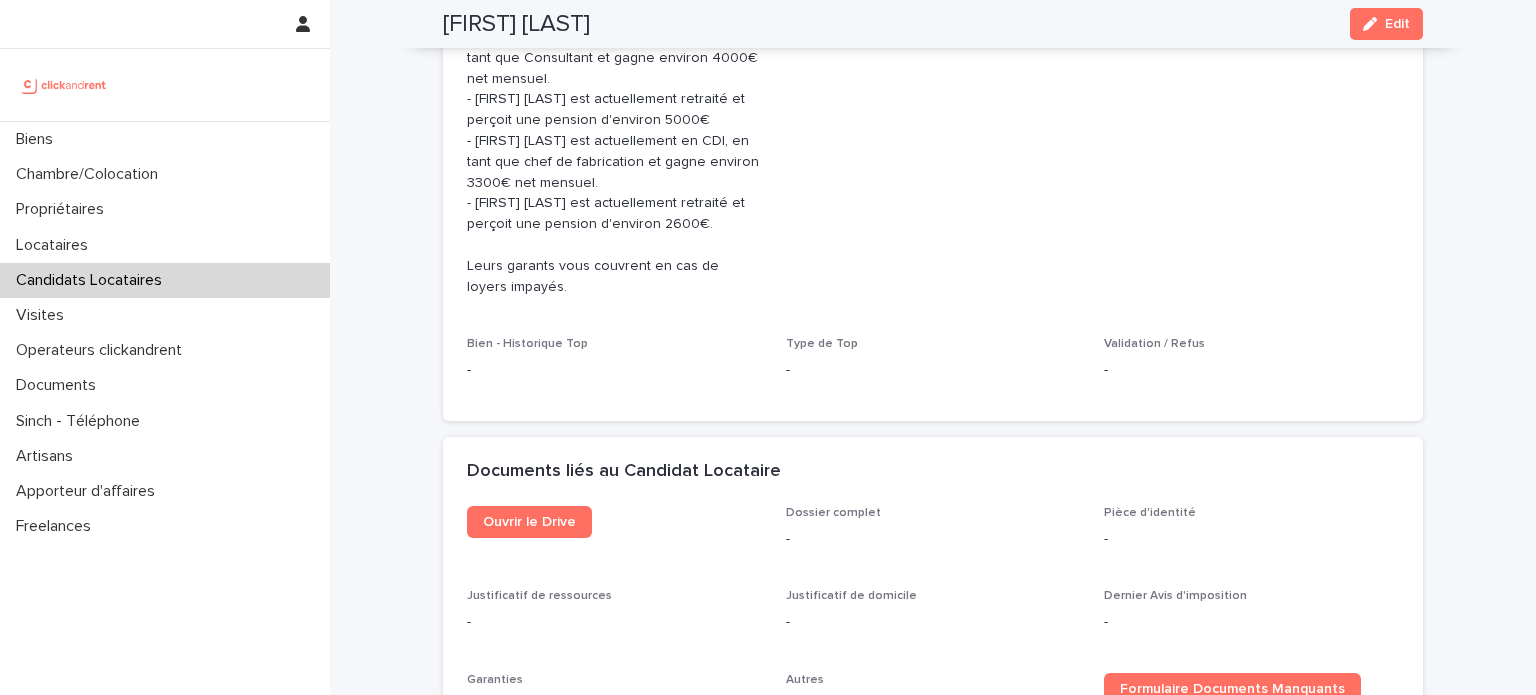 scroll, scrollTop: 897, scrollLeft: 0, axis: vertical 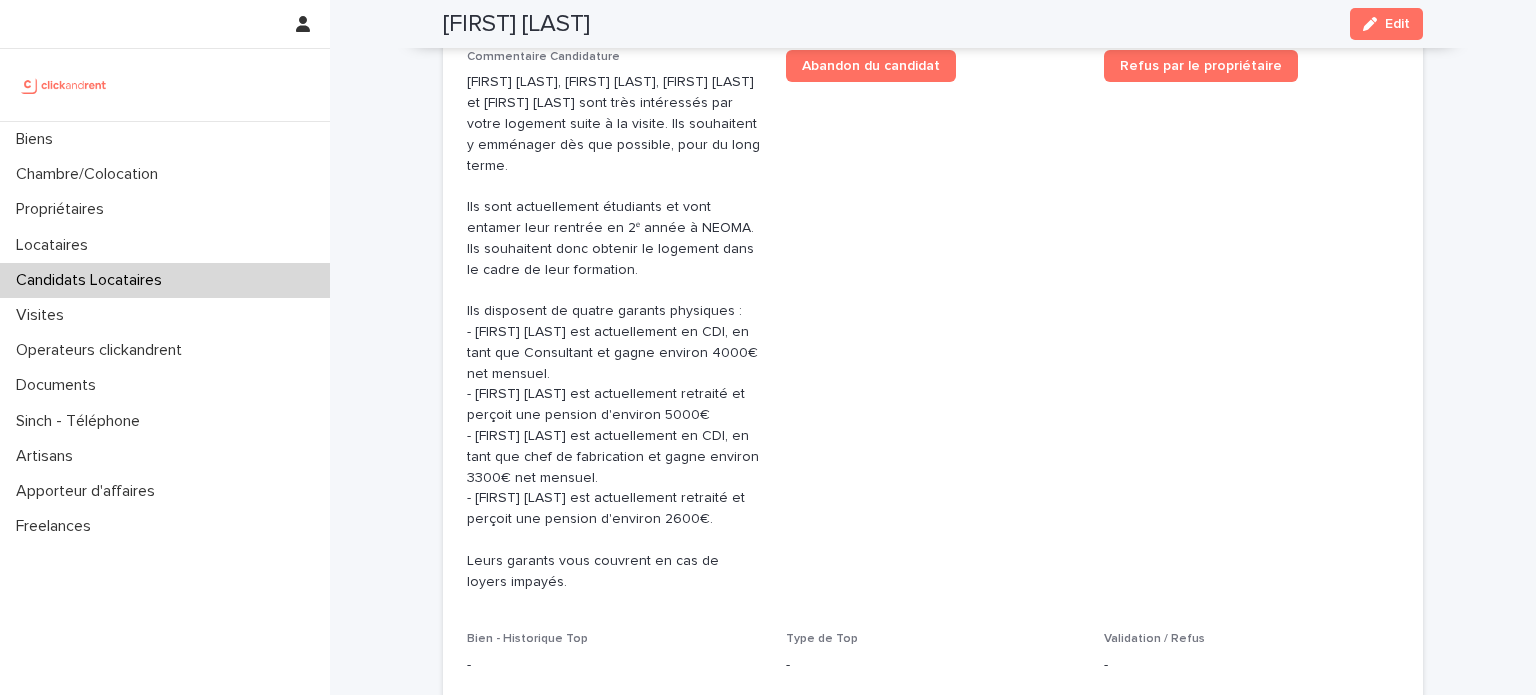 drag, startPoint x: 656, startPoint y: 21, endPoint x: 443, endPoint y: 21, distance: 213 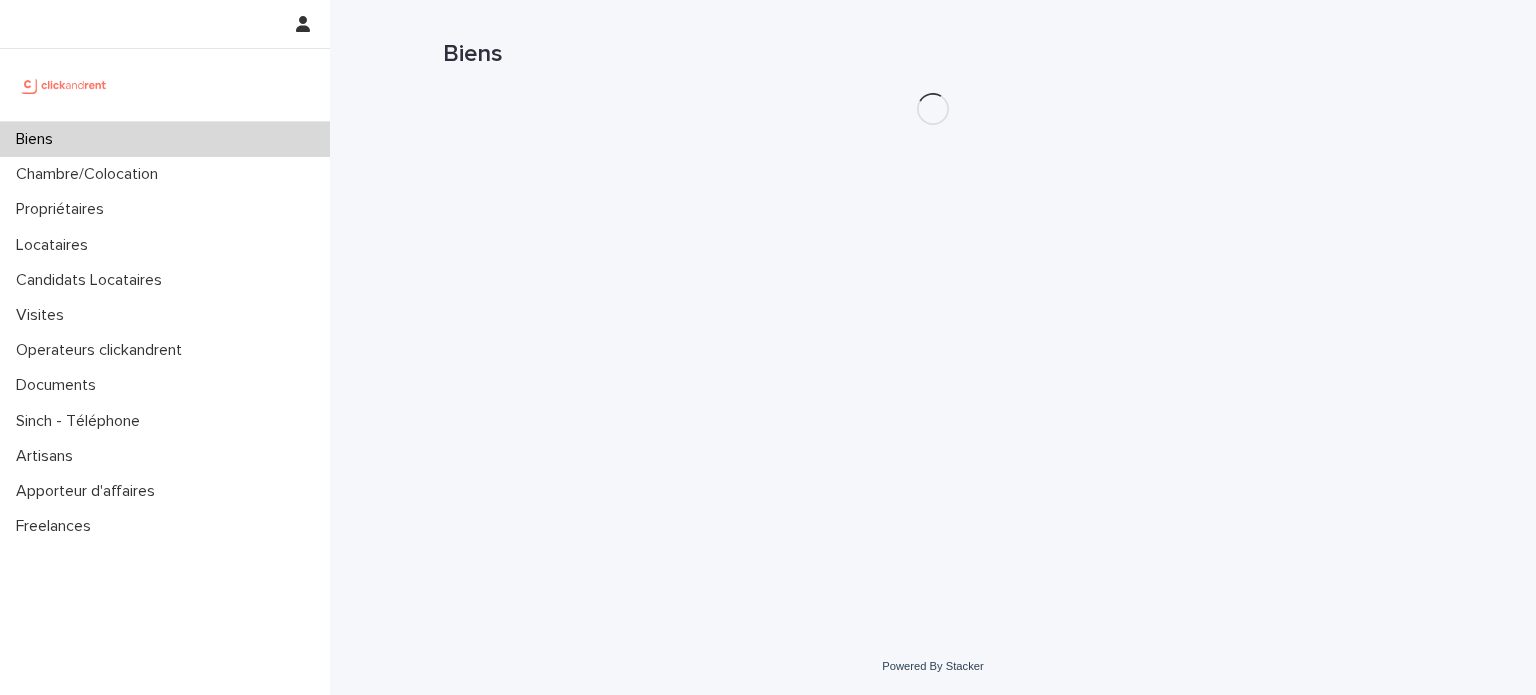scroll, scrollTop: 0, scrollLeft: 0, axis: both 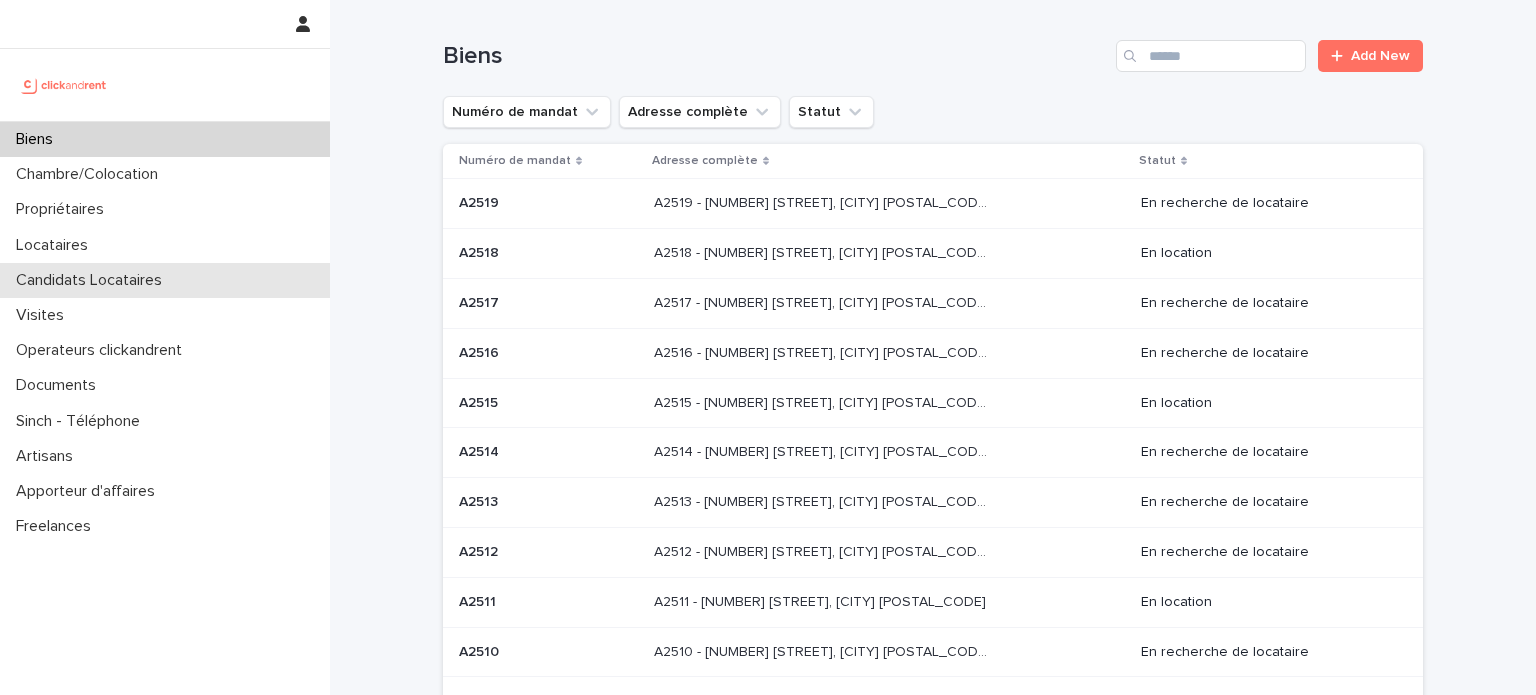 click on "Candidats Locataires" at bounding box center [165, 280] 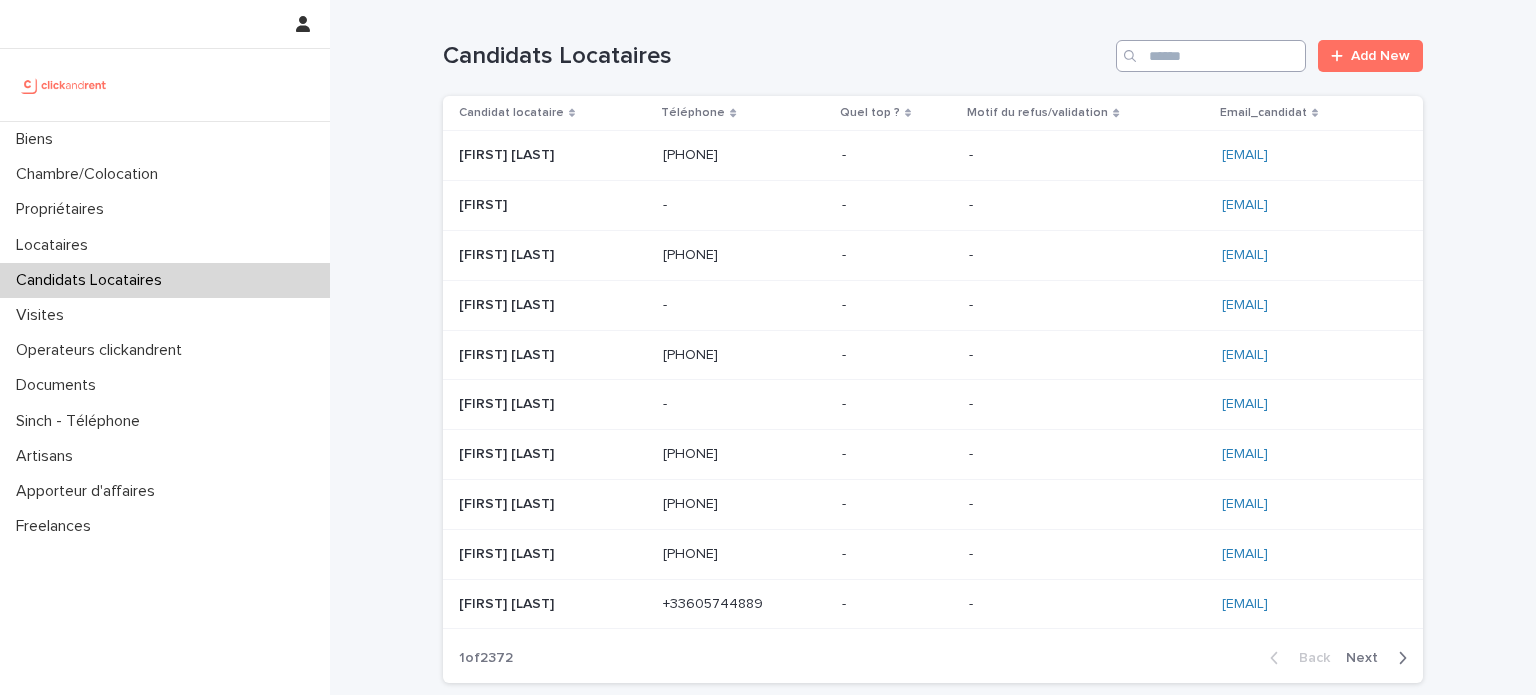 click on "Candidats Locataires Add New" at bounding box center [933, 48] 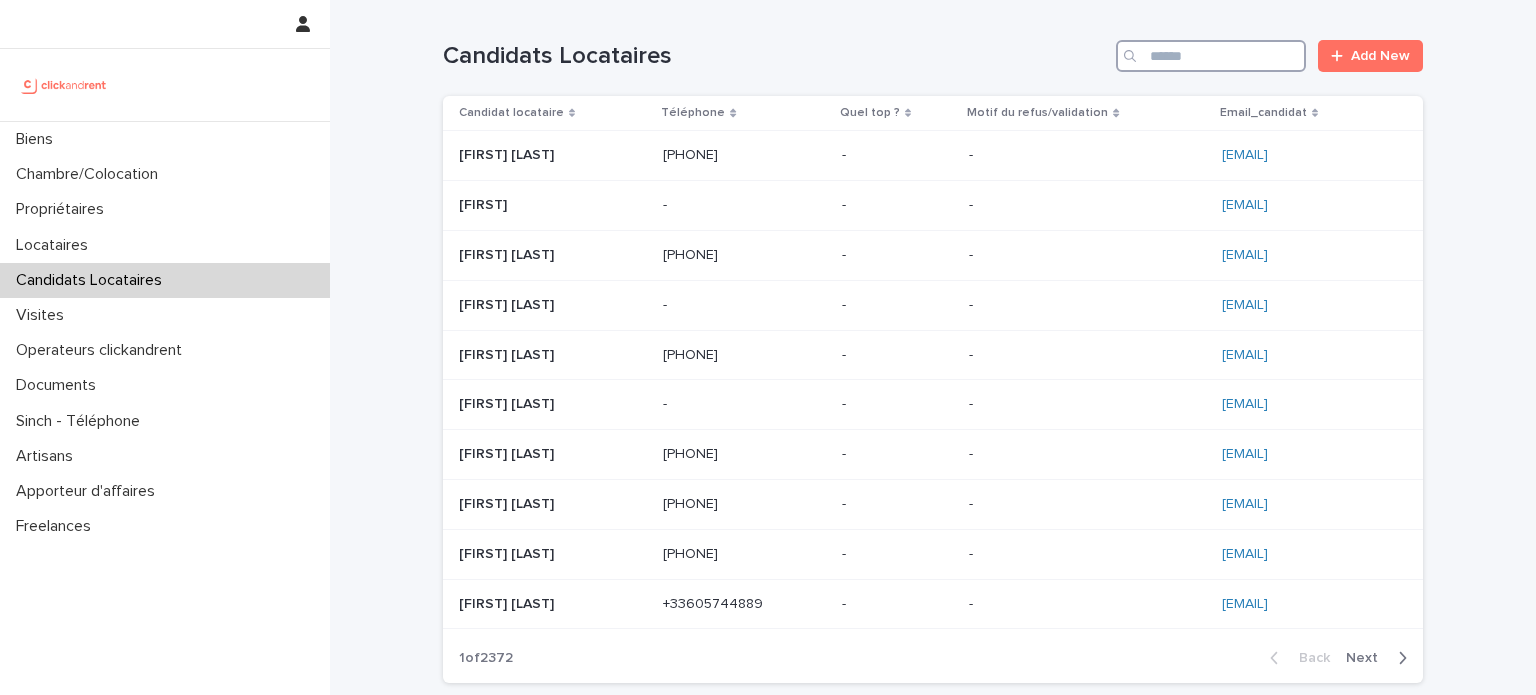 click at bounding box center [1211, 56] 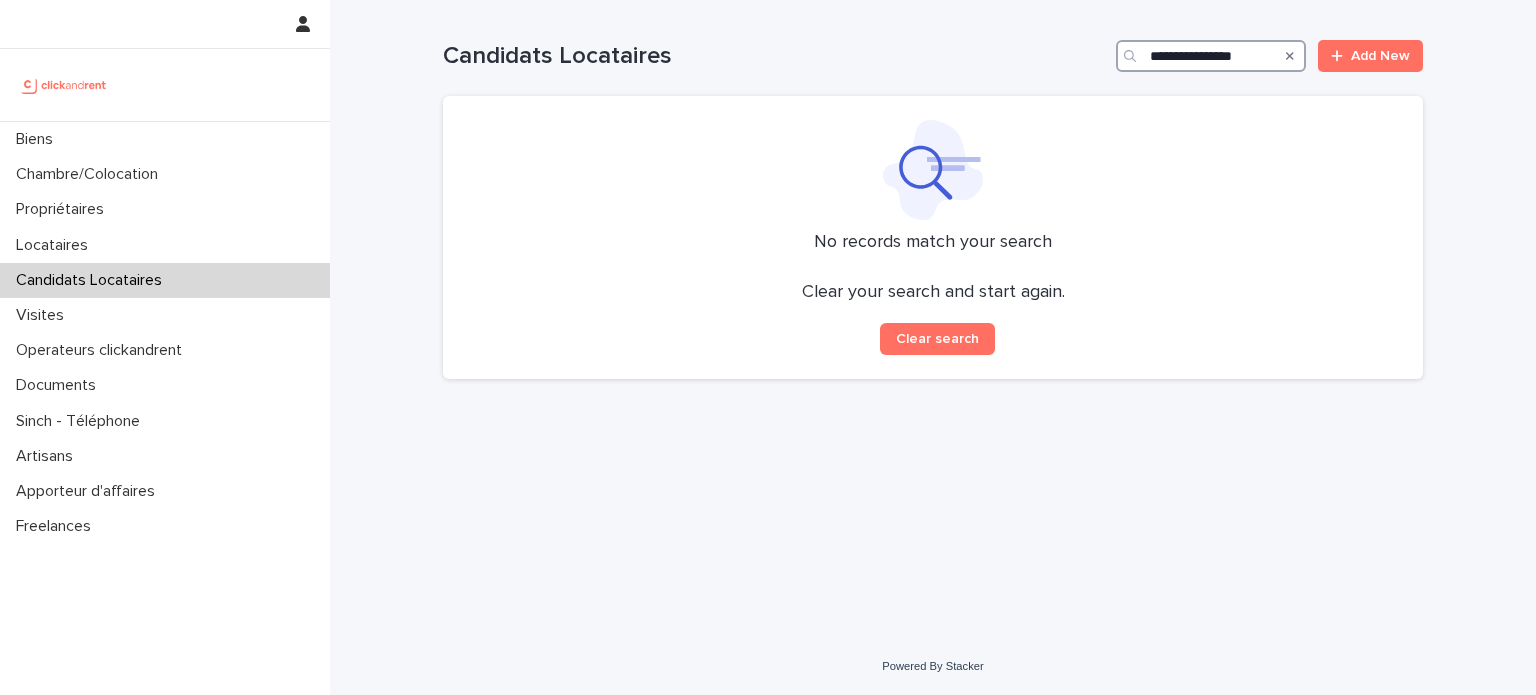 type on "**********" 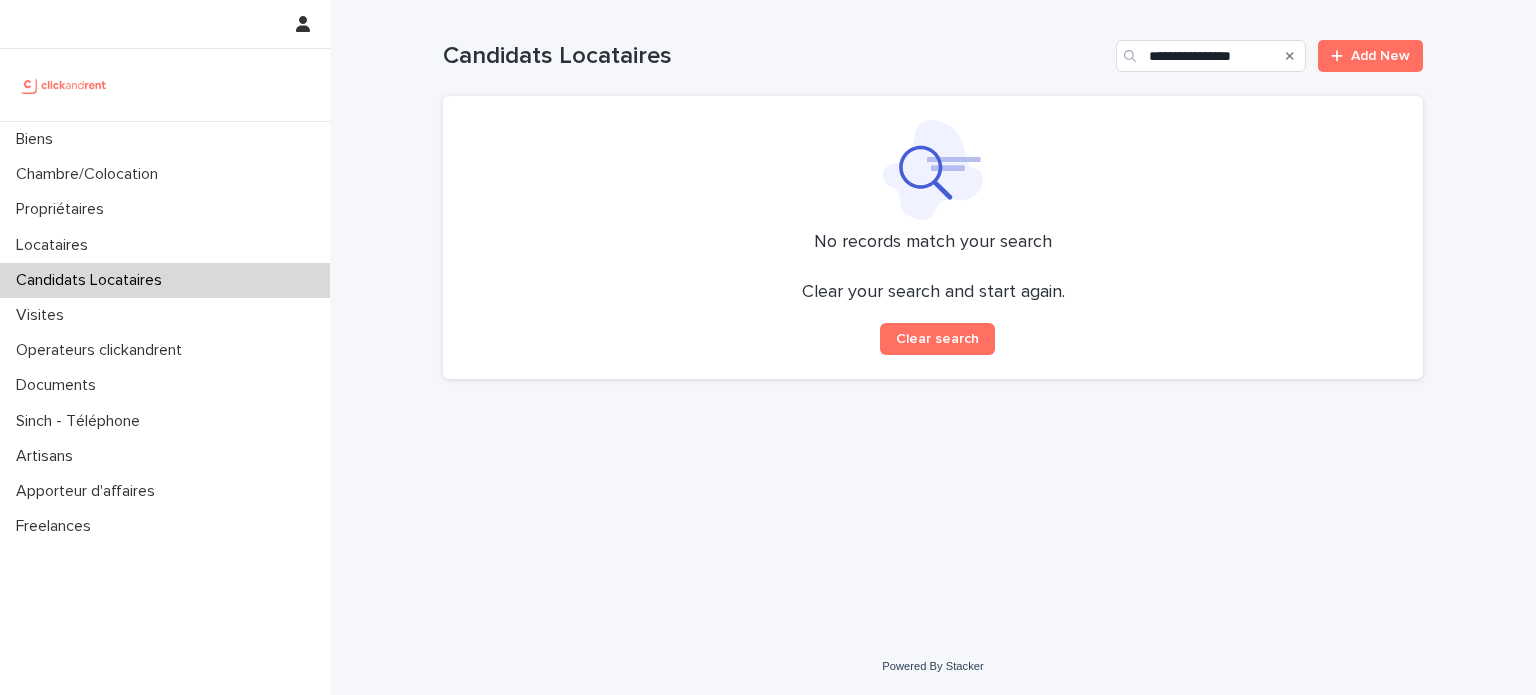 click at bounding box center (1132, 56) 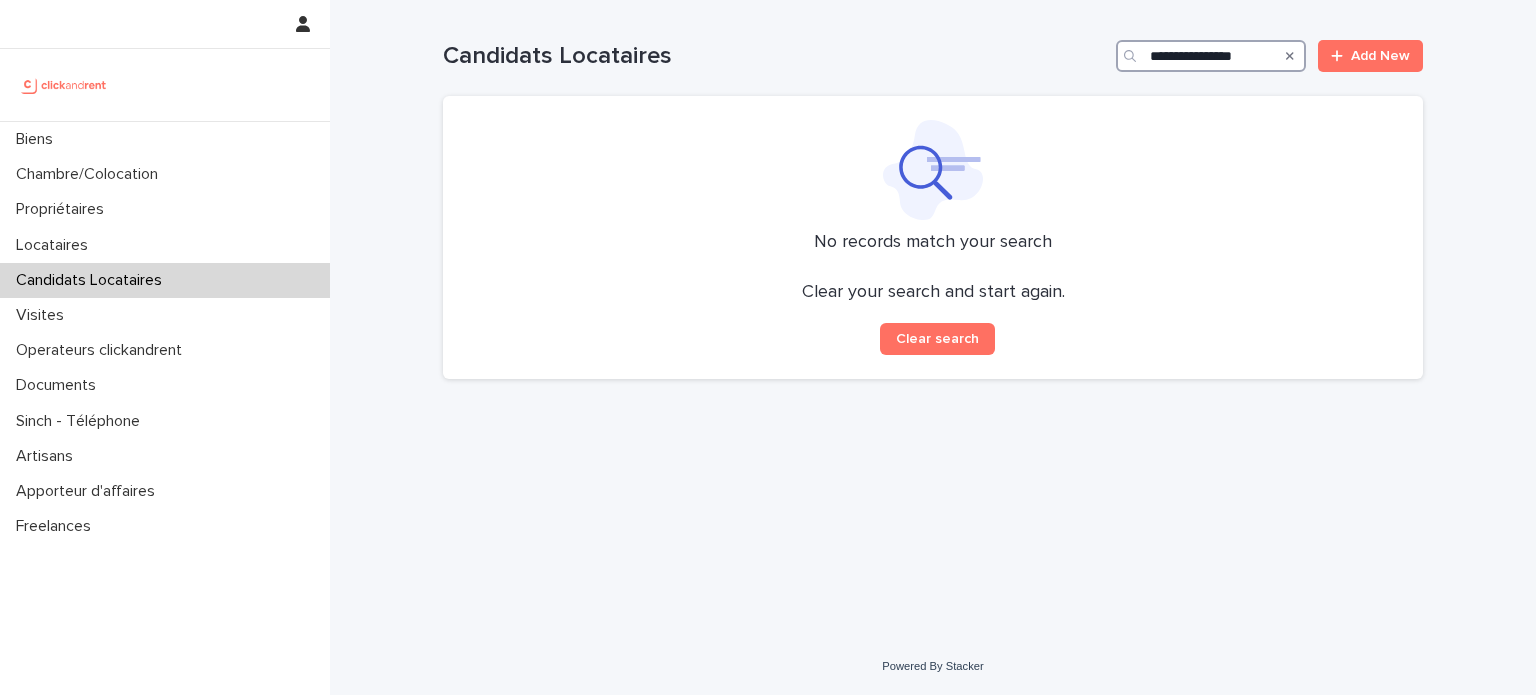 click on "**********" at bounding box center [1211, 56] 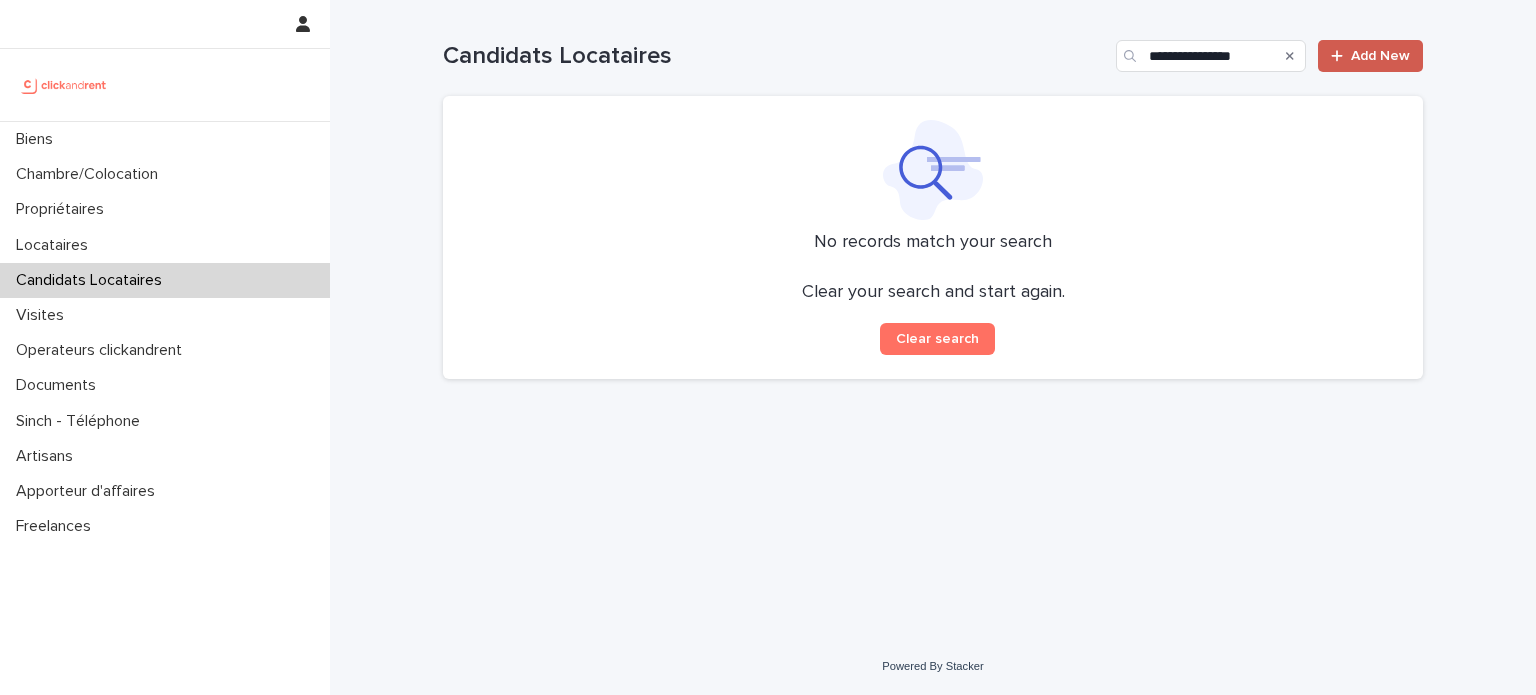 click on "Add New" at bounding box center (1380, 56) 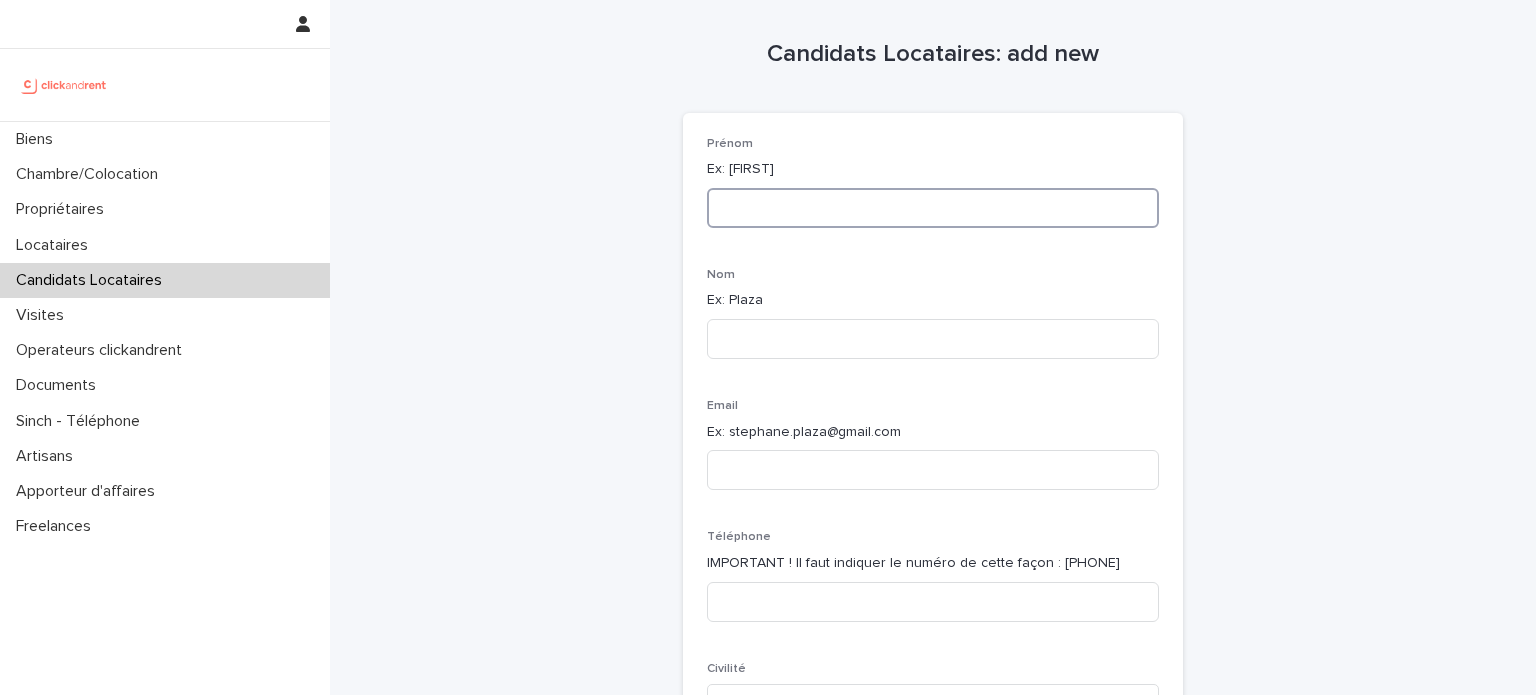 click at bounding box center (933, 208) 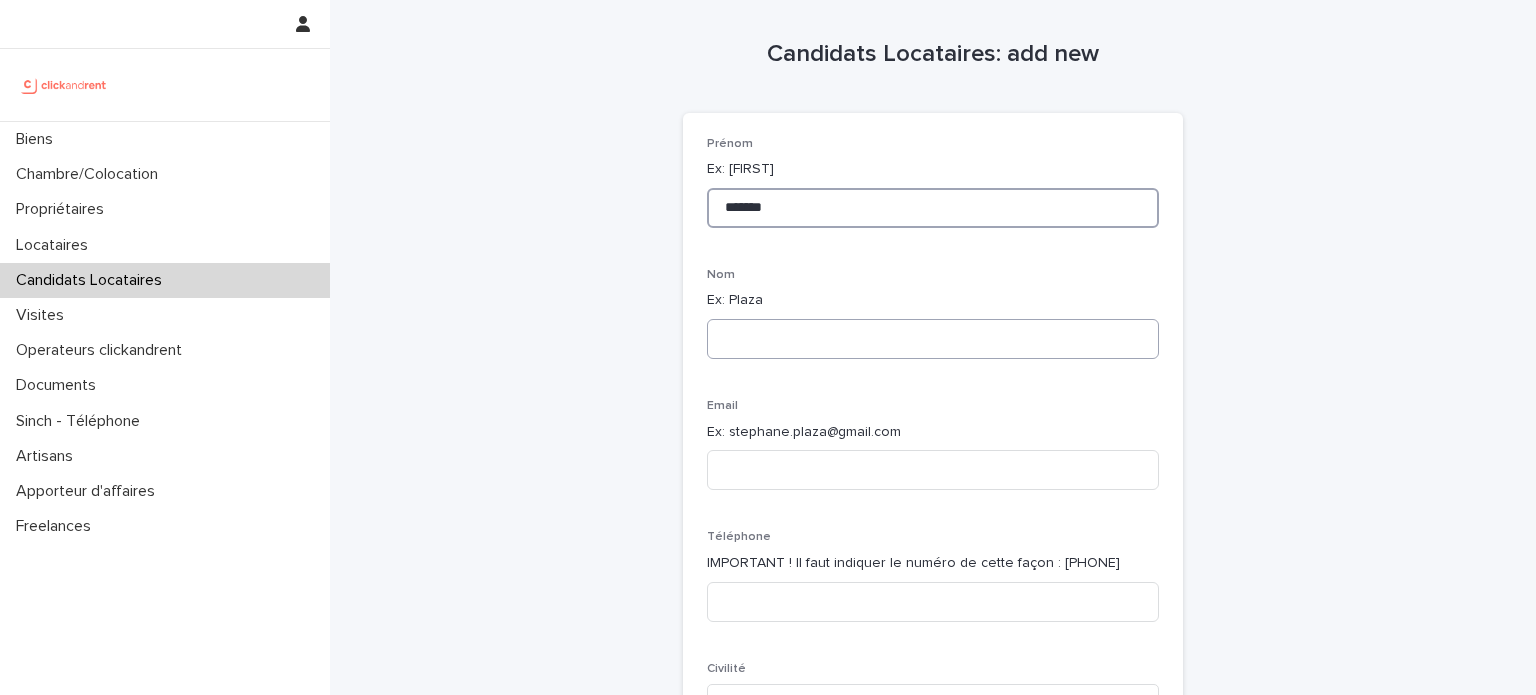 type on "*******" 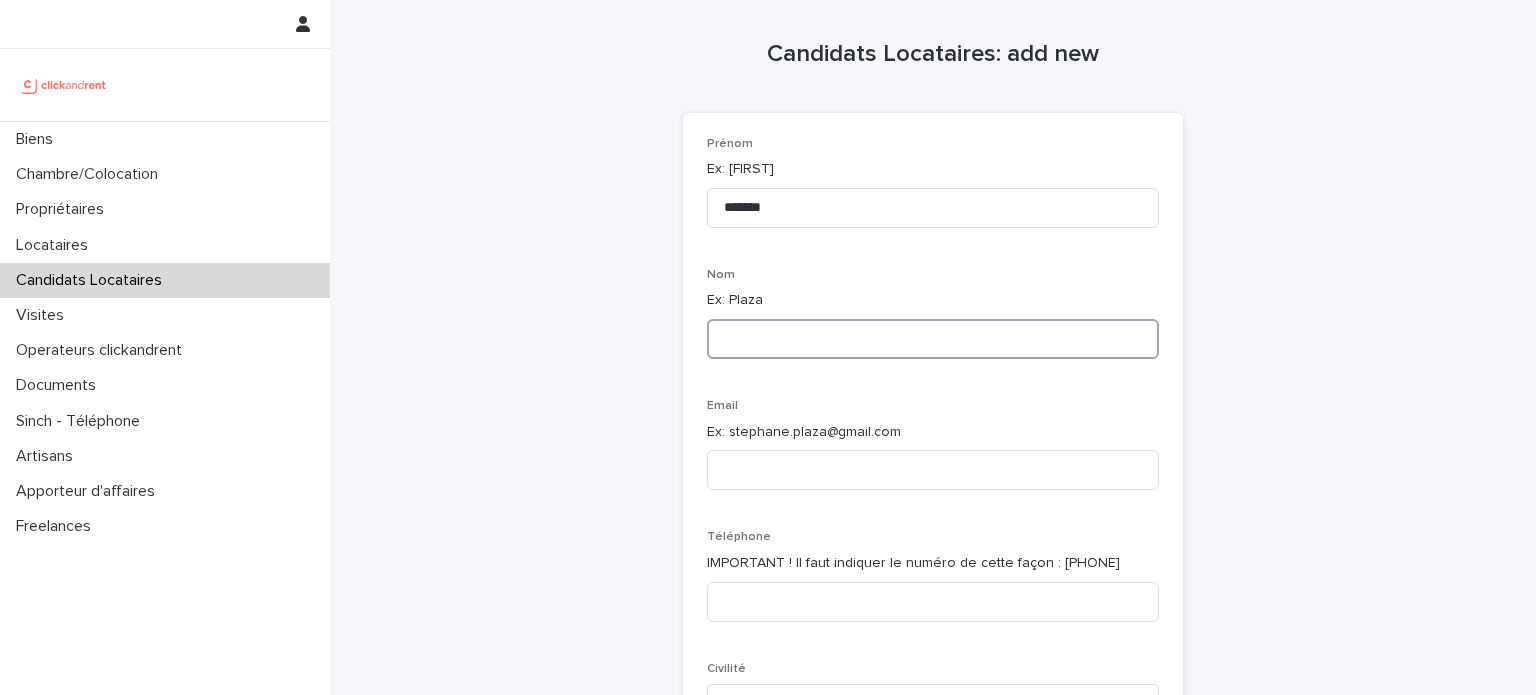 click at bounding box center (933, 339) 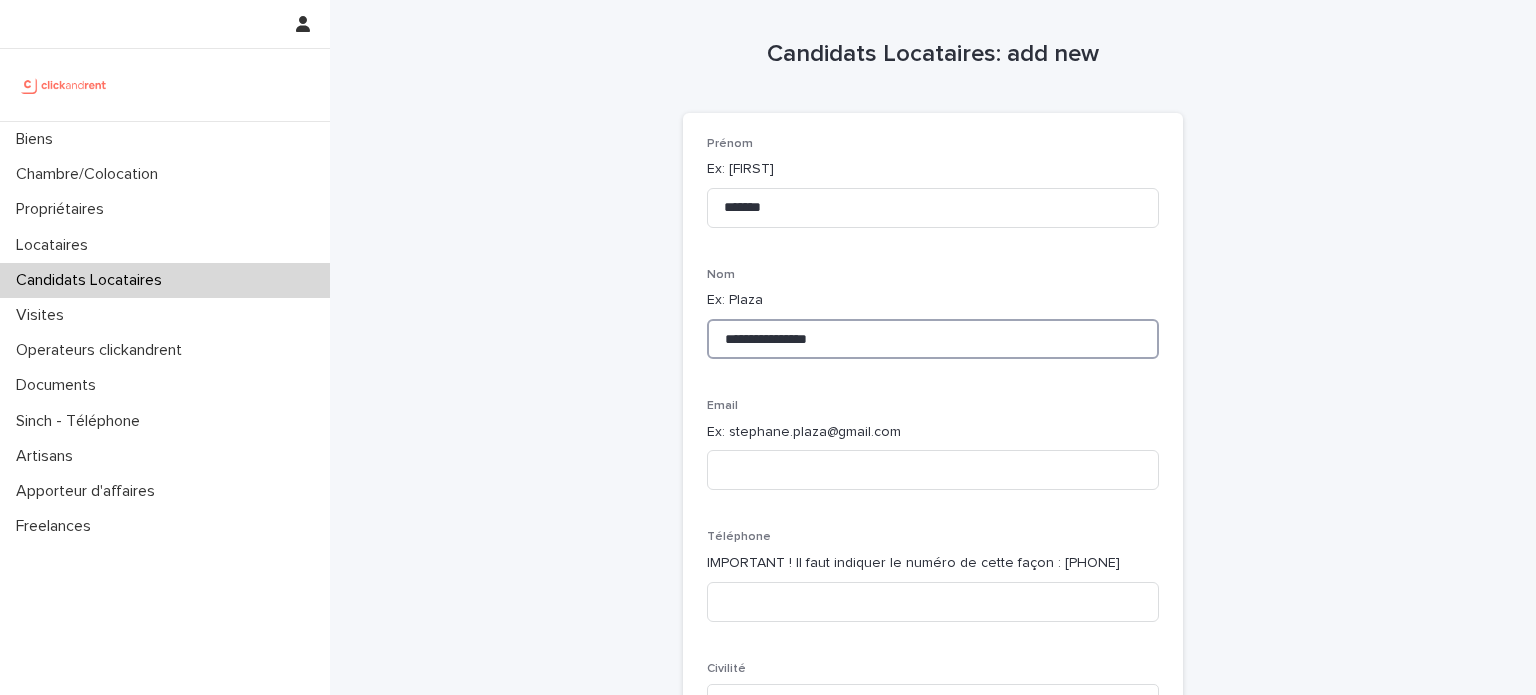click on "**********" at bounding box center (933, 339) 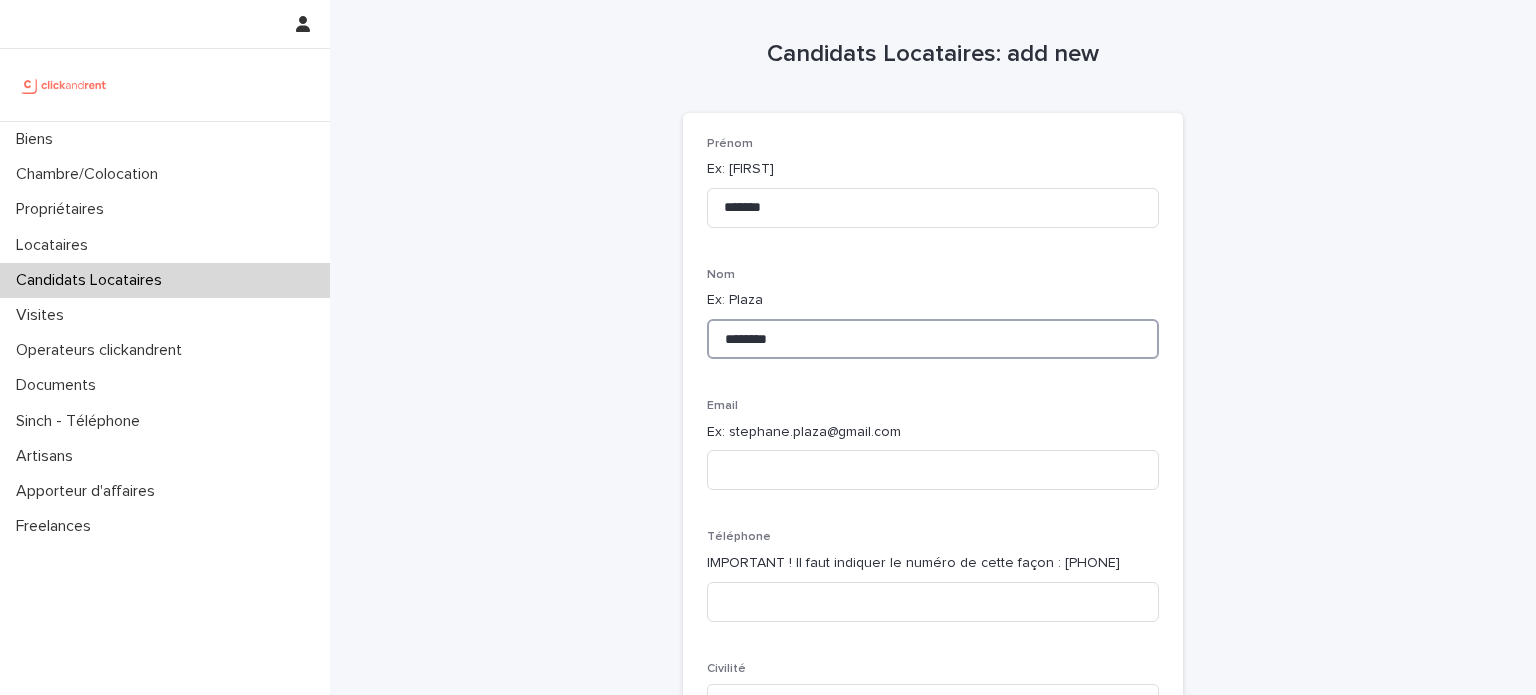 type on "********" 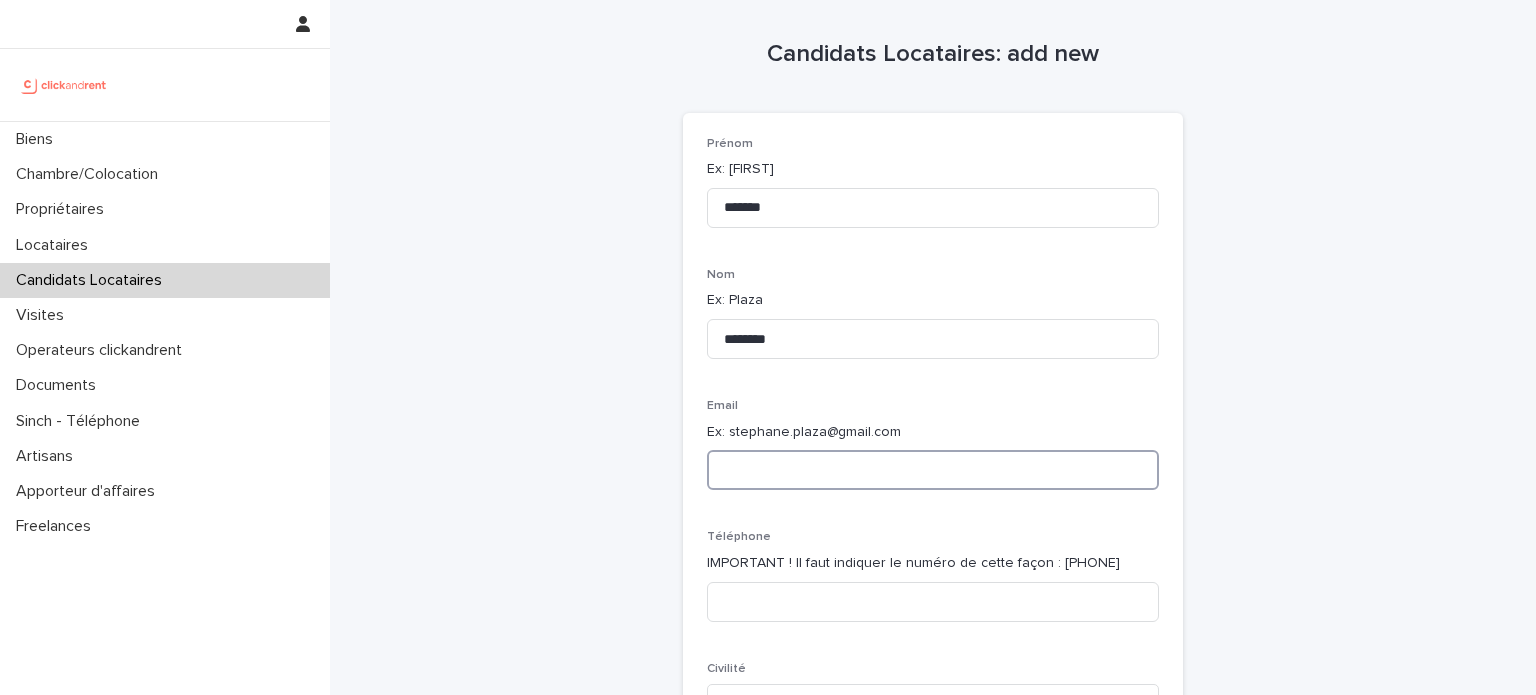 click at bounding box center [933, 470] 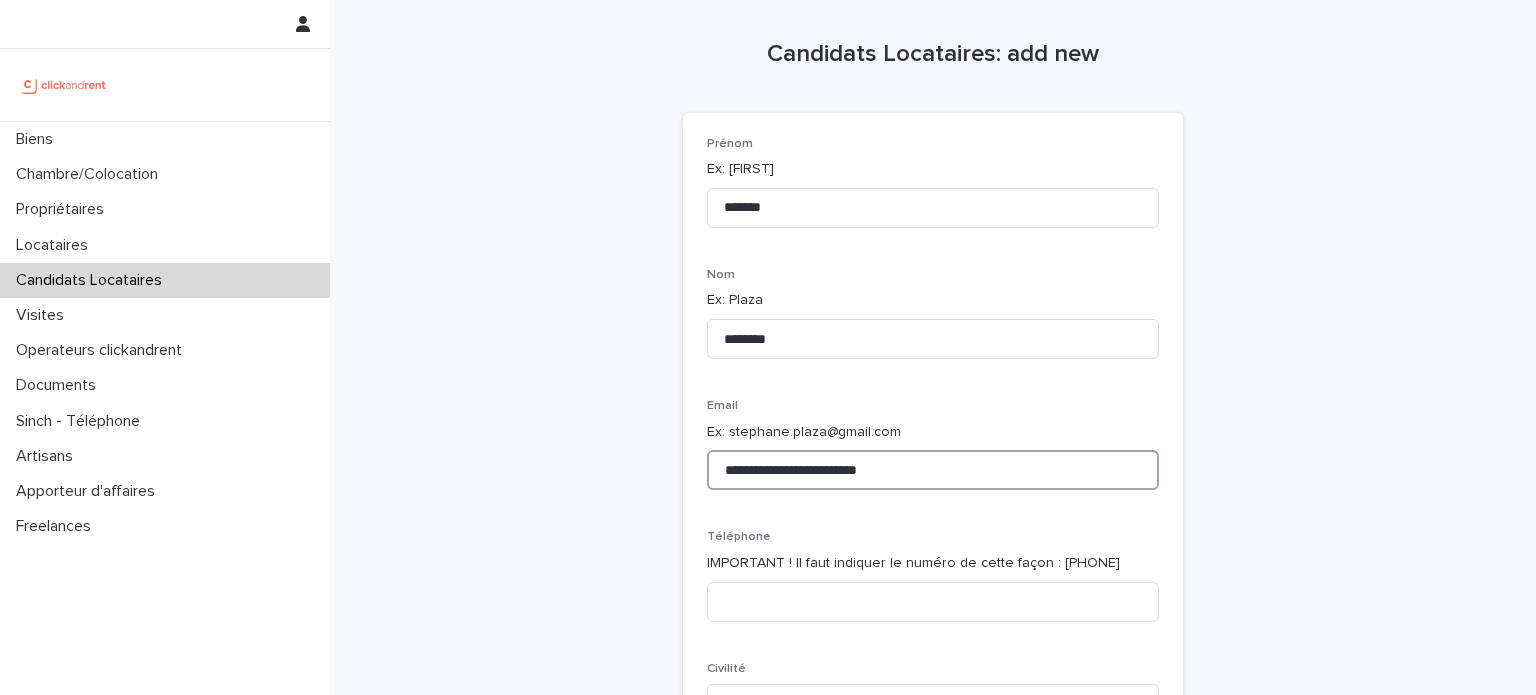 type on "**********" 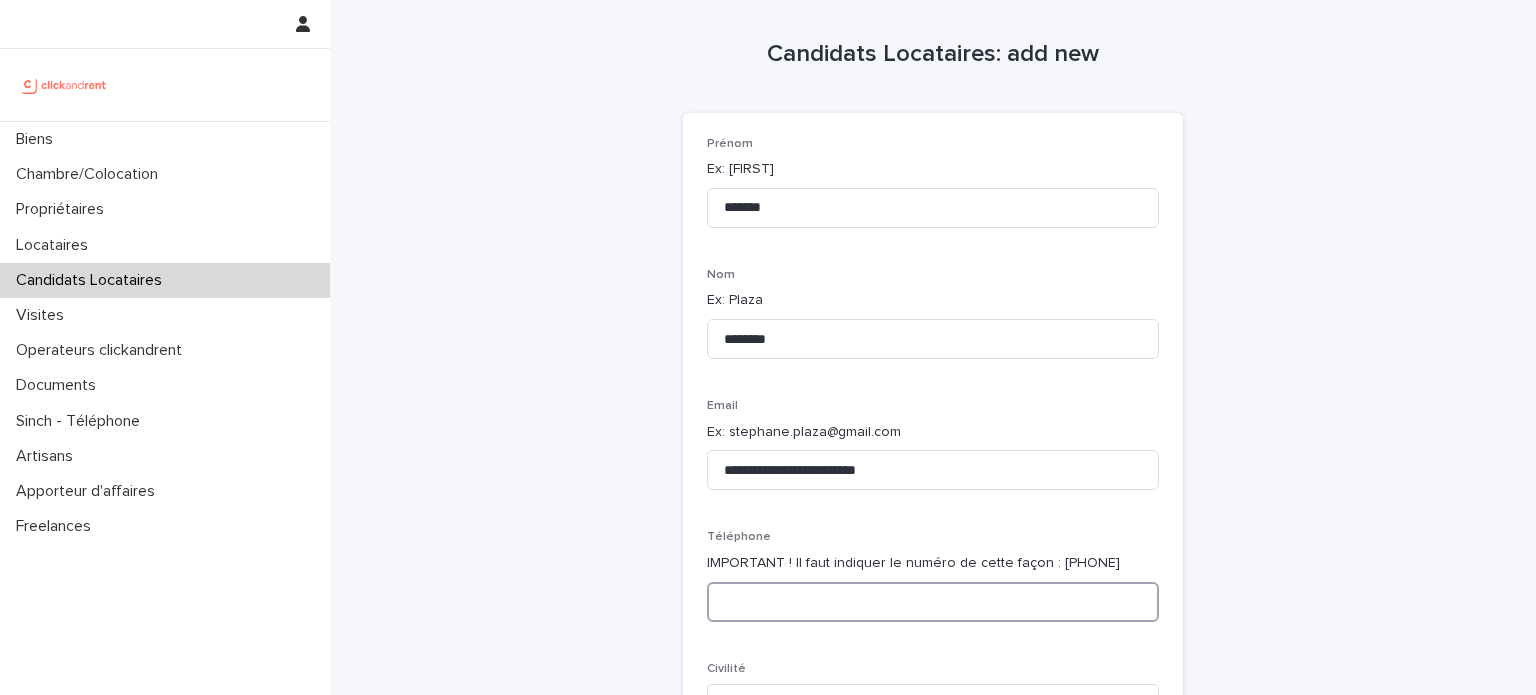 click at bounding box center [933, 602] 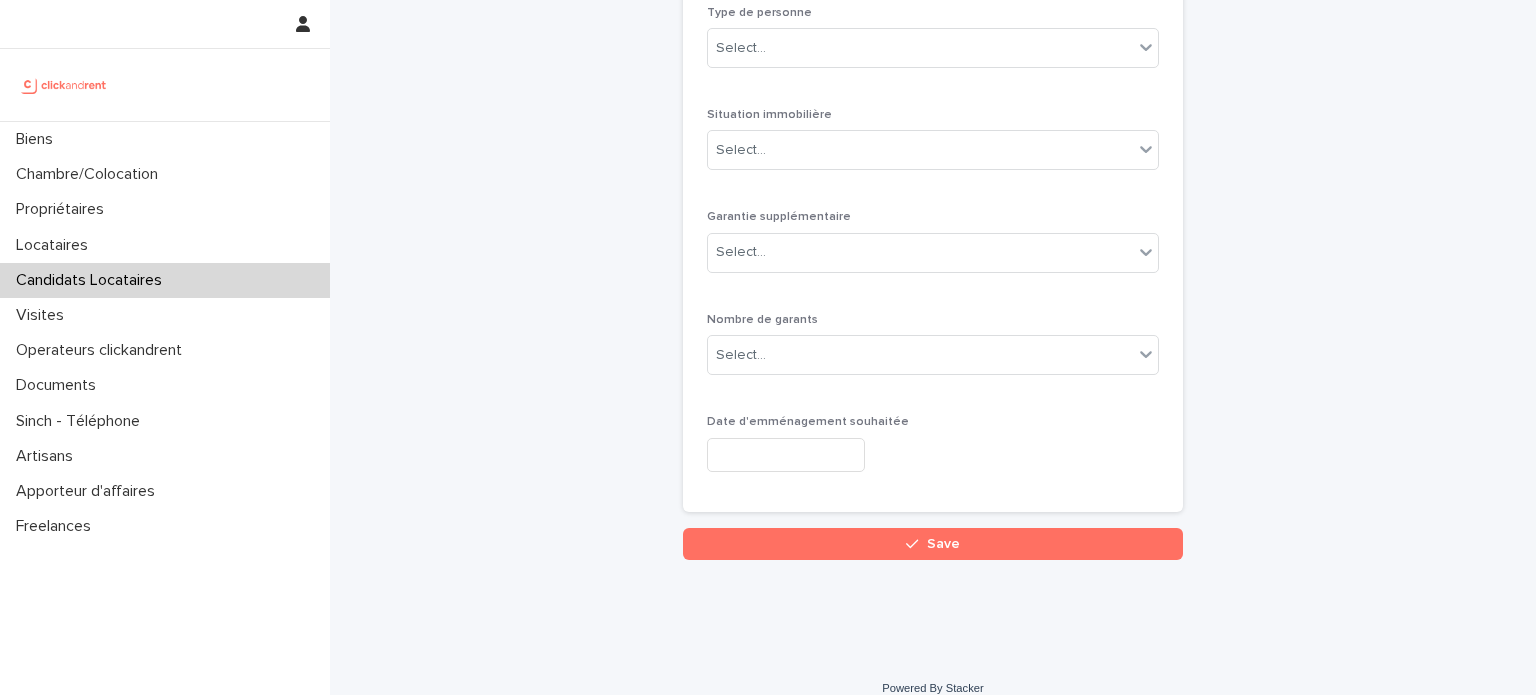 scroll, scrollTop: 1294, scrollLeft: 0, axis: vertical 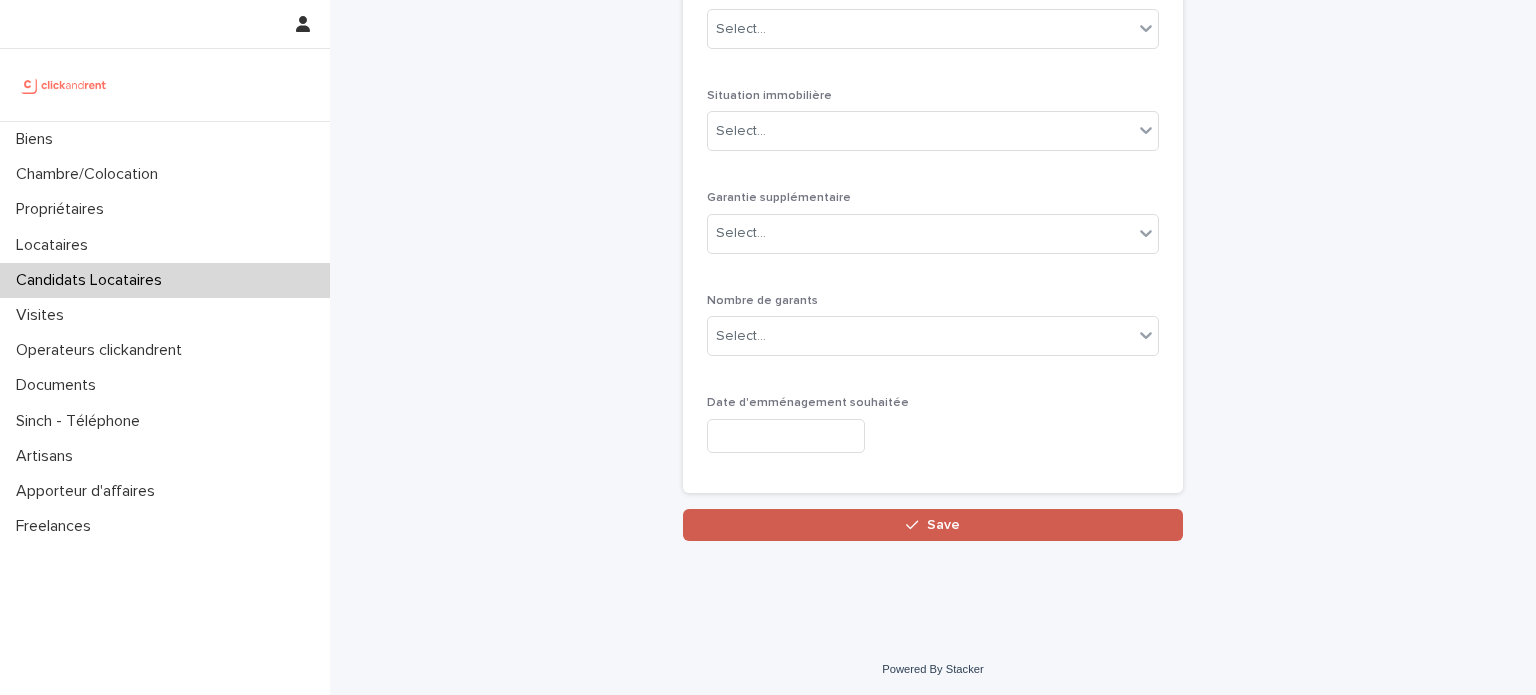 type on "**********" 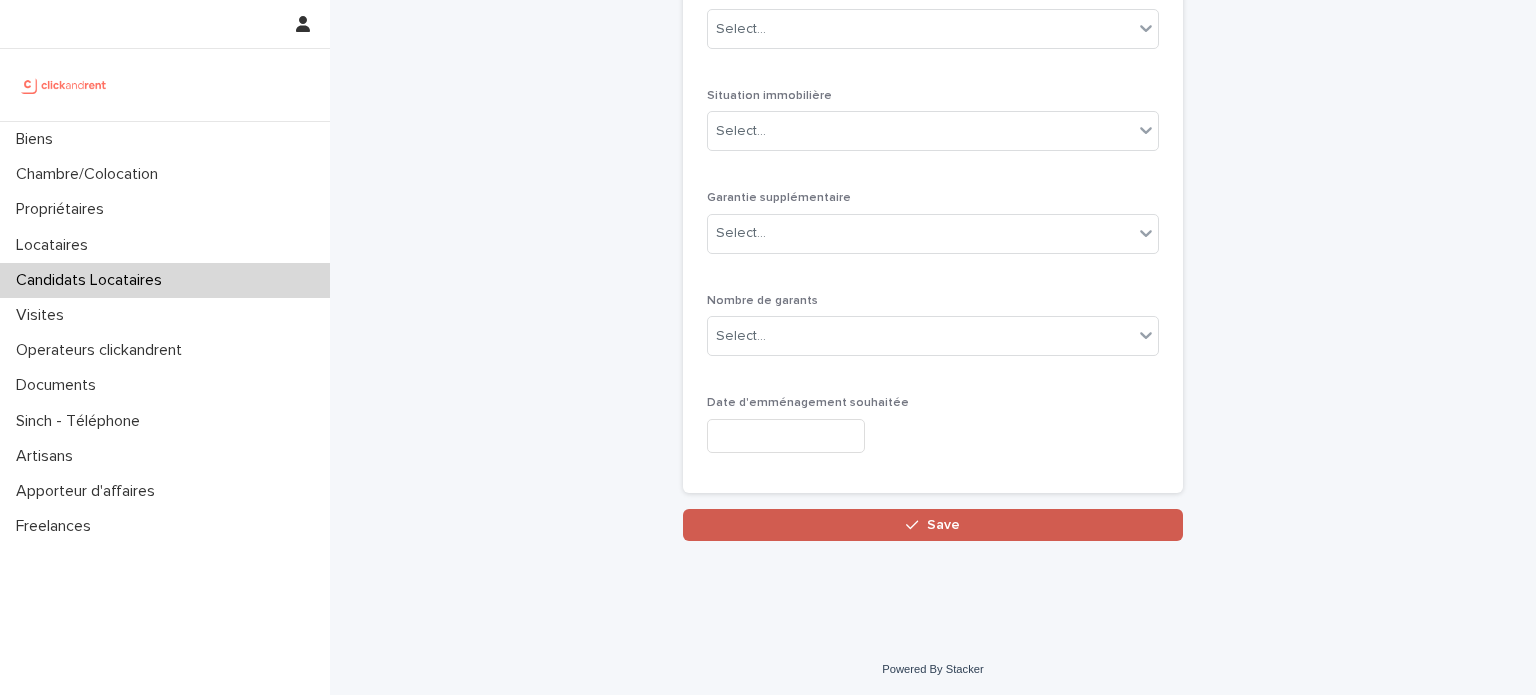click on "Save" at bounding box center [943, 525] 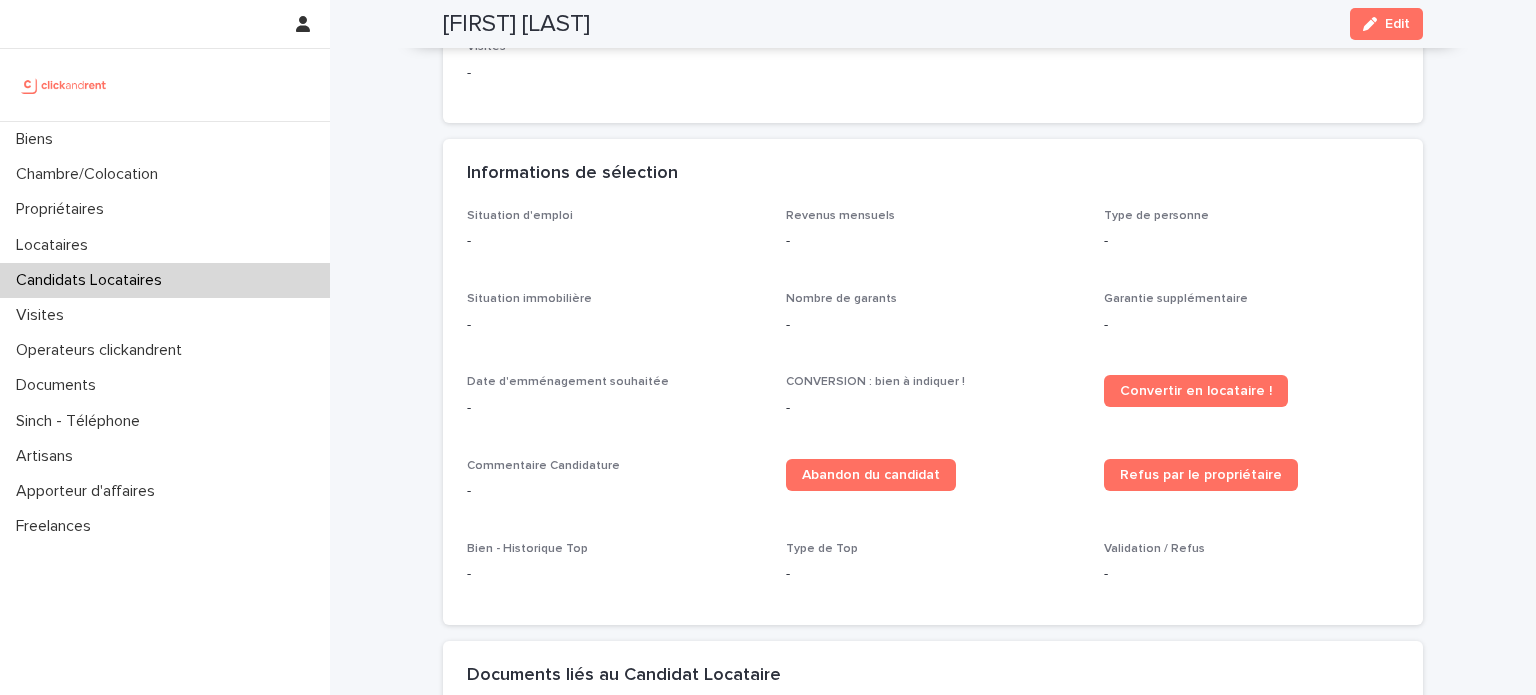 scroll, scrollTop: 0, scrollLeft: 0, axis: both 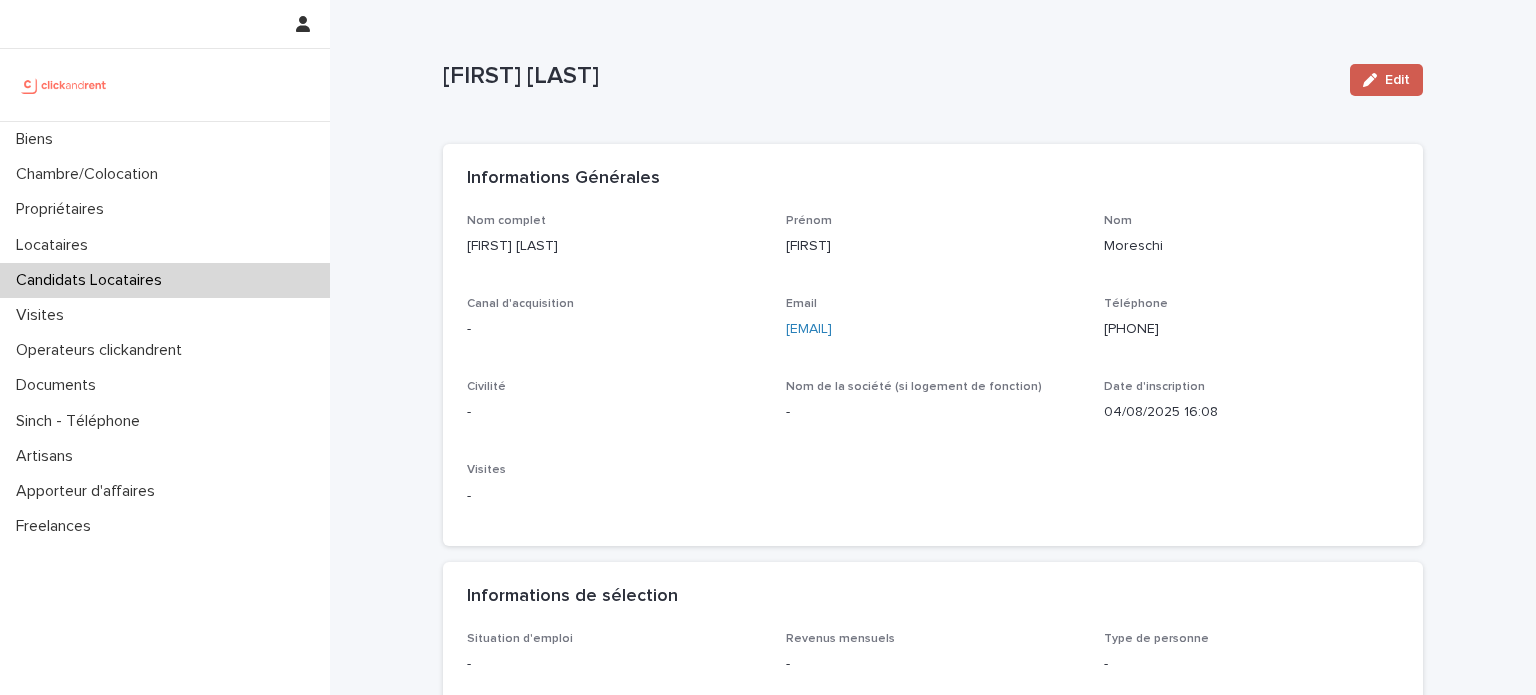 click on "Edit" at bounding box center (1397, 80) 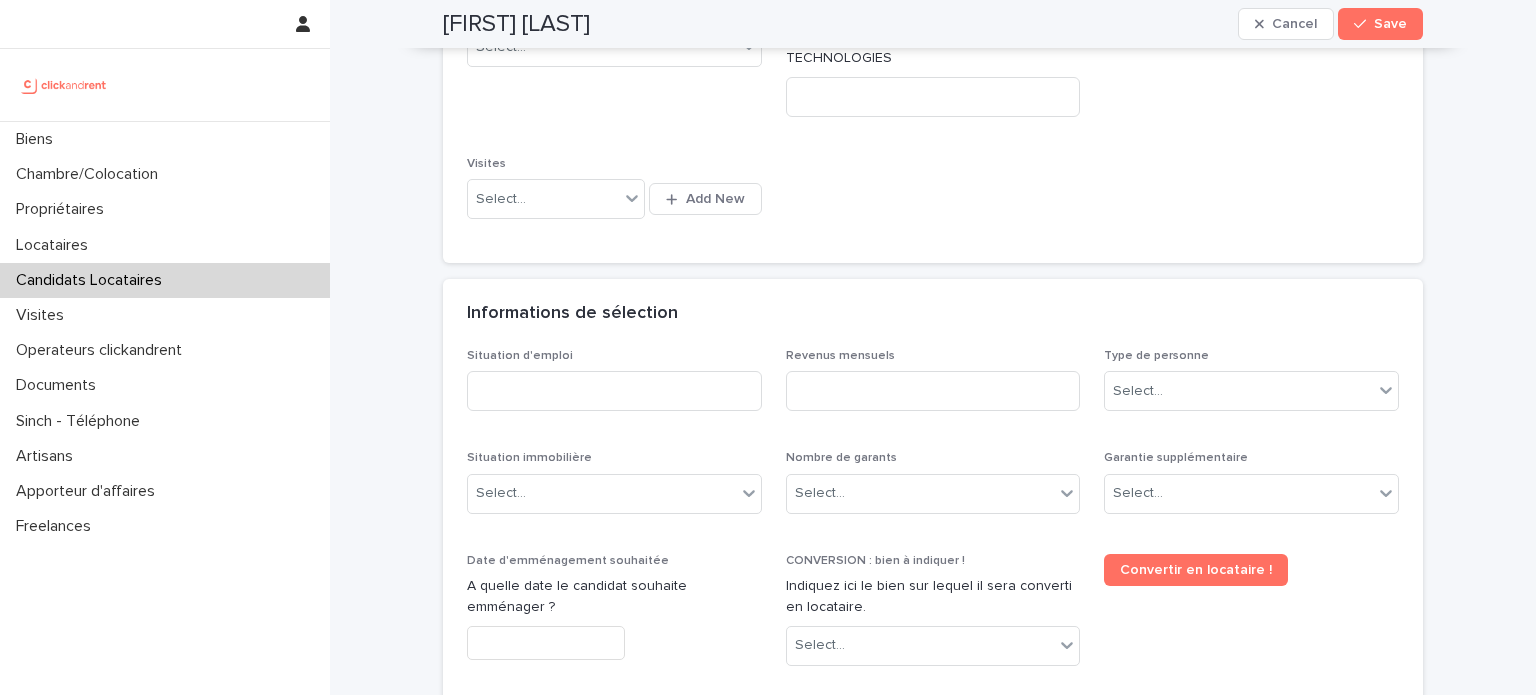 scroll, scrollTop: 432, scrollLeft: 0, axis: vertical 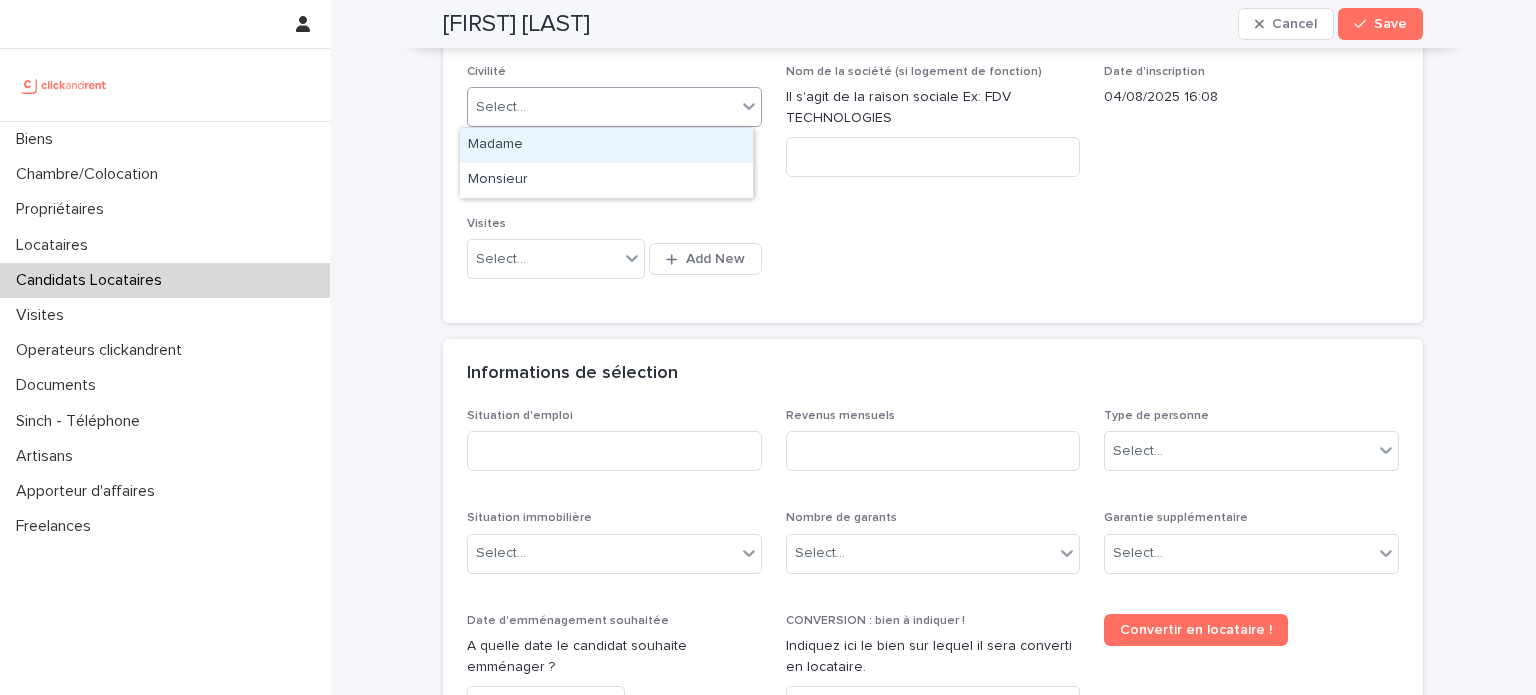 click on "Select..." at bounding box center [602, 107] 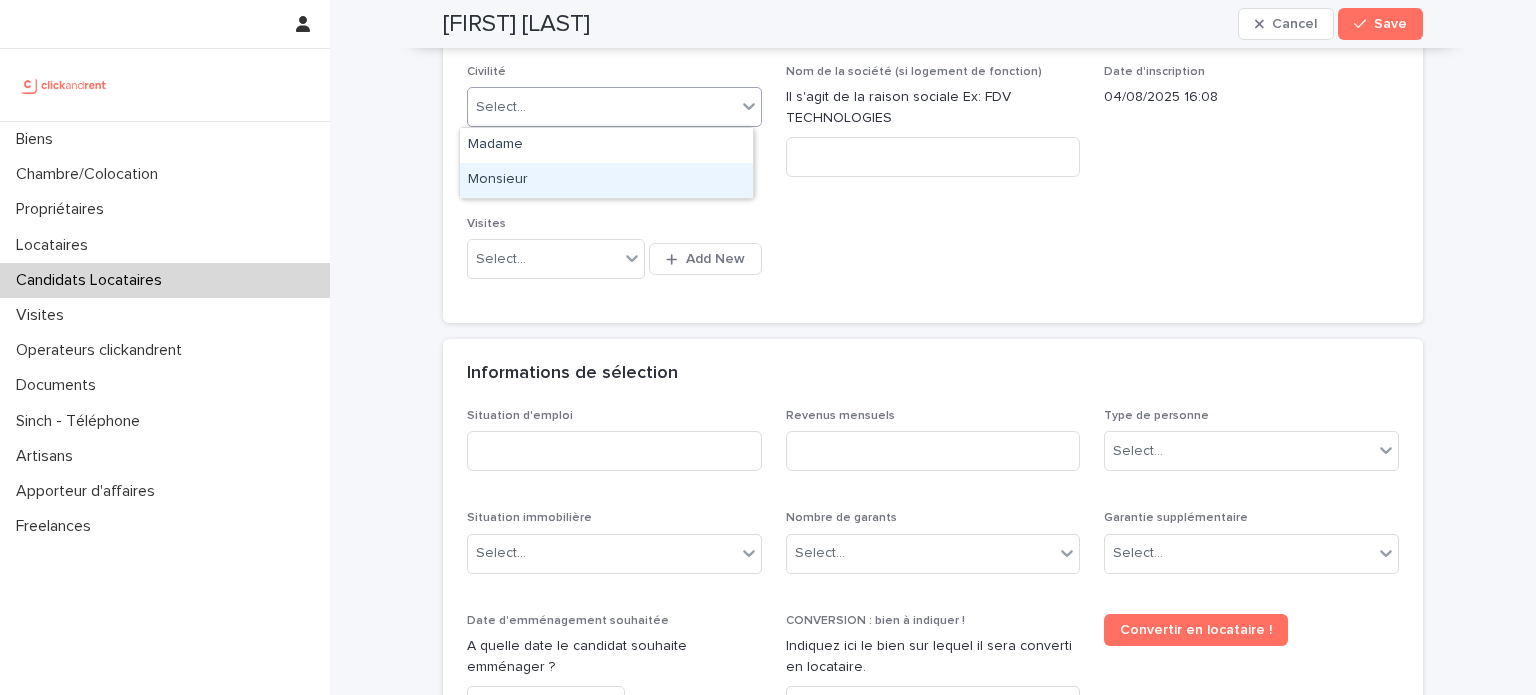 click on "Monsieur" at bounding box center (606, 180) 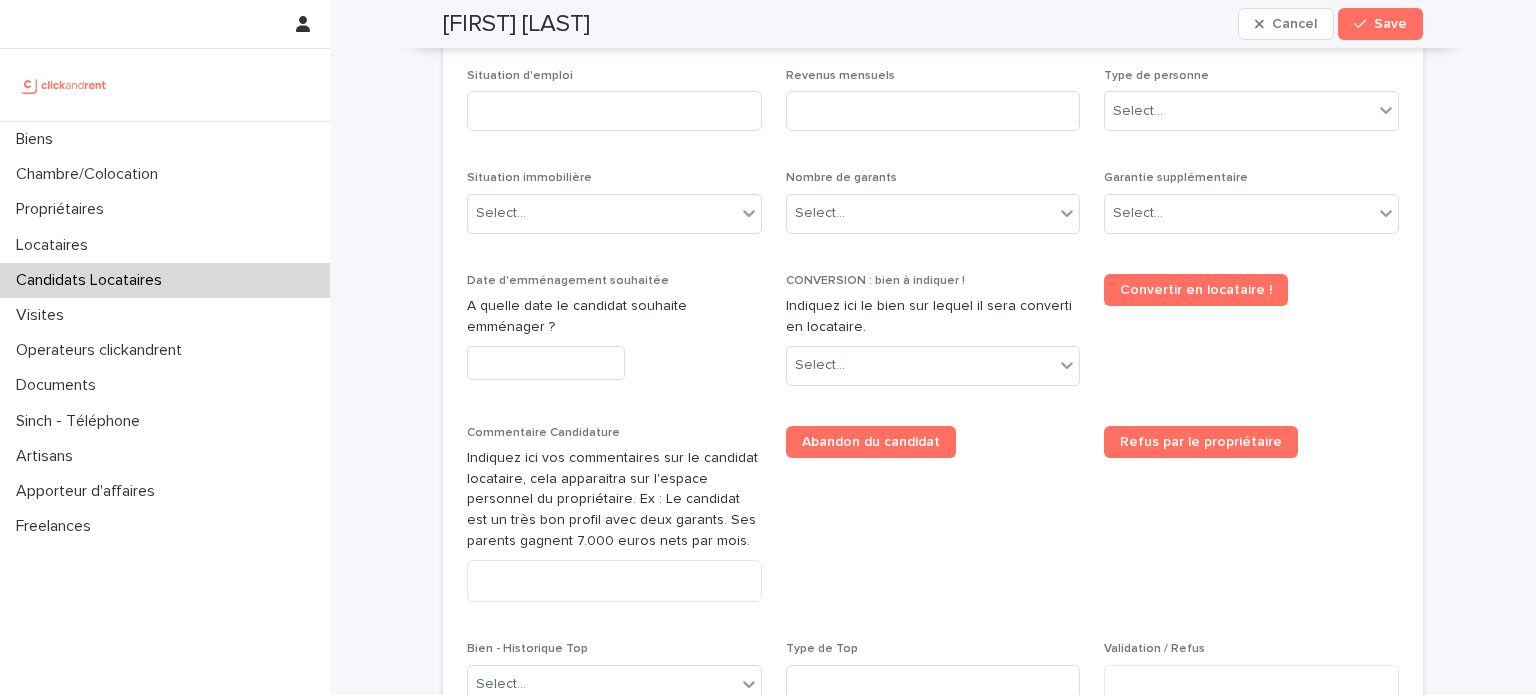 scroll, scrollTop: 759, scrollLeft: 0, axis: vertical 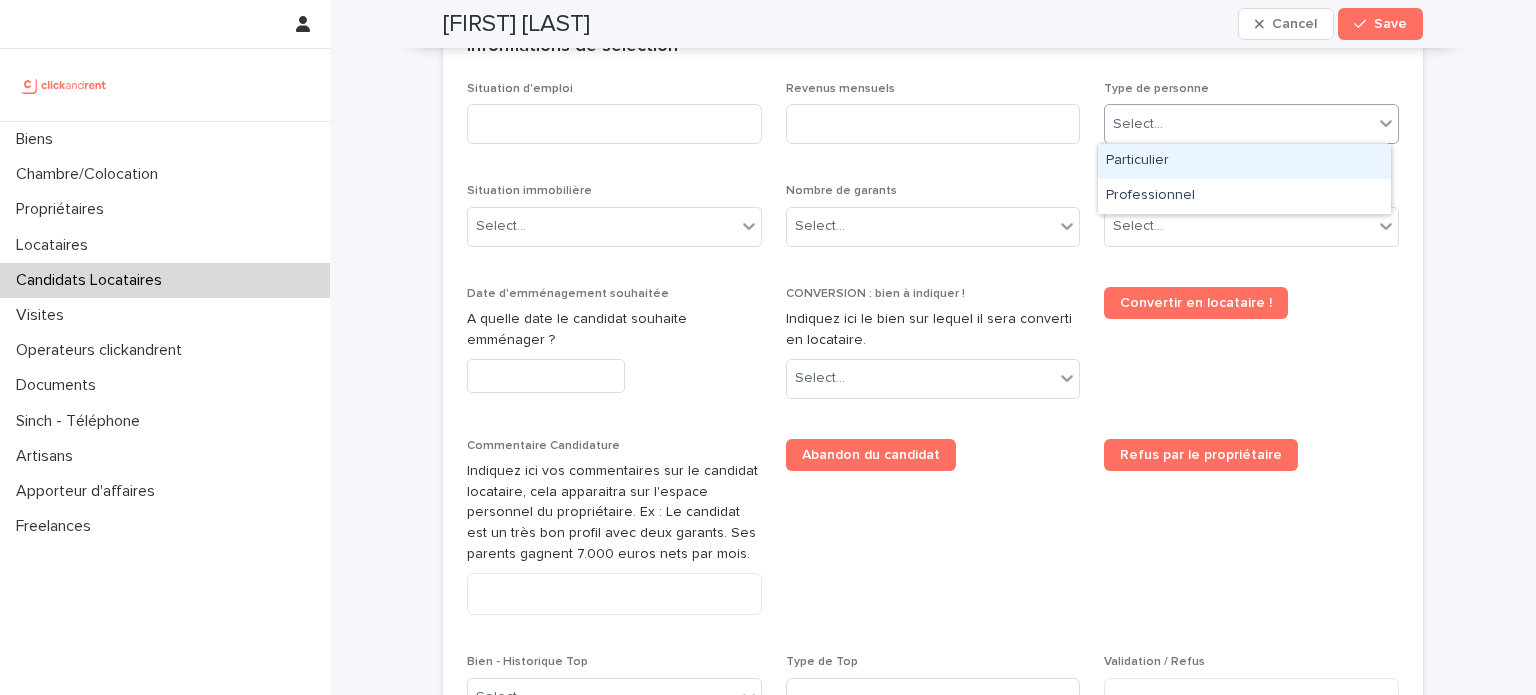 click on "Select..." at bounding box center [1239, 124] 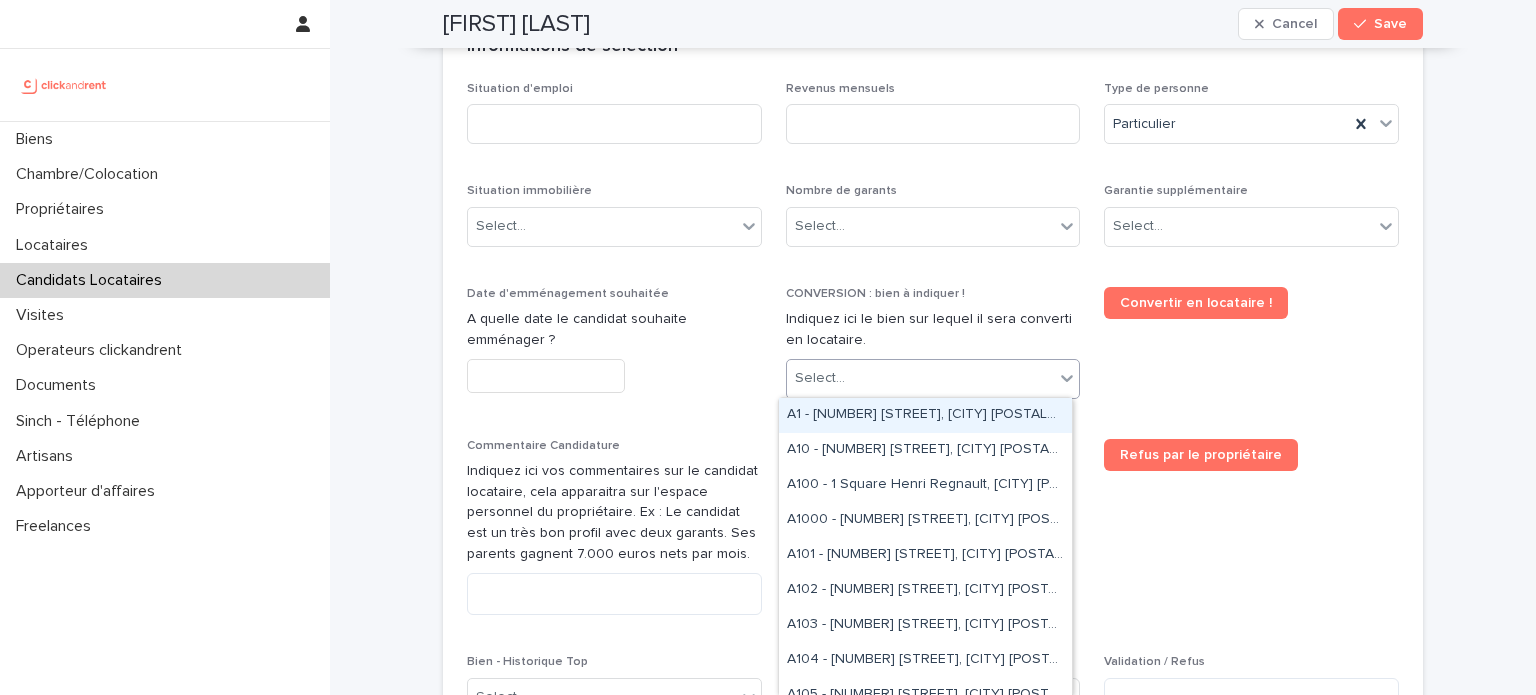 click on "Select..." at bounding box center [921, 378] 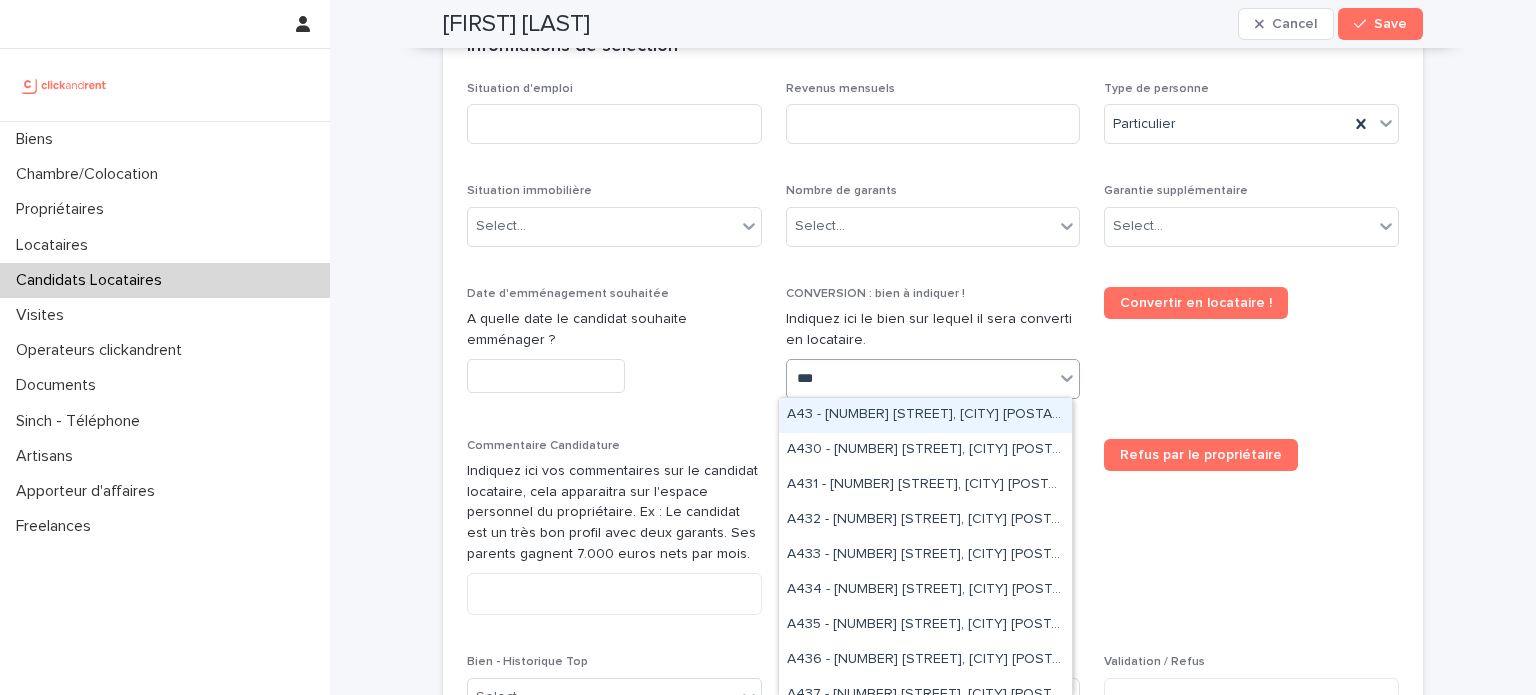 type on "****" 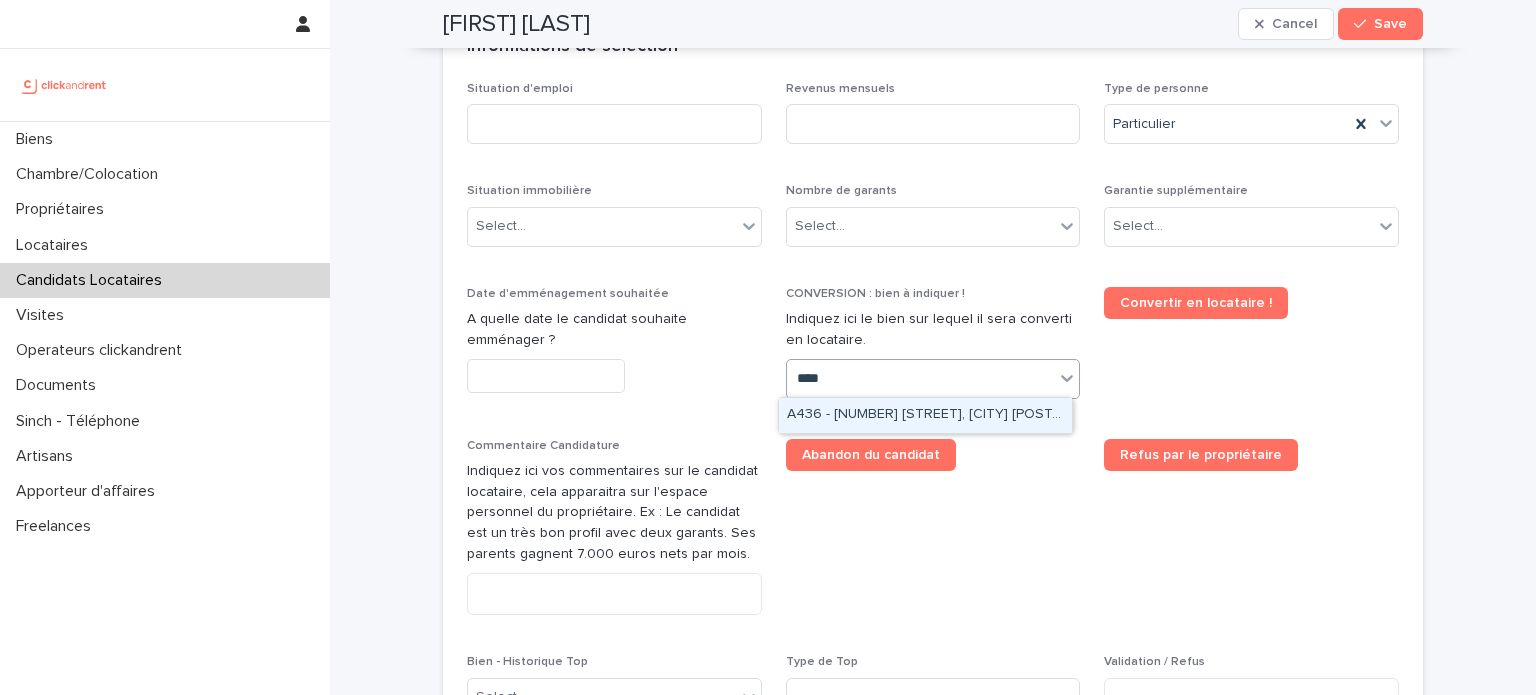 click on "[NUMBER] [STREET], [CITY] [POSTALCODE]" at bounding box center [925, 415] 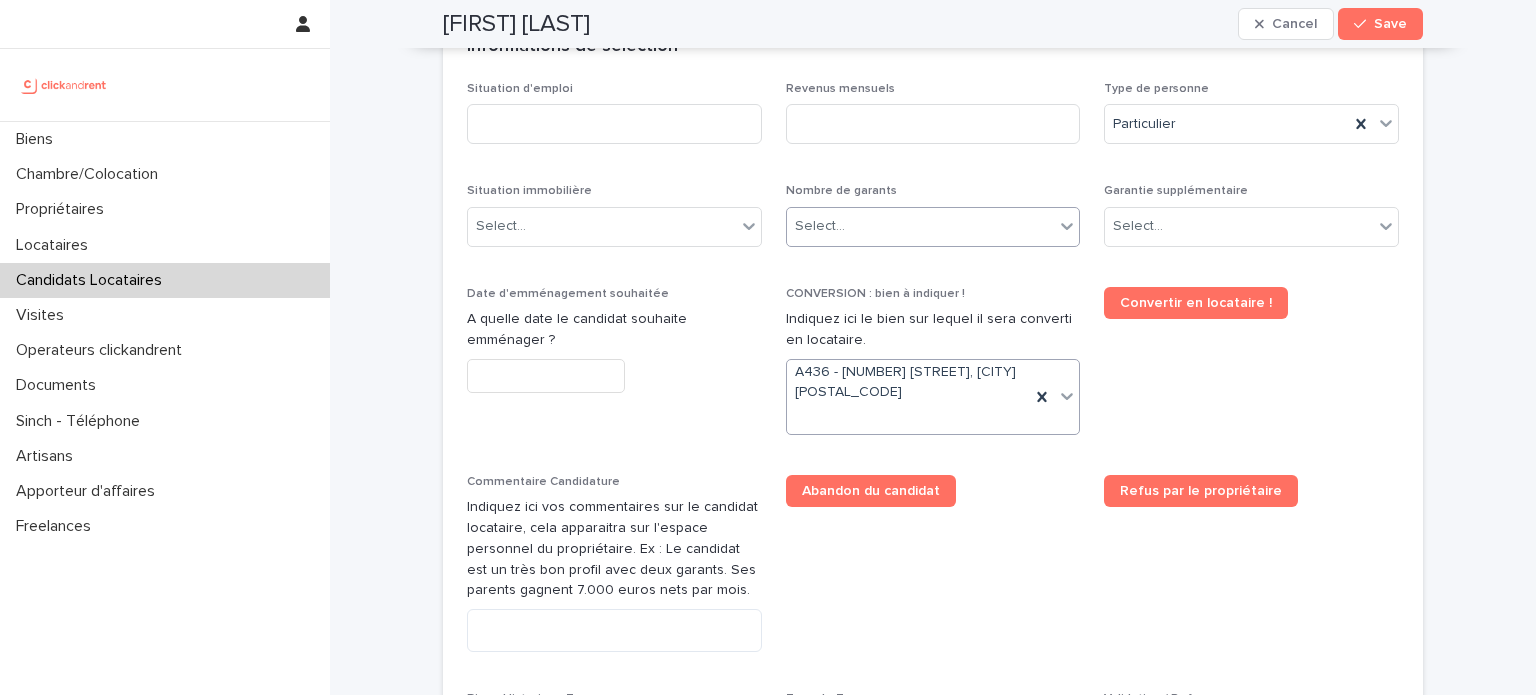 scroll, scrollTop: 777, scrollLeft: 0, axis: vertical 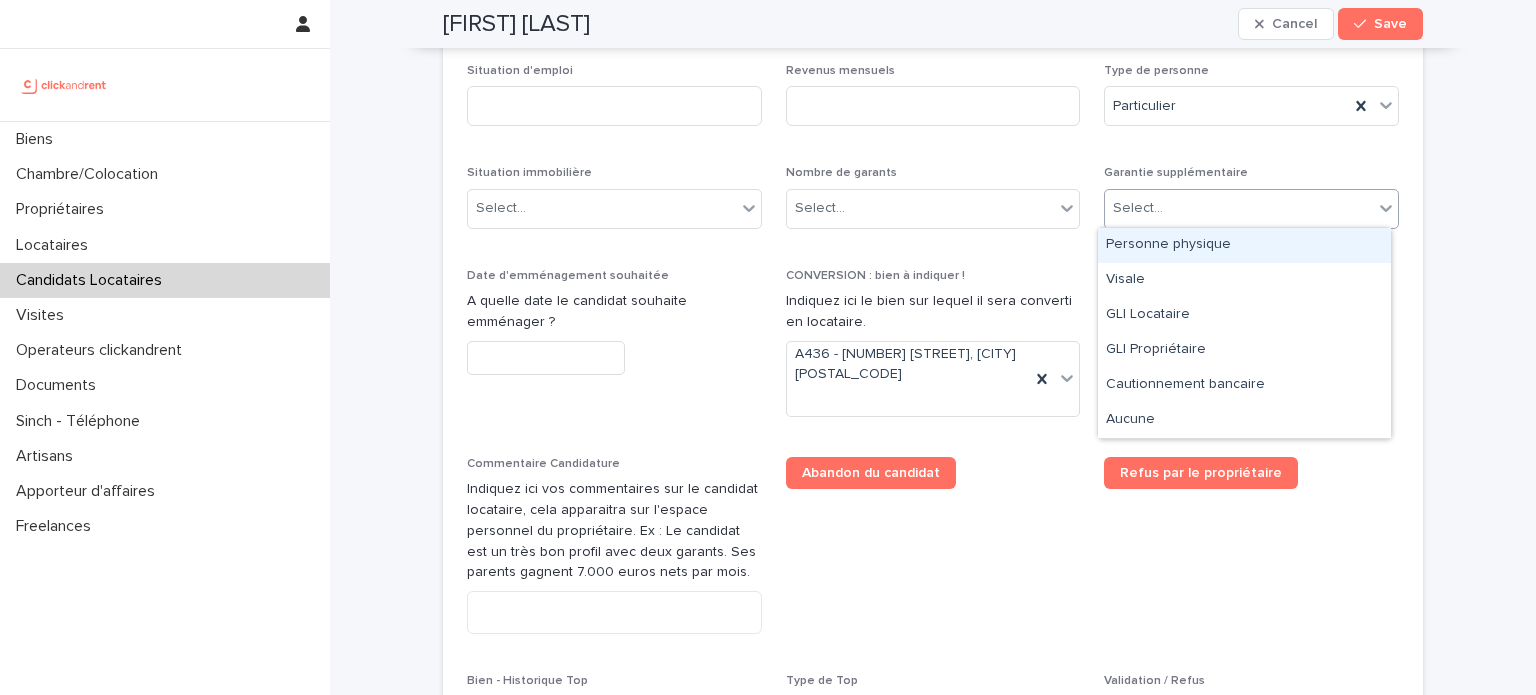 click on "Select..." at bounding box center (1138, 208) 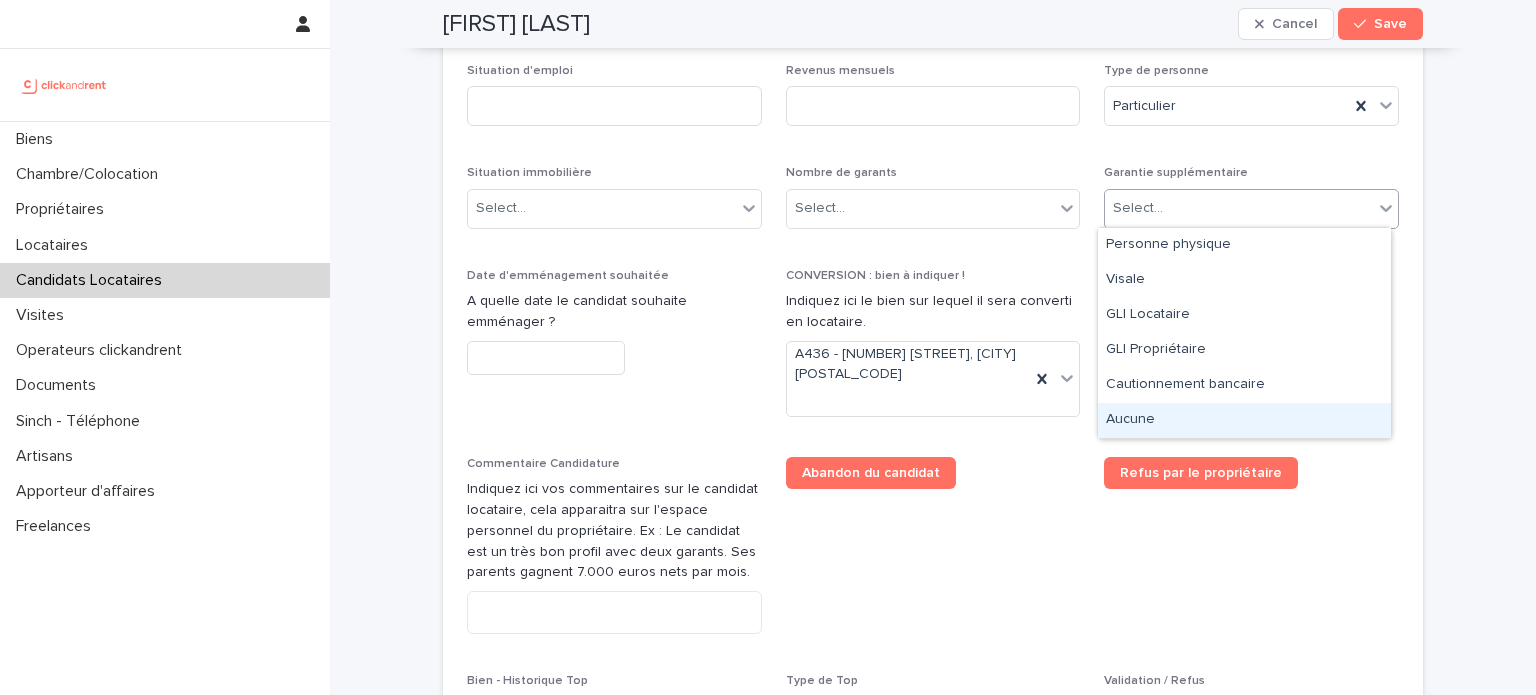 drag, startPoint x: 1128, startPoint y: 261, endPoint x: 1147, endPoint y: 416, distance: 156.16017 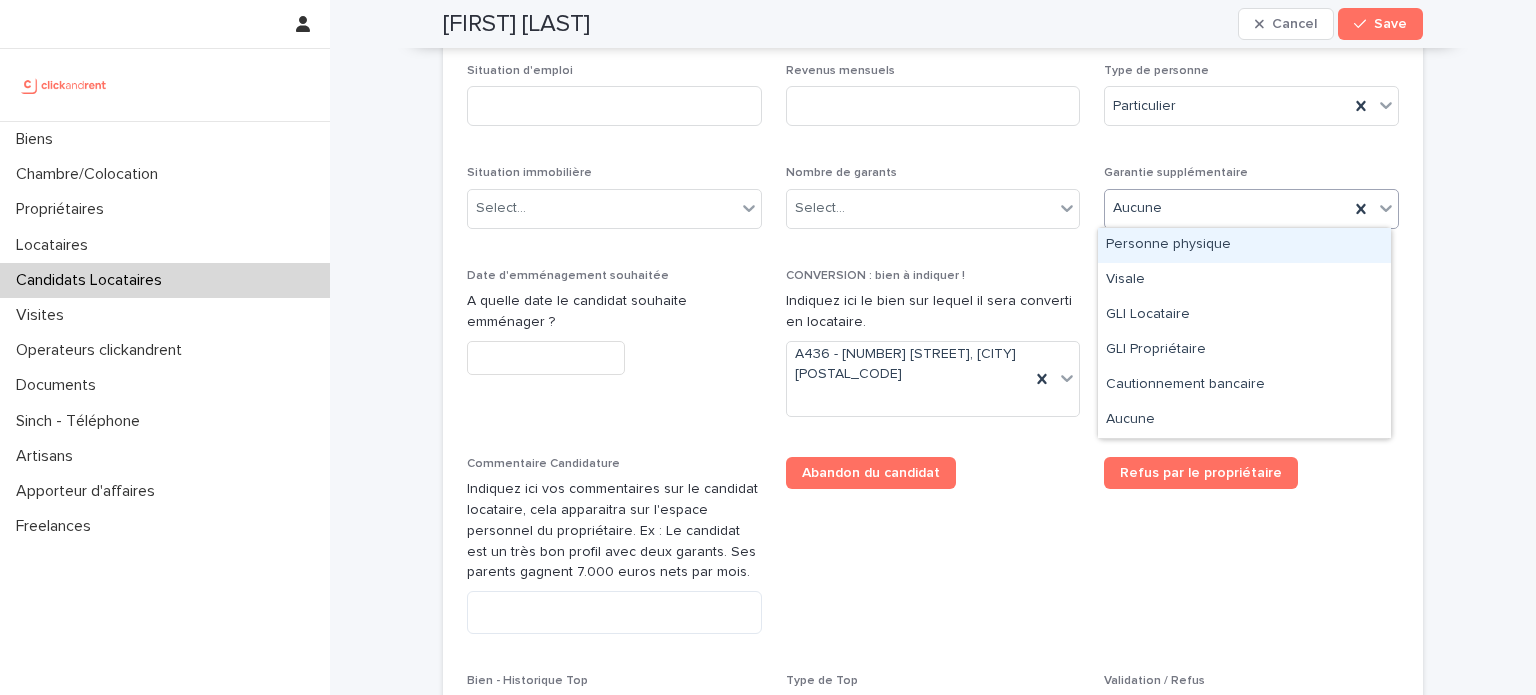 drag, startPoint x: 1146, startPoint y: 215, endPoint x: 1155, endPoint y: 243, distance: 29.410883 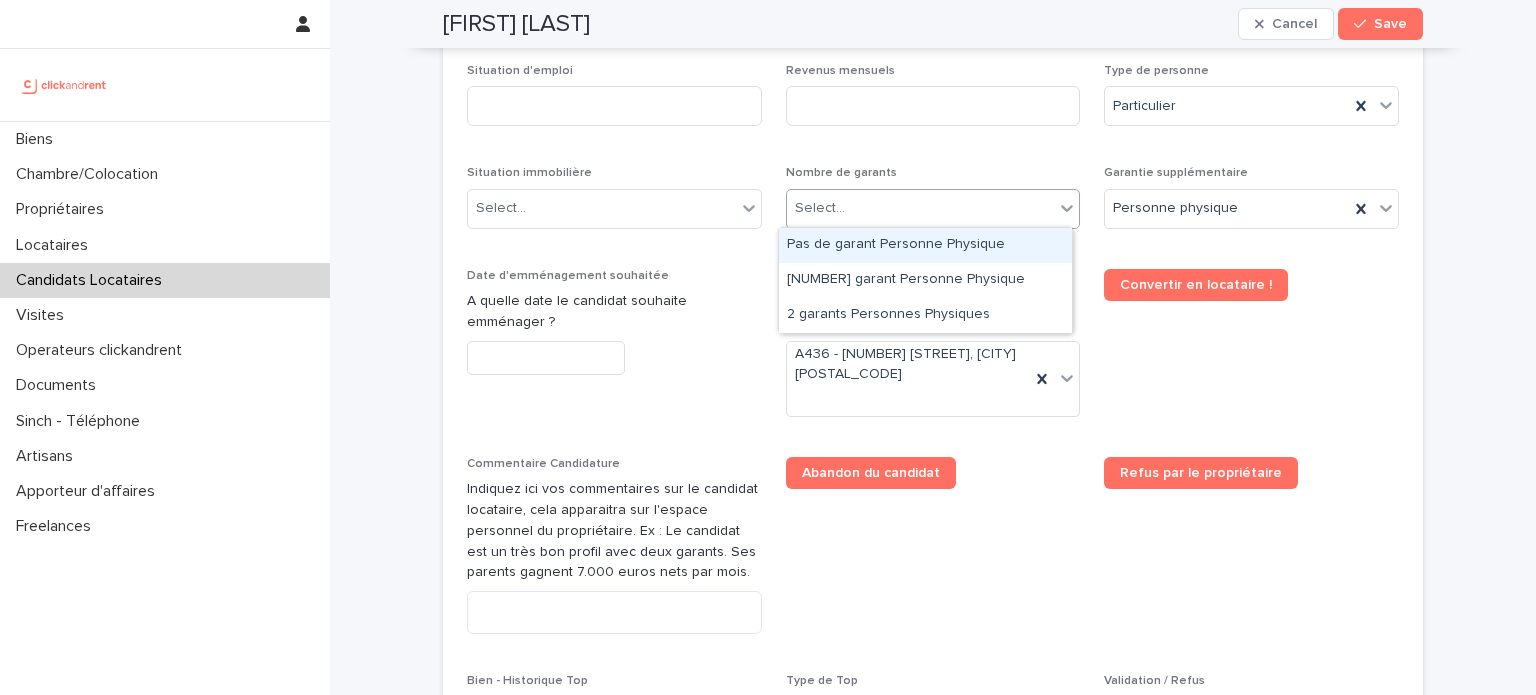 click on "Select..." at bounding box center [921, 208] 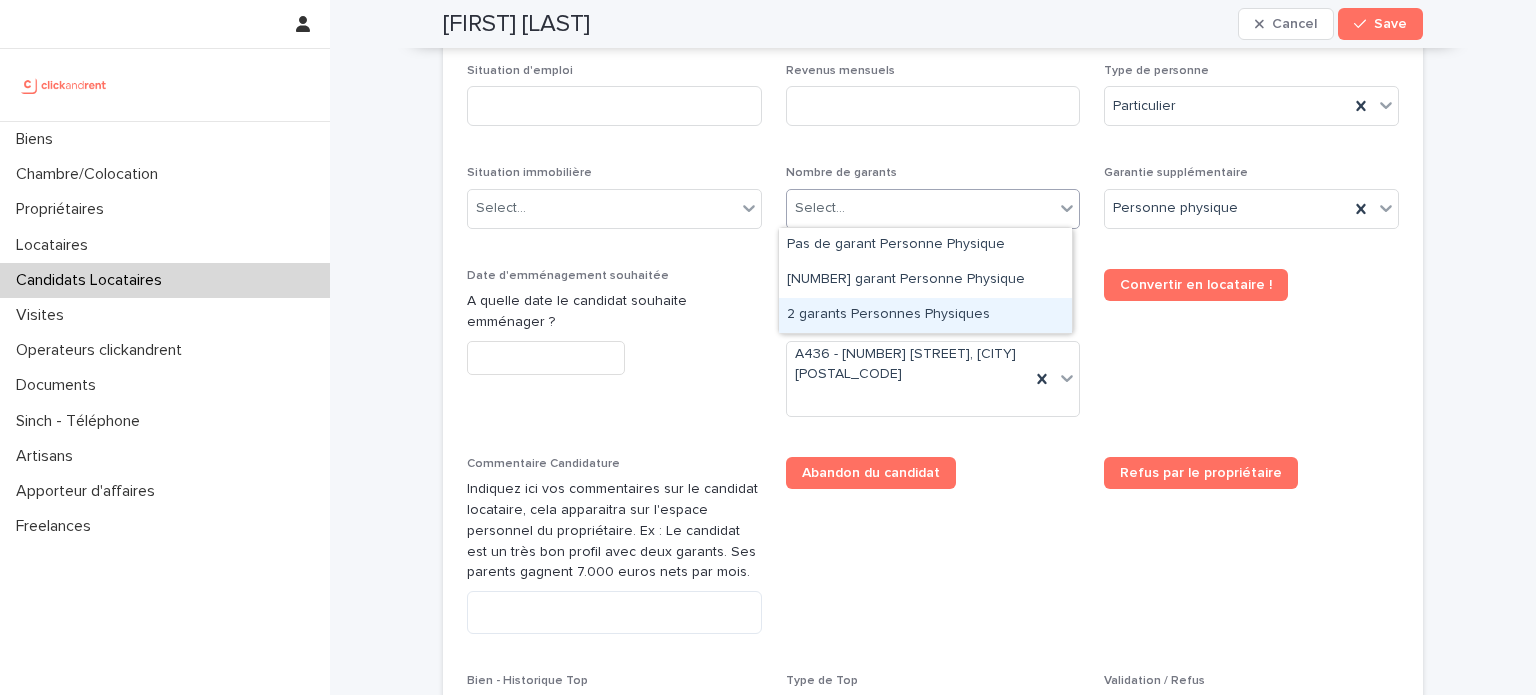 click on "2 garants Personnes Physiques" at bounding box center [925, 315] 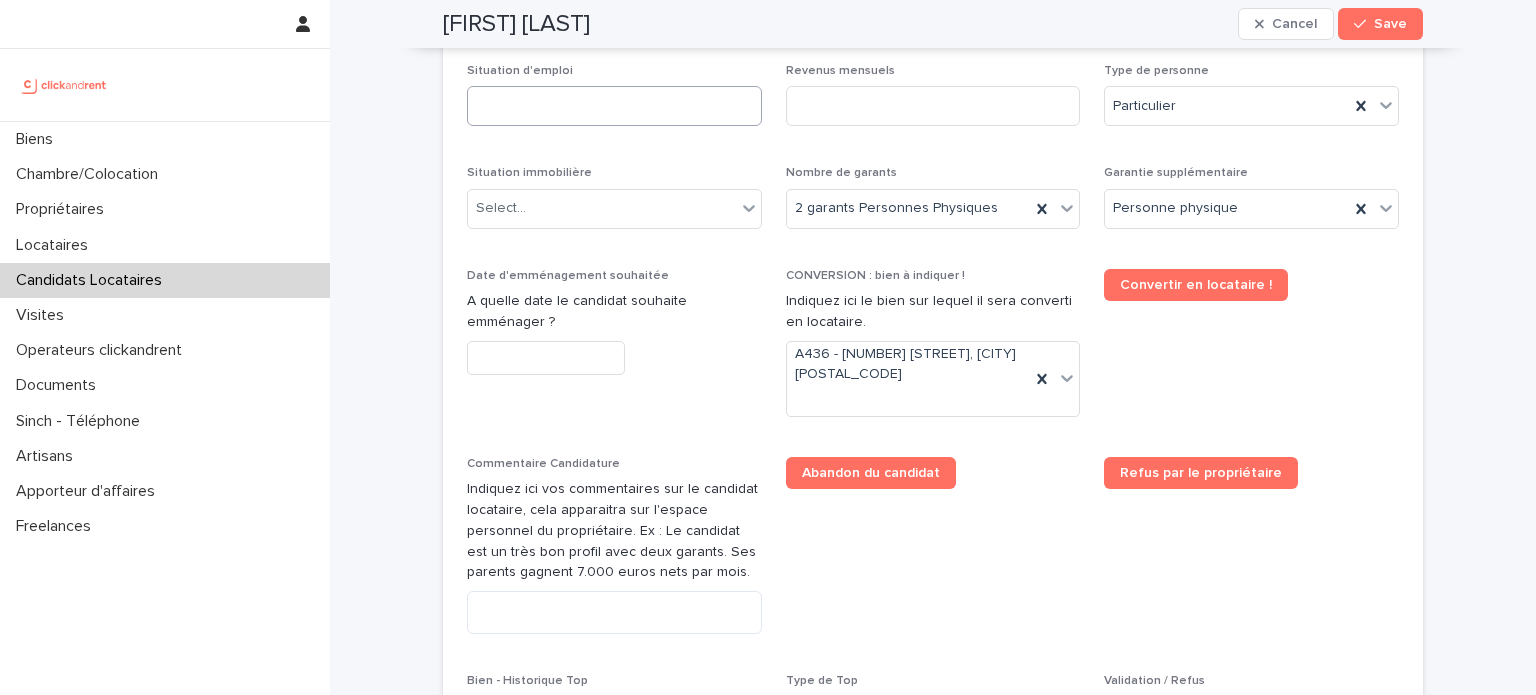 drag, startPoint x: 579, startPoint y: 129, endPoint x: 560, endPoint y: 91, distance: 42.48529 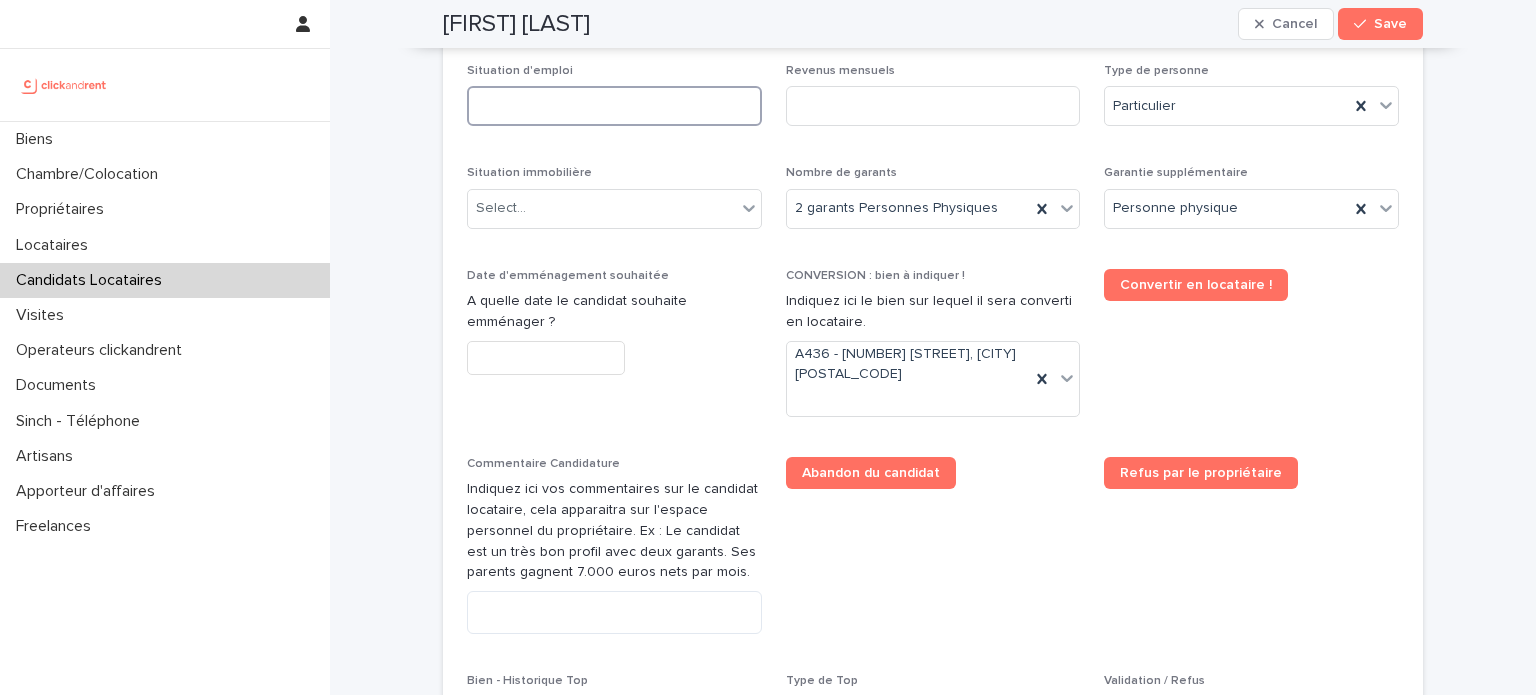 click at bounding box center (614, 106) 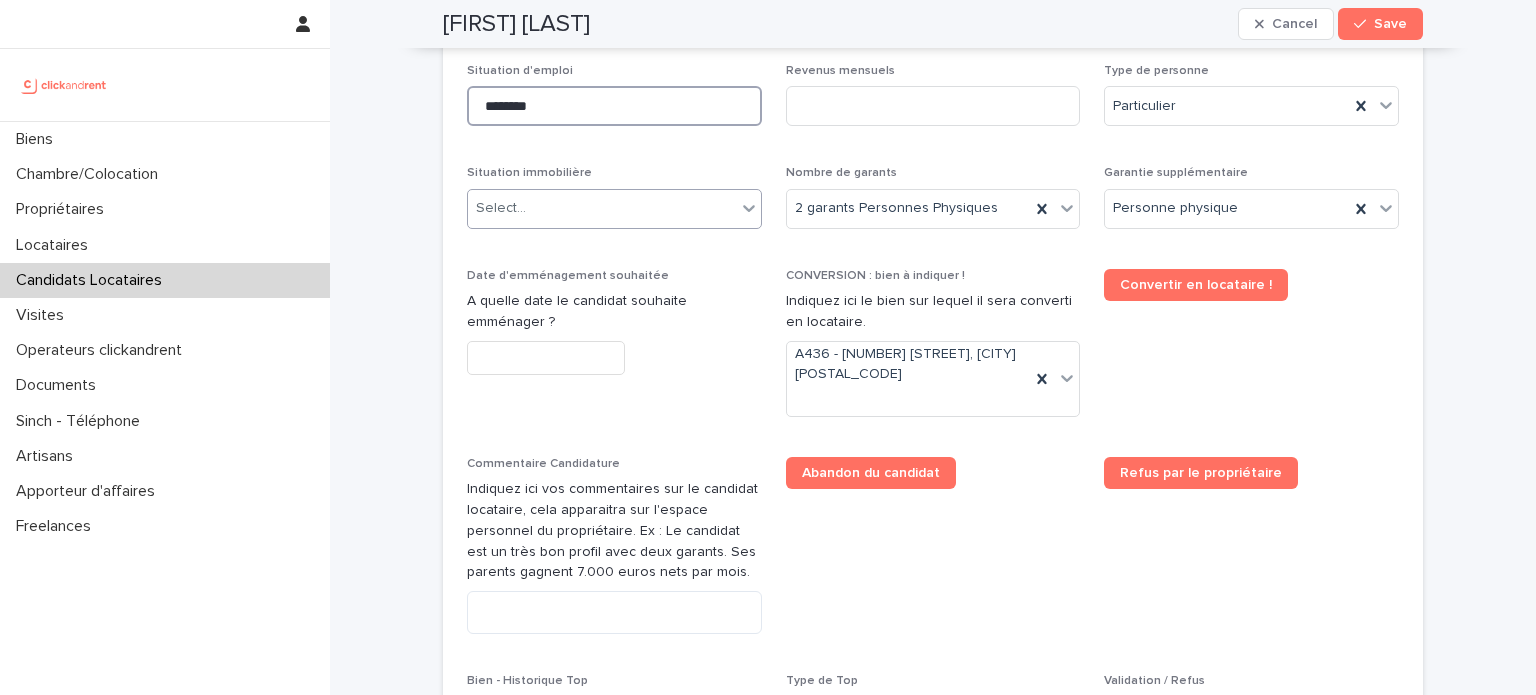 type on "********" 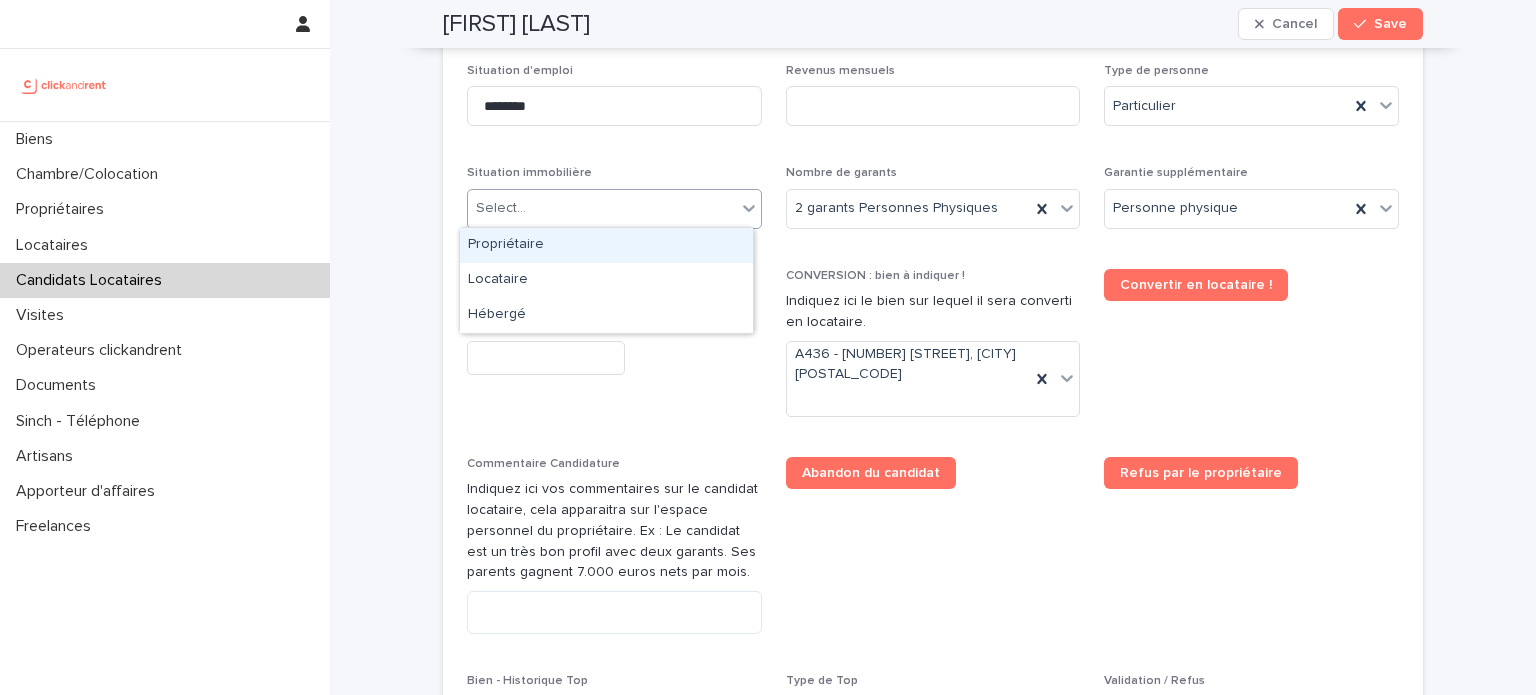 click on "Select..." at bounding box center [602, 208] 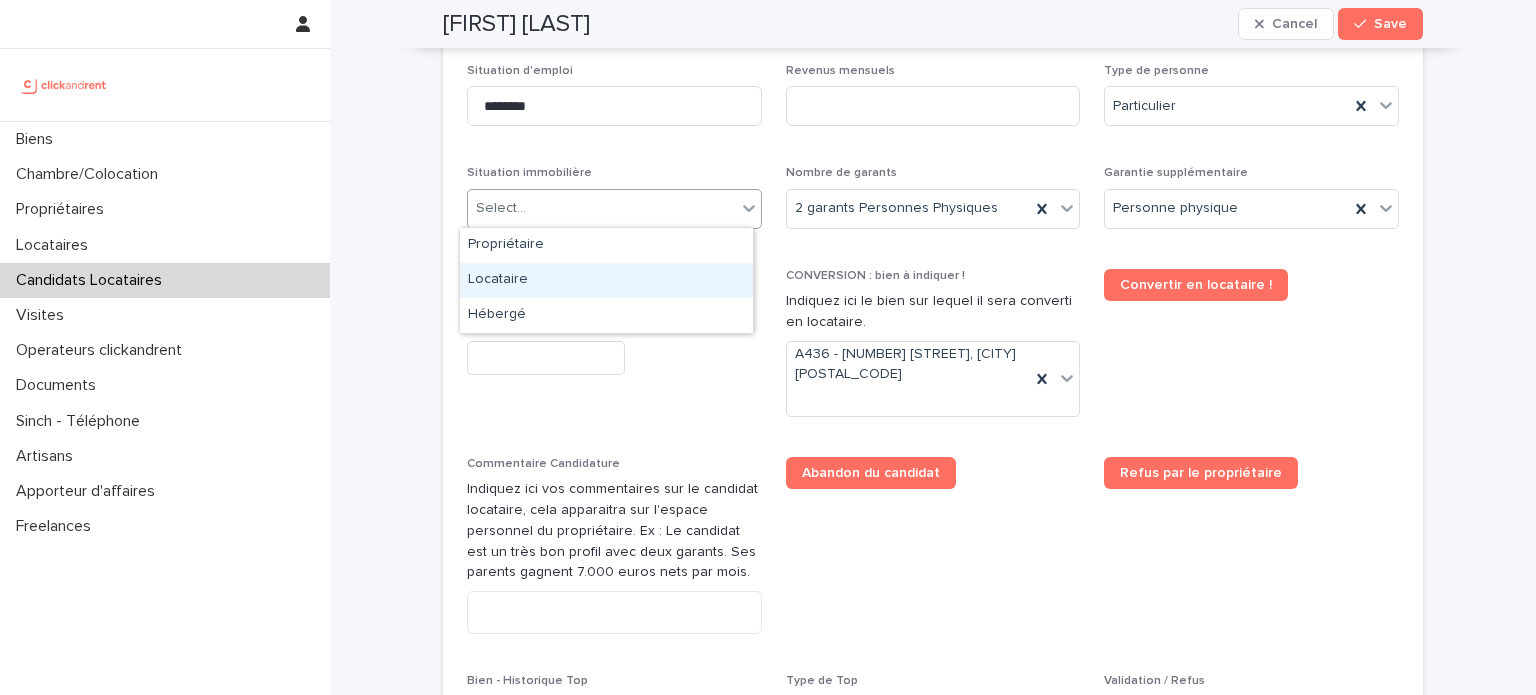 click on "Locataire" at bounding box center [606, 280] 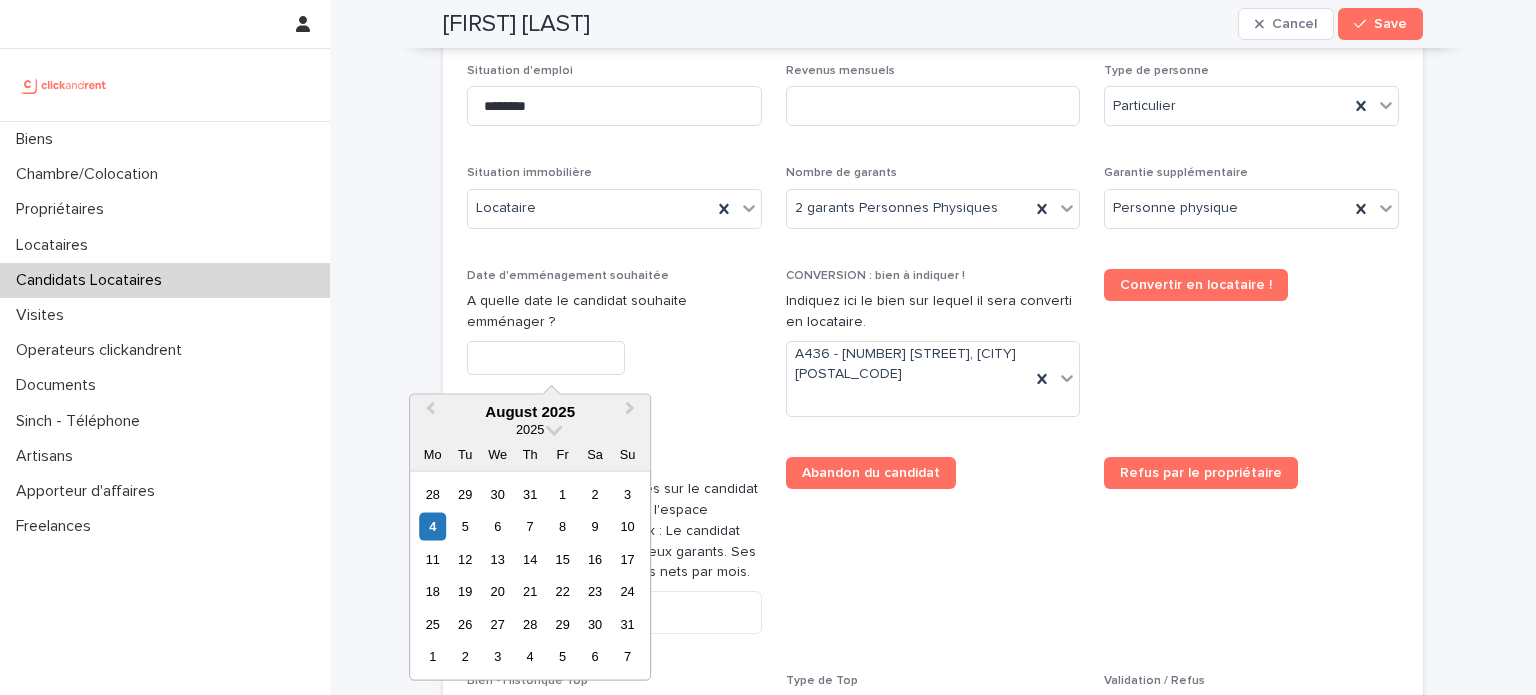 click at bounding box center [546, 358] 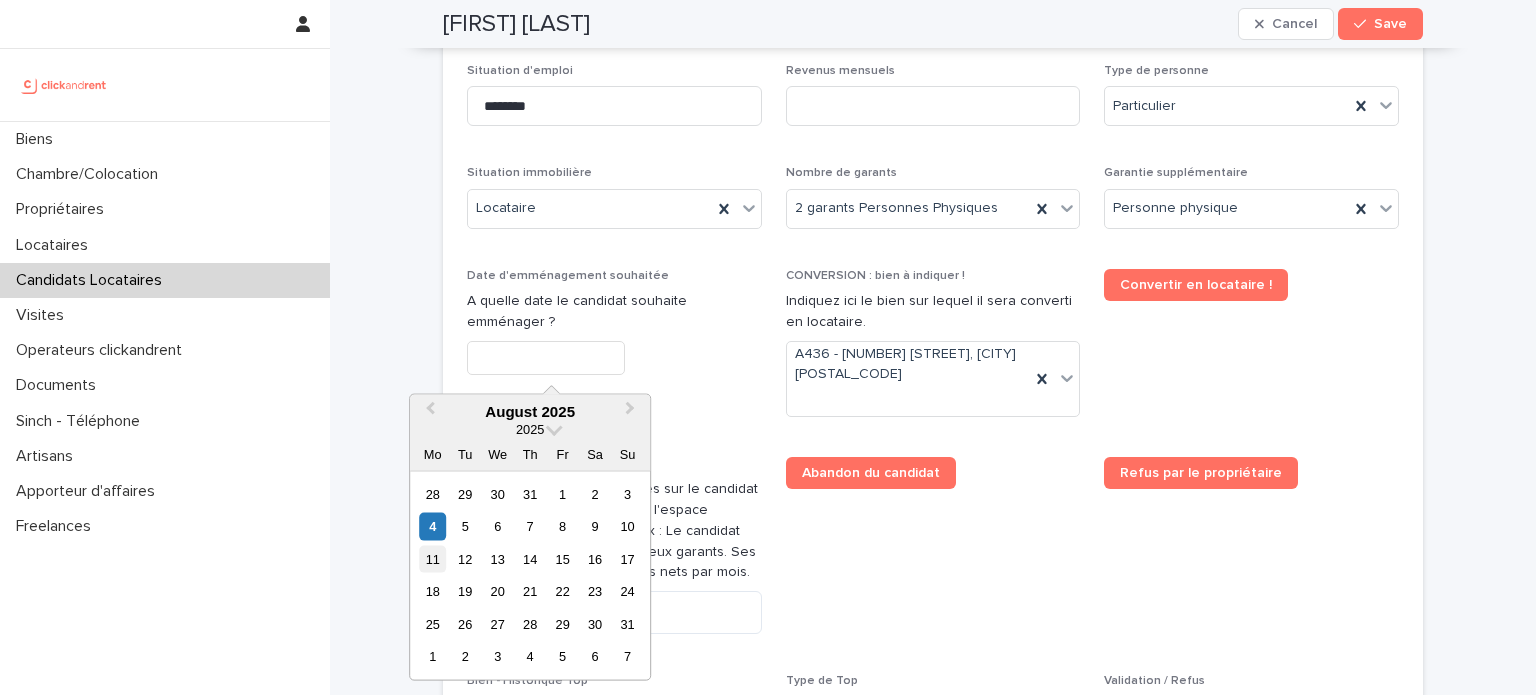 click on "11" at bounding box center [432, 559] 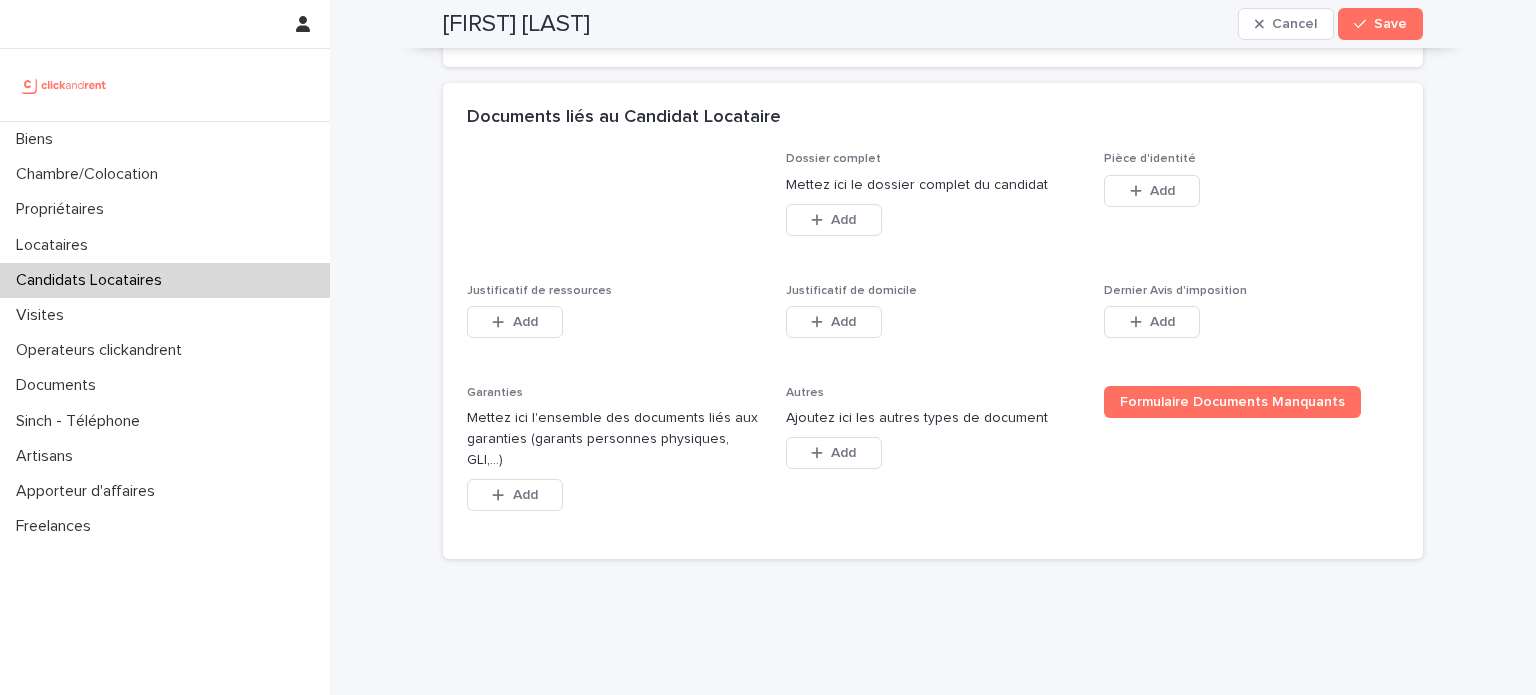 scroll, scrollTop: 1504, scrollLeft: 0, axis: vertical 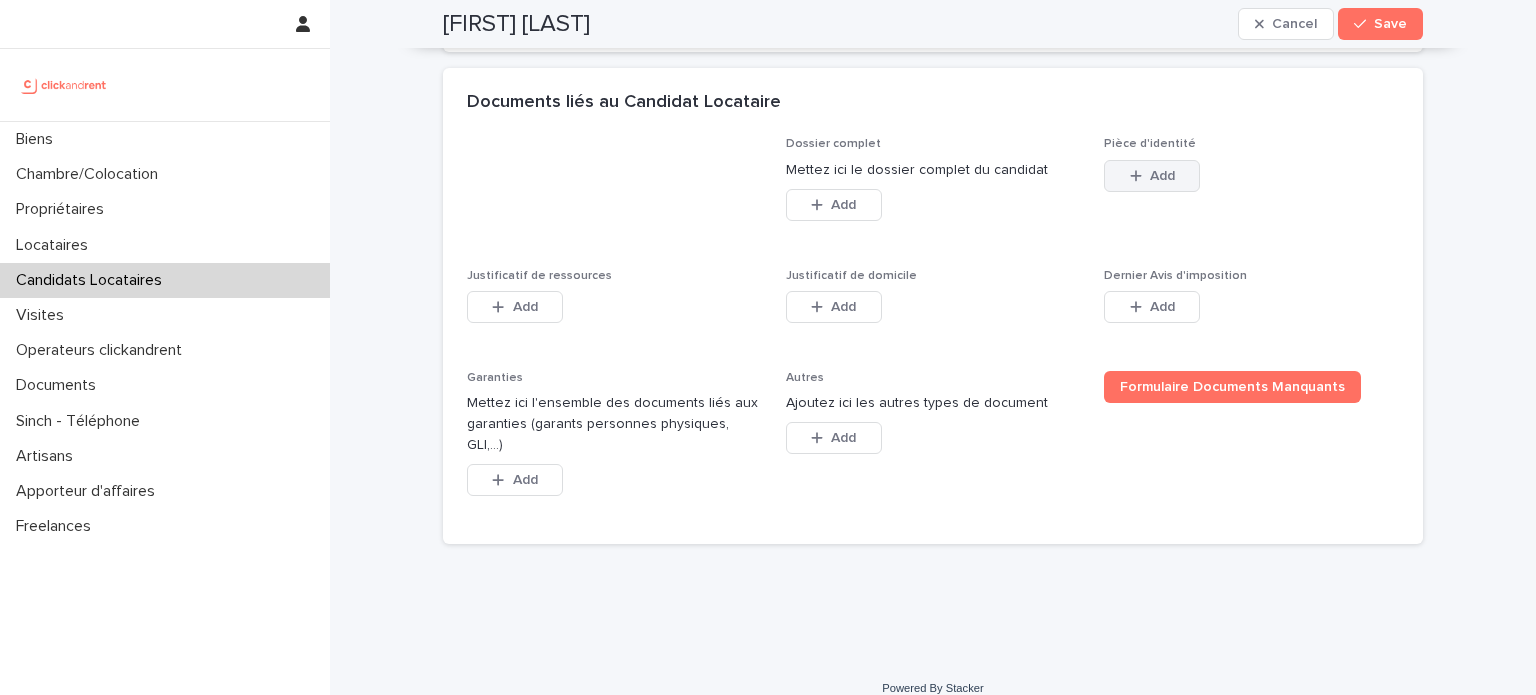 click on "Add" at bounding box center [1152, 176] 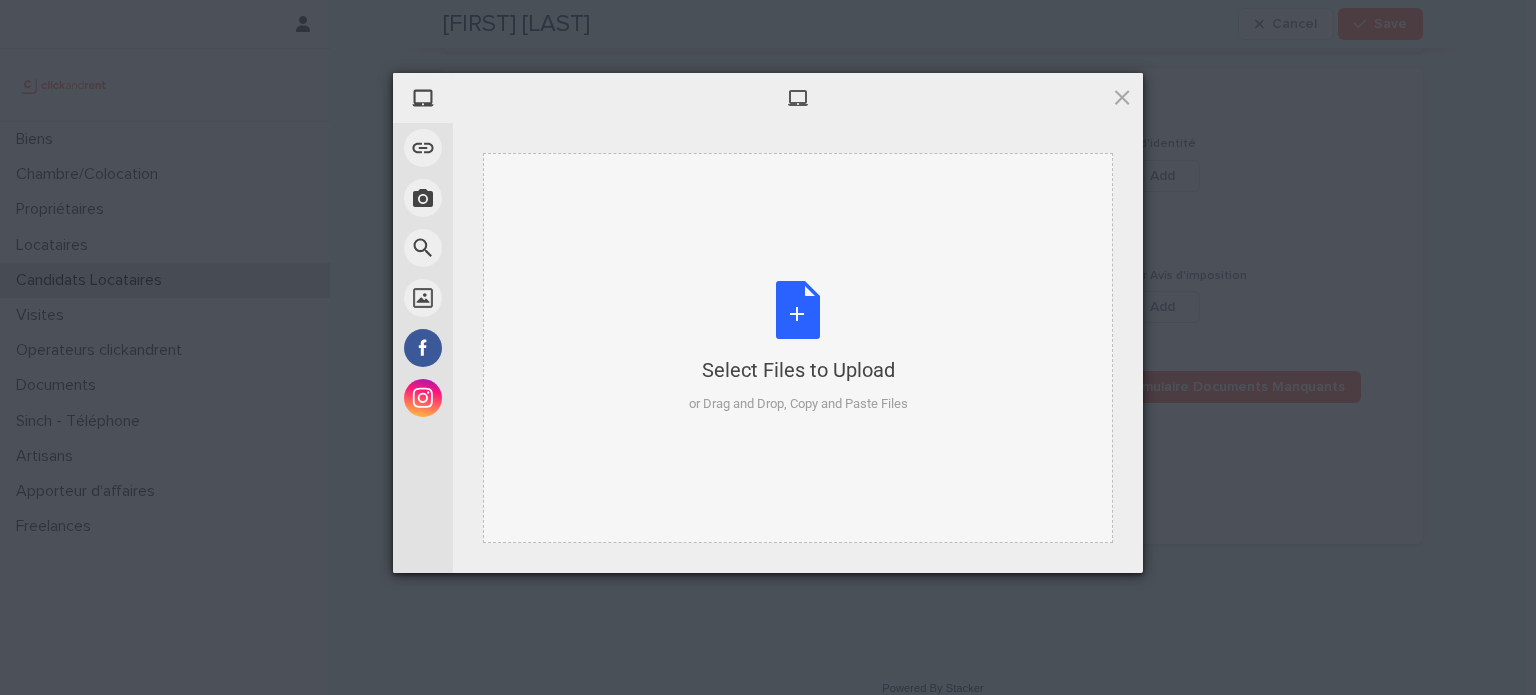 click on "Select Files to Upload
or Drag and Drop, Copy and Paste Files" at bounding box center (798, 348) 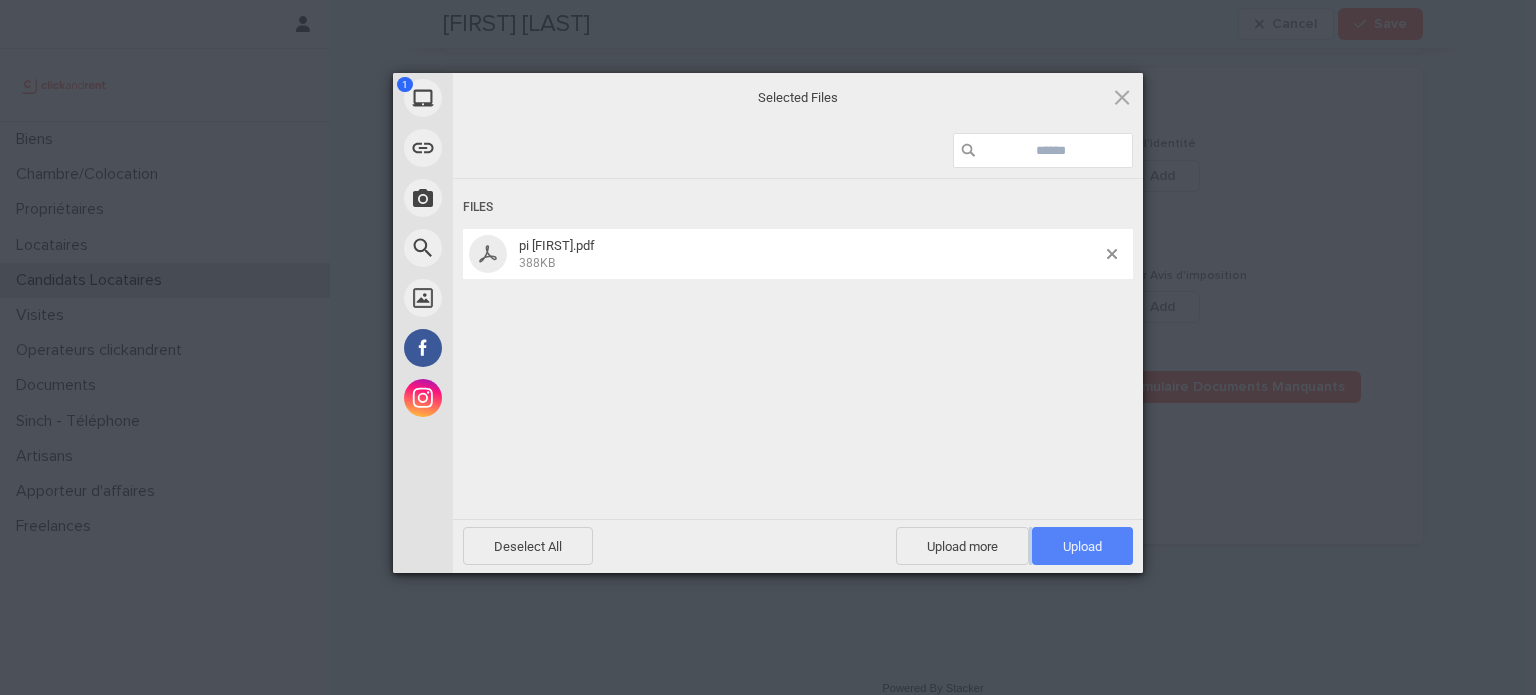 drag, startPoint x: 1101, startPoint y: 570, endPoint x: 1091, endPoint y: 548, distance: 24.166092 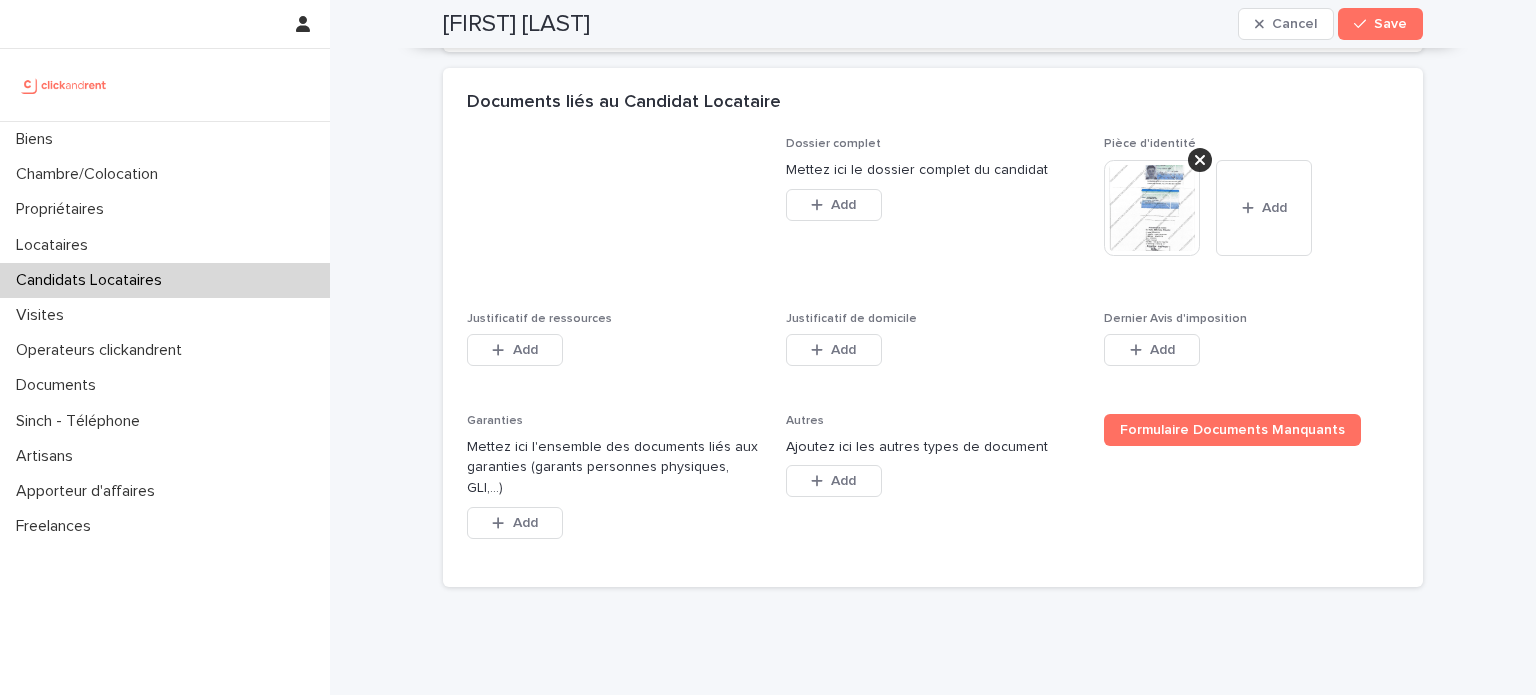 click on "Justificatif de domicile This file cannot be opened Download File Add" at bounding box center (933, 351) 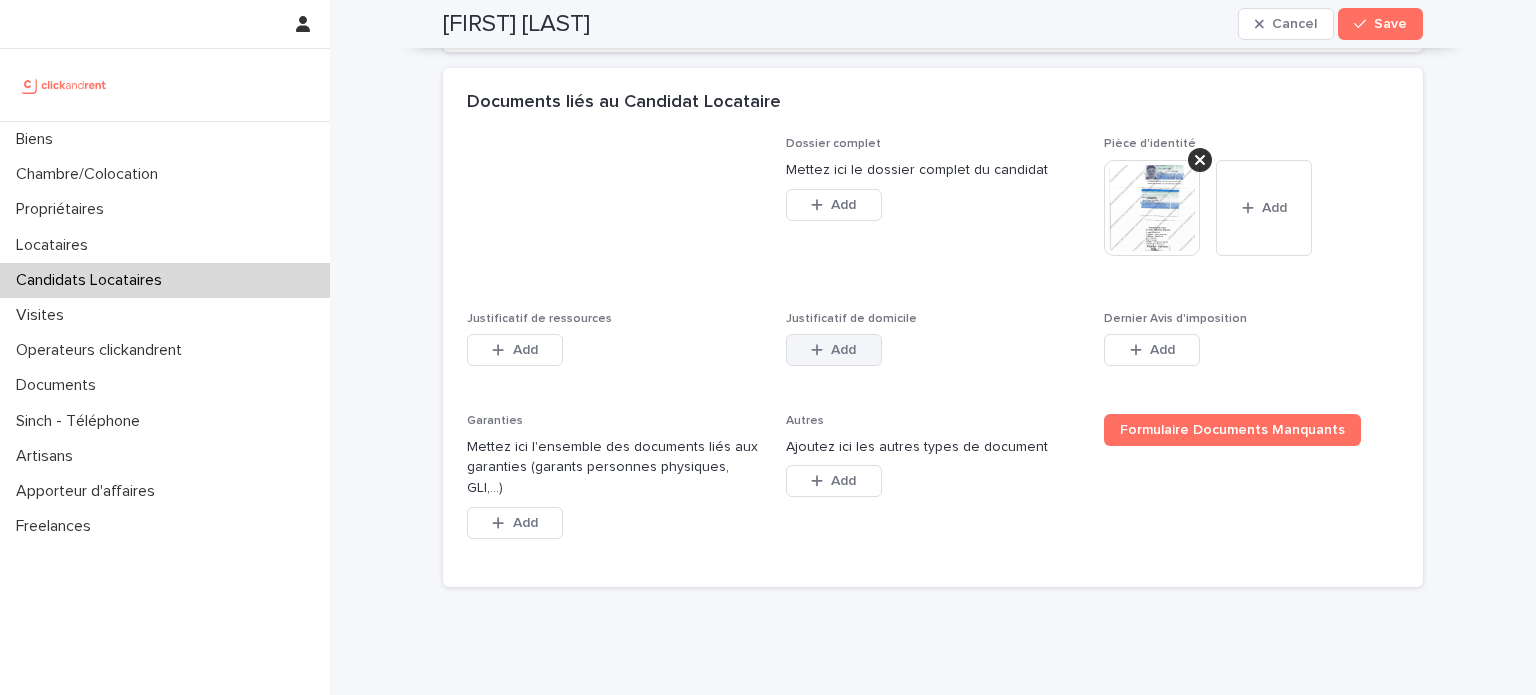 click on "Add" at bounding box center [834, 350] 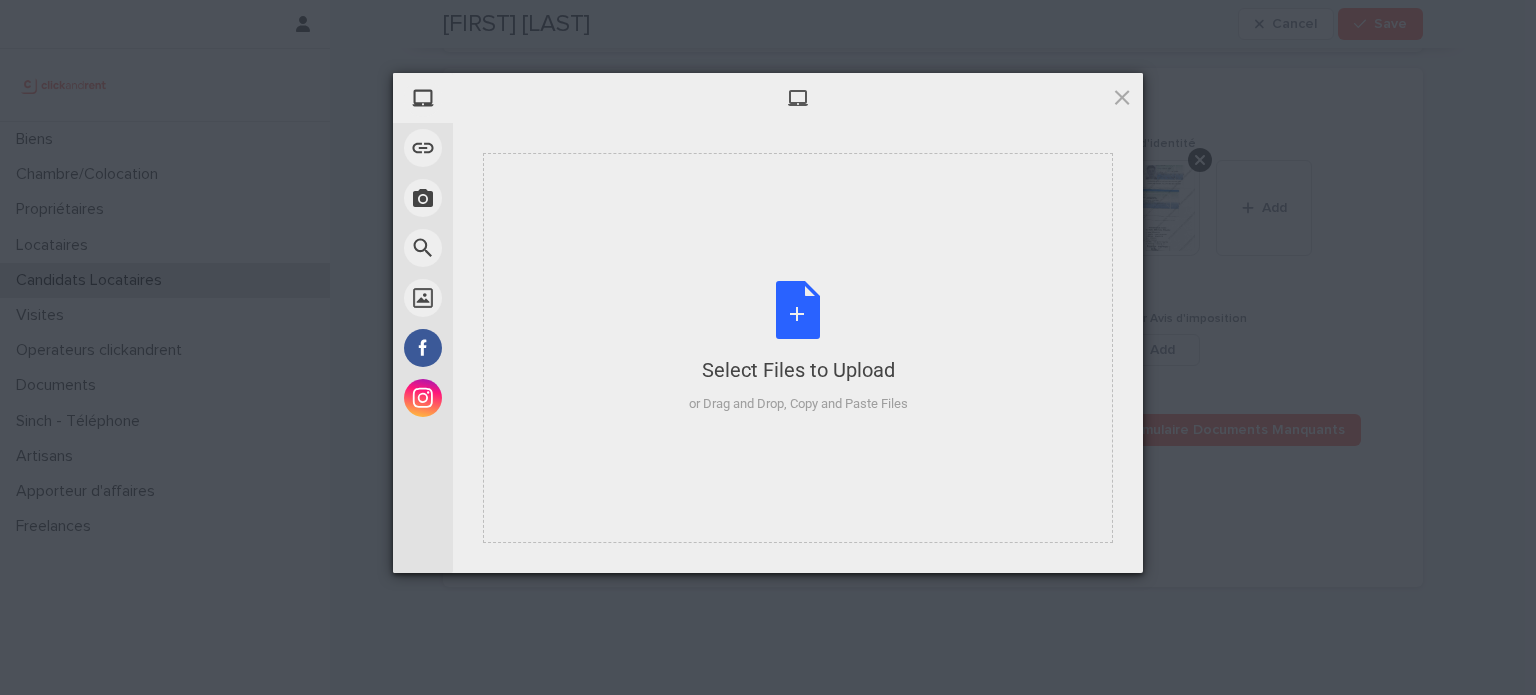 click on "Select Files to Upload" at bounding box center (798, 370) 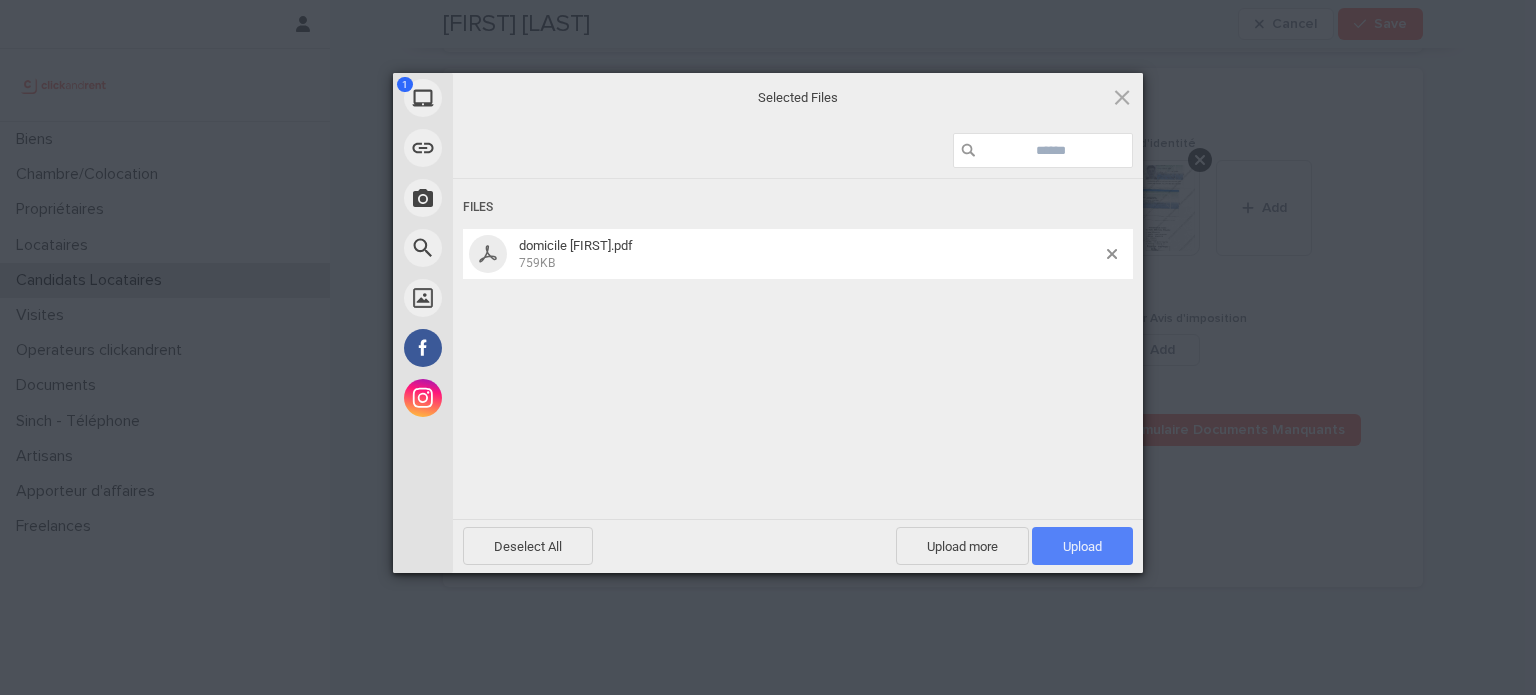 click on "Upload
1" at bounding box center [1082, 546] 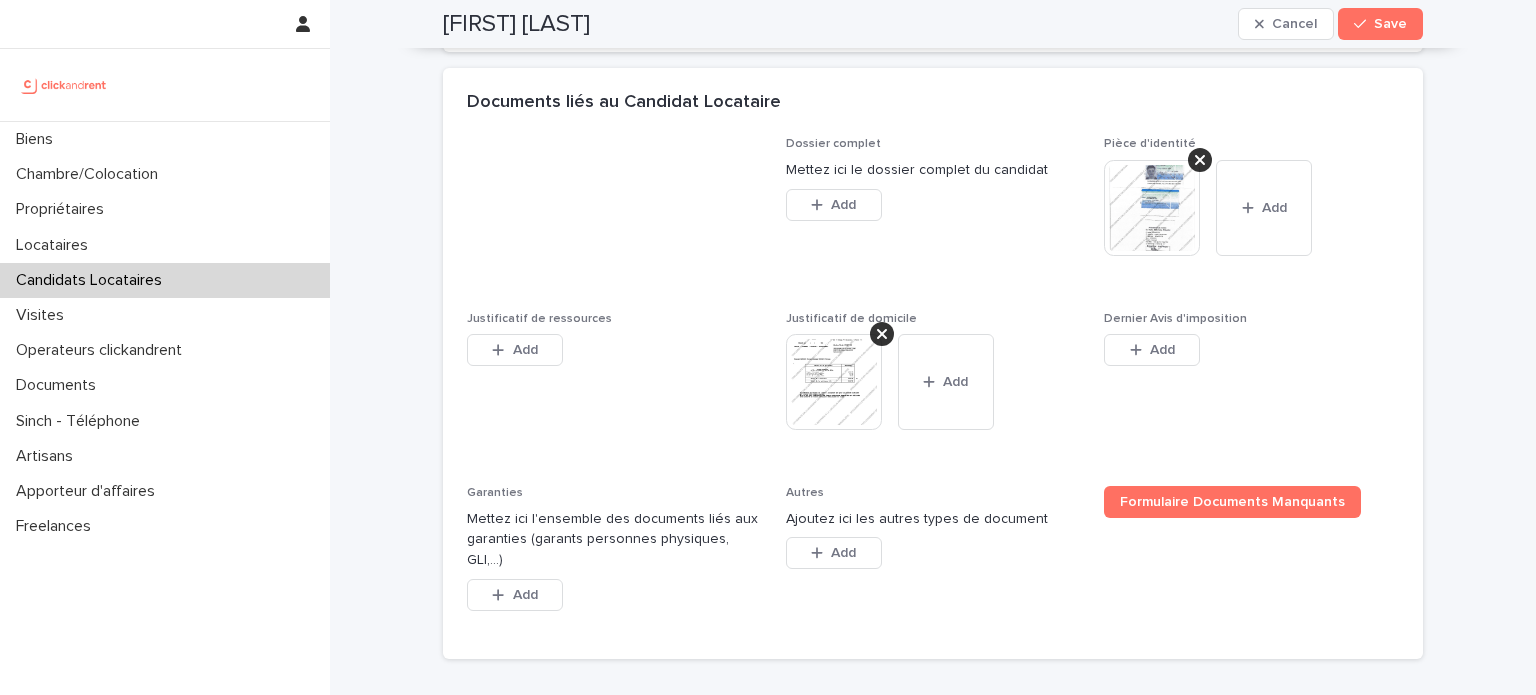 click on "Add" at bounding box center [1152, 350] 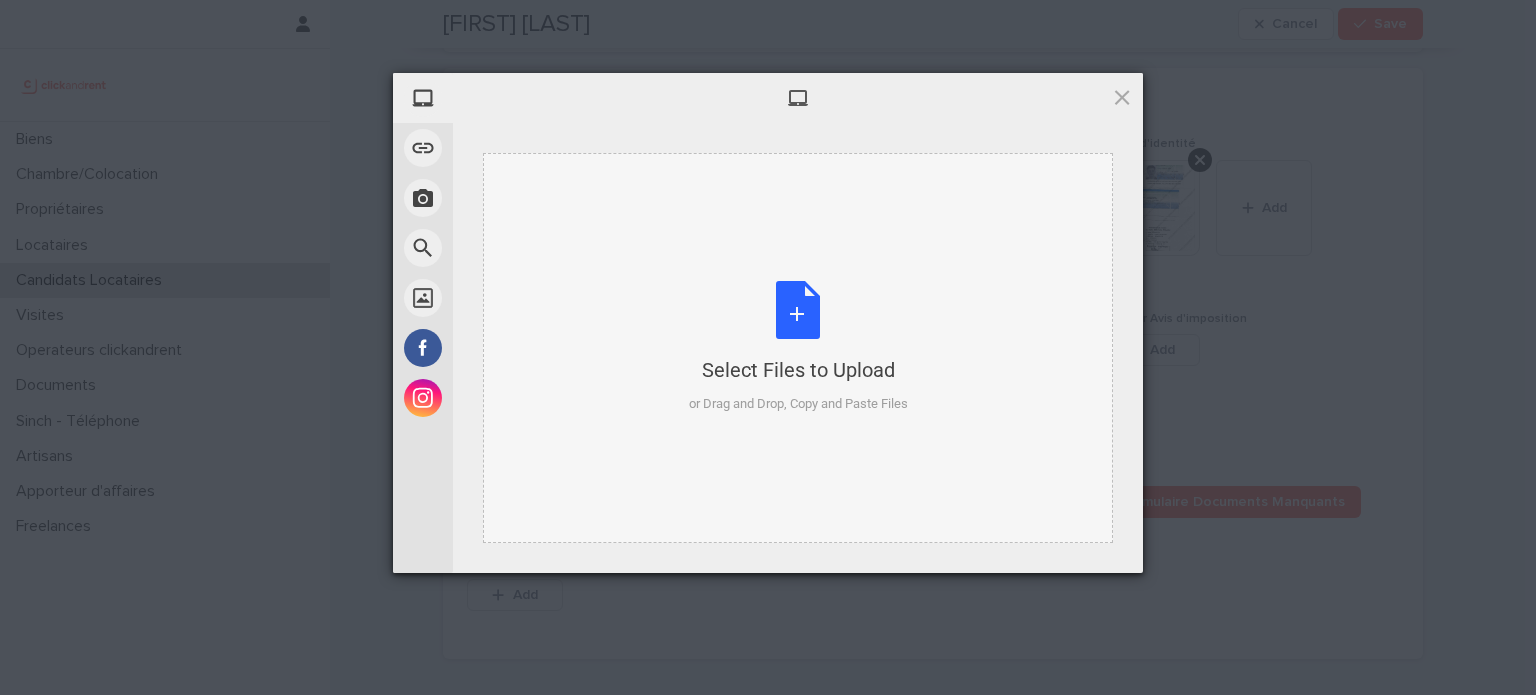 click on "Select Files to Upload
or Drag and Drop, Copy and Paste Files" at bounding box center (798, 347) 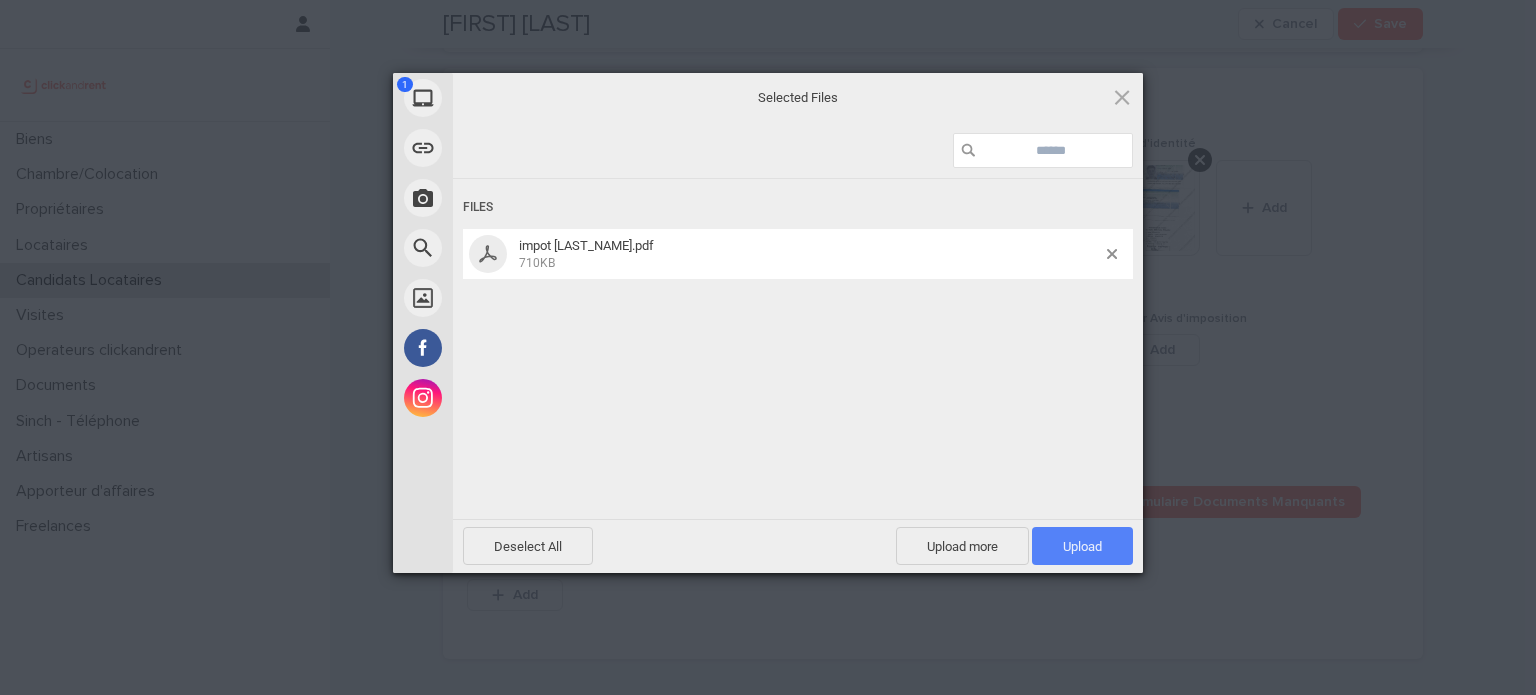 click on "Upload
1" at bounding box center [1082, 546] 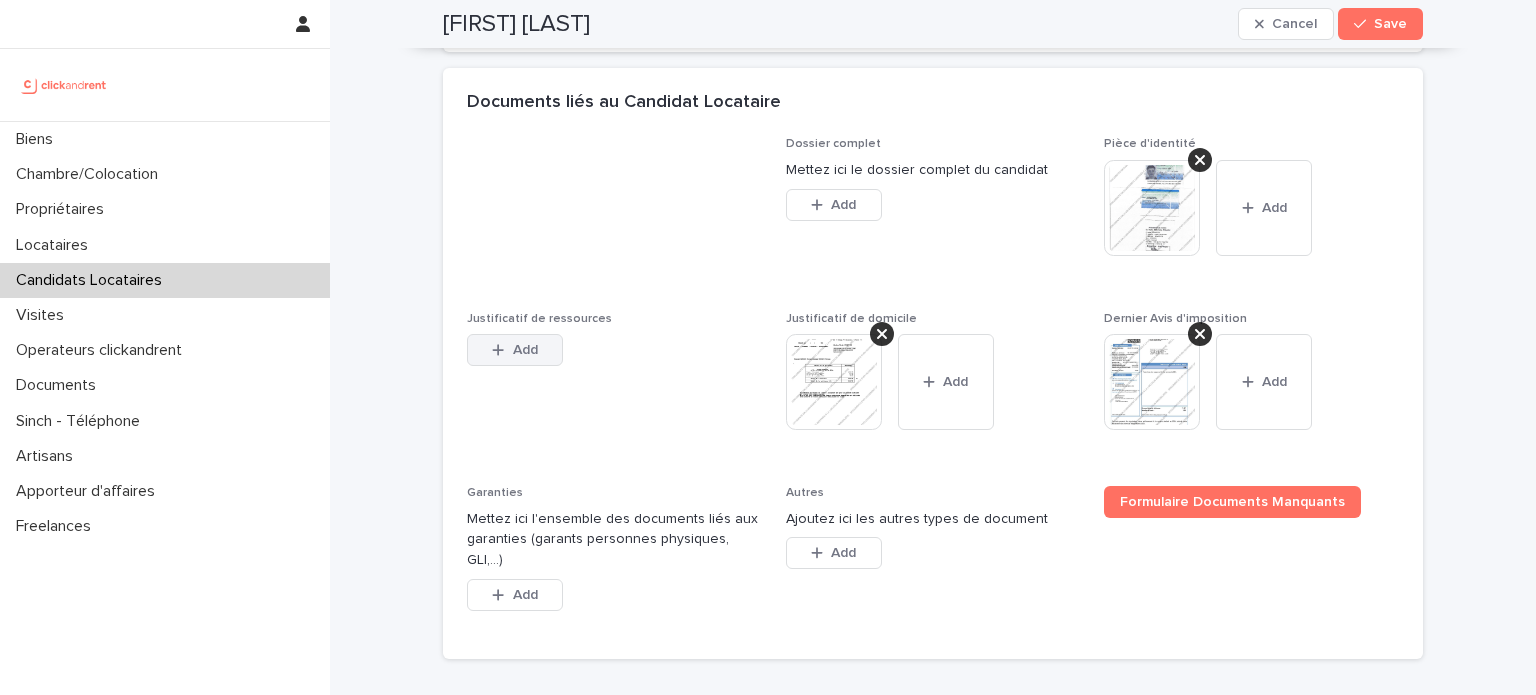 click 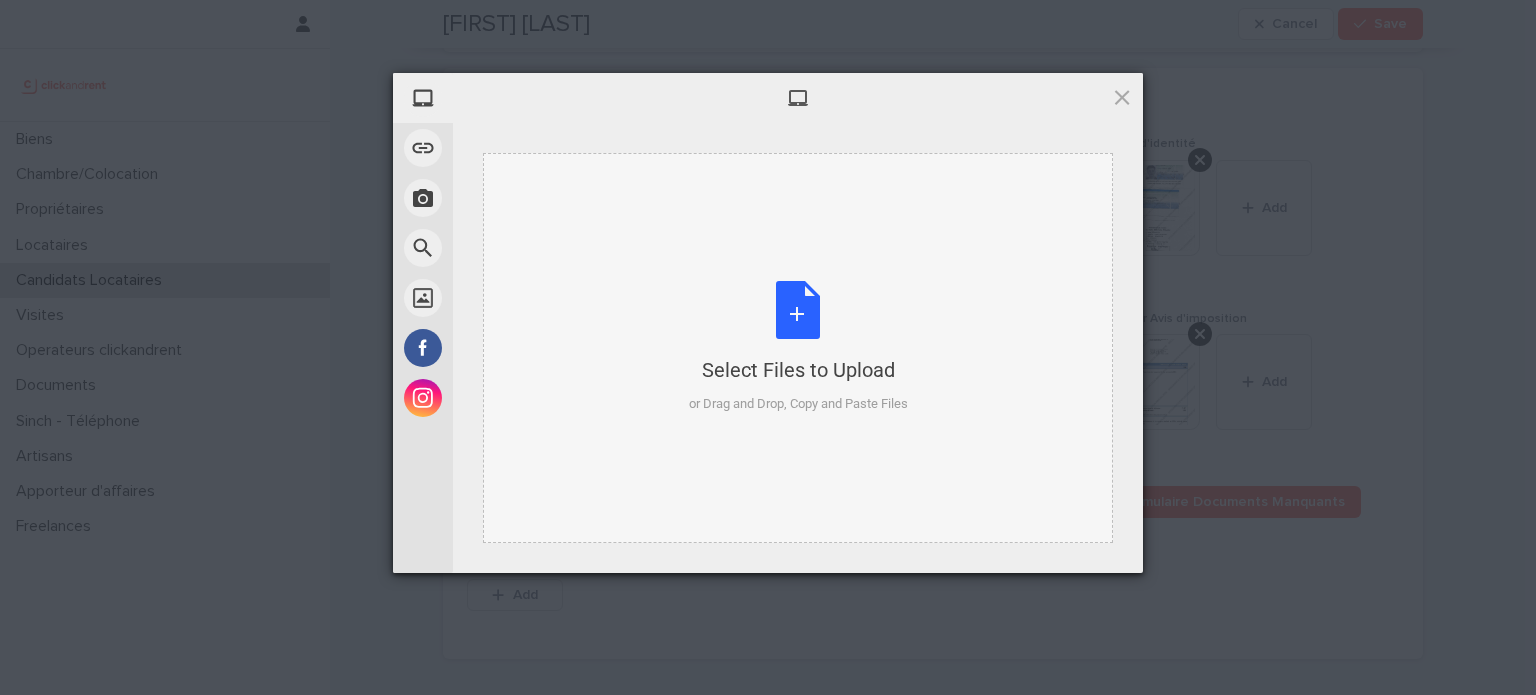 click on "Select Files to Upload
or Drag and Drop, Copy and Paste Files" at bounding box center (798, 348) 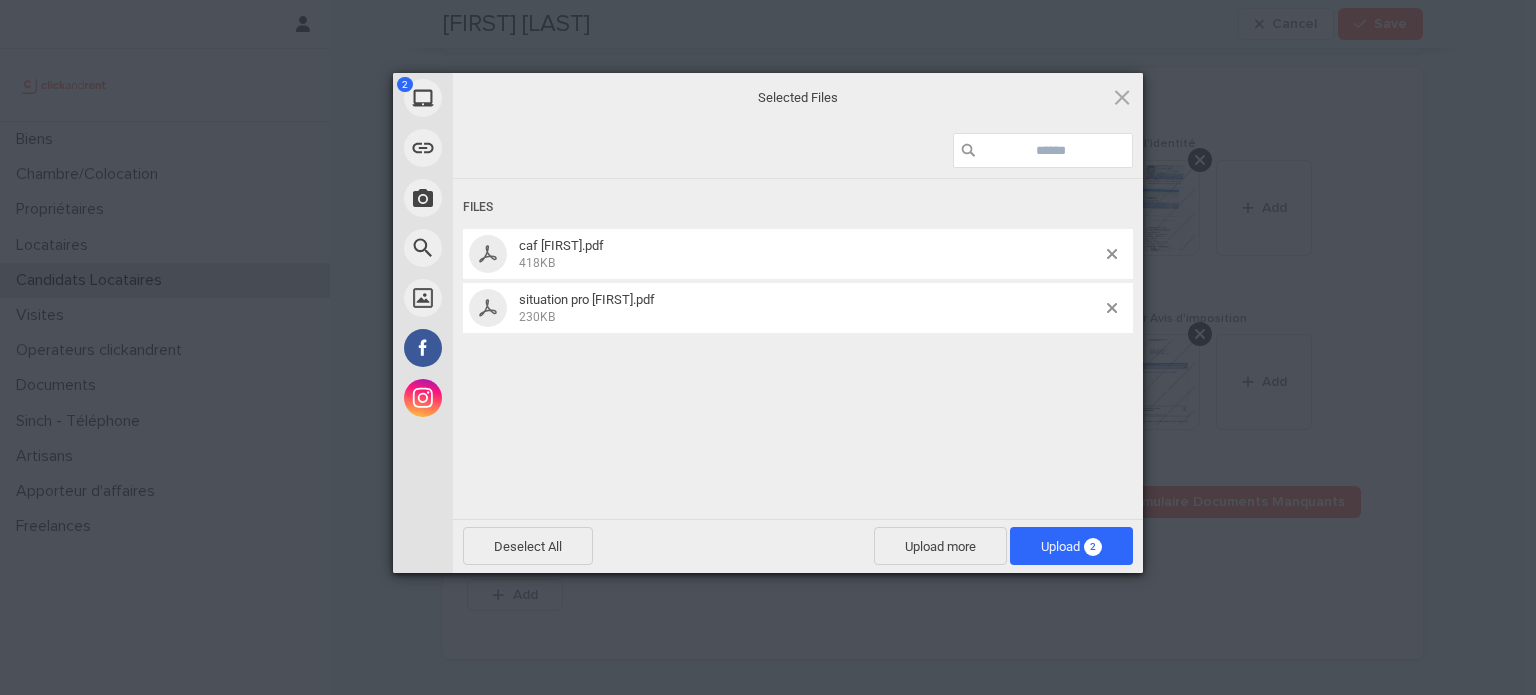 click on "Deselect All
Upload more
Upload
2" at bounding box center (798, 546) 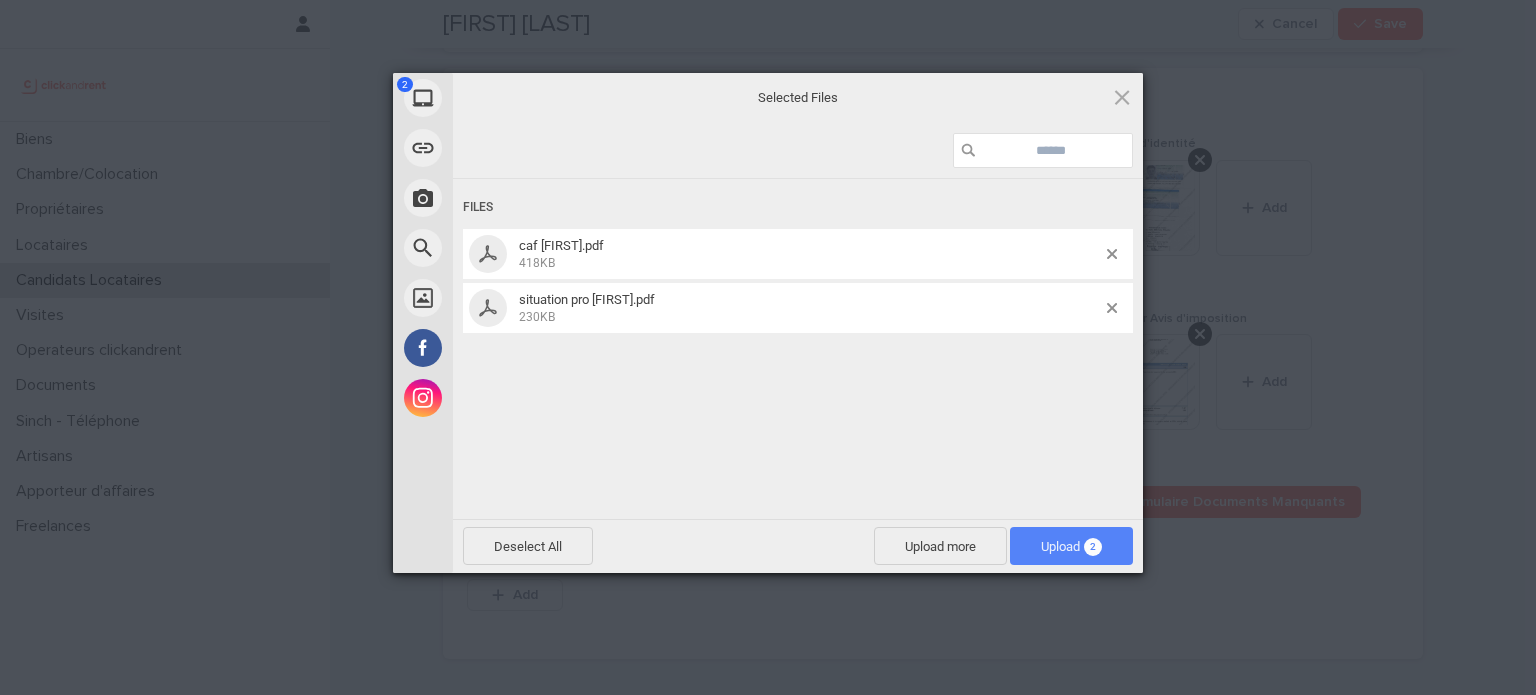 click on "Upload
2" at bounding box center (1071, 546) 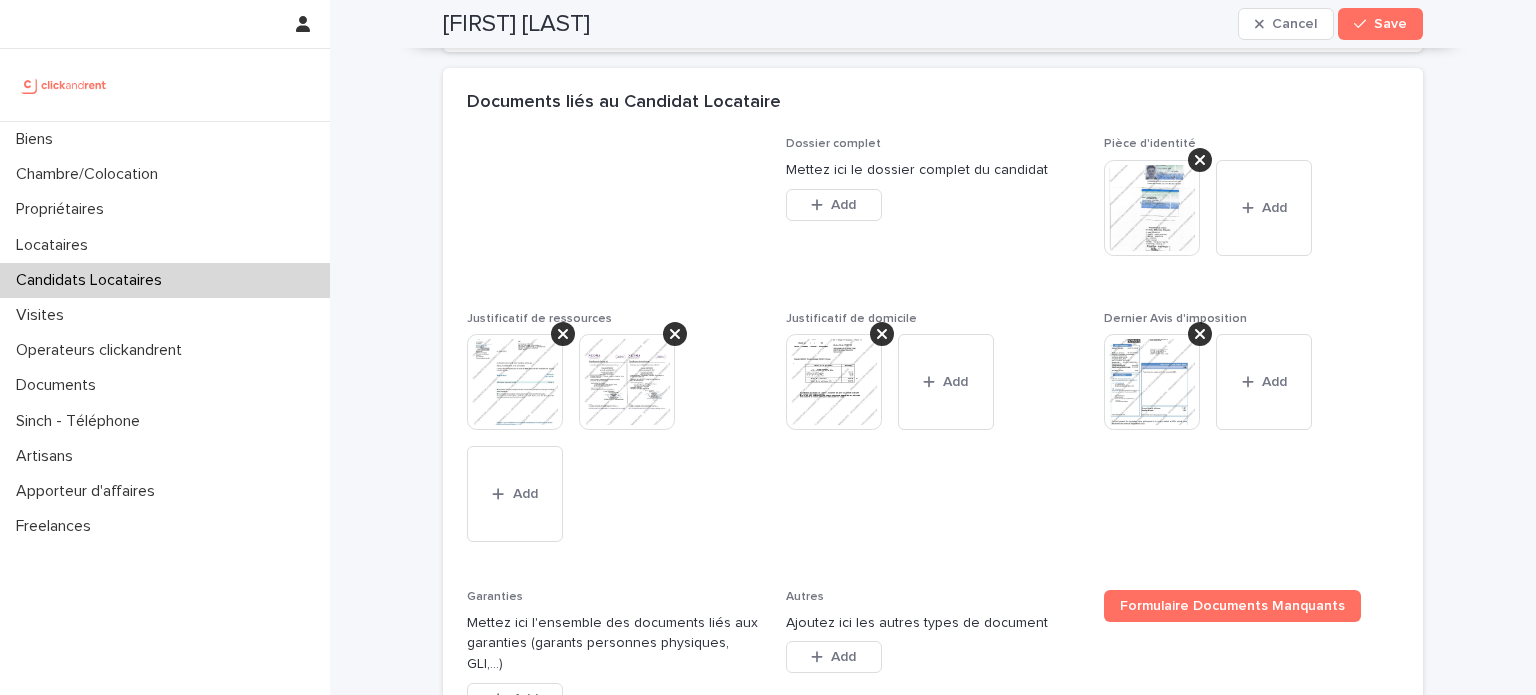 scroll, scrollTop: 1723, scrollLeft: 0, axis: vertical 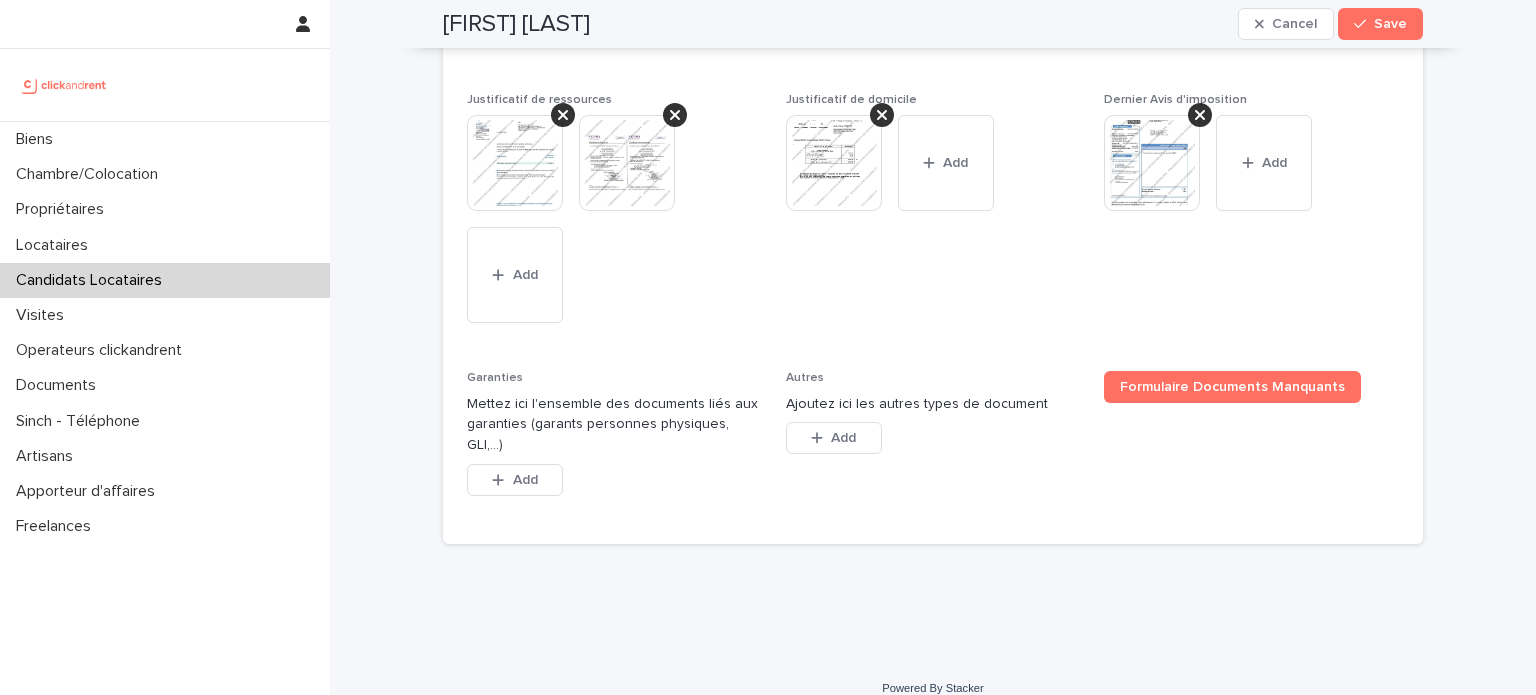 click on "Add" at bounding box center [515, 484] 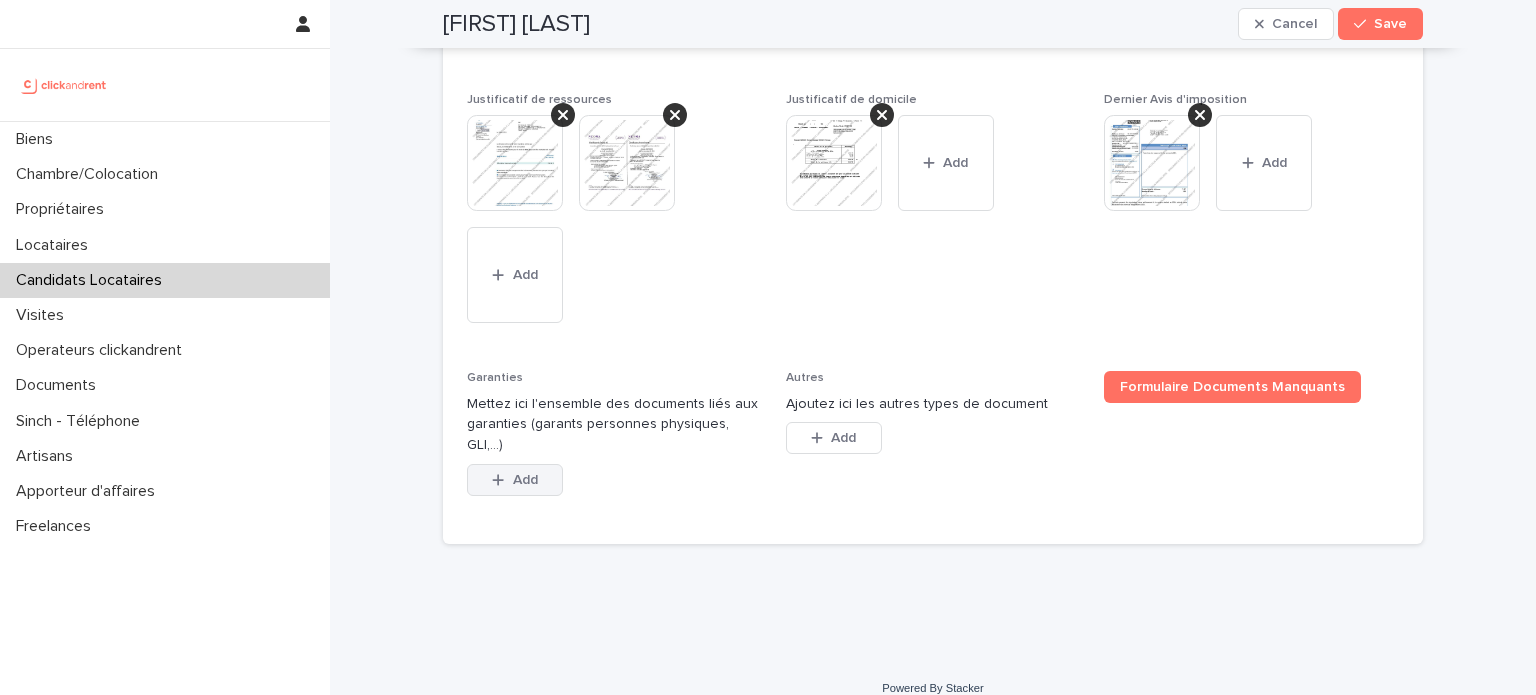click on "Add" at bounding box center (525, 480) 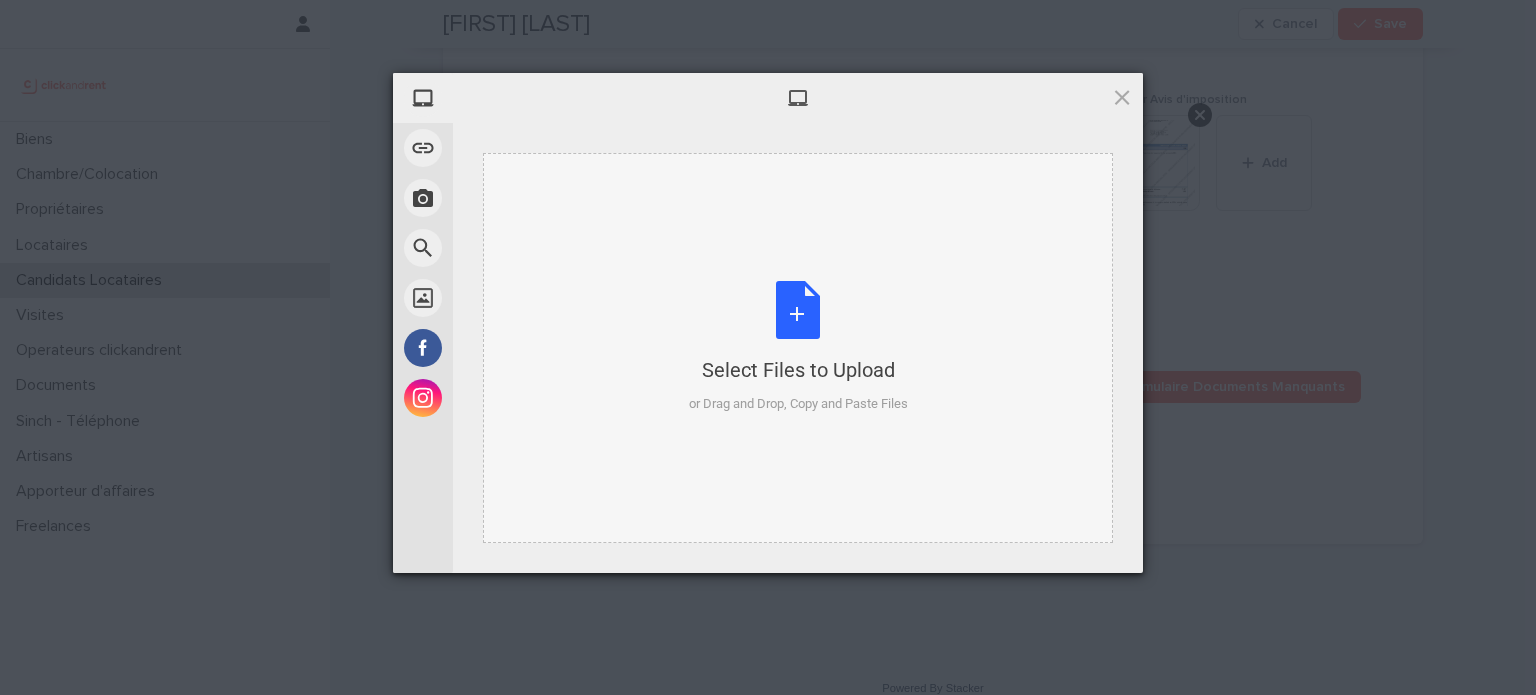 click on "Select Files to Upload
or Drag and Drop, Copy and Paste Files" at bounding box center (798, 348) 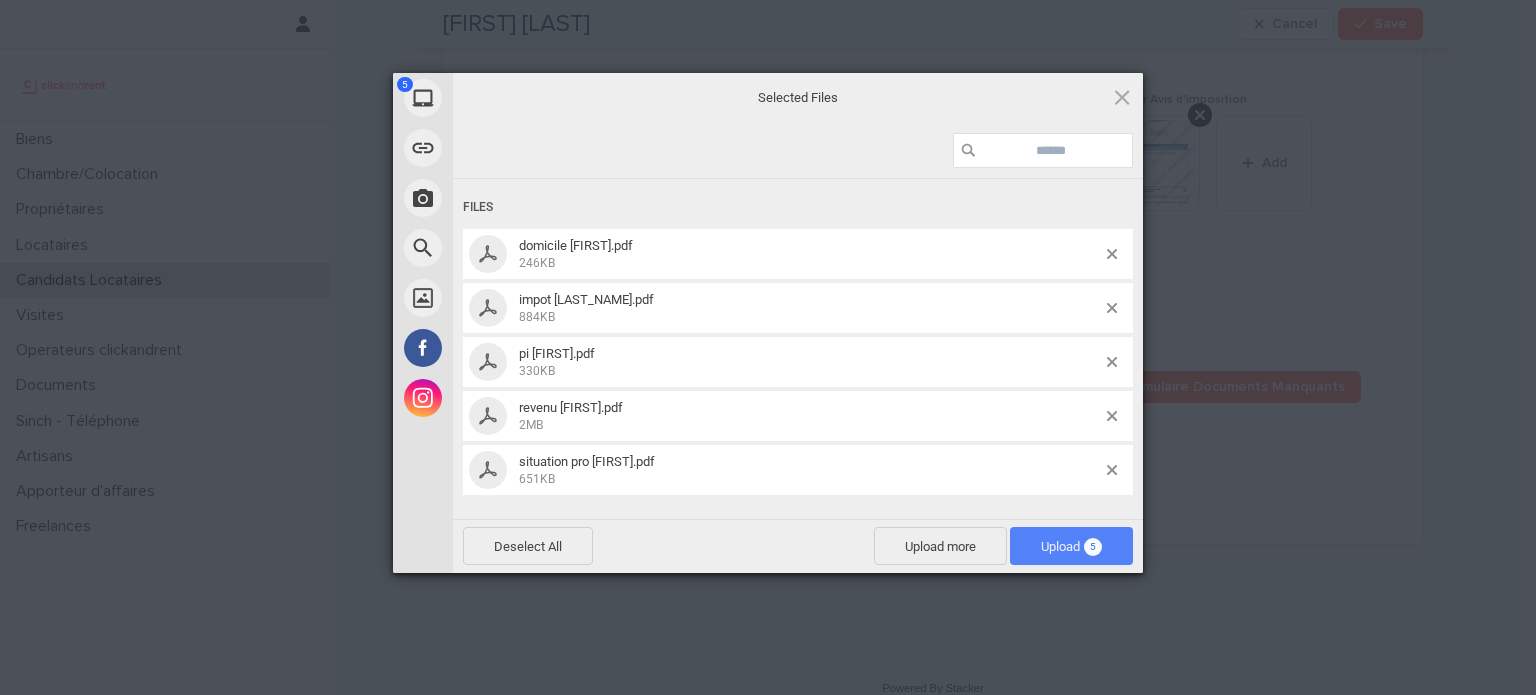 click on "5" at bounding box center (1093, 547) 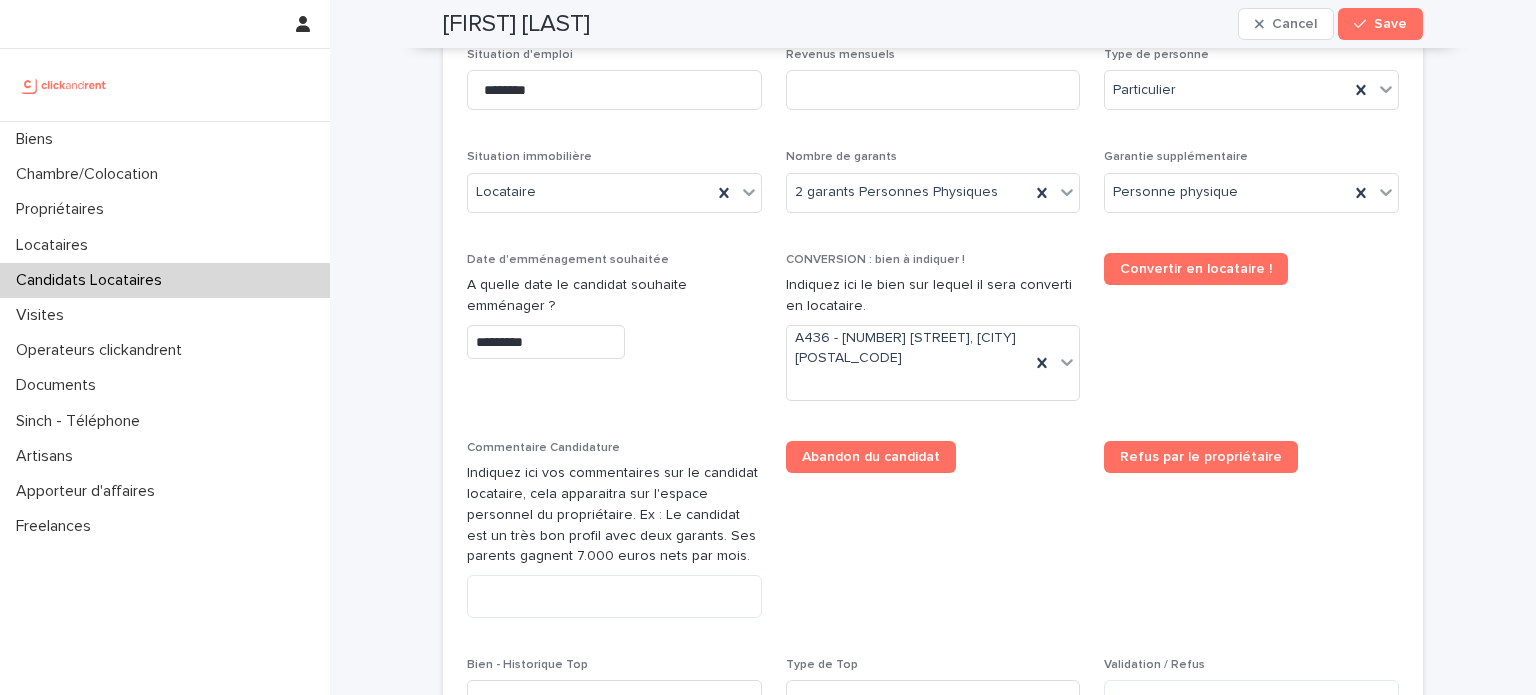 scroll, scrollTop: 925, scrollLeft: 0, axis: vertical 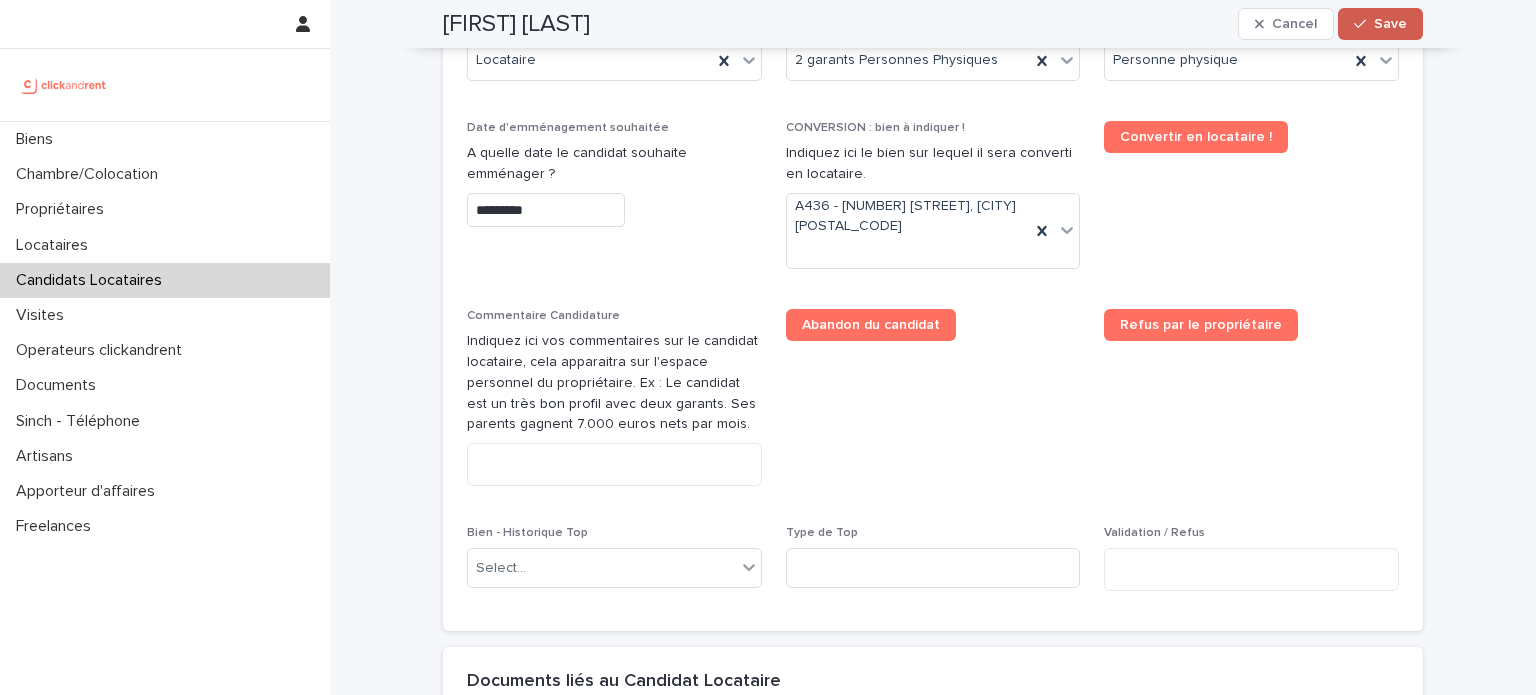 click on "Save" at bounding box center (1390, 24) 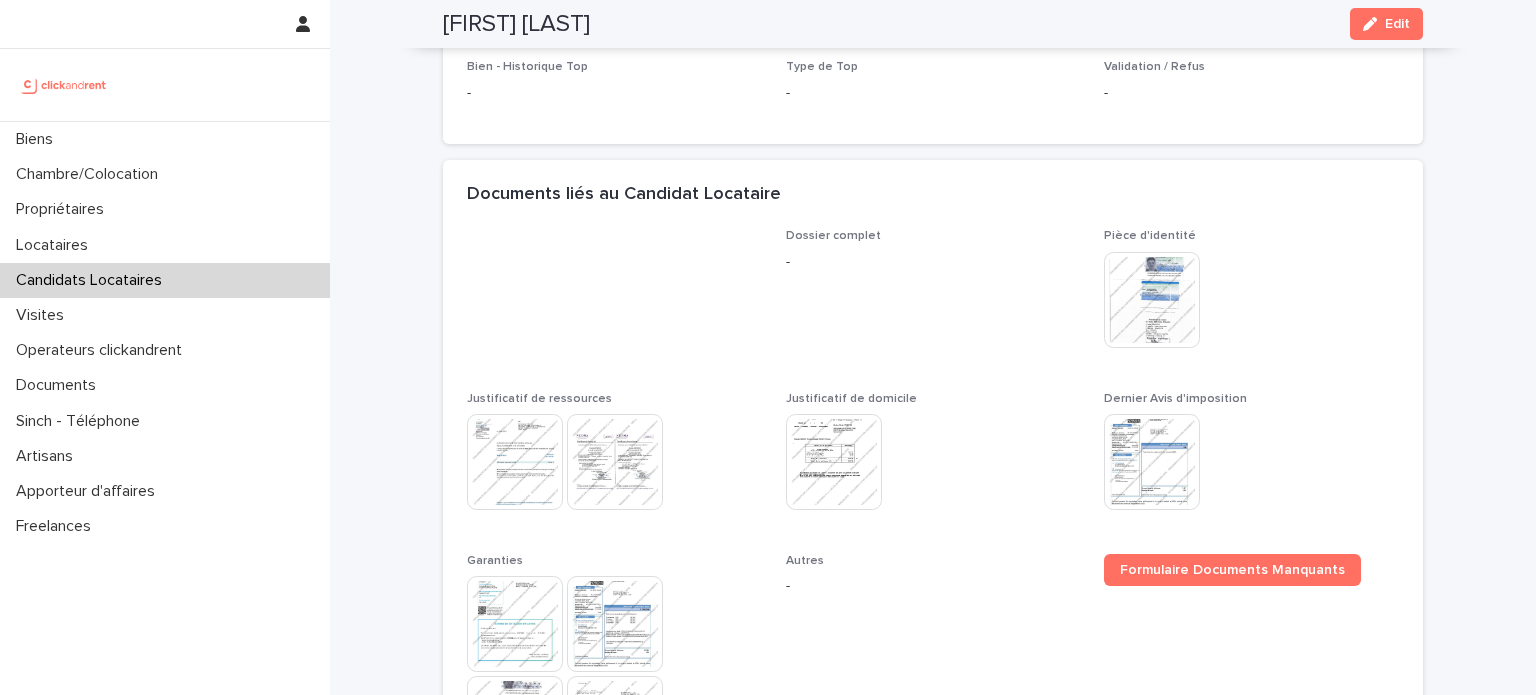 scroll, scrollTop: 513, scrollLeft: 0, axis: vertical 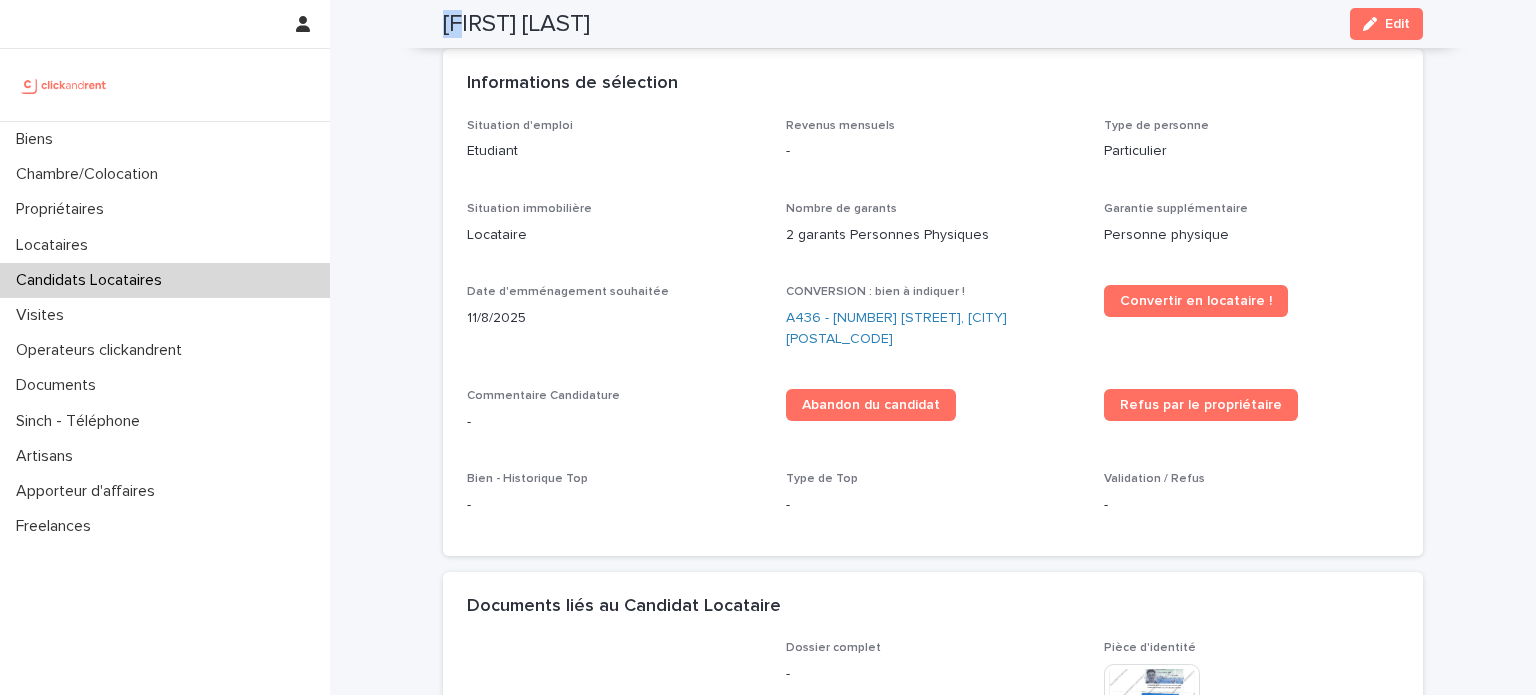 drag, startPoint x: 460, startPoint y: 23, endPoint x: 438, endPoint y: 22, distance: 22.022715 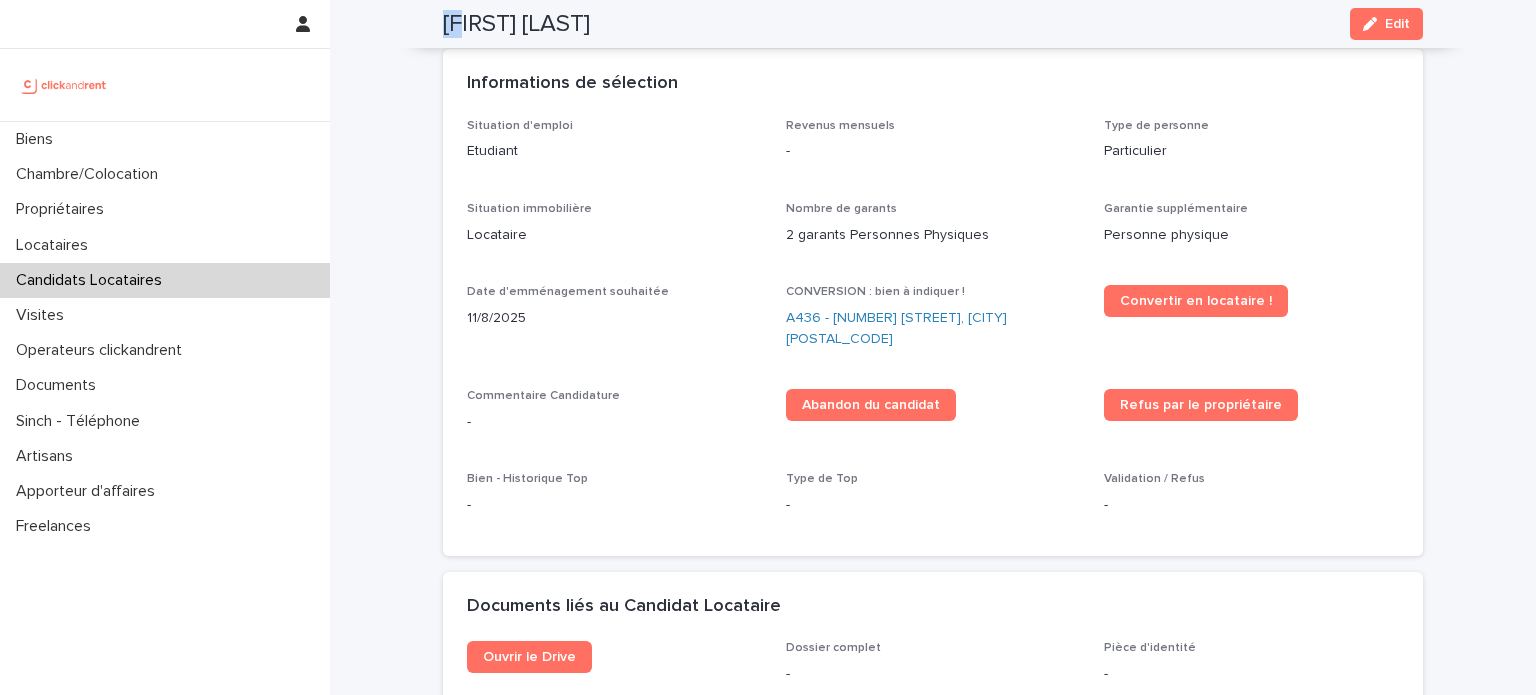 scroll, scrollTop: 294, scrollLeft: 0, axis: vertical 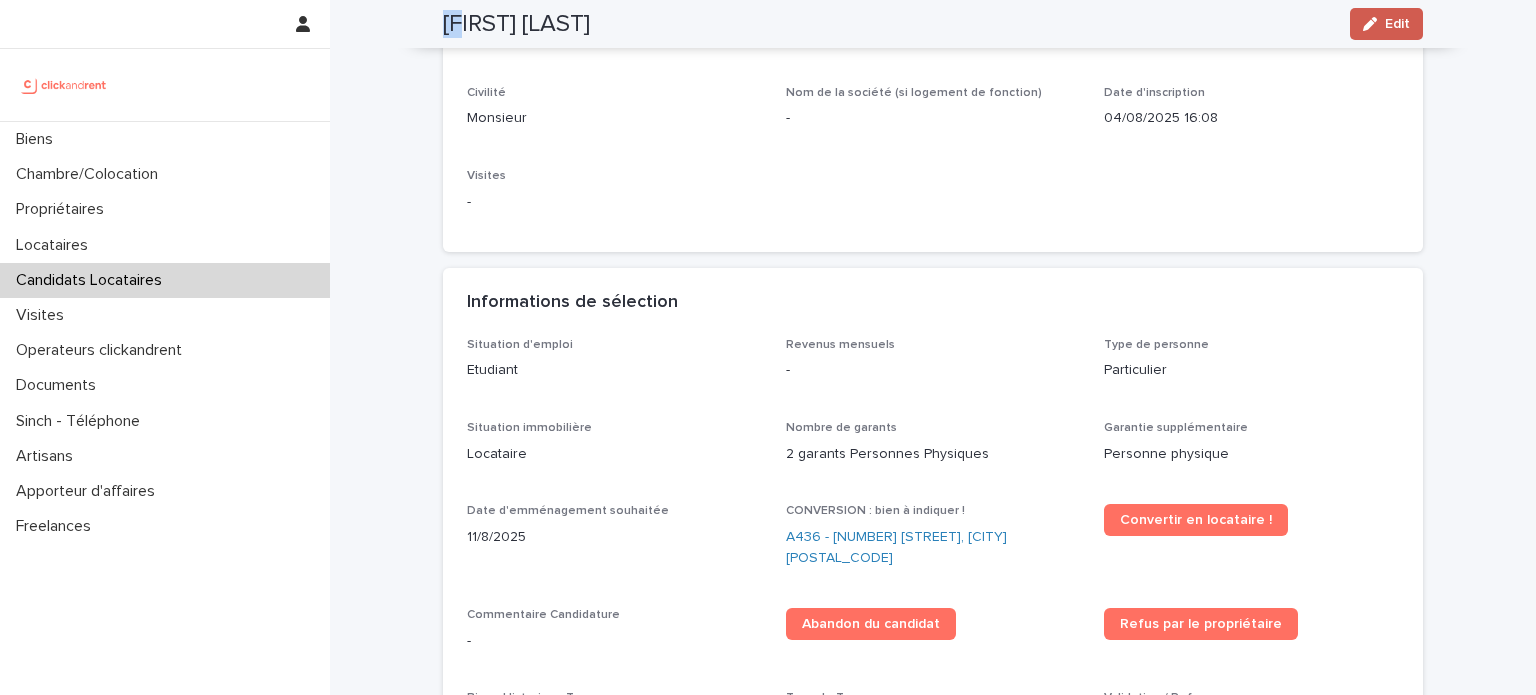 click on "Edit" at bounding box center [1386, 24] 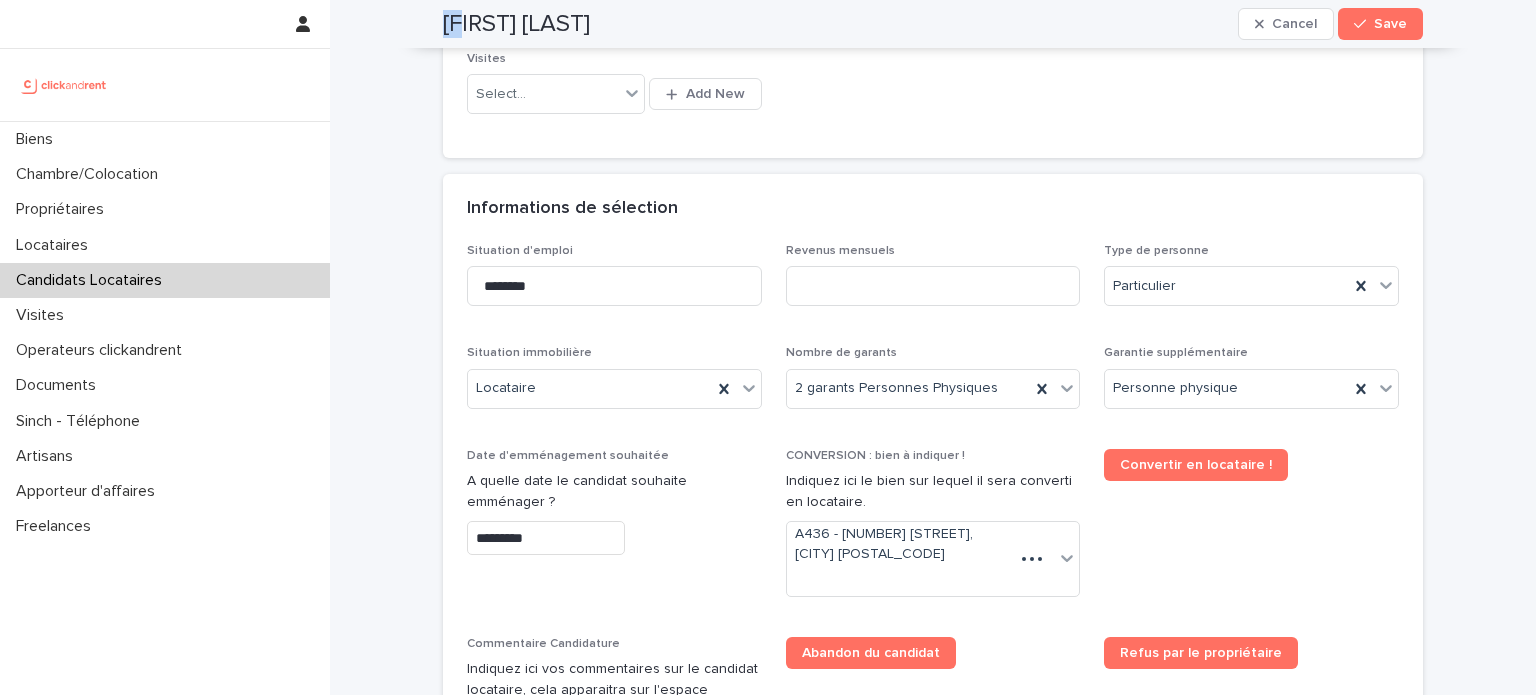 scroll, scrollTop: 616, scrollLeft: 0, axis: vertical 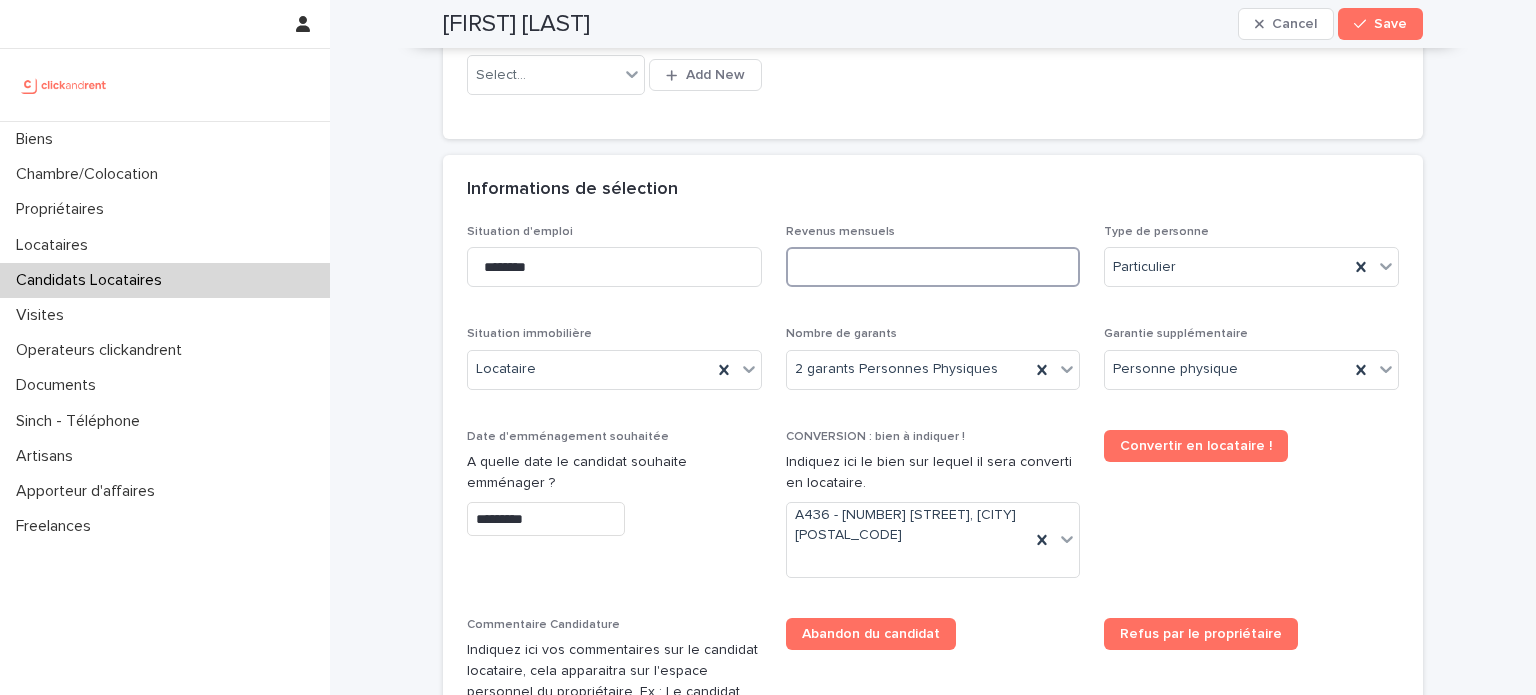 click at bounding box center (933, 267) 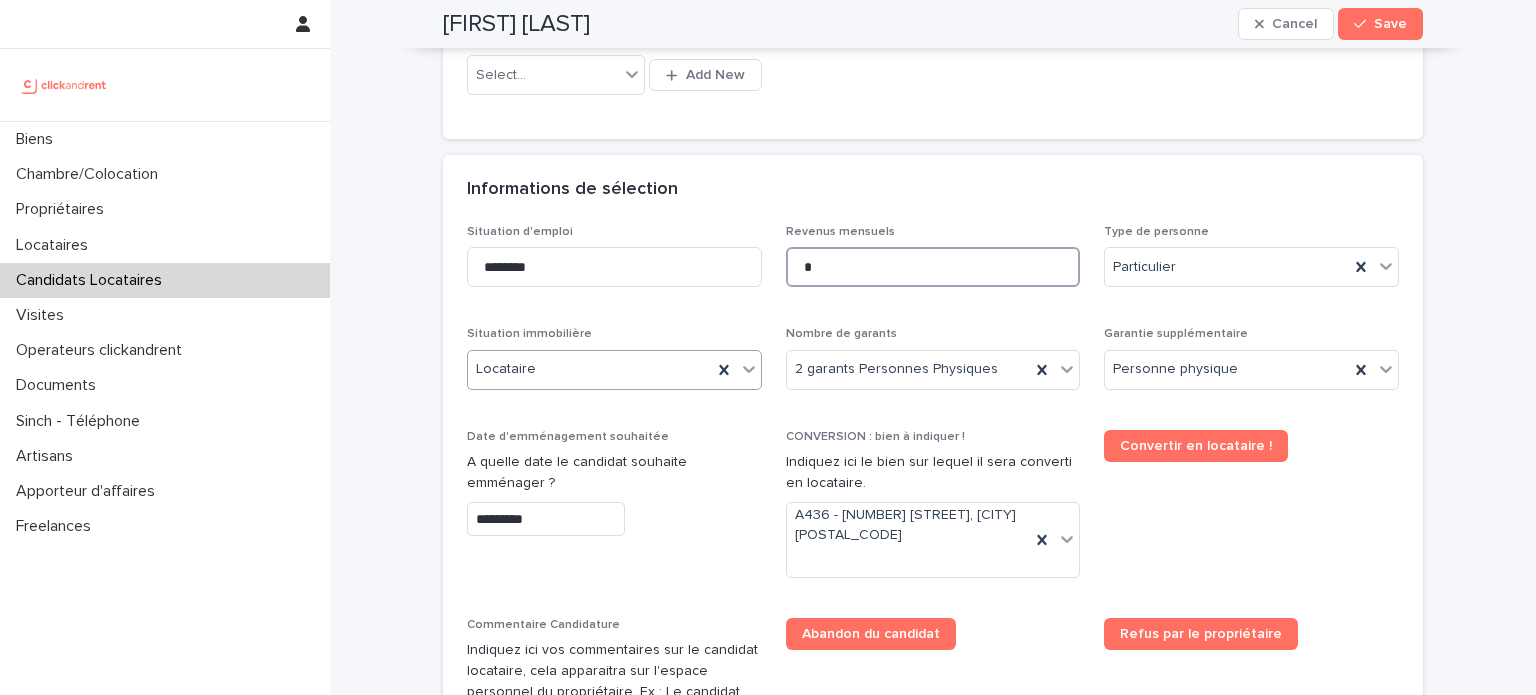 scroll, scrollTop: 786, scrollLeft: 0, axis: vertical 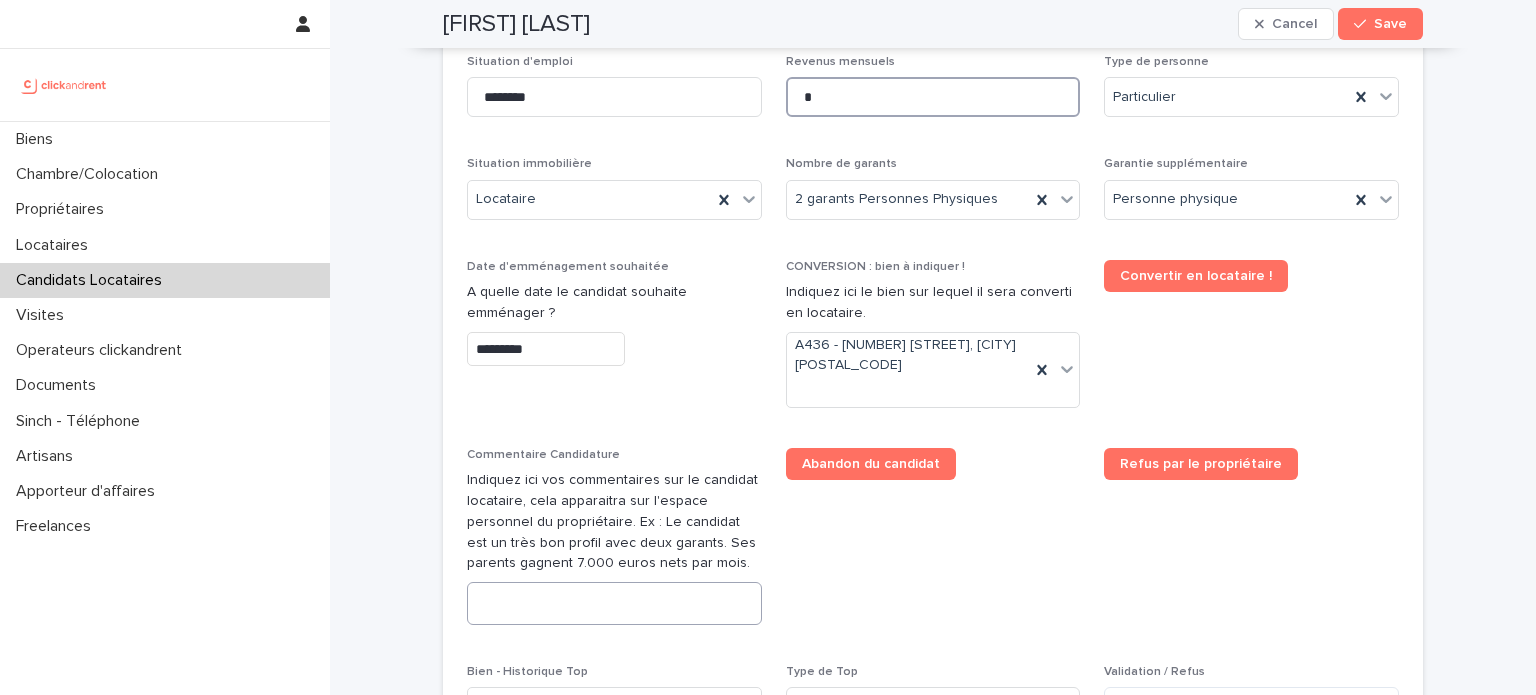 type on "*" 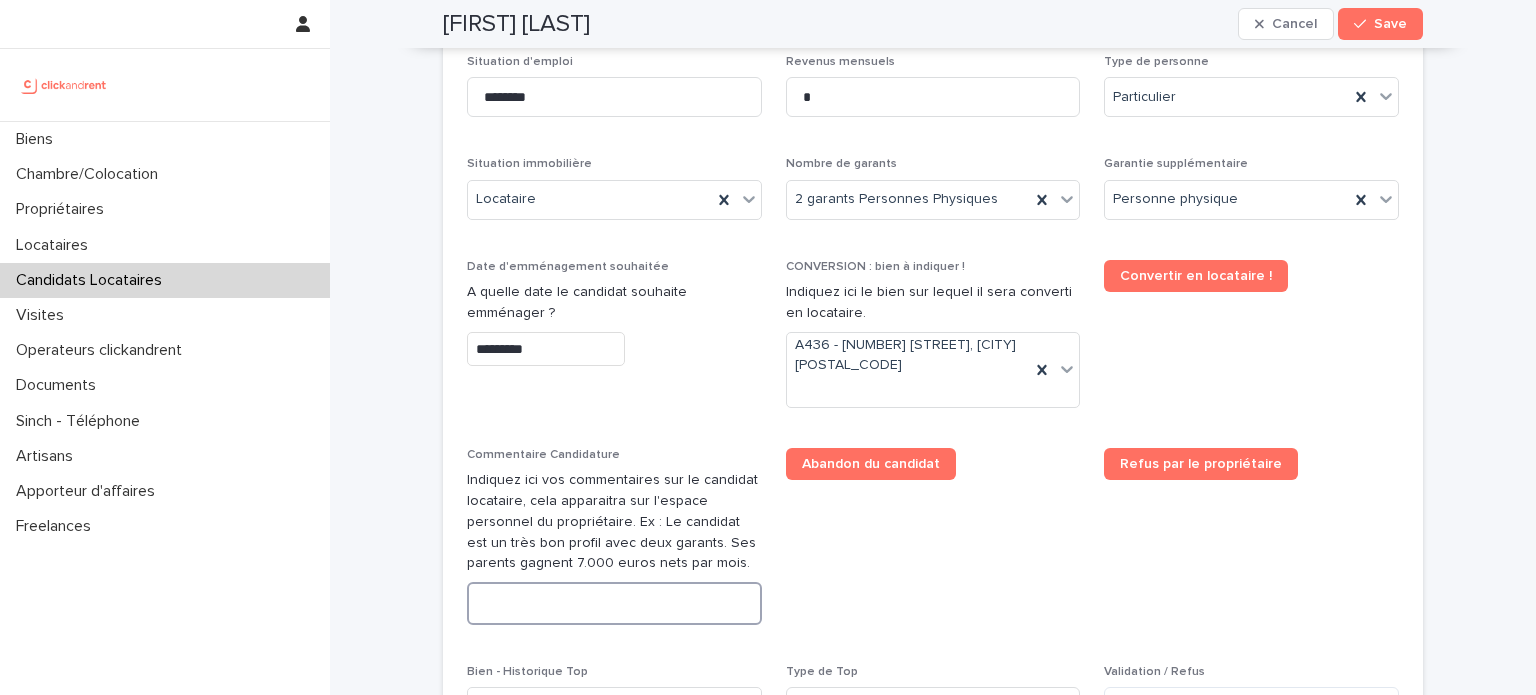 click at bounding box center (614, 603) 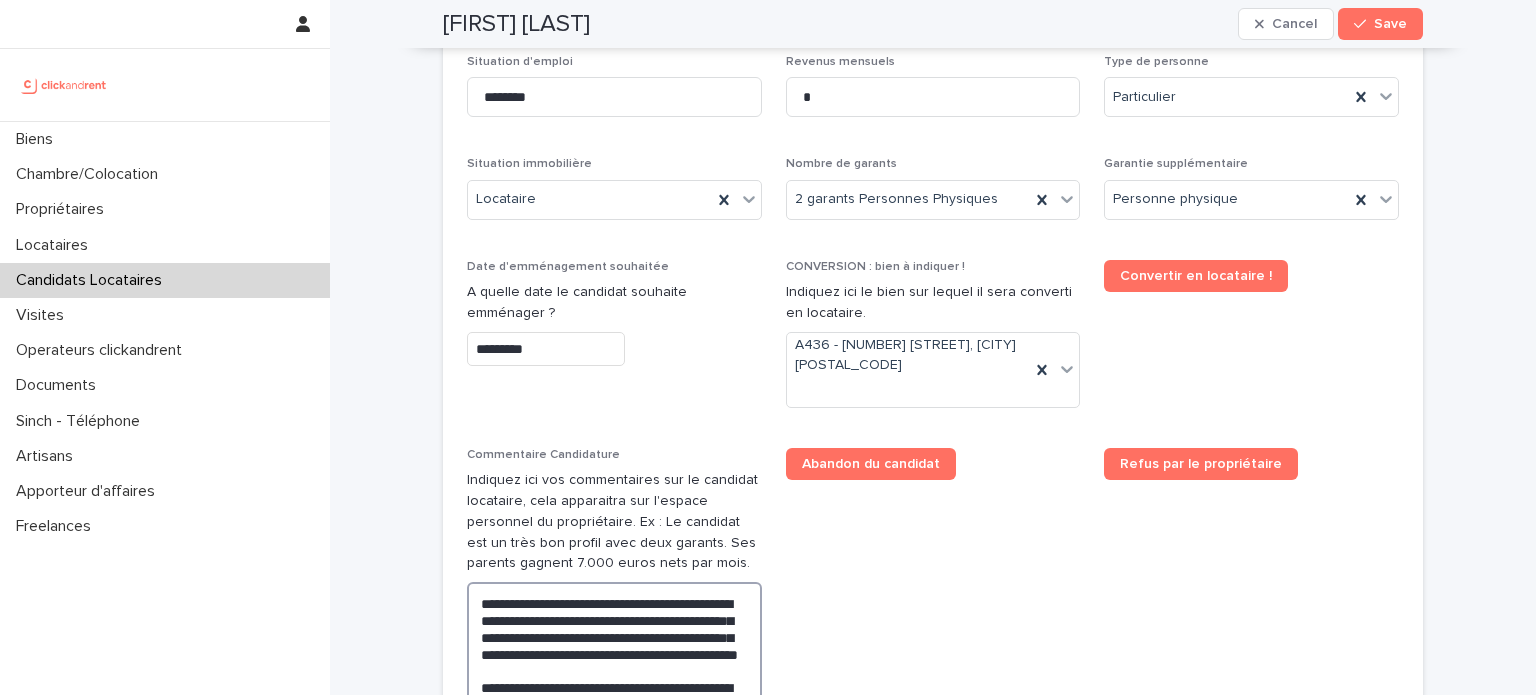 scroll, scrollTop: 1104, scrollLeft: 0, axis: vertical 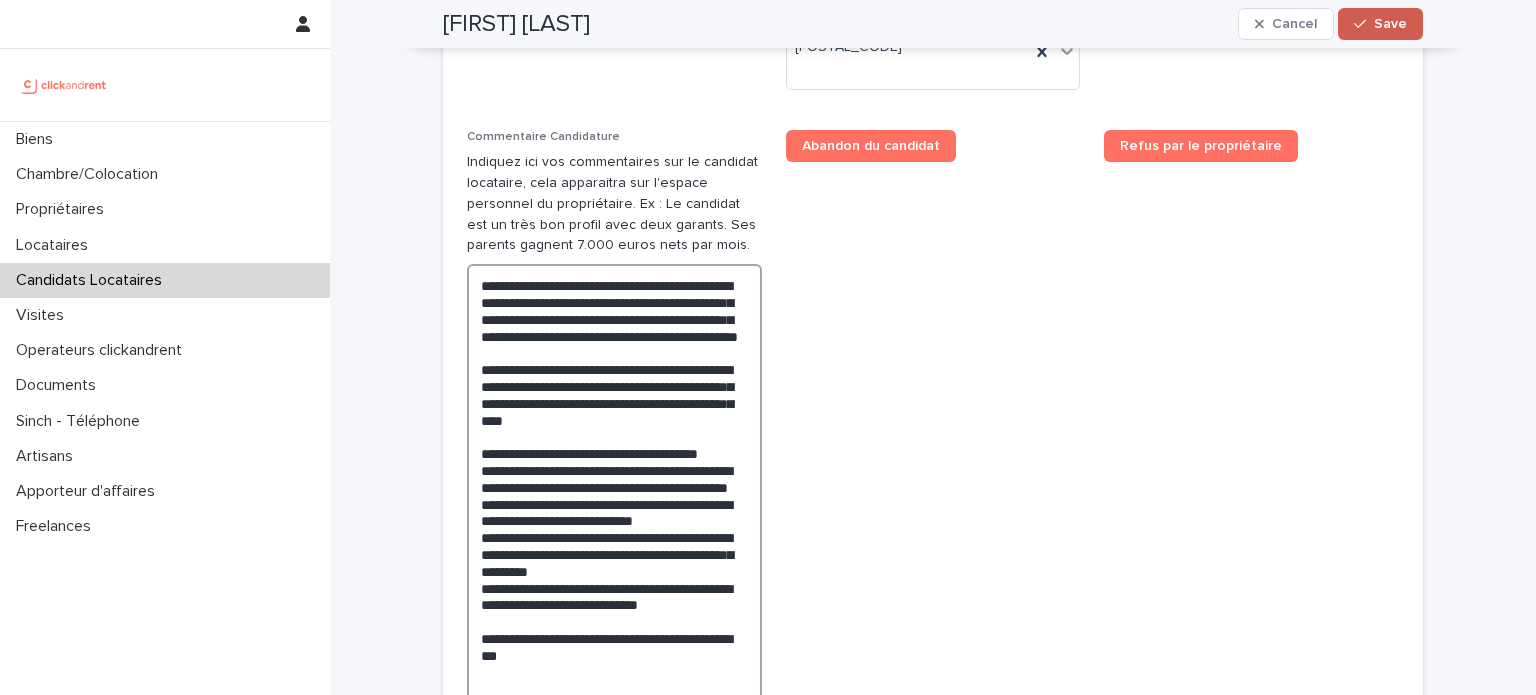 type on "**********" 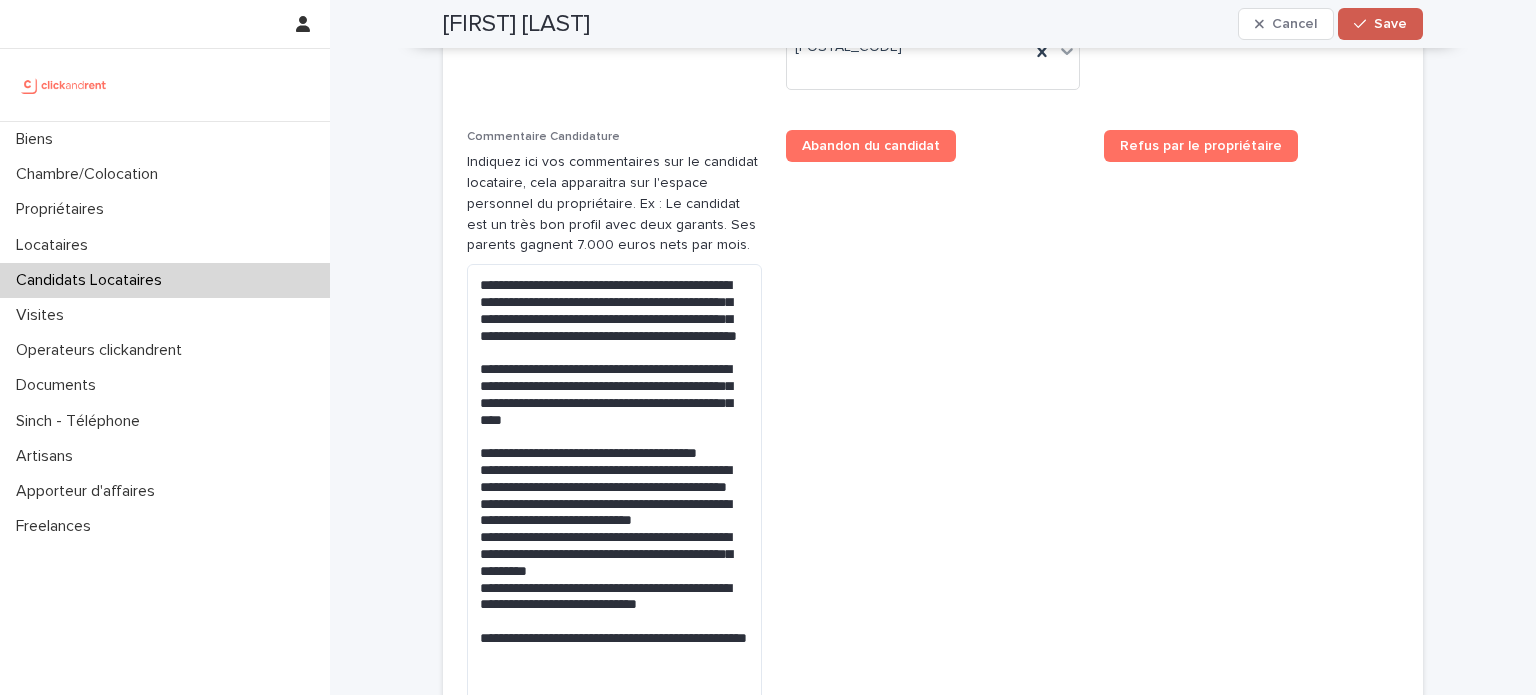 click on "Save" at bounding box center [1390, 24] 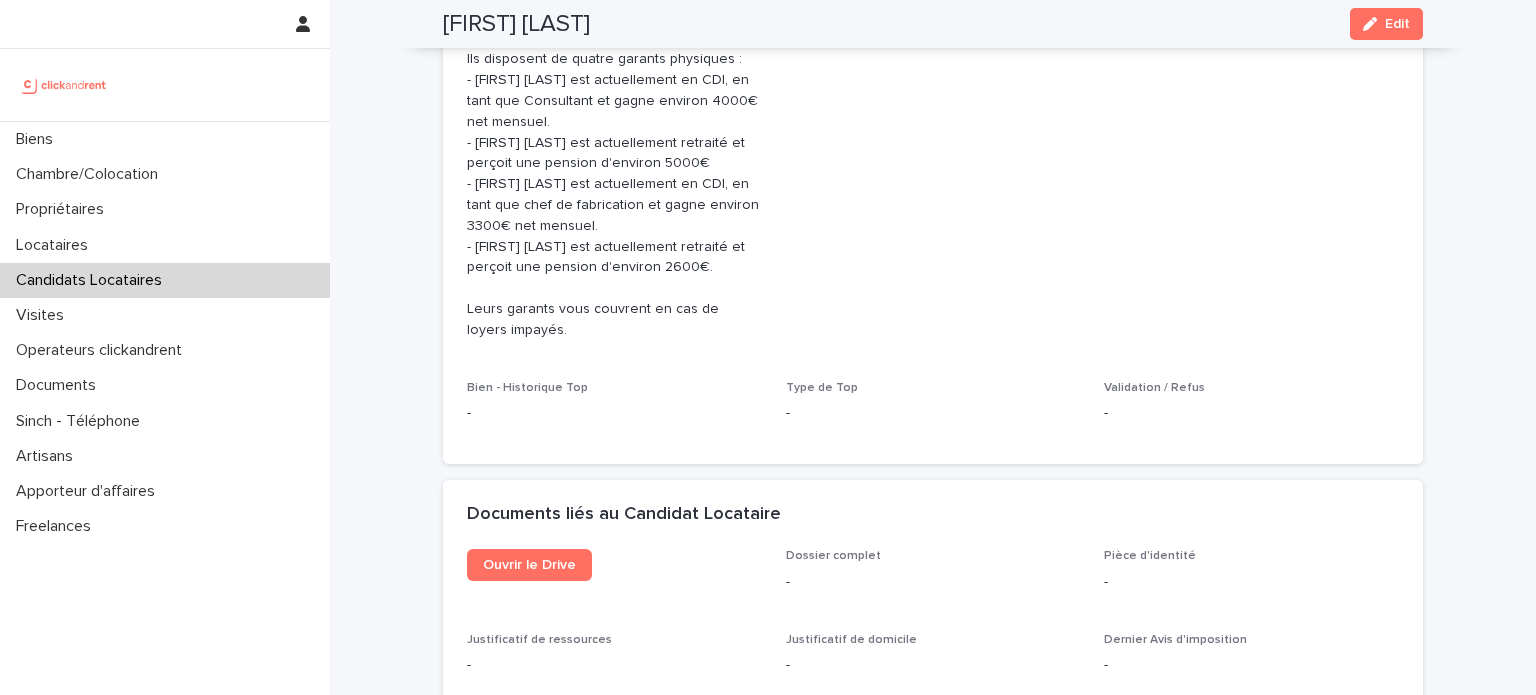 scroll, scrollTop: 830, scrollLeft: 0, axis: vertical 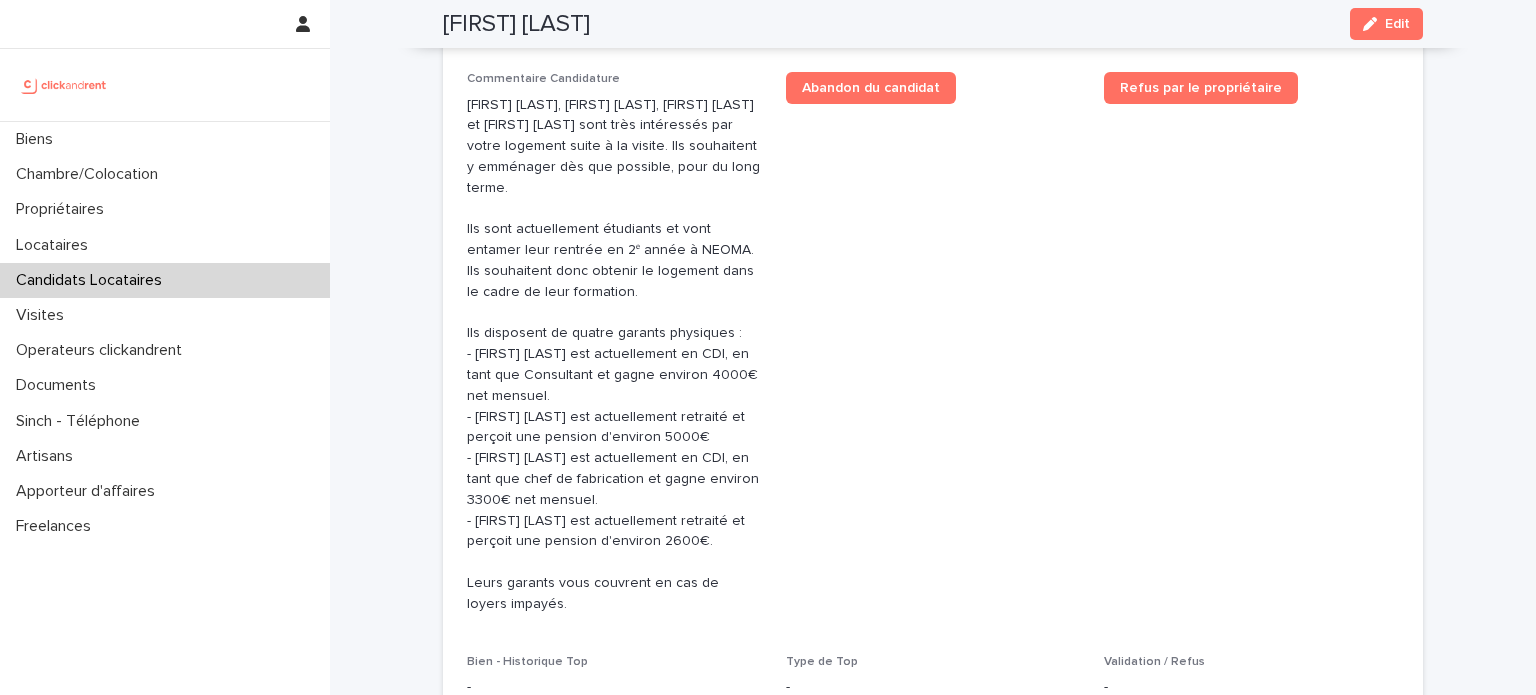drag, startPoint x: 620, startPoint y: 27, endPoint x: 438, endPoint y: 15, distance: 182.39517 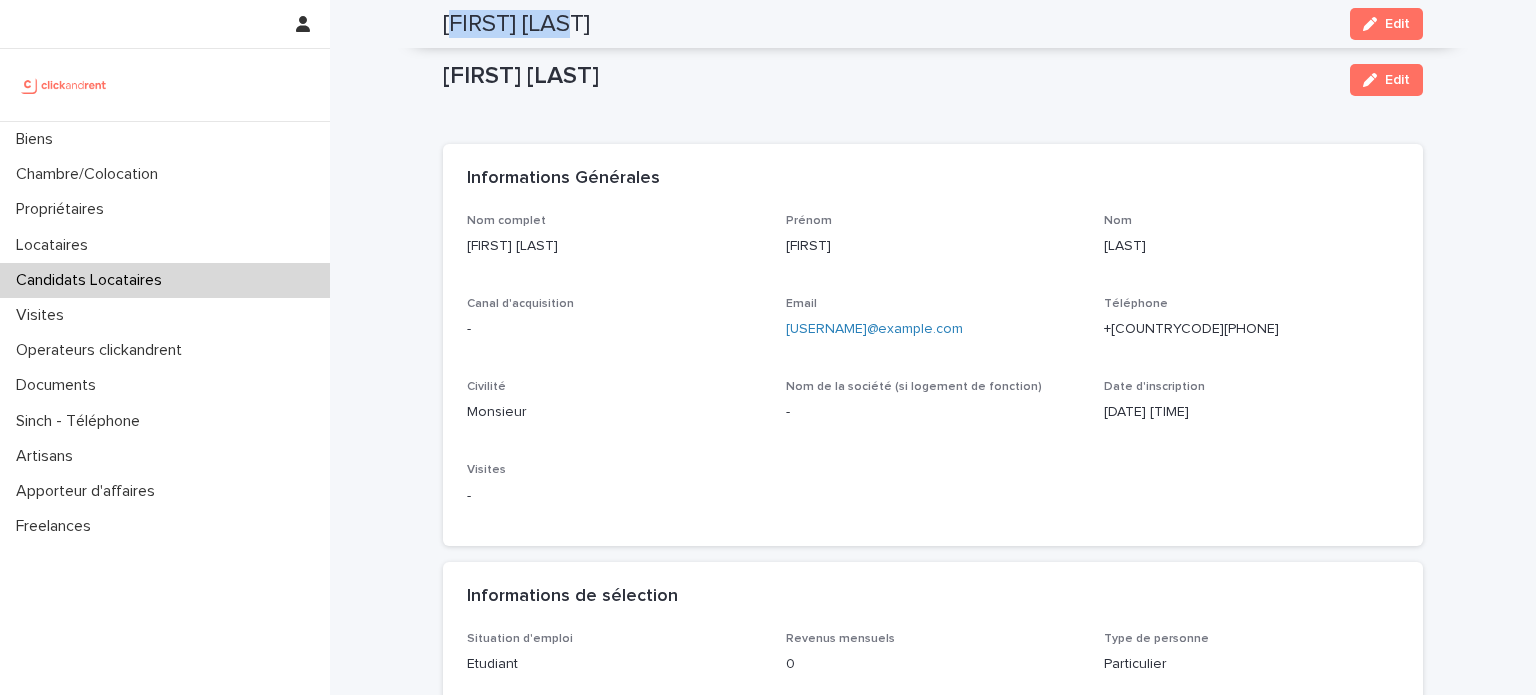 scroll, scrollTop: 0, scrollLeft: 0, axis: both 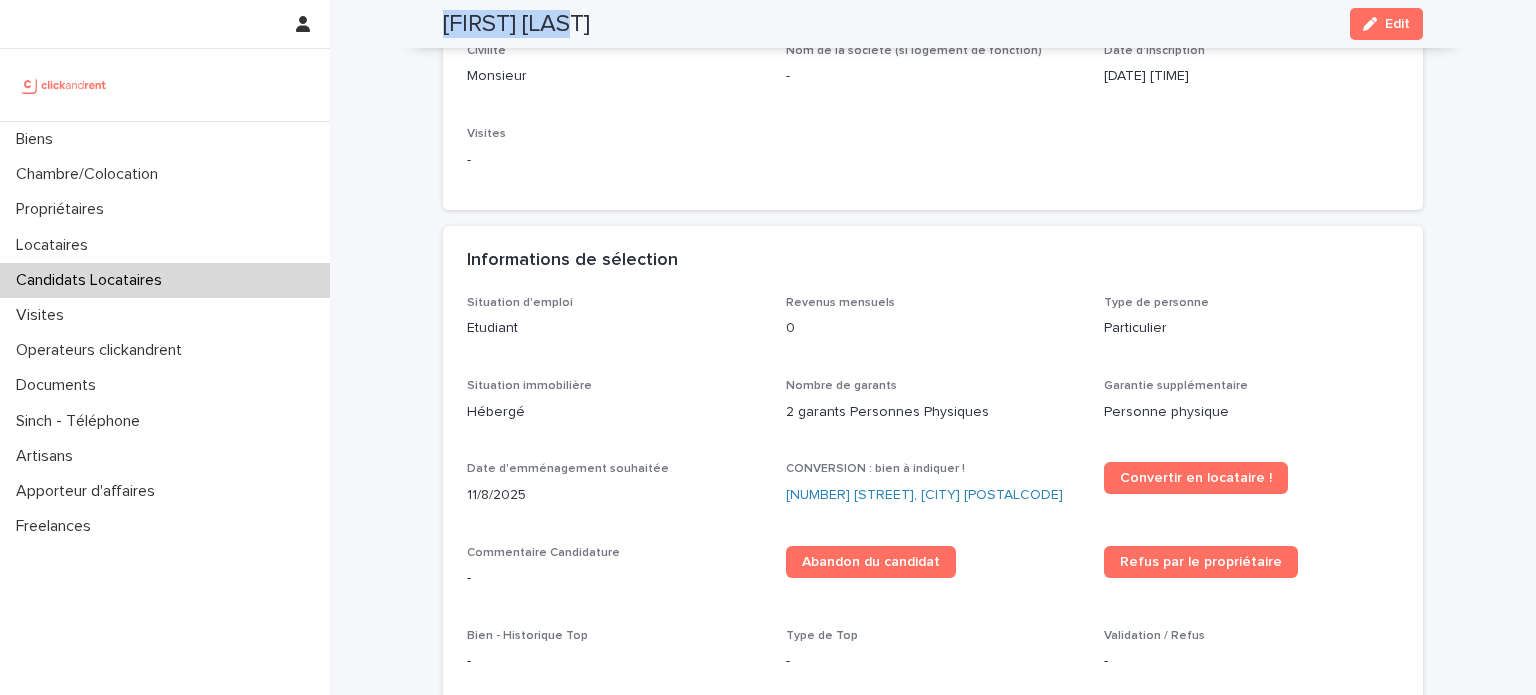 click on "[FIRST] [LAST] Edit" at bounding box center [933, 24] 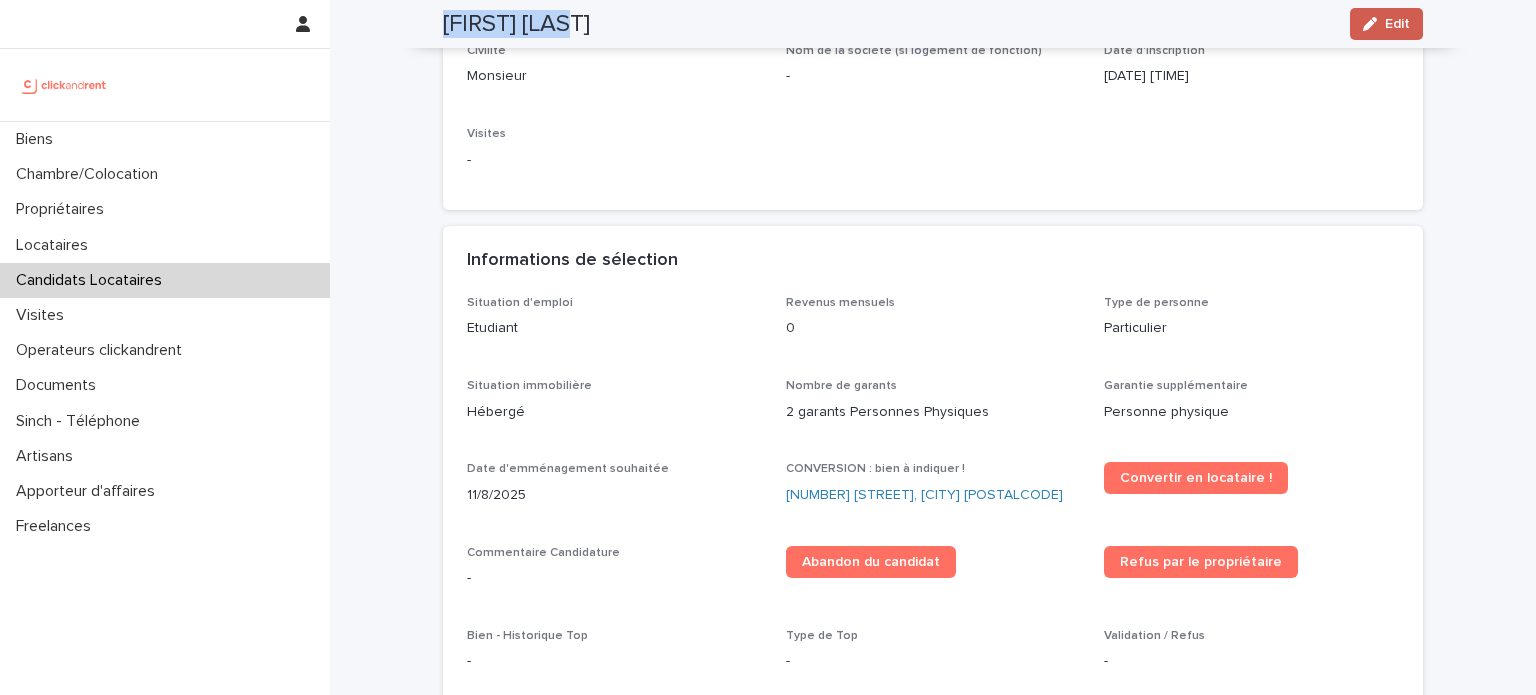 click on "Edit" at bounding box center (1386, 24) 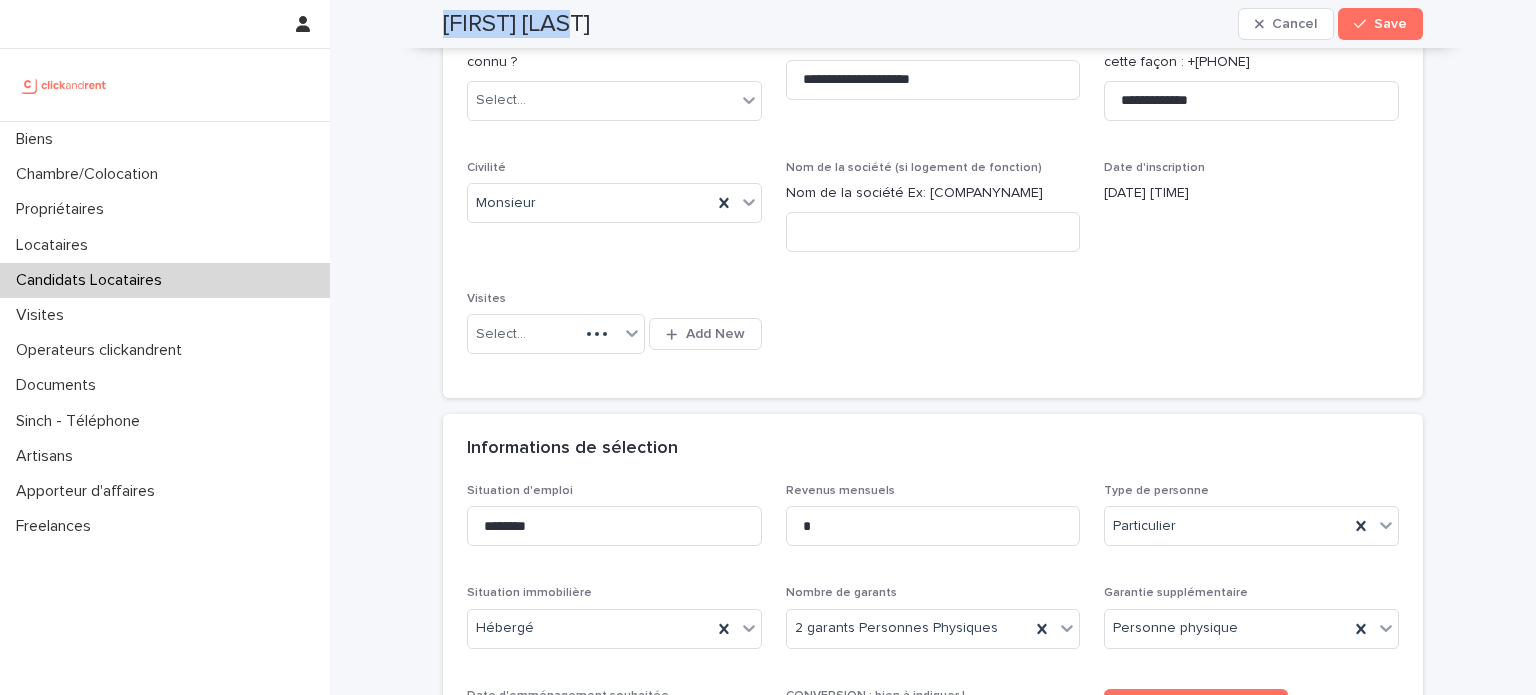 scroll, scrollTop: 715, scrollLeft: 0, axis: vertical 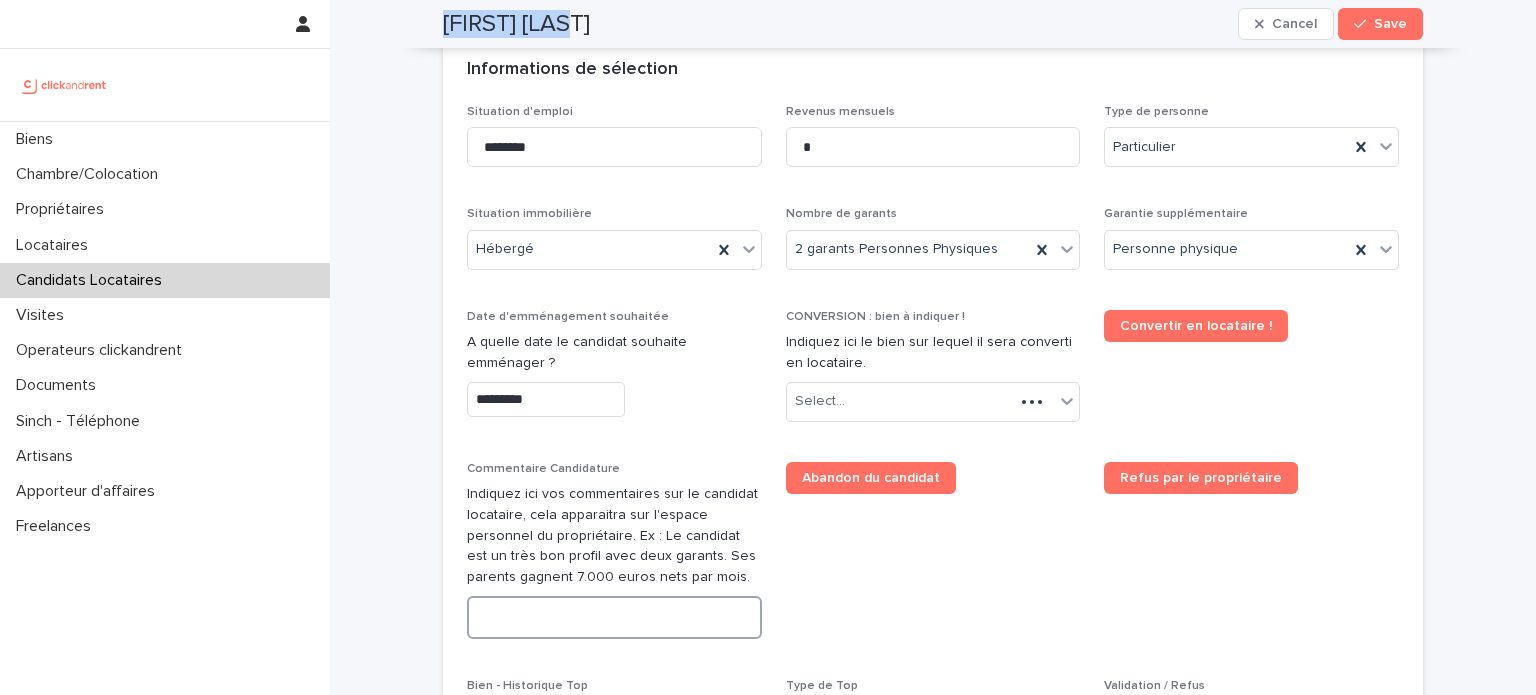 click at bounding box center (614, 617) 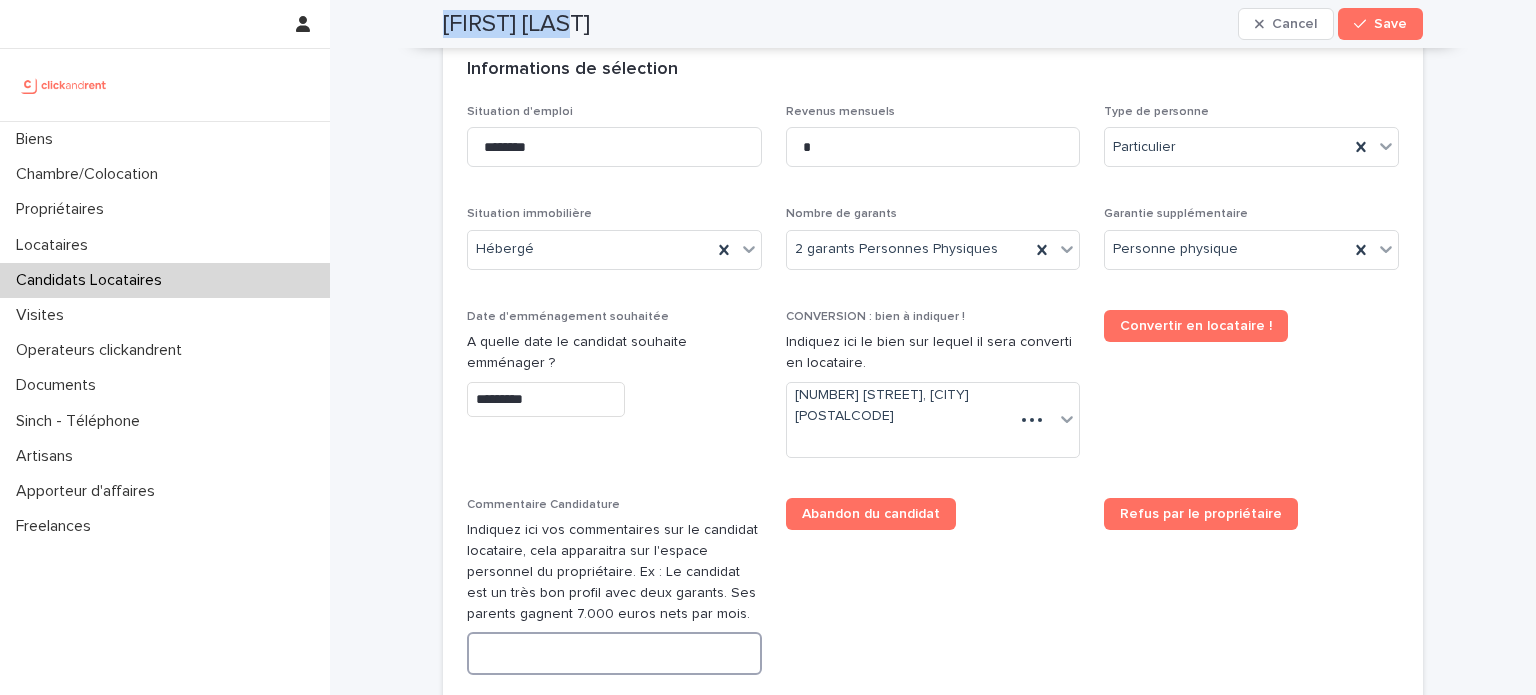scroll, scrollTop: 1145, scrollLeft: 0, axis: vertical 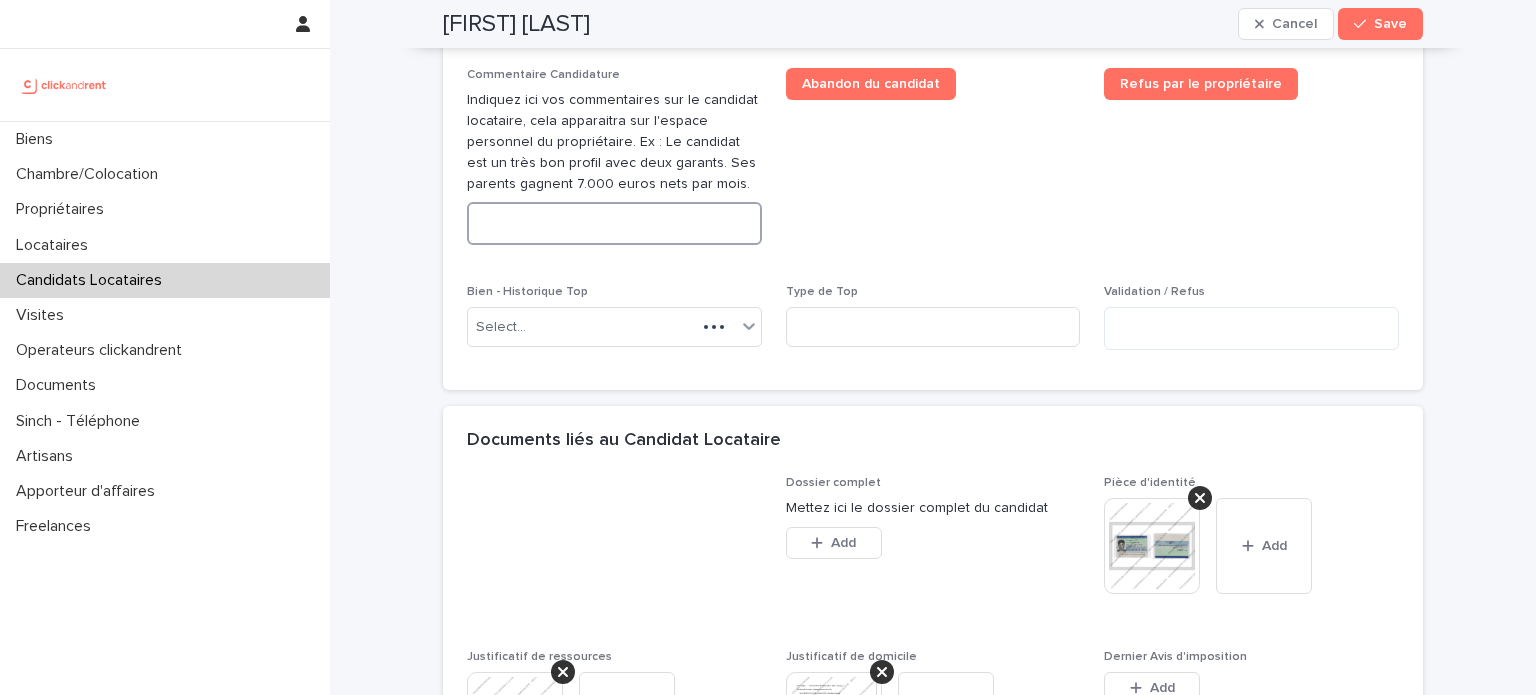 paste on "**********" 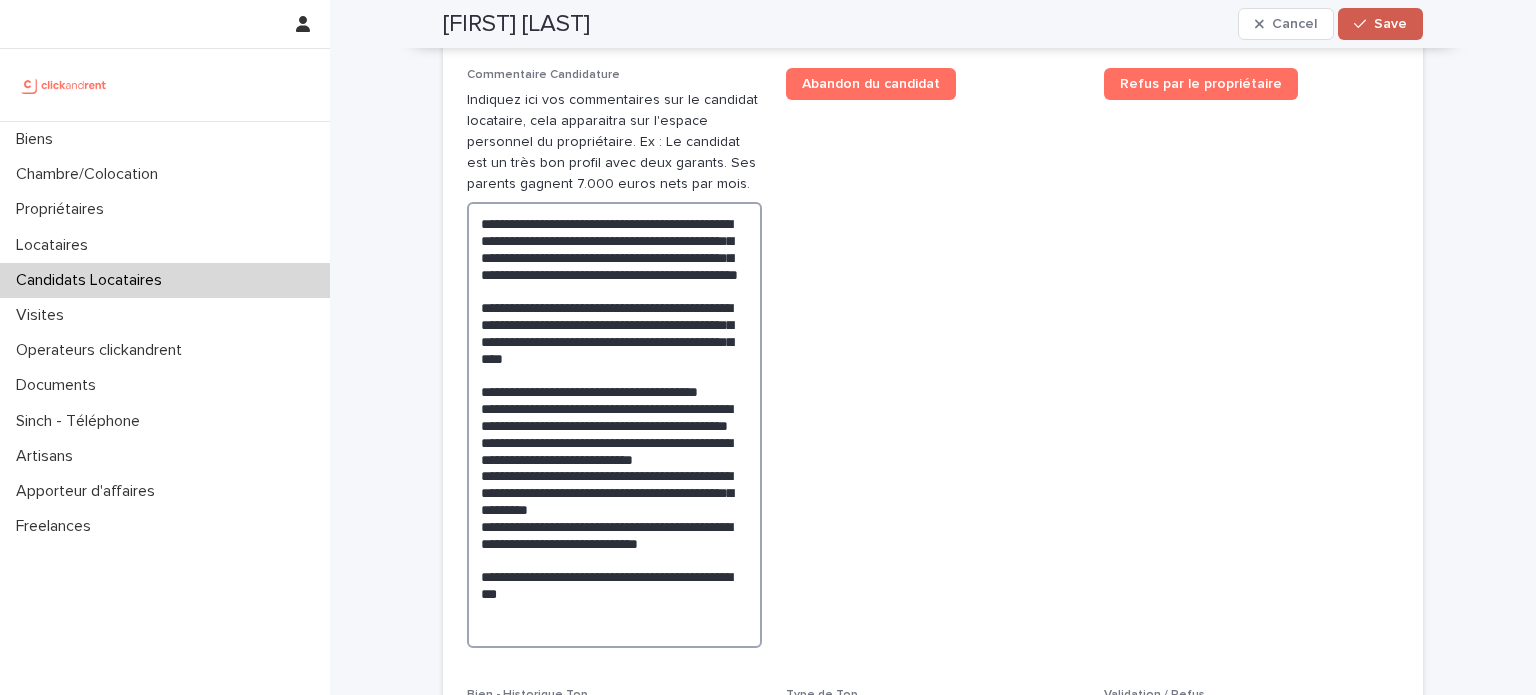 type on "**********" 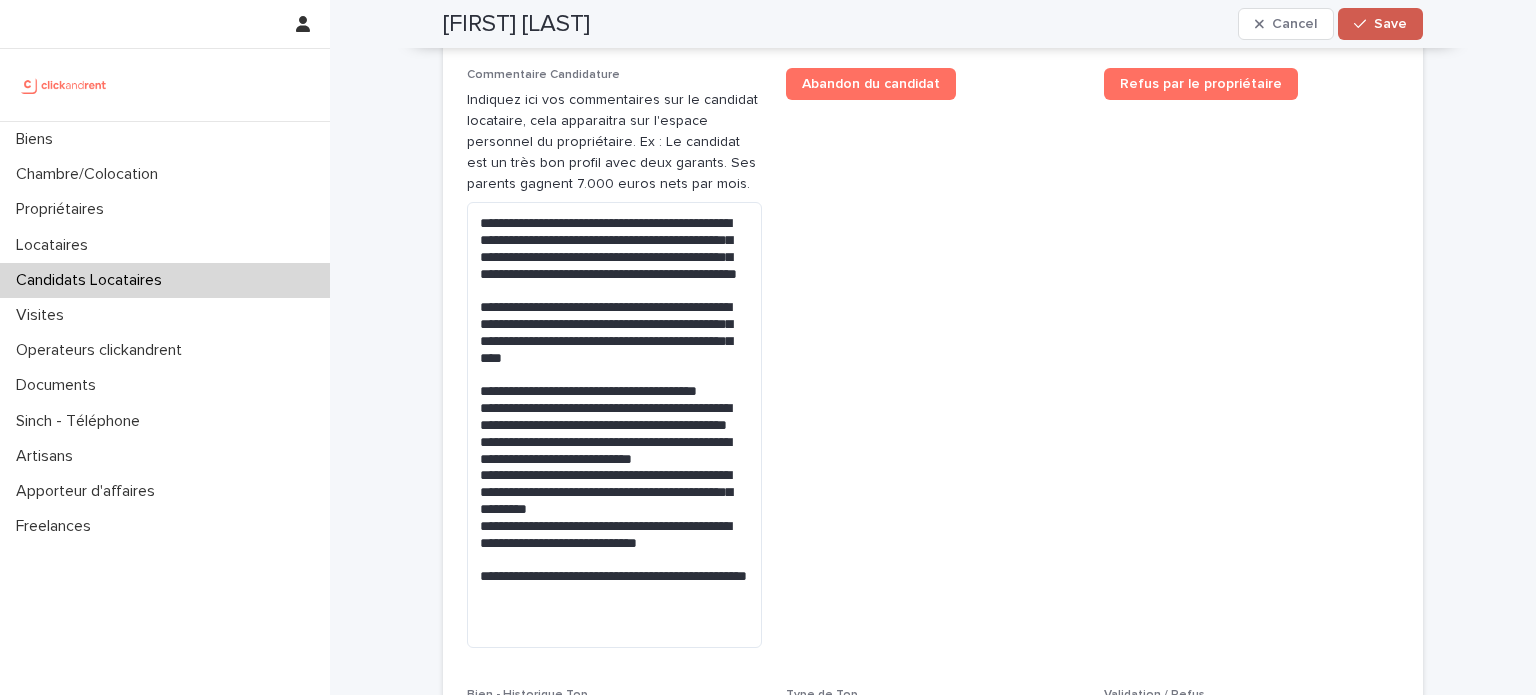 click at bounding box center [1364, 24] 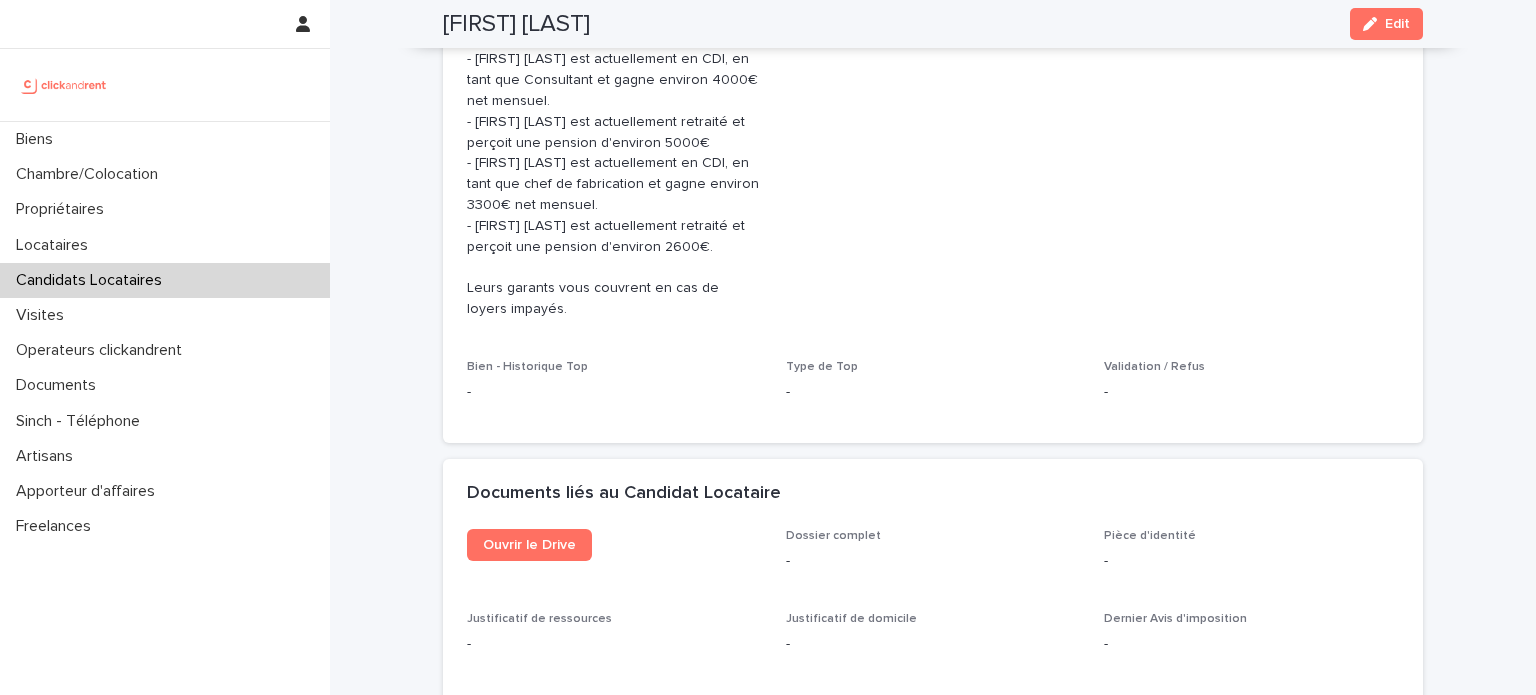 scroll, scrollTop: 830, scrollLeft: 0, axis: vertical 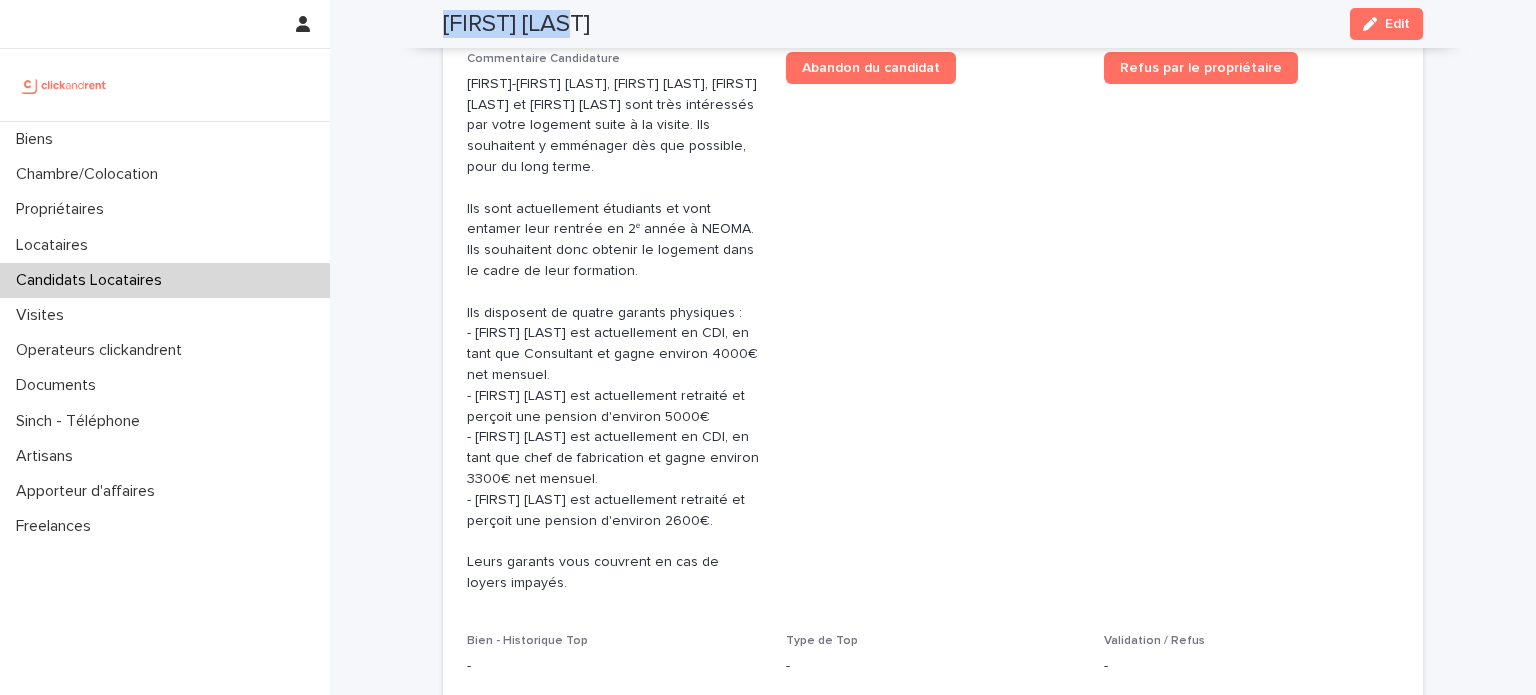 drag, startPoint x: 571, startPoint y: 33, endPoint x: 432, endPoint y: 14, distance: 140.29256 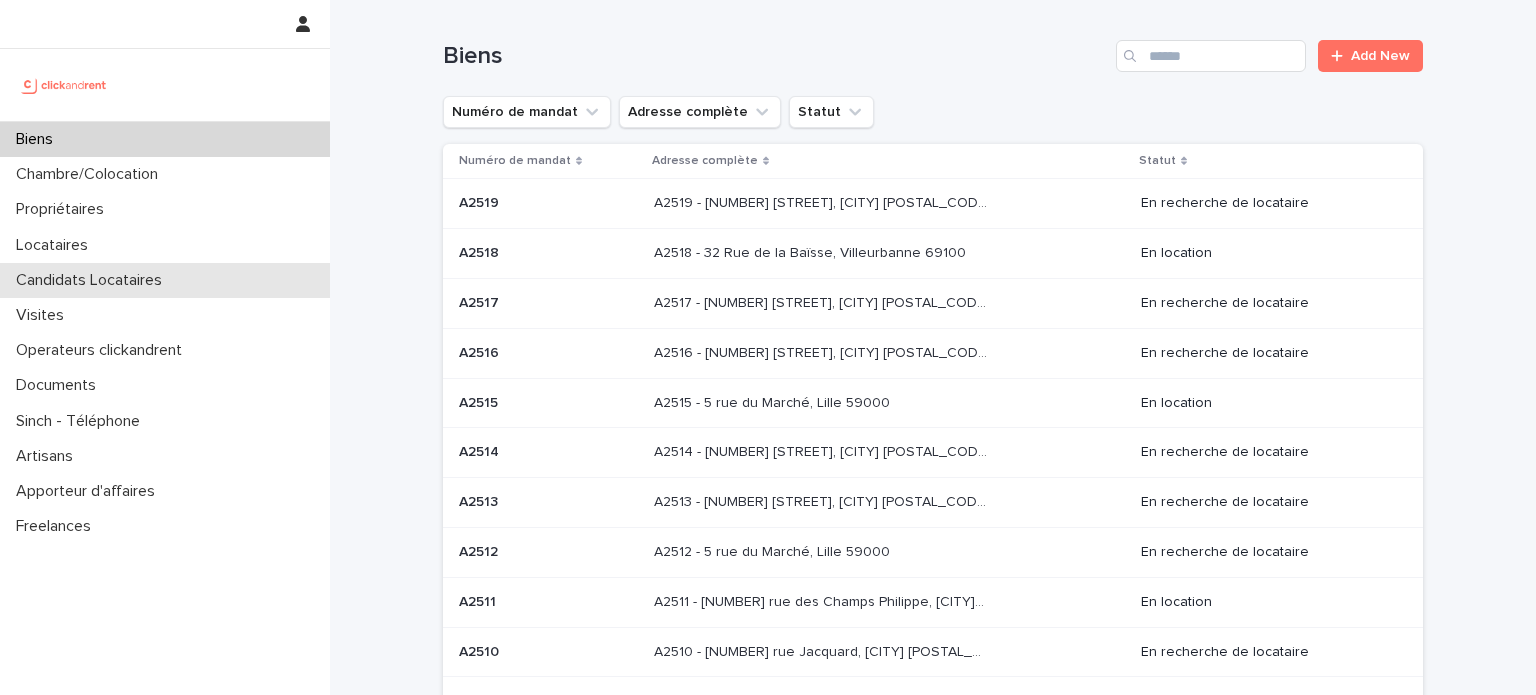 scroll, scrollTop: 0, scrollLeft: 0, axis: both 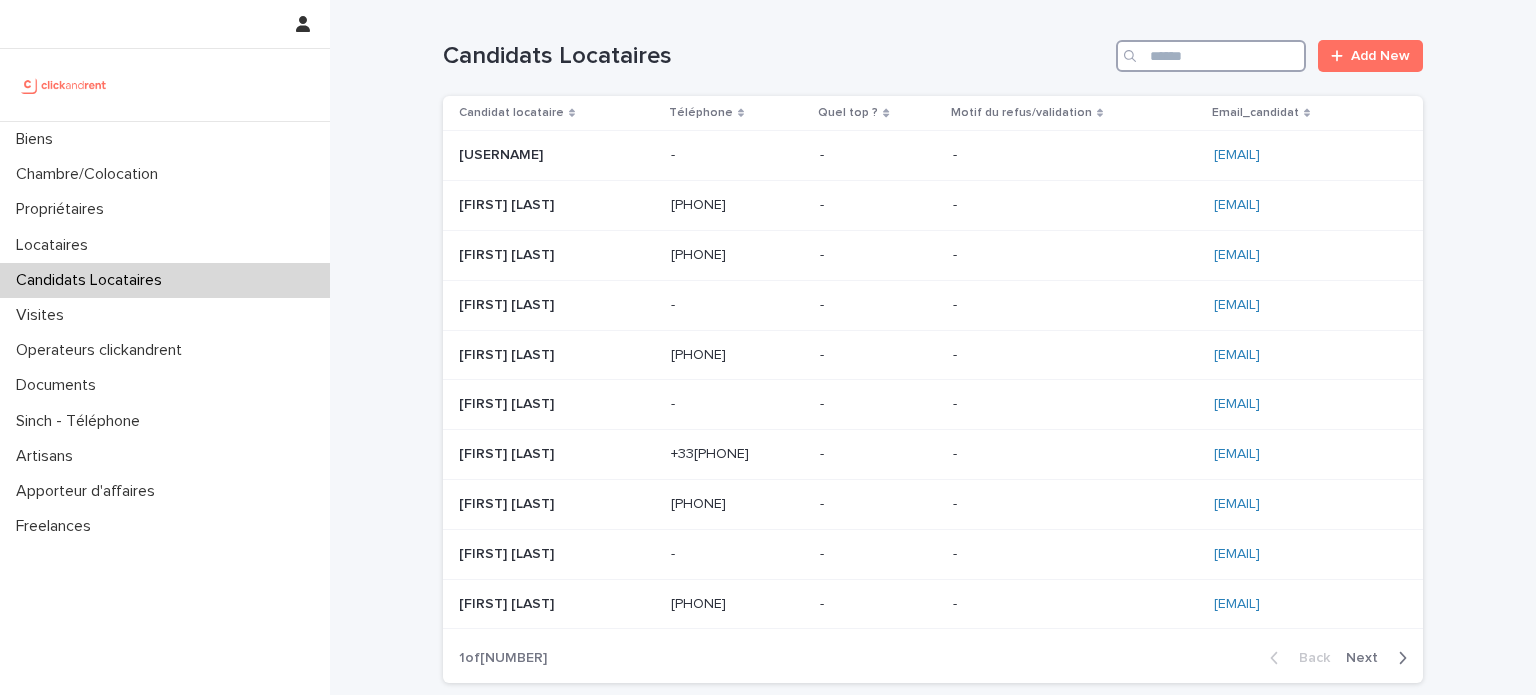click at bounding box center (1211, 56) 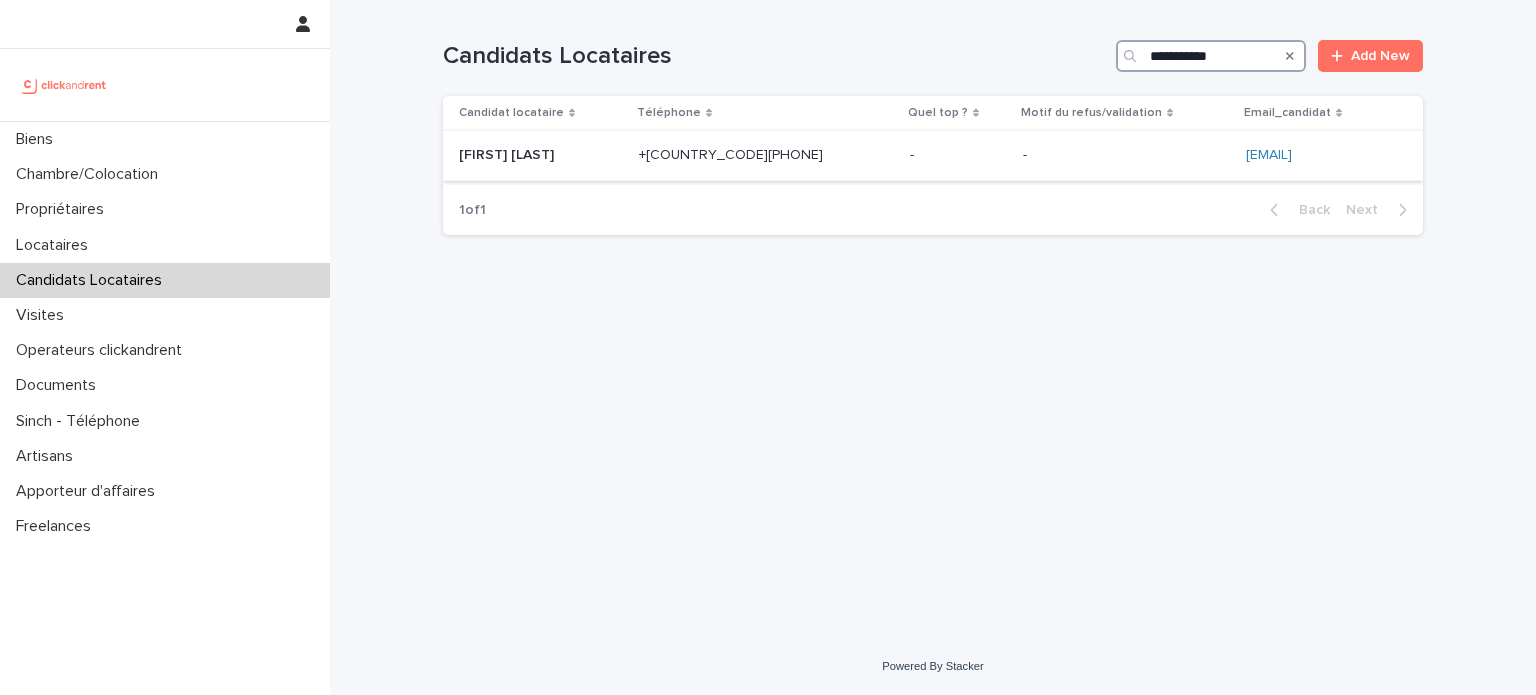 type on "**********" 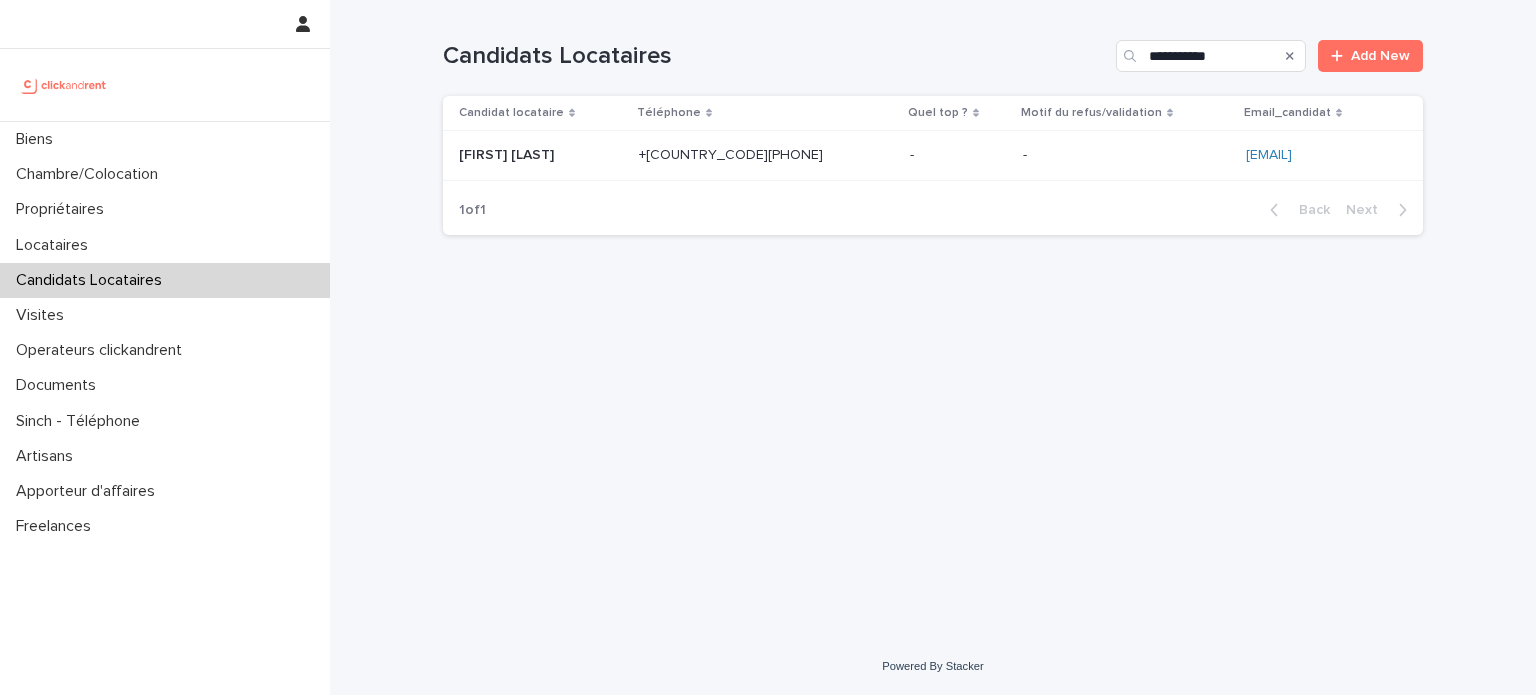 click on "- -" at bounding box center (1126, 155) 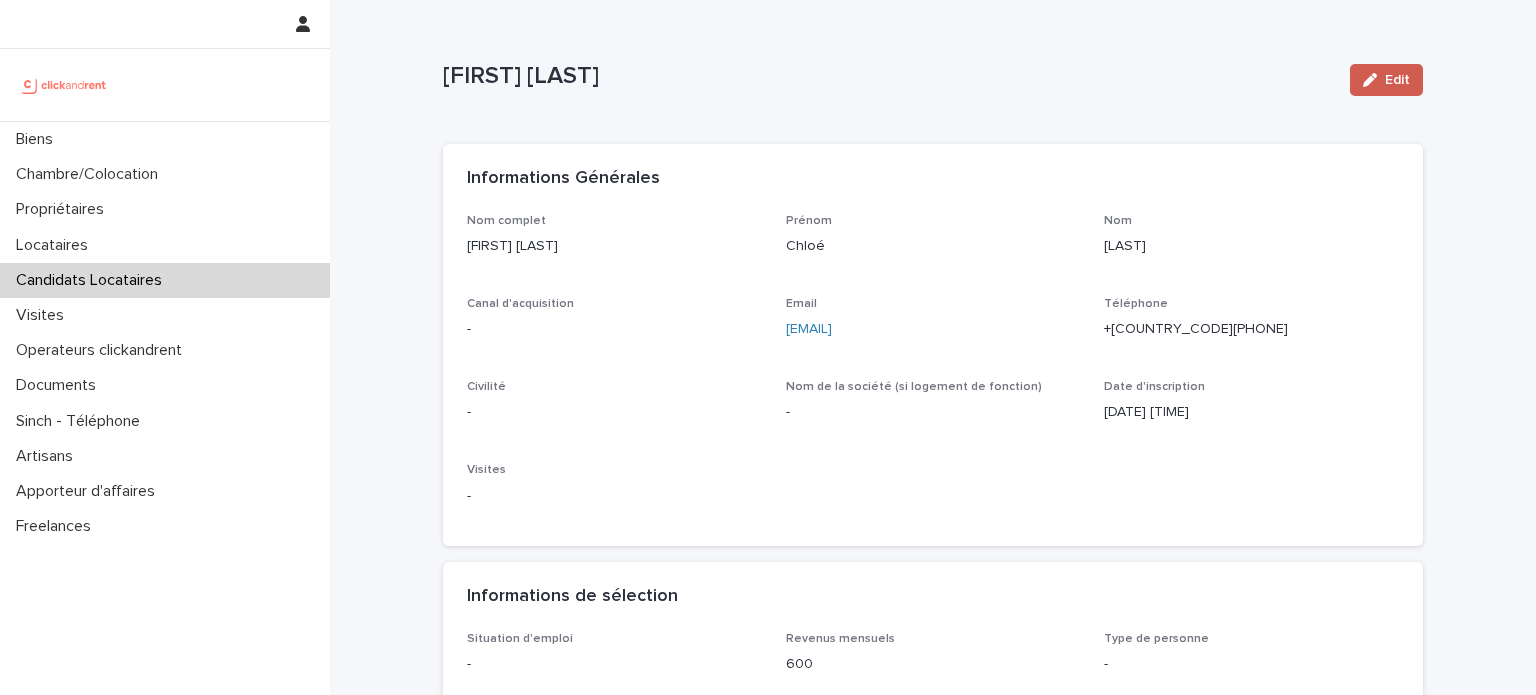 click on "Edit" at bounding box center [1386, 80] 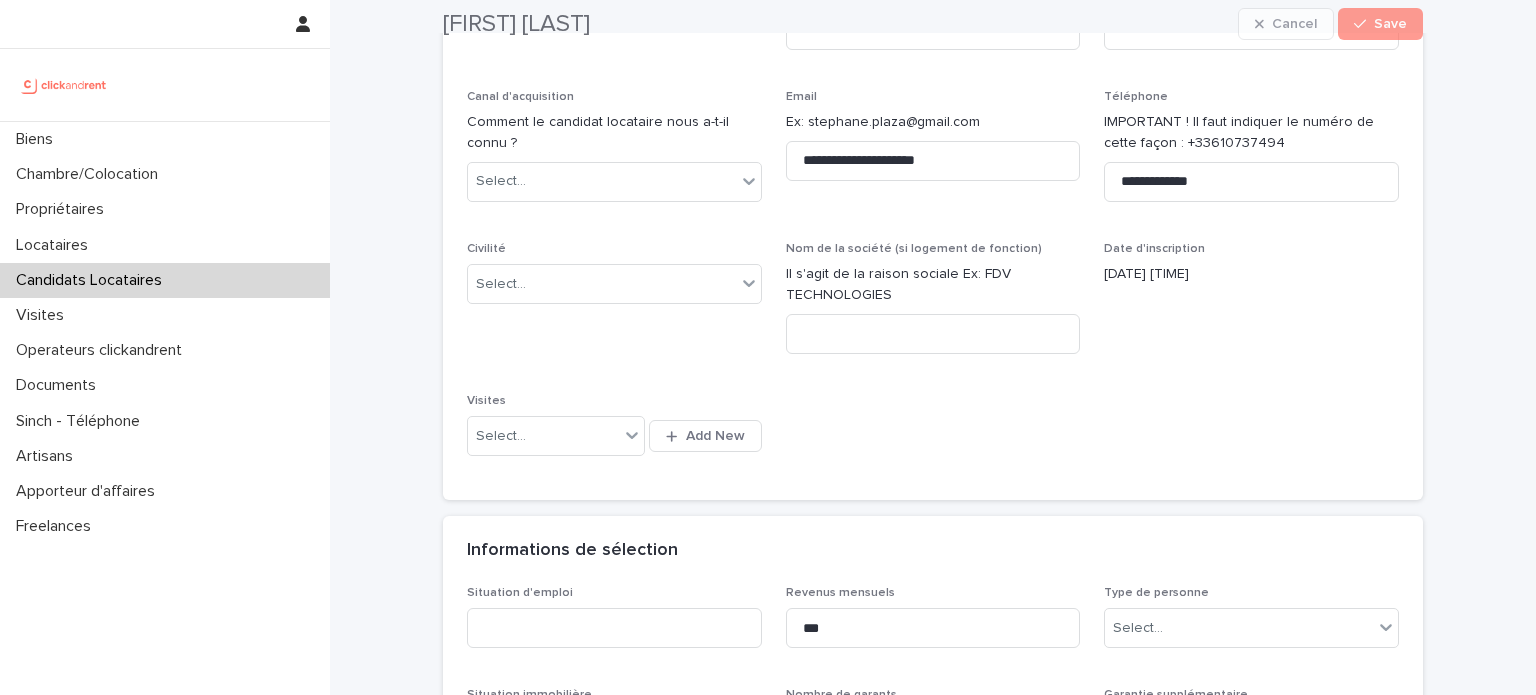 scroll, scrollTop: 260, scrollLeft: 0, axis: vertical 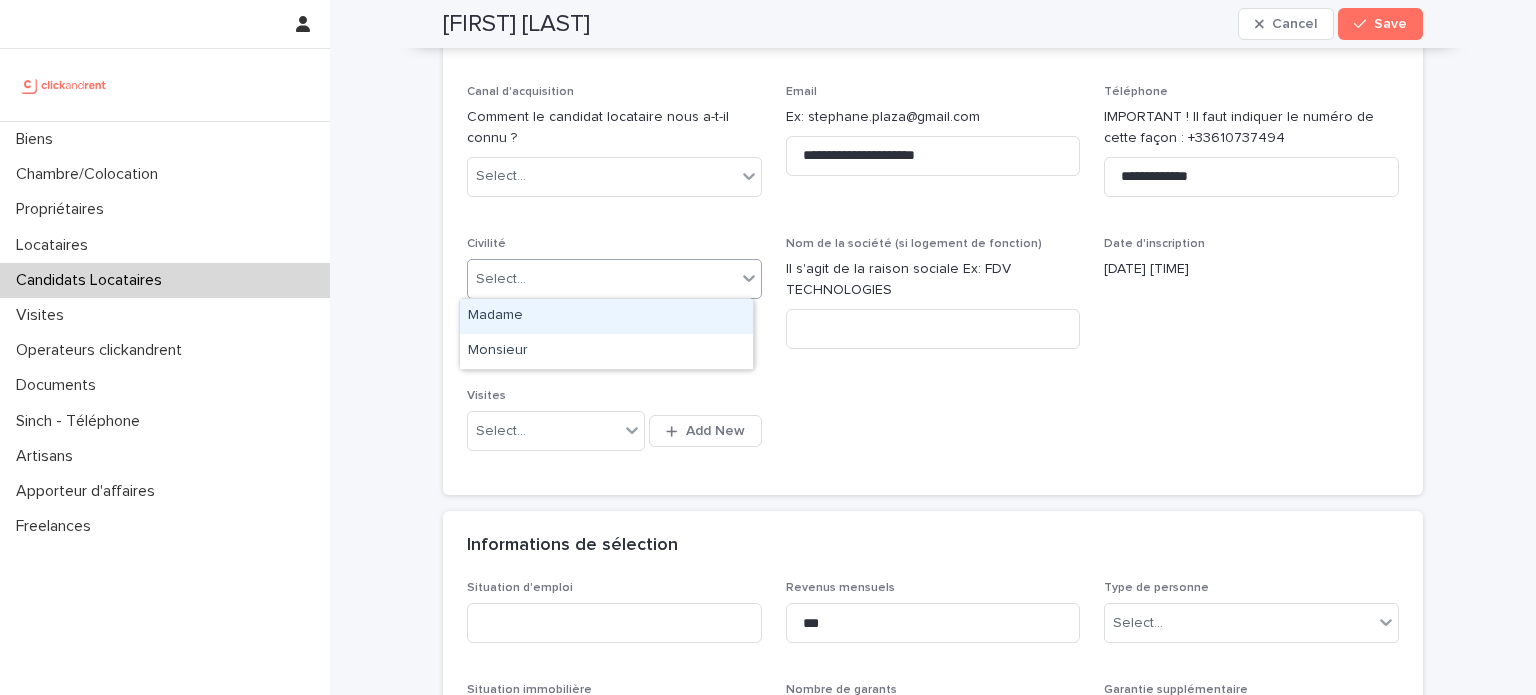 click at bounding box center [529, 279] 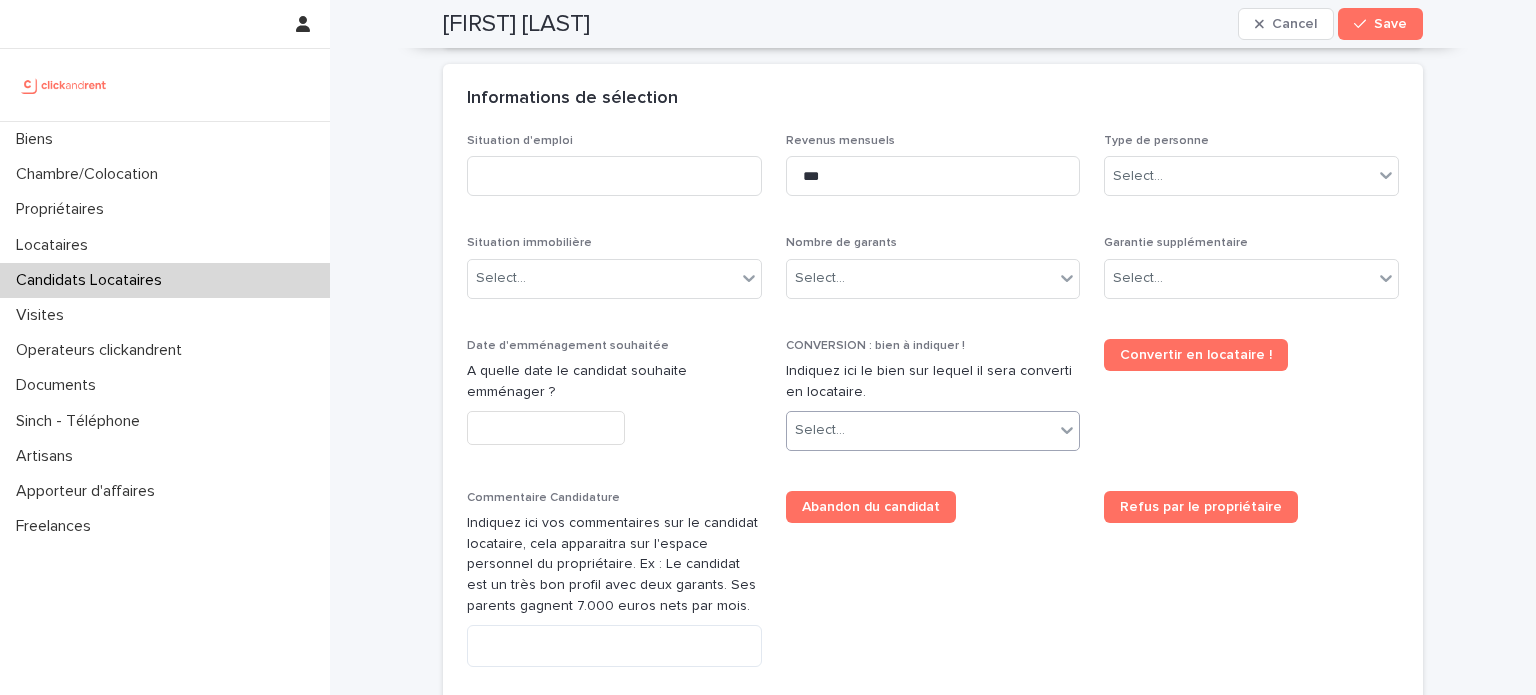 scroll, scrollTop: 708, scrollLeft: 0, axis: vertical 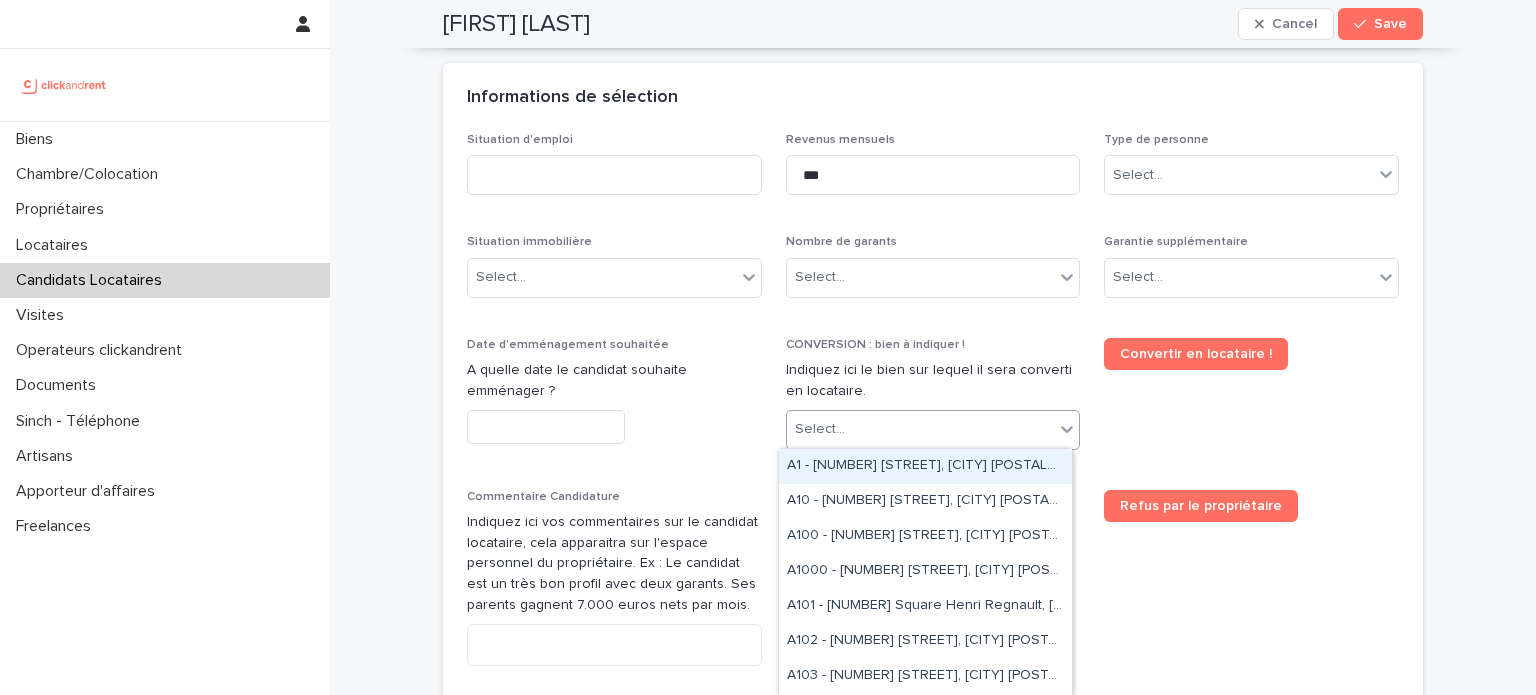 click on "Select..." at bounding box center [933, 430] 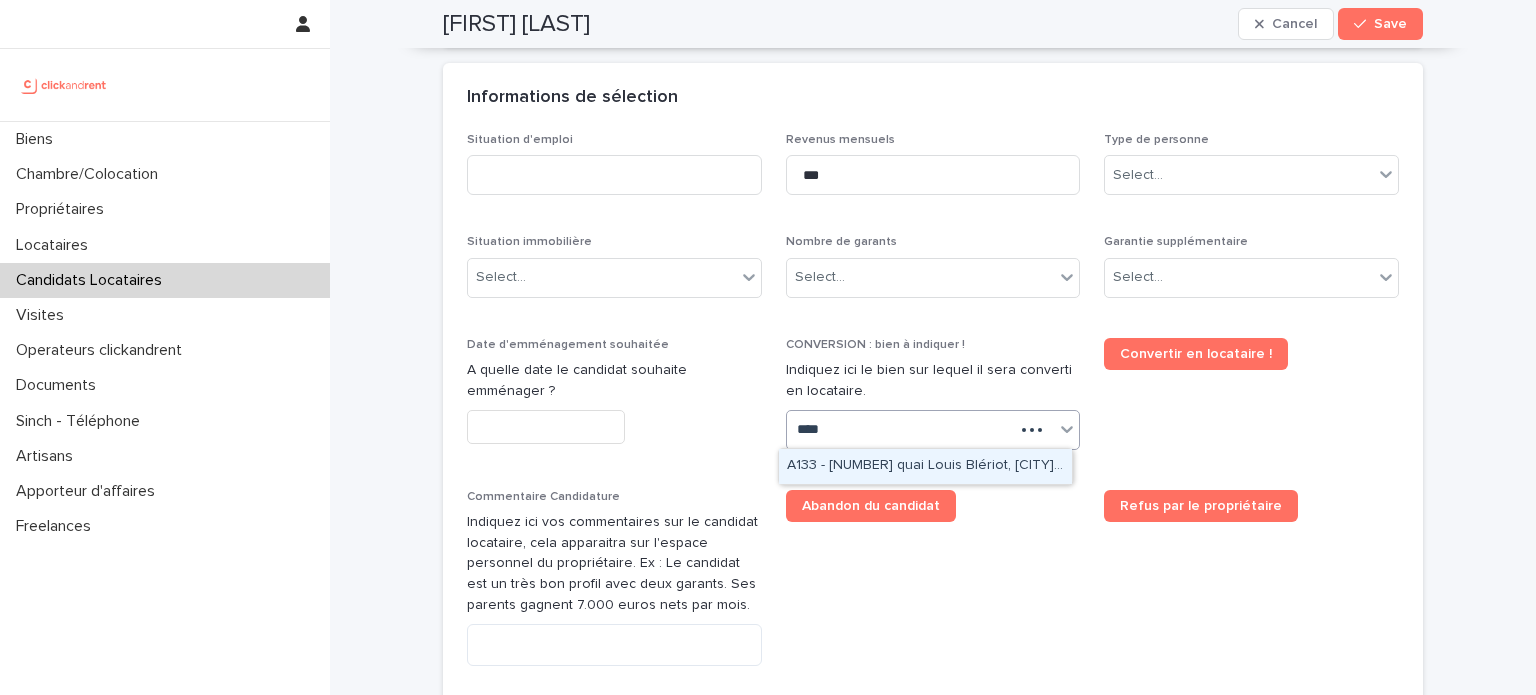 type on "*****" 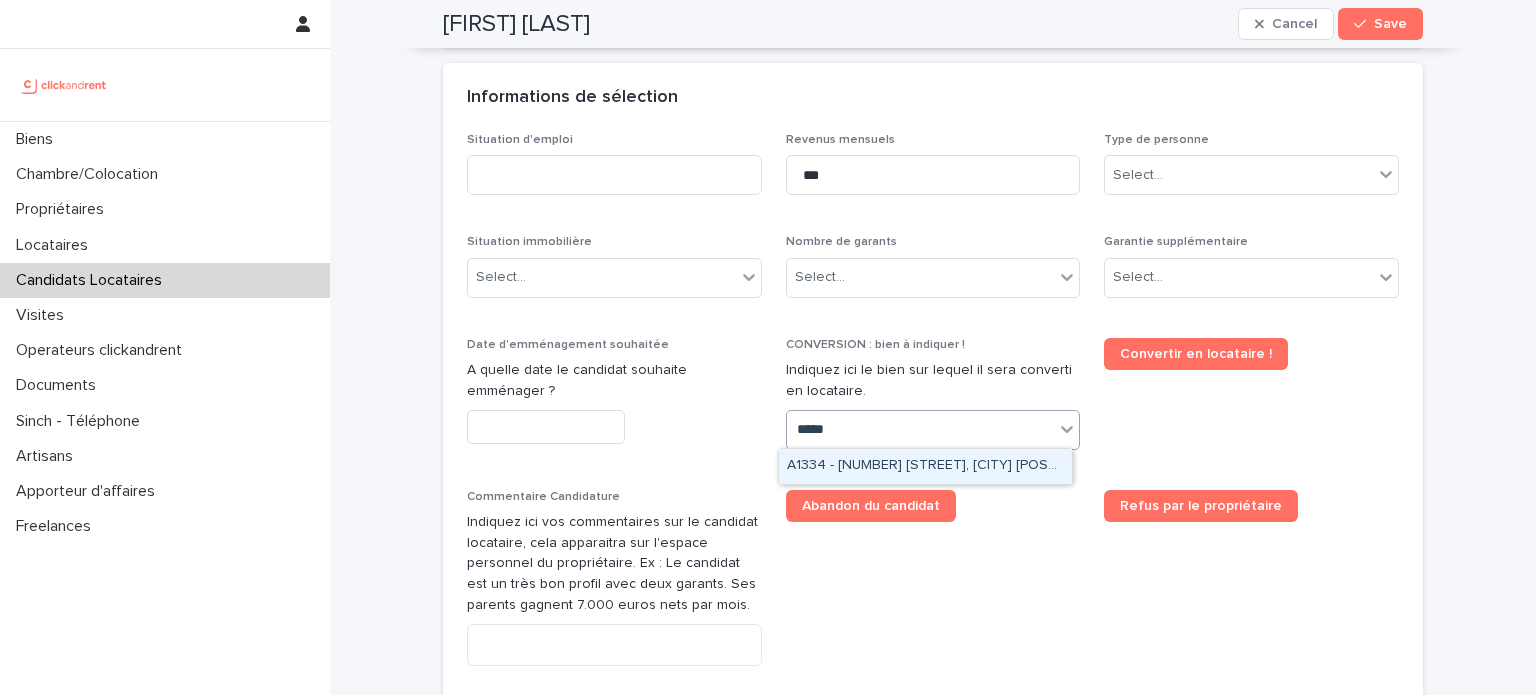 click on "A1334 - [NUMBER] [STREET], [CITY] [POSTAL_CODE]" at bounding box center [925, 466] 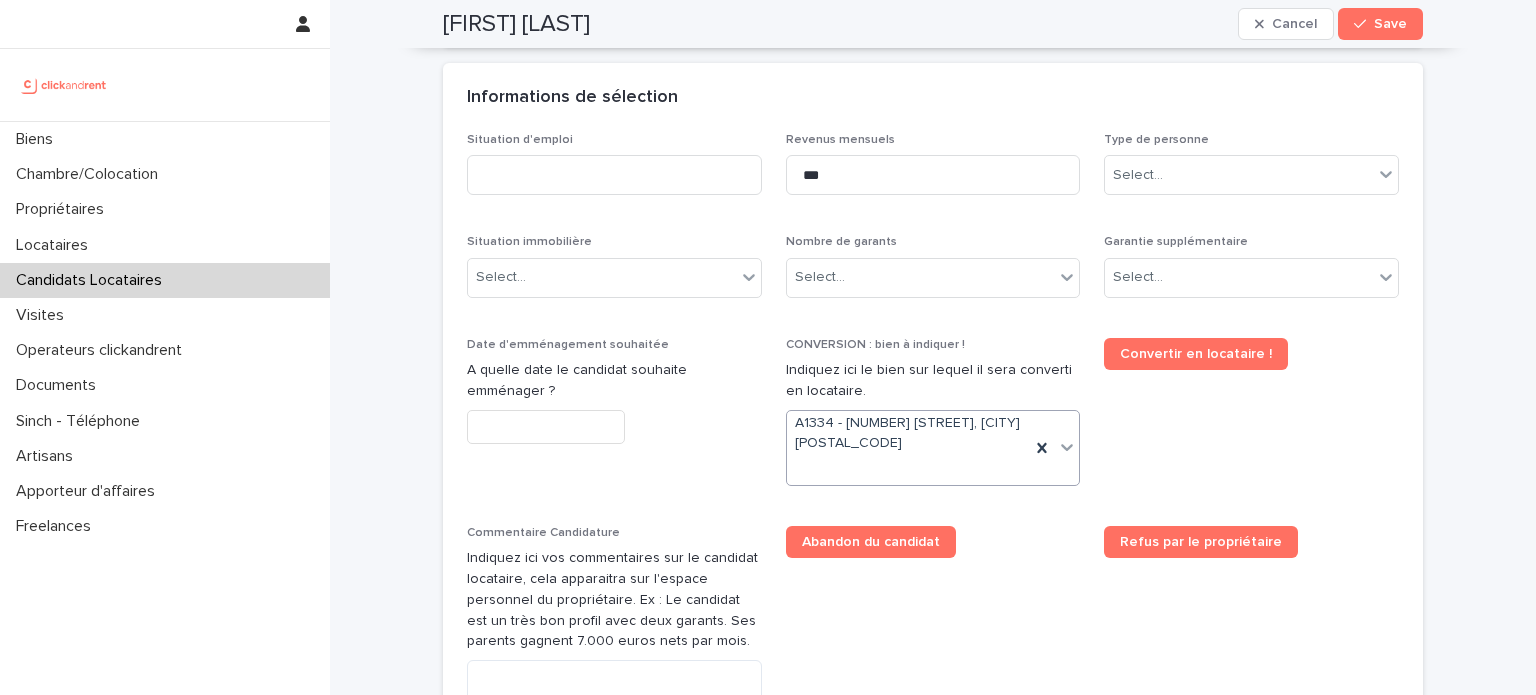 scroll, scrollTop: 726, scrollLeft: 0, axis: vertical 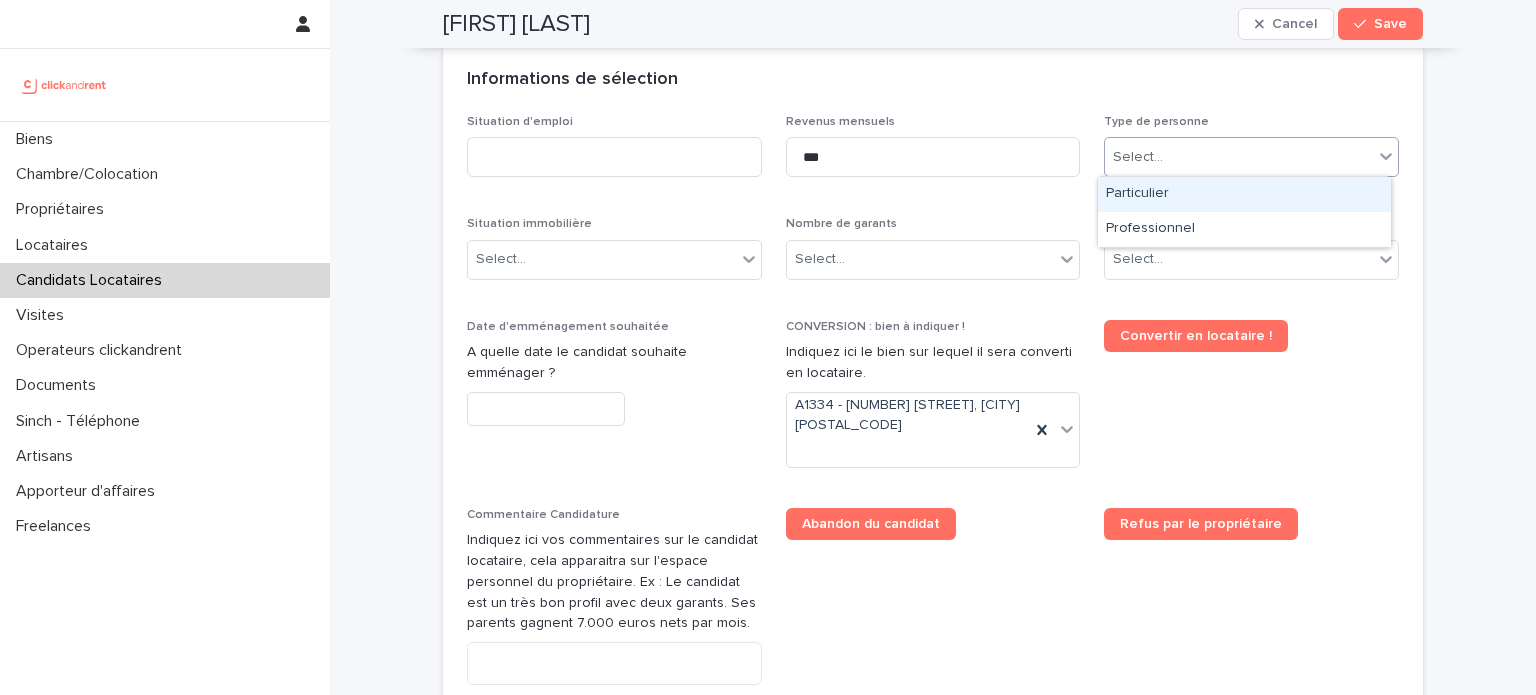 drag, startPoint x: 1156, startPoint y: 160, endPoint x: 1177, endPoint y: 194, distance: 39.962482 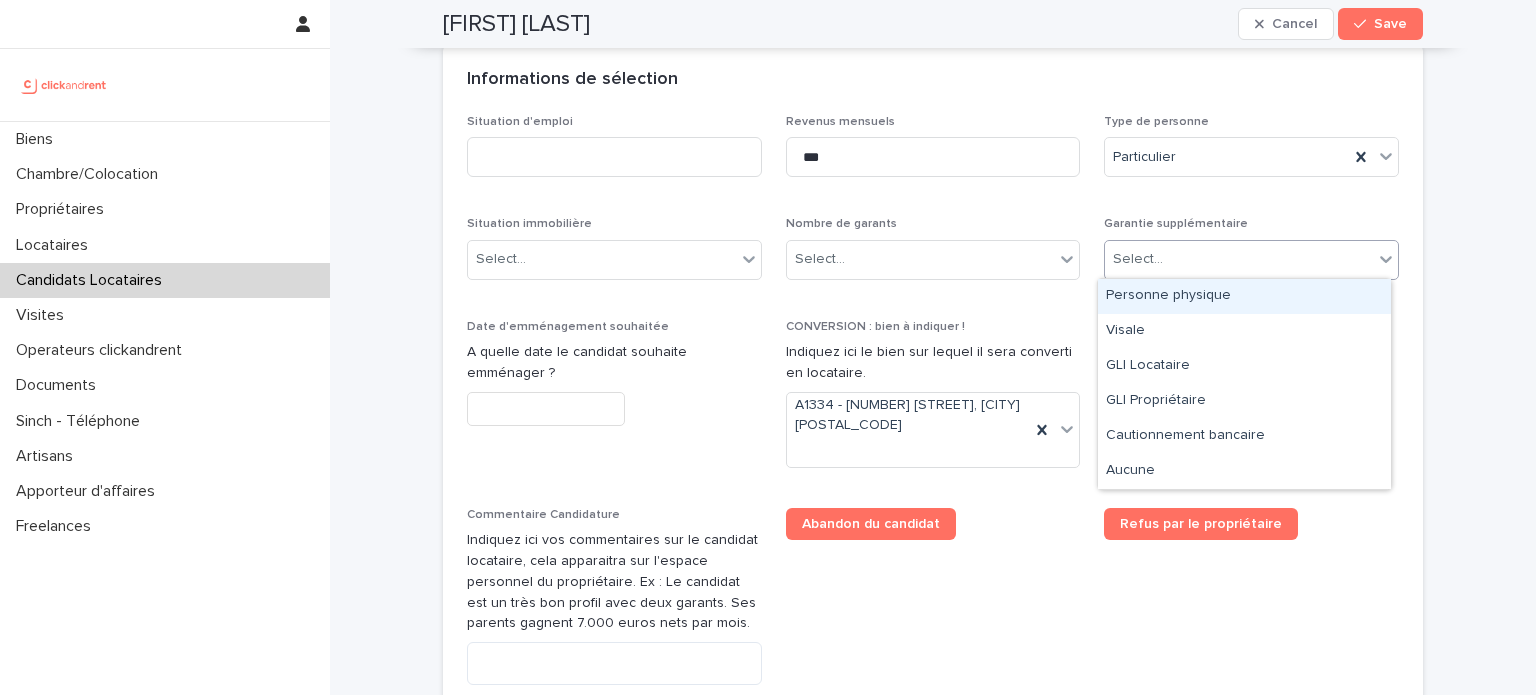 click on "Select..." at bounding box center [1239, 259] 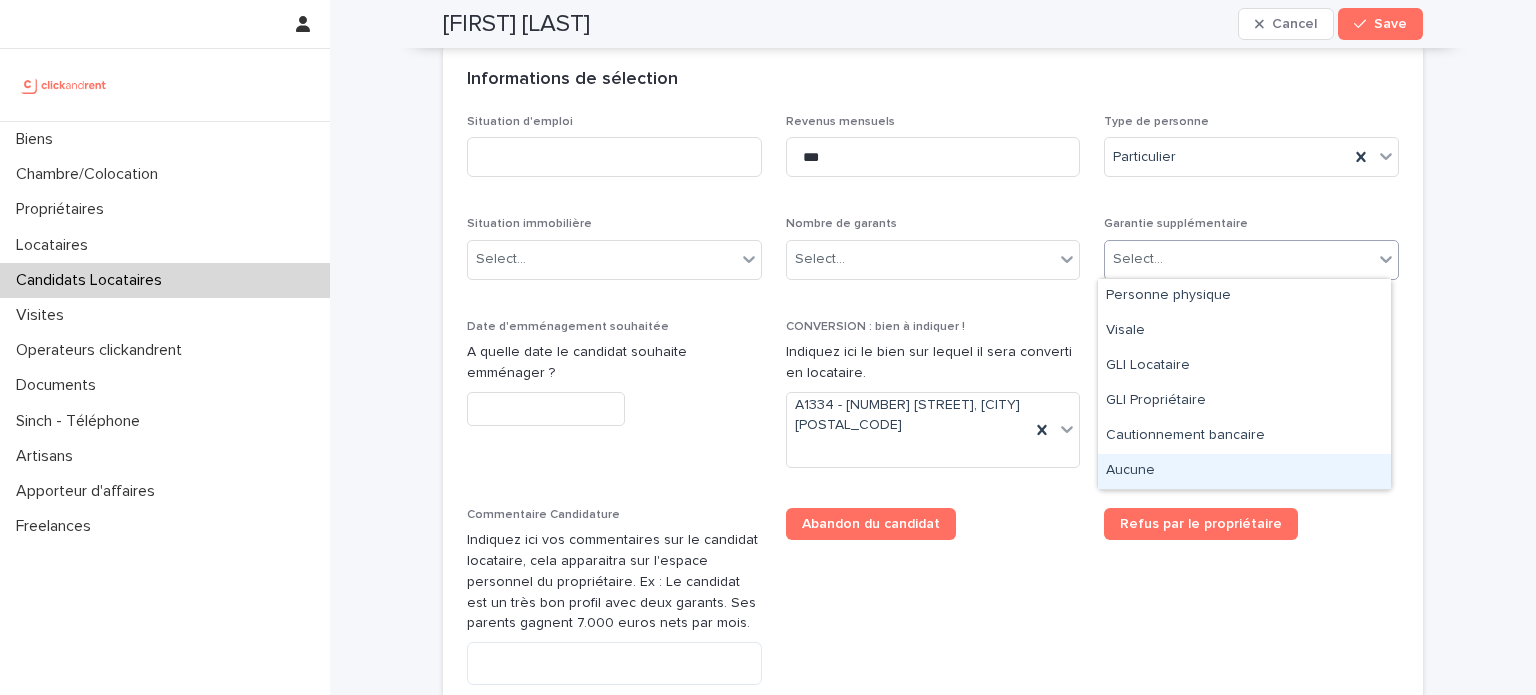 click on "Aucune" at bounding box center (1244, 471) 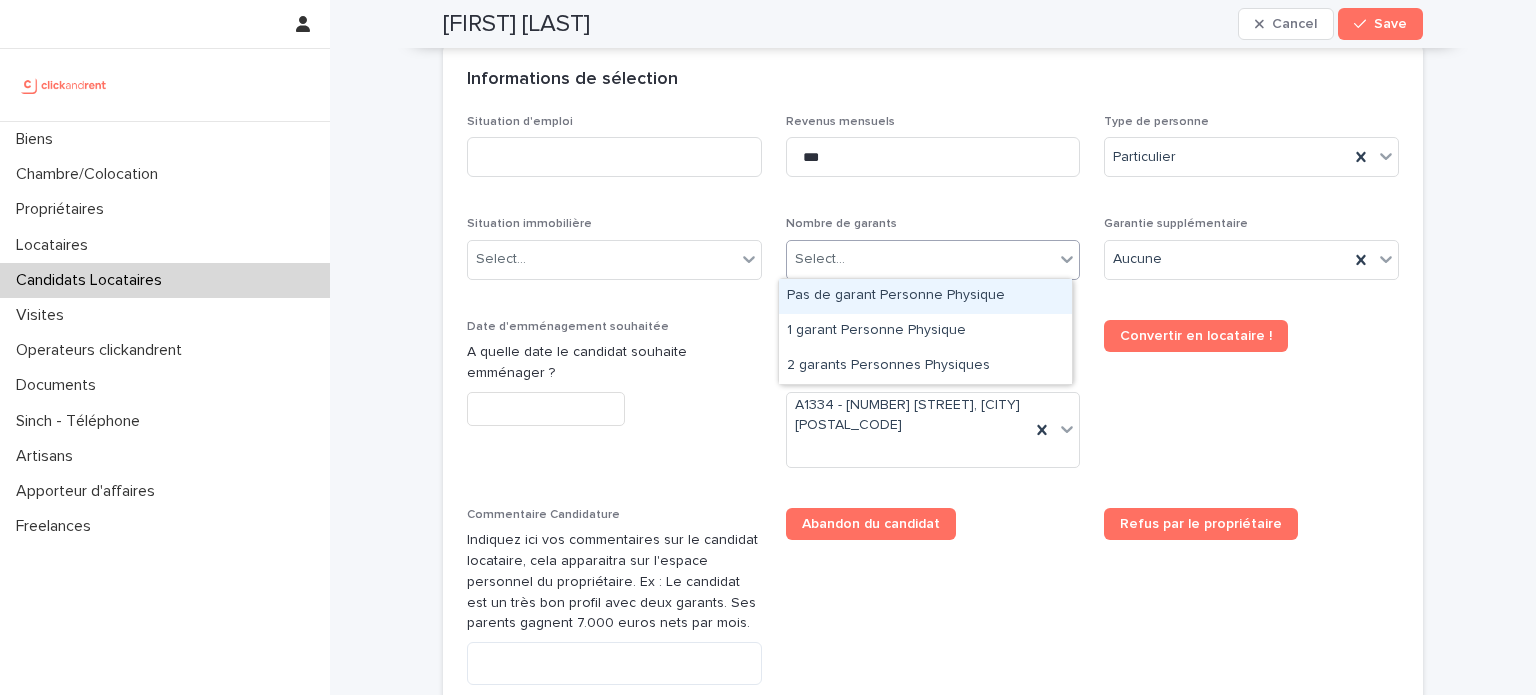 click on "**********" at bounding box center (768, 347) 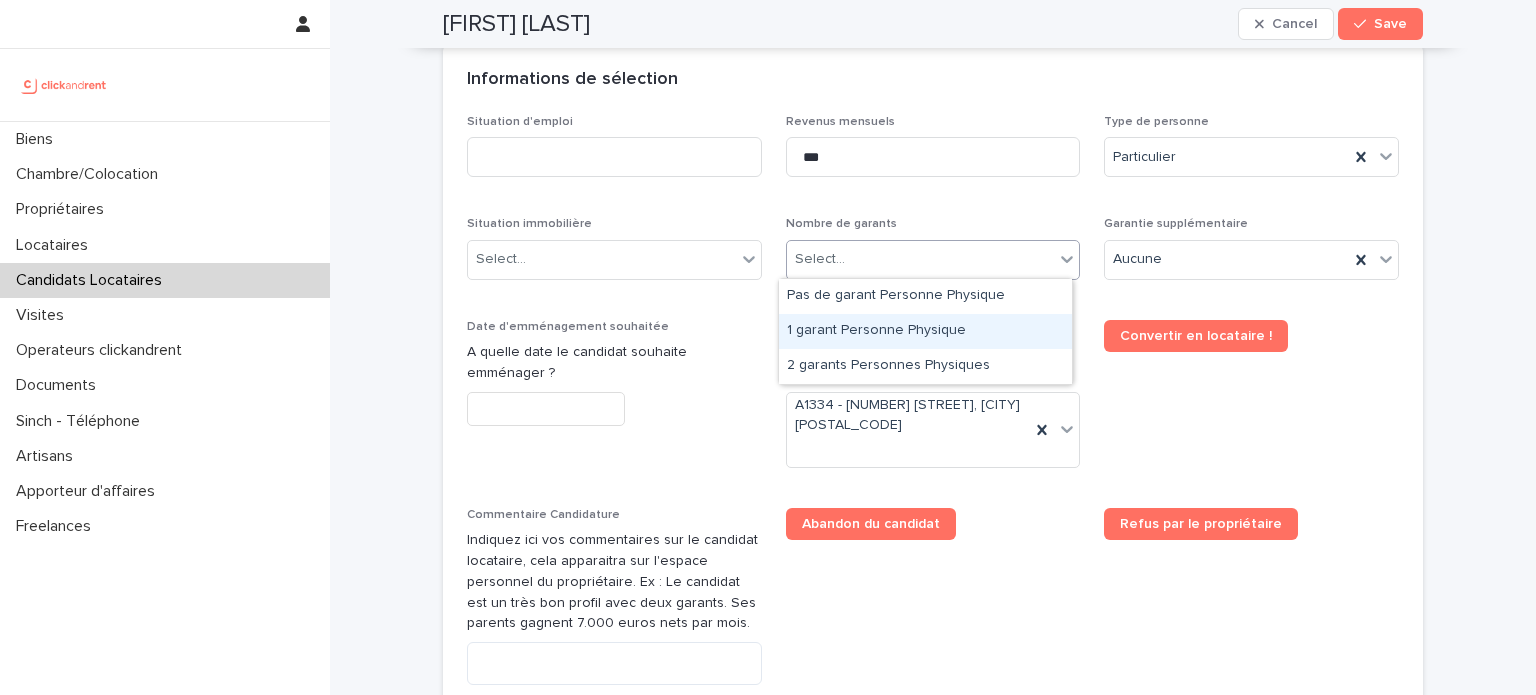 click on "1 garant Personne Physique" at bounding box center [925, 331] 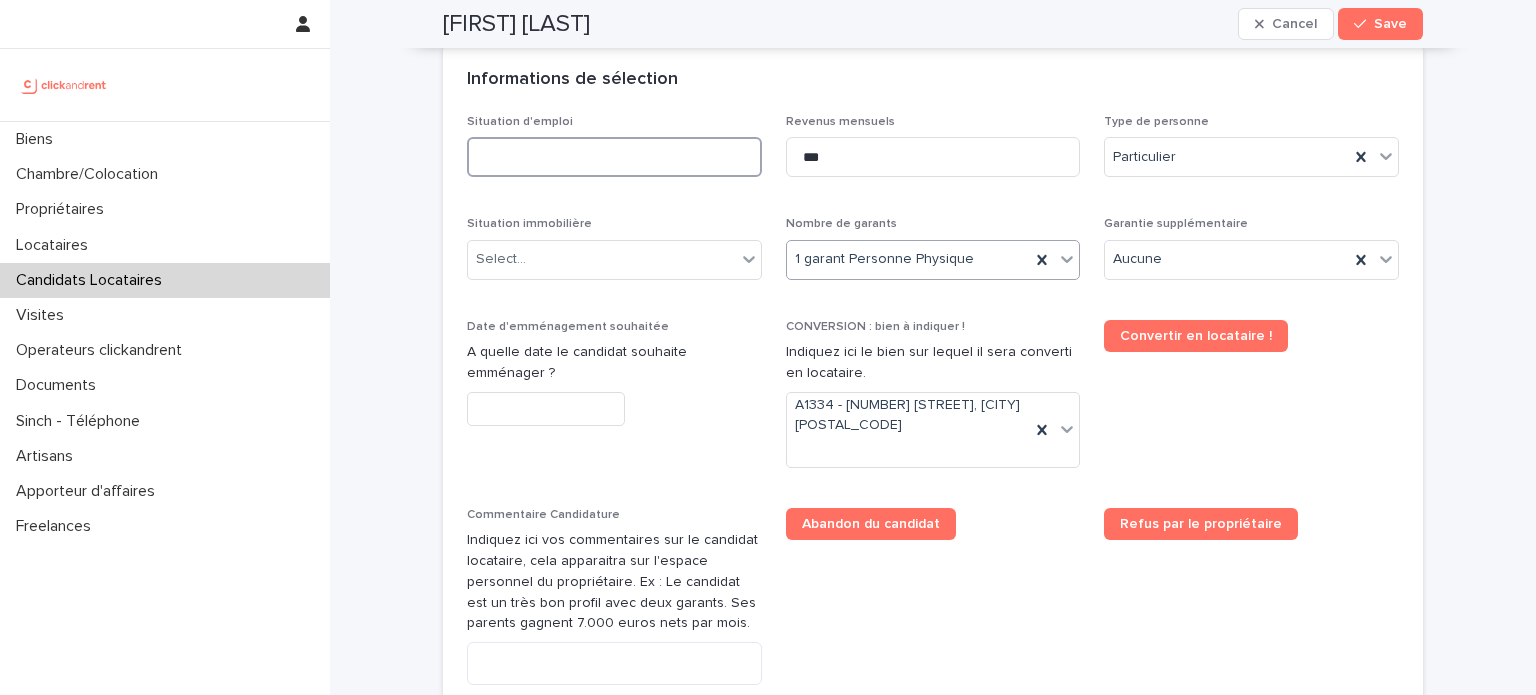 click at bounding box center (614, 157) 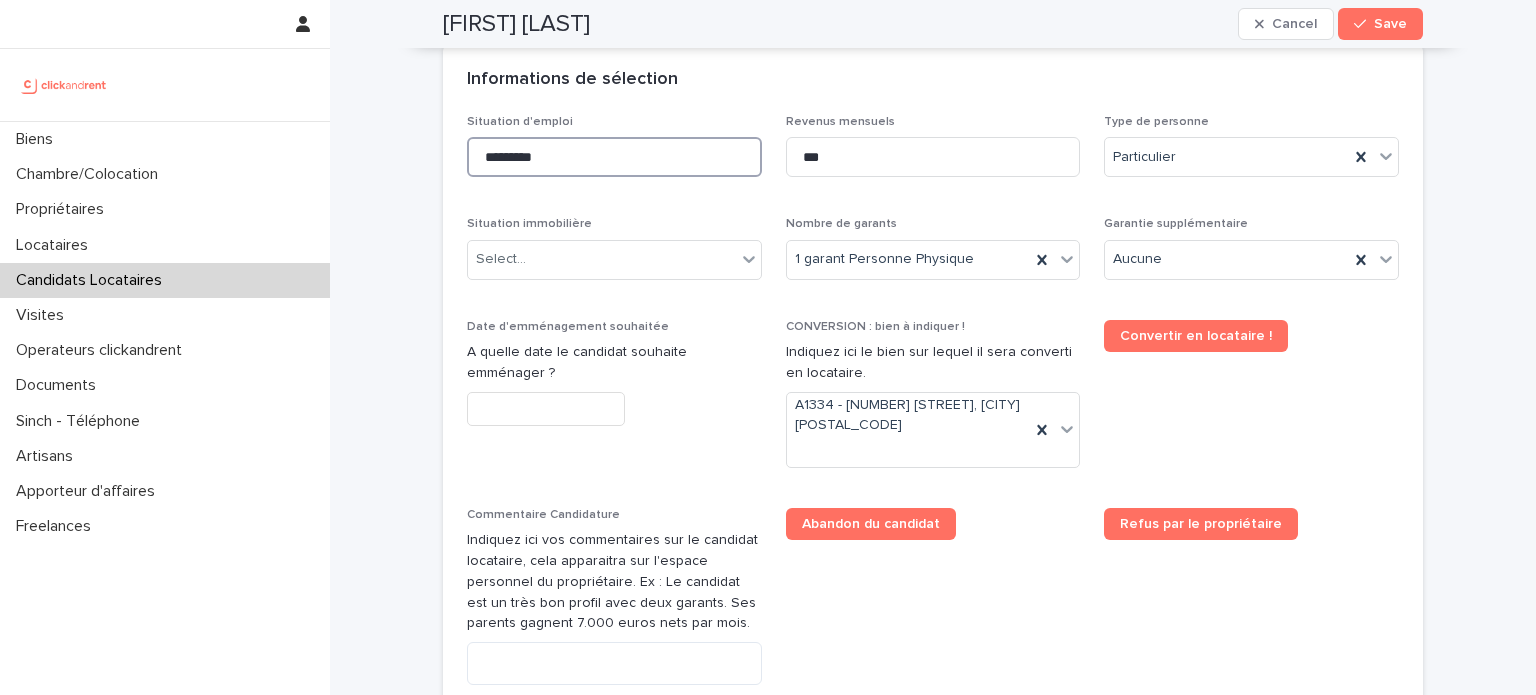 type on "*********" 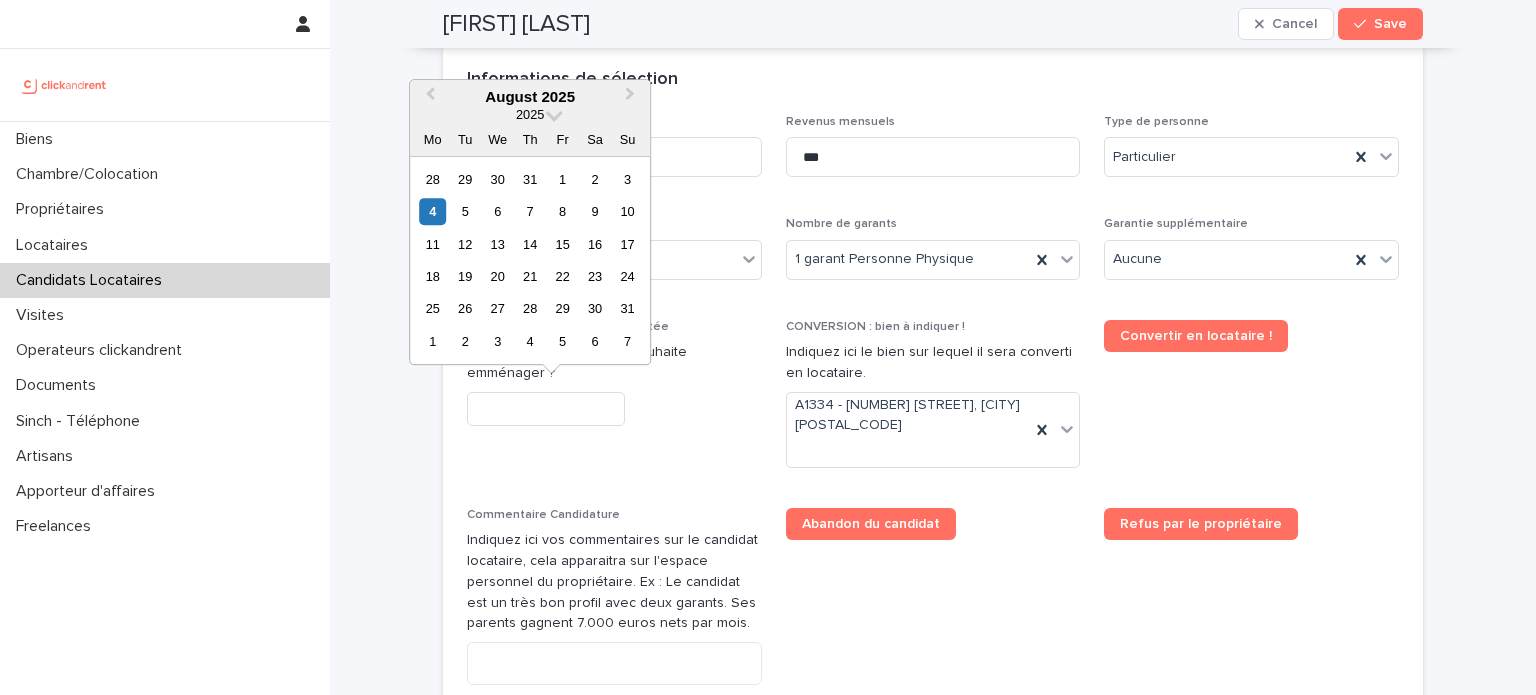 click at bounding box center [546, 409] 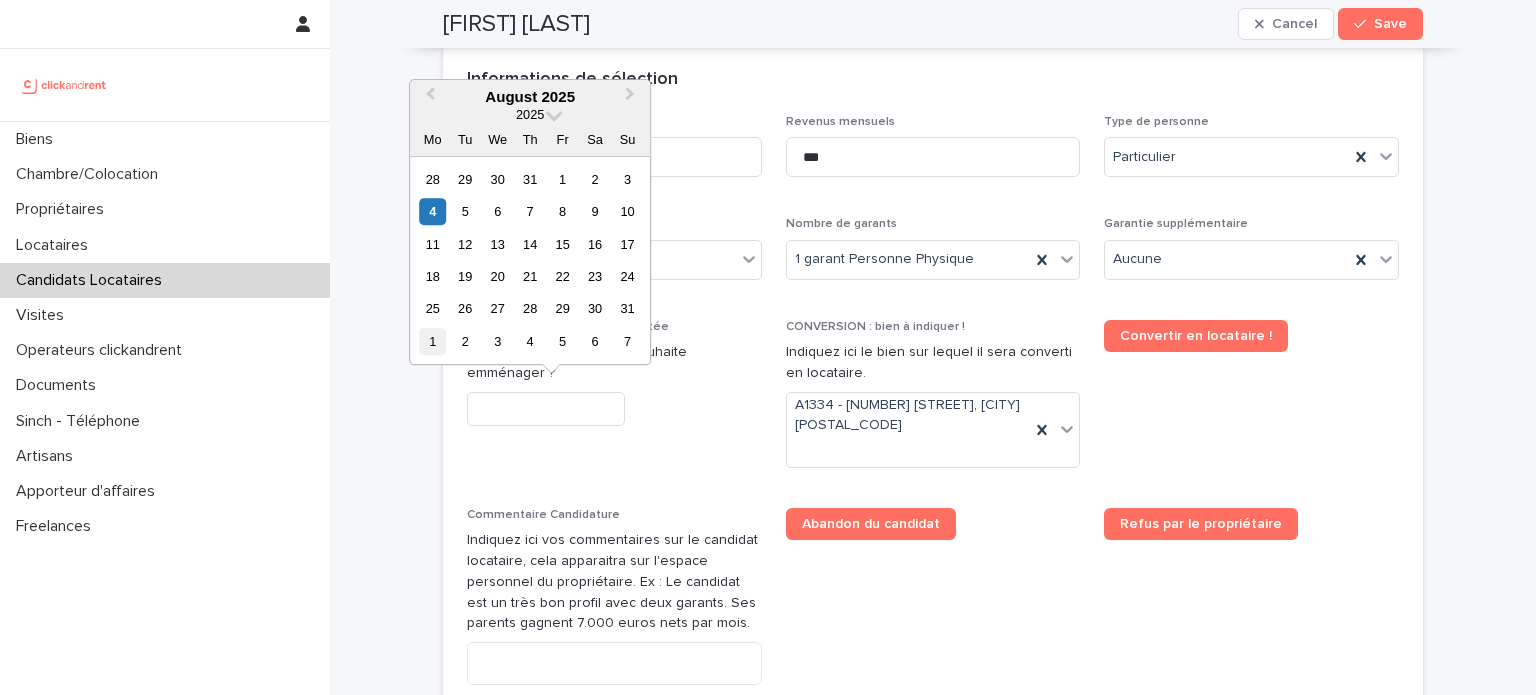 click on "1" at bounding box center (432, 341) 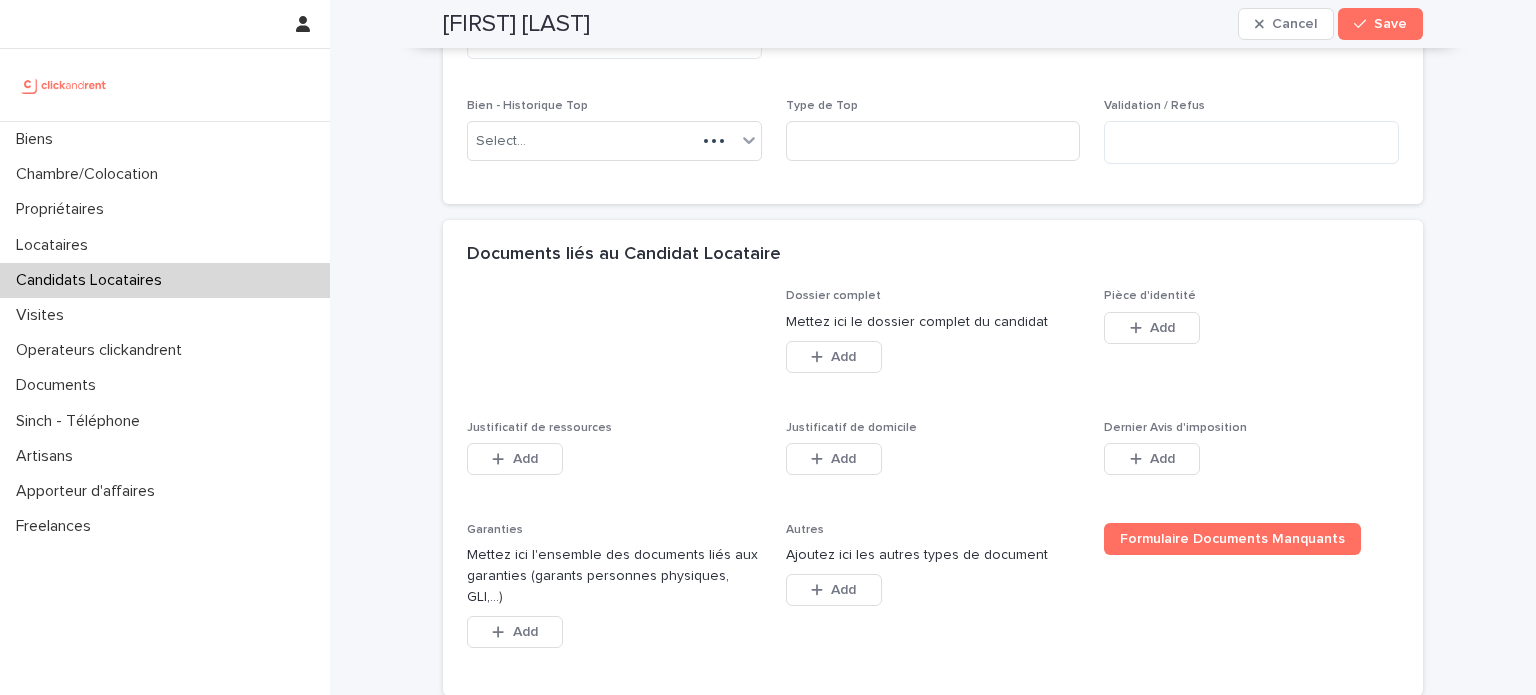 scroll, scrollTop: 1504, scrollLeft: 0, axis: vertical 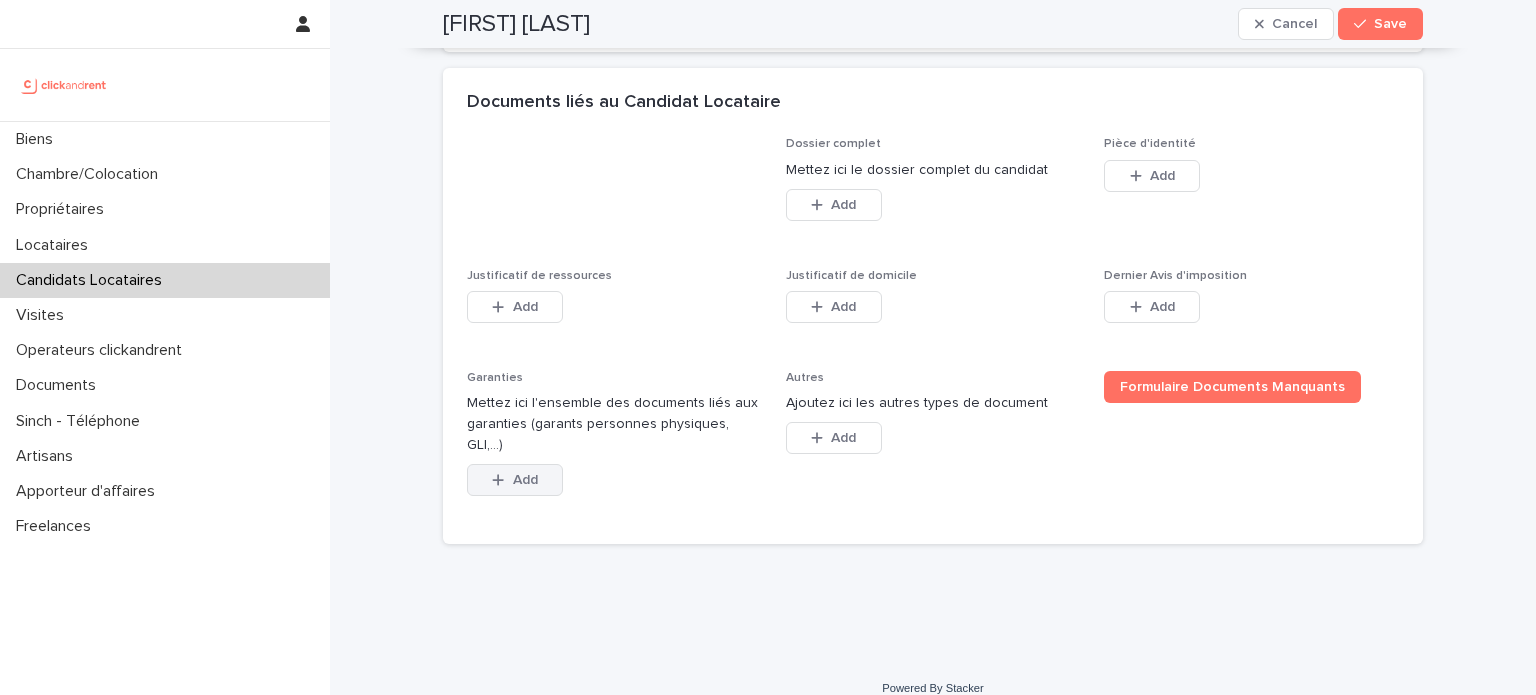 click on "Add" at bounding box center [515, 480] 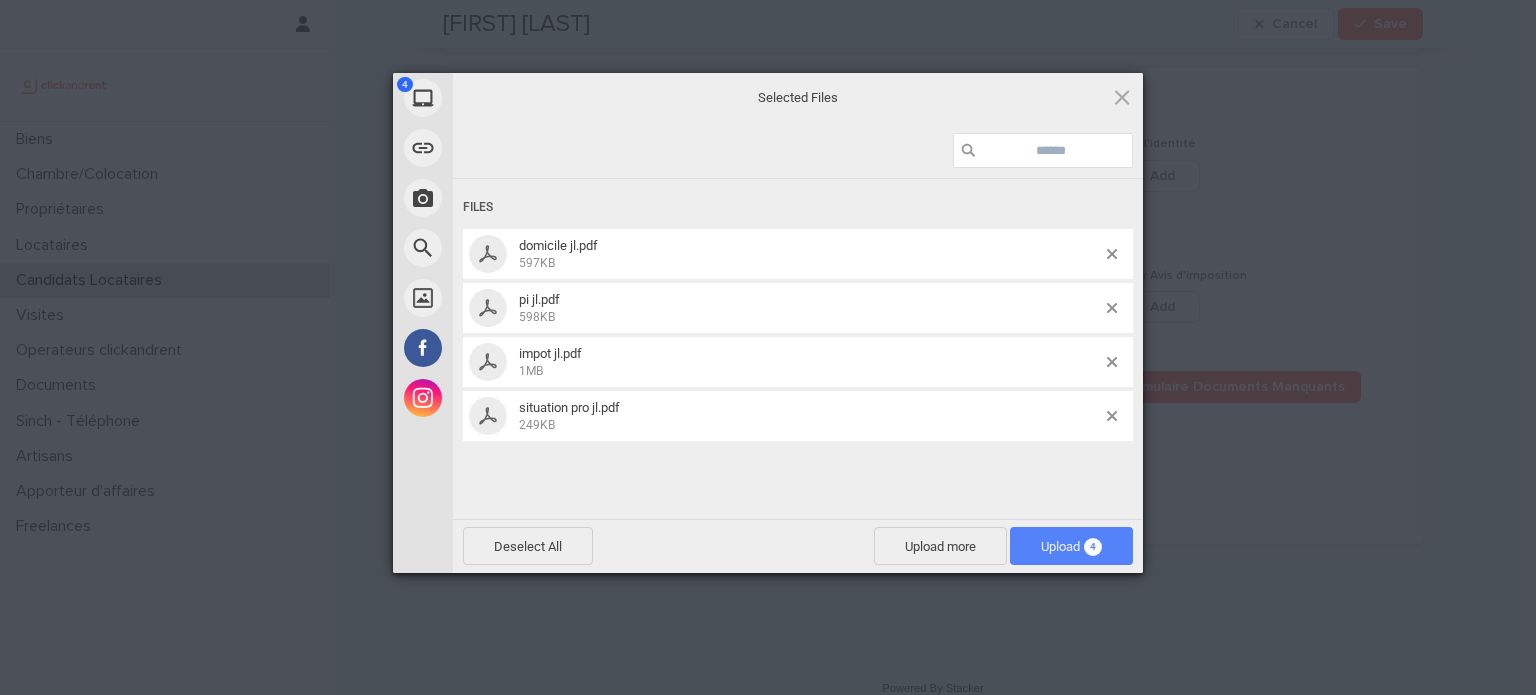click on "Upload
4" at bounding box center [1071, 546] 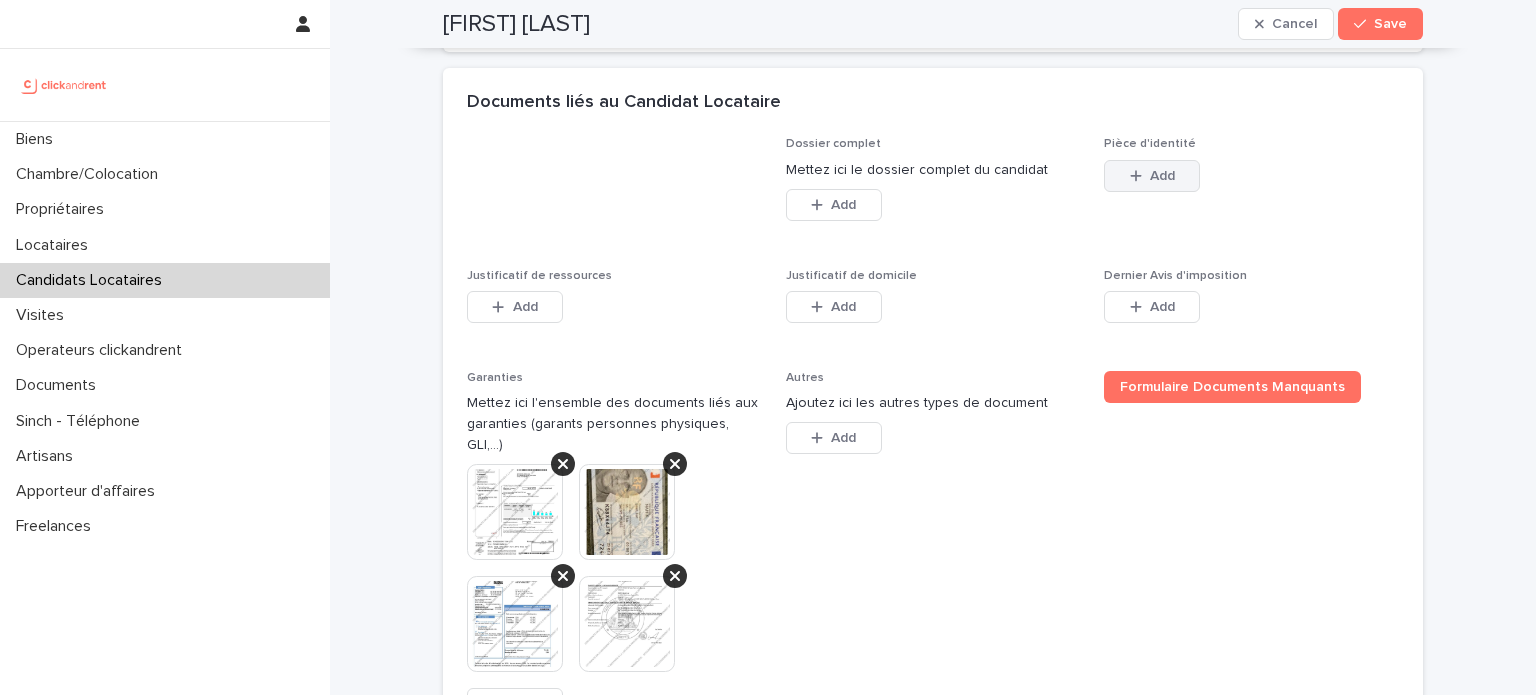 click on "Add" at bounding box center [1162, 176] 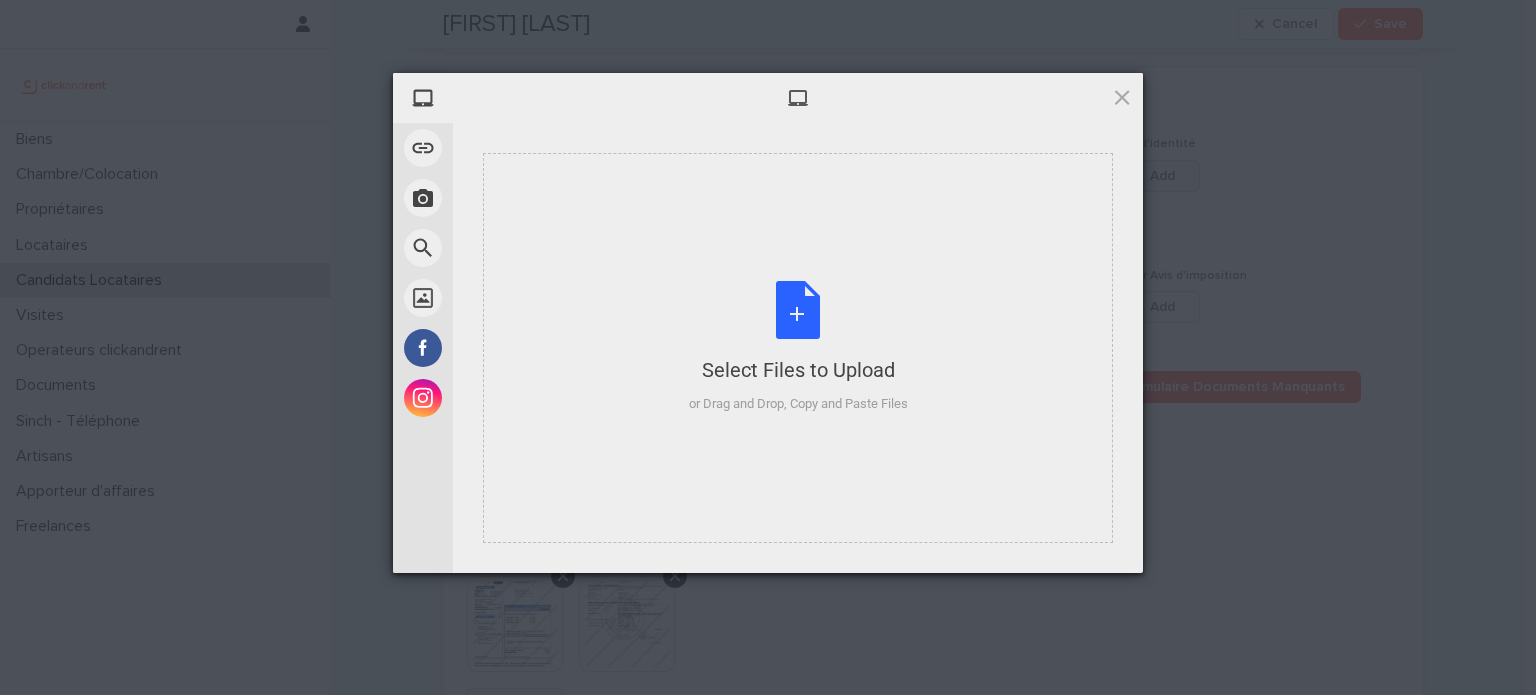 click on "Select Files to Upload
or Drag and Drop, Copy and Paste Files" at bounding box center (798, 348) 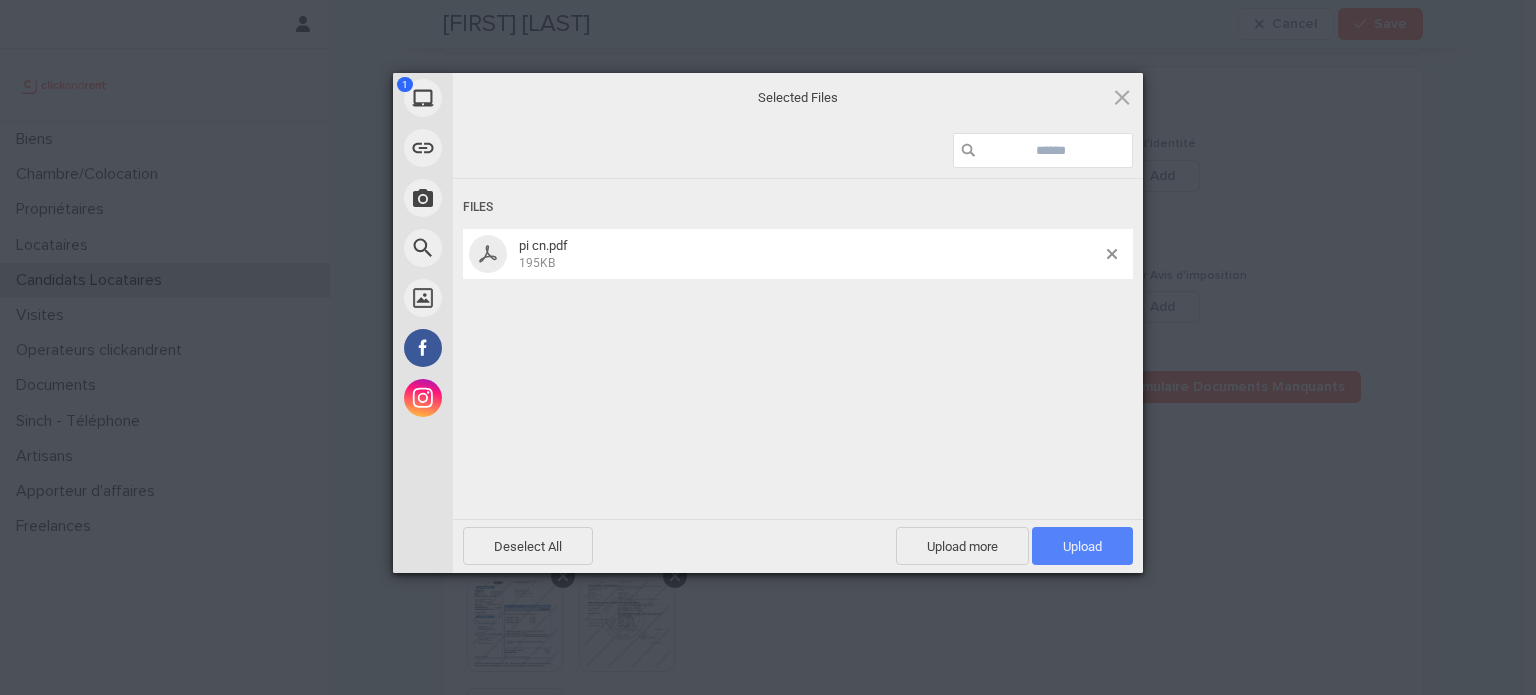 click on "Upload
1" at bounding box center [1082, 546] 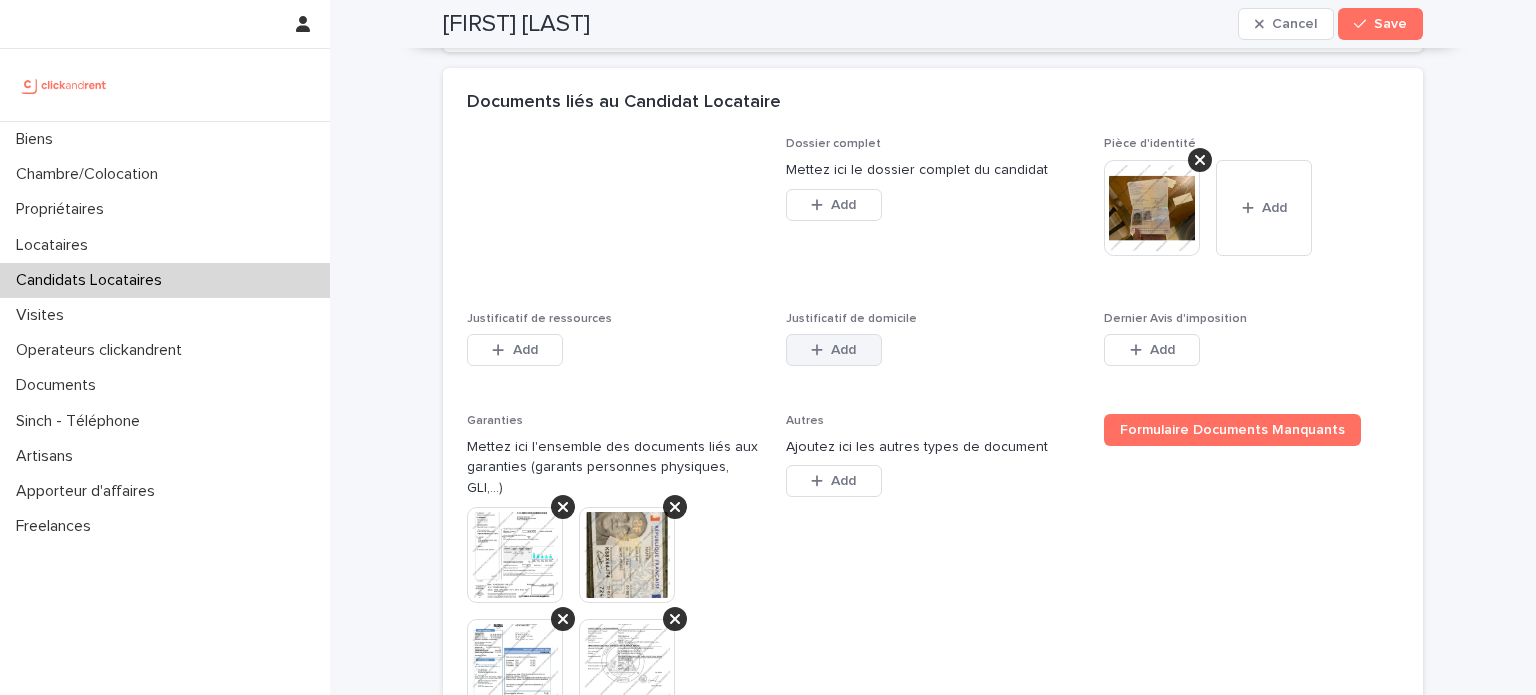 click on "Add" at bounding box center [834, 350] 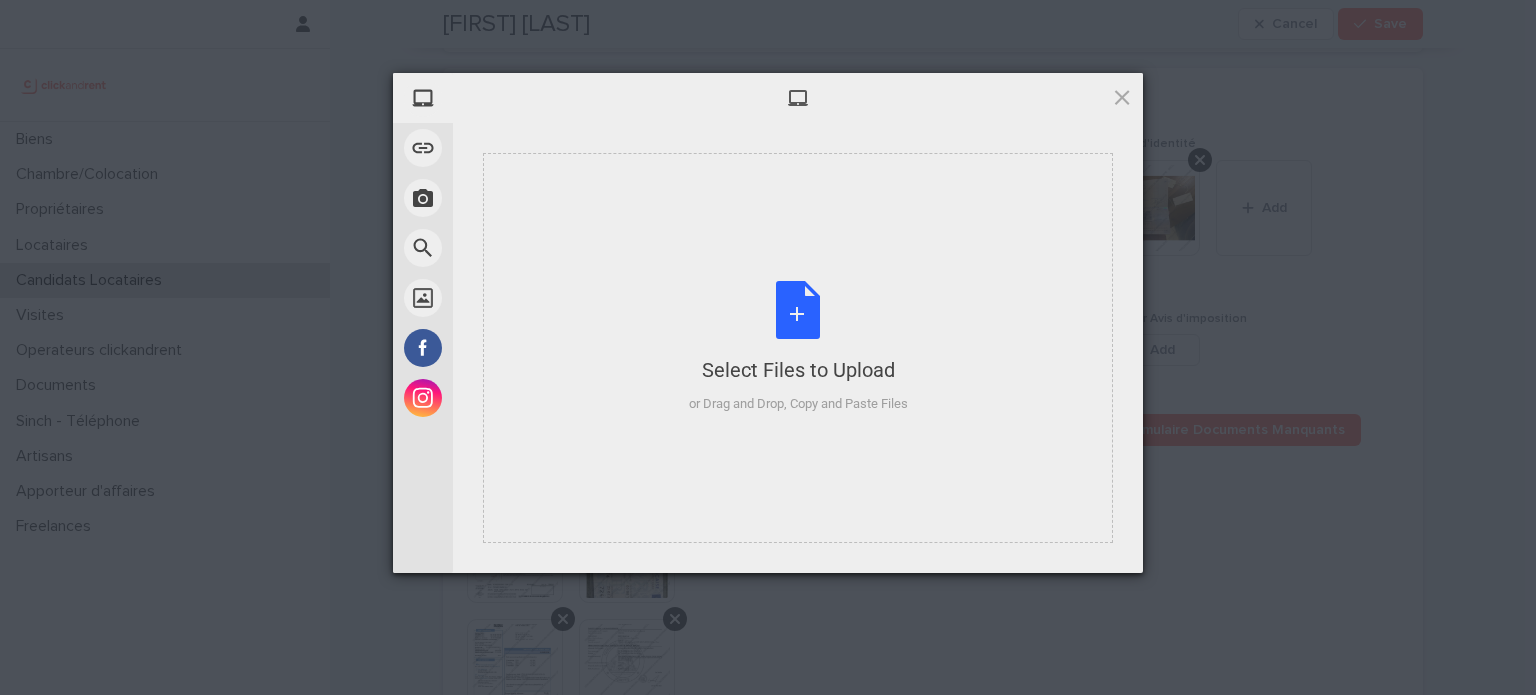 click on "Select Files to Upload" at bounding box center [798, 370] 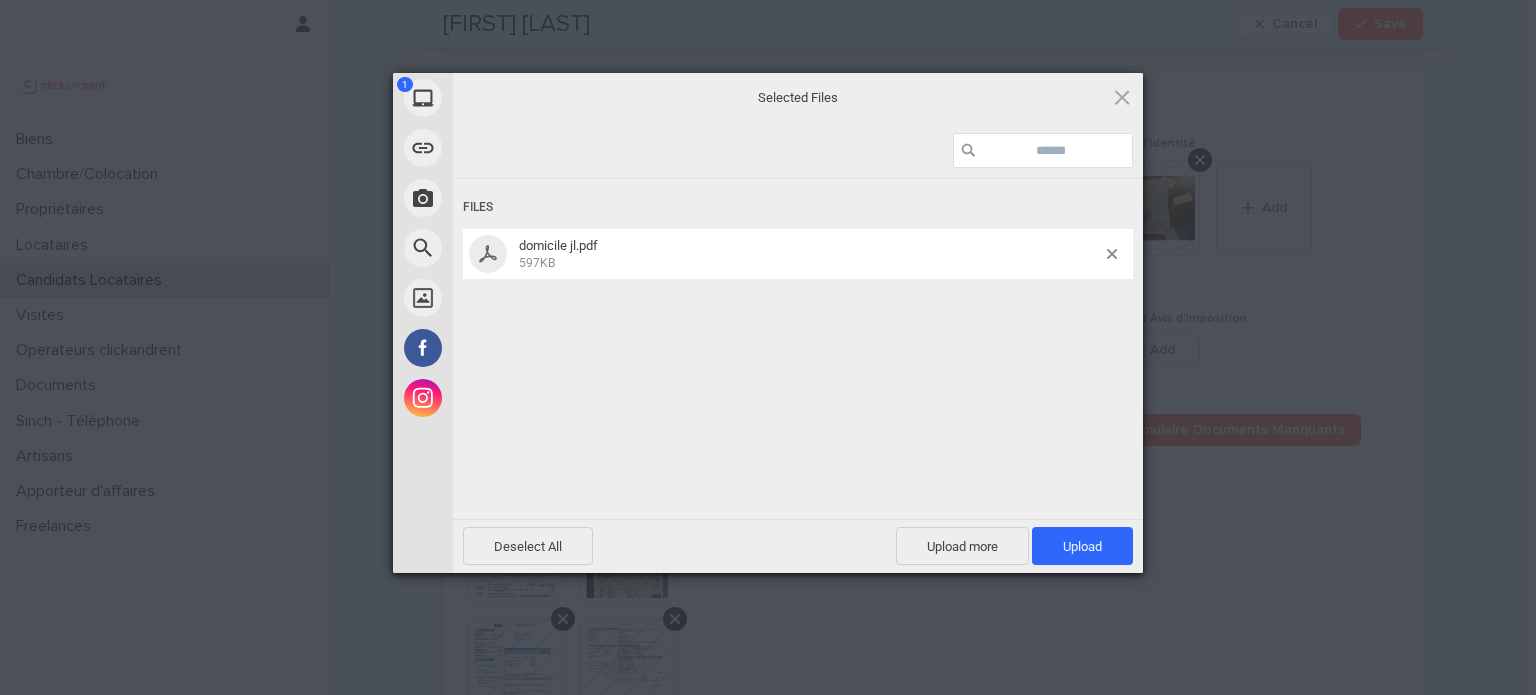 click on "domicile jl.pdf          597KB" at bounding box center [810, 254] 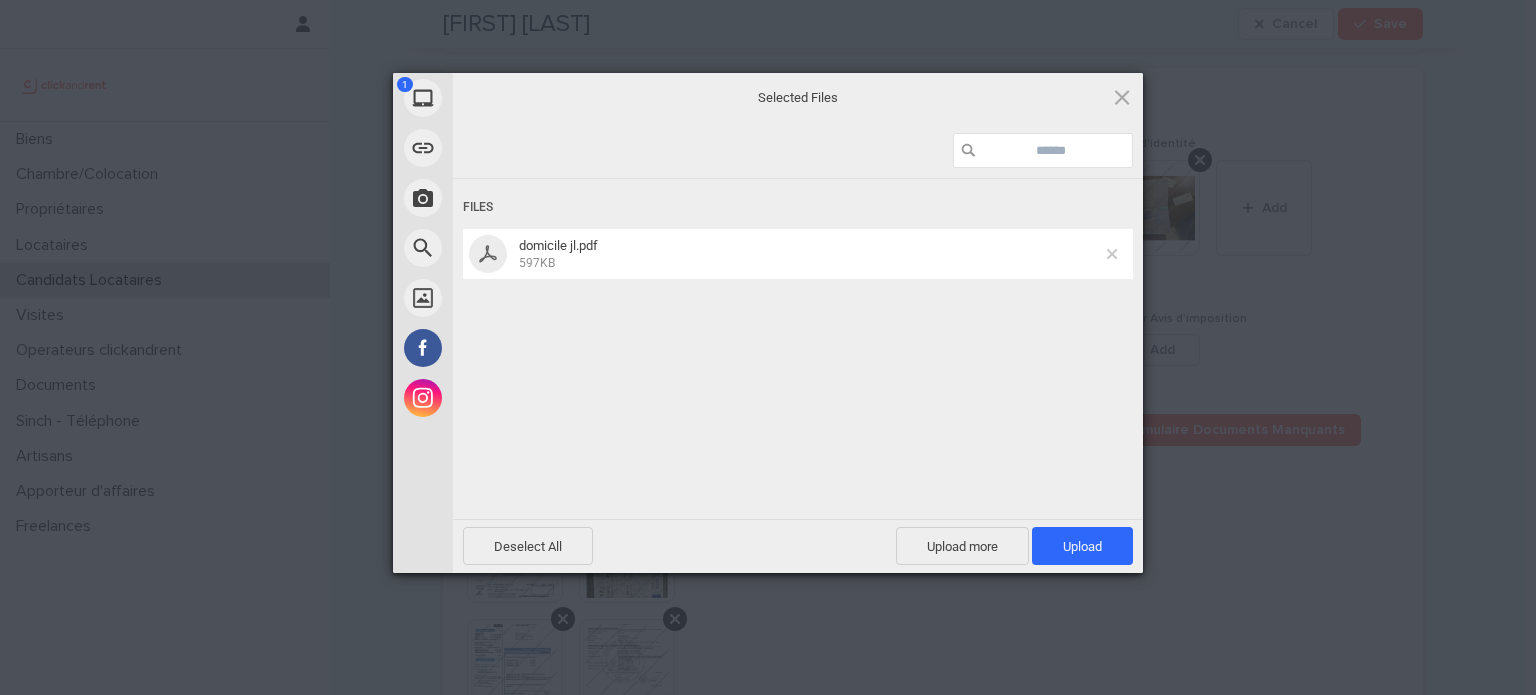 click at bounding box center (1112, 254) 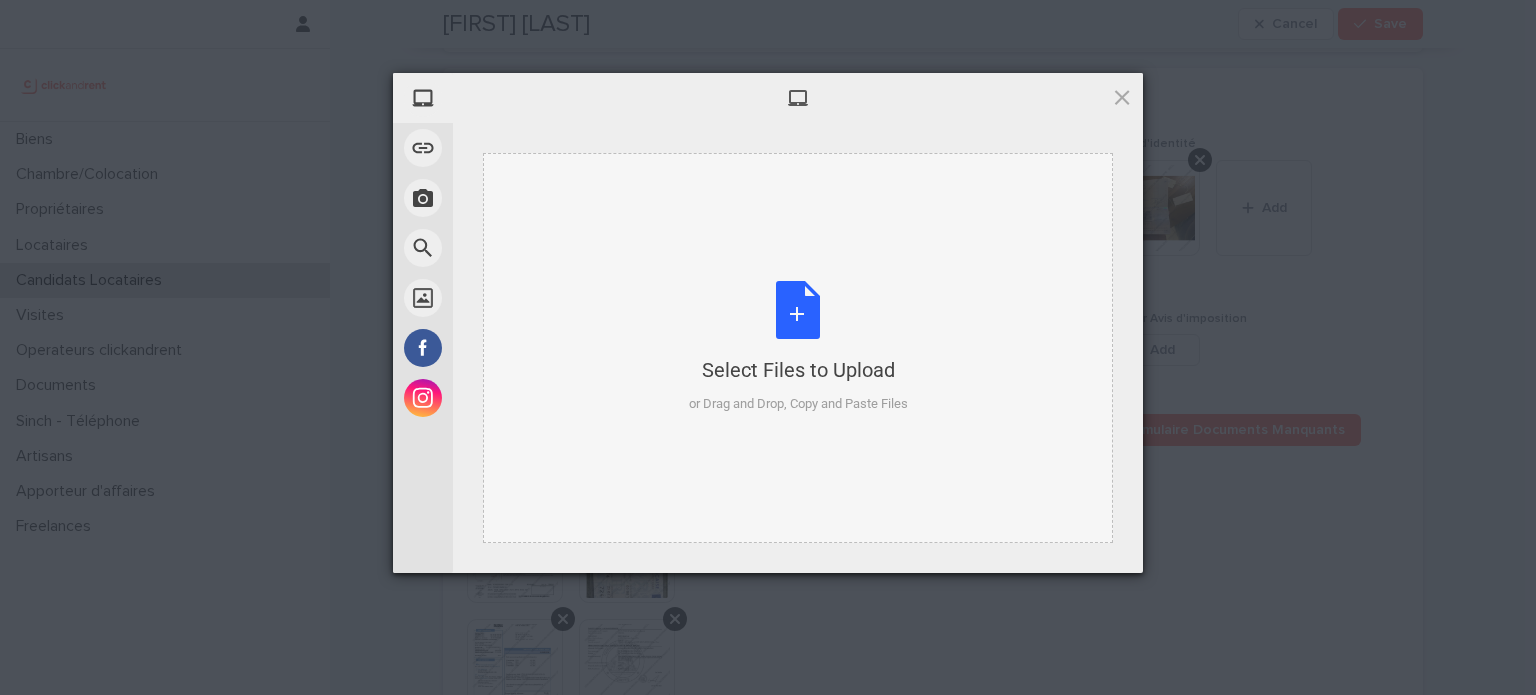 click on "Select Files to Upload
or Drag and Drop, Copy and Paste Files" at bounding box center (798, 347) 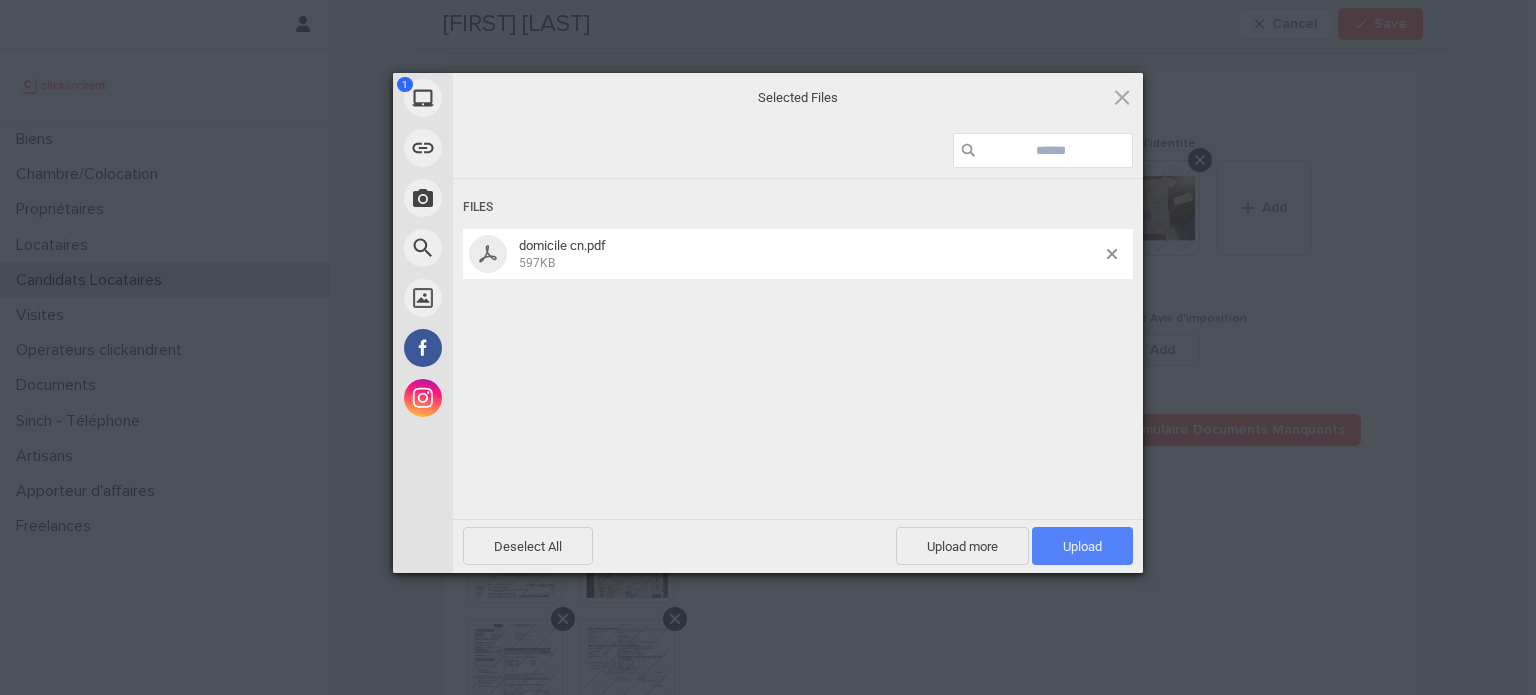 click on "Upload
1" at bounding box center [1082, 546] 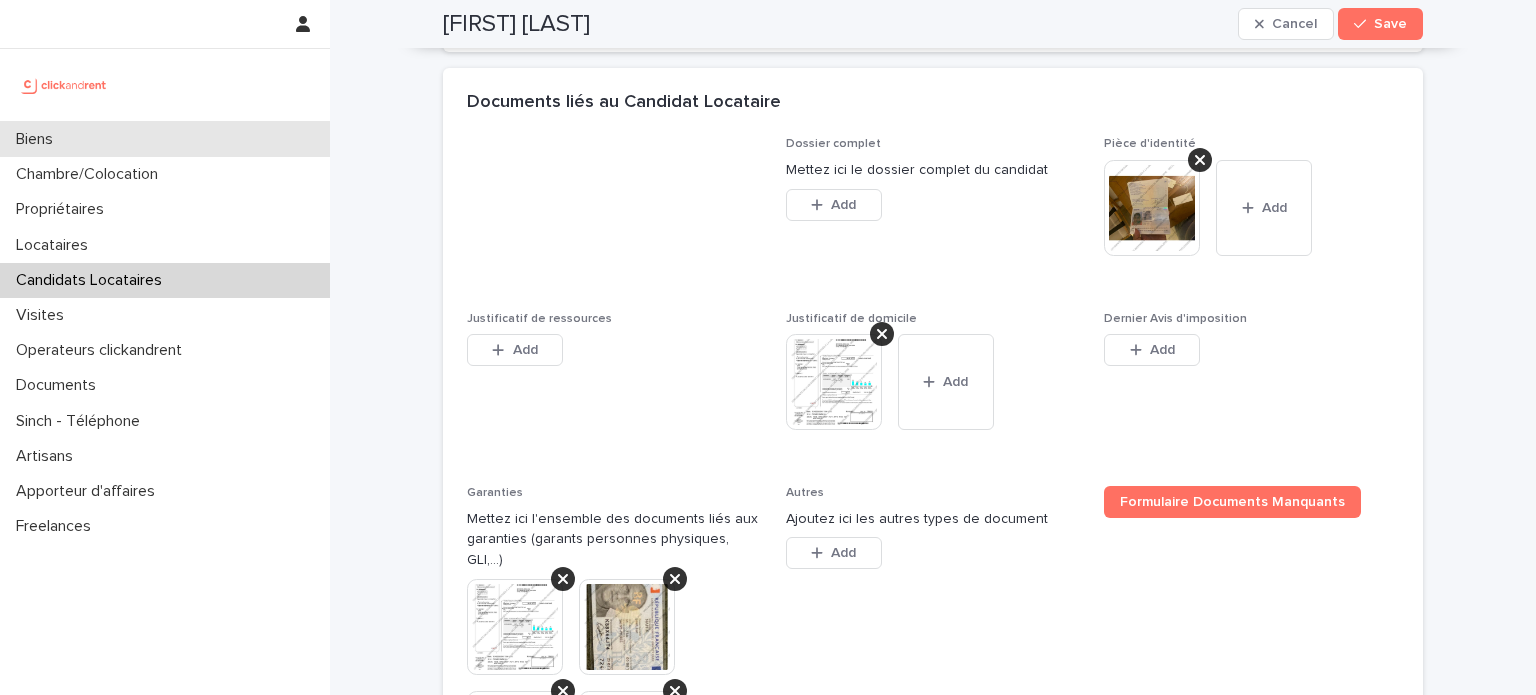 click on "Biens" at bounding box center (165, 139) 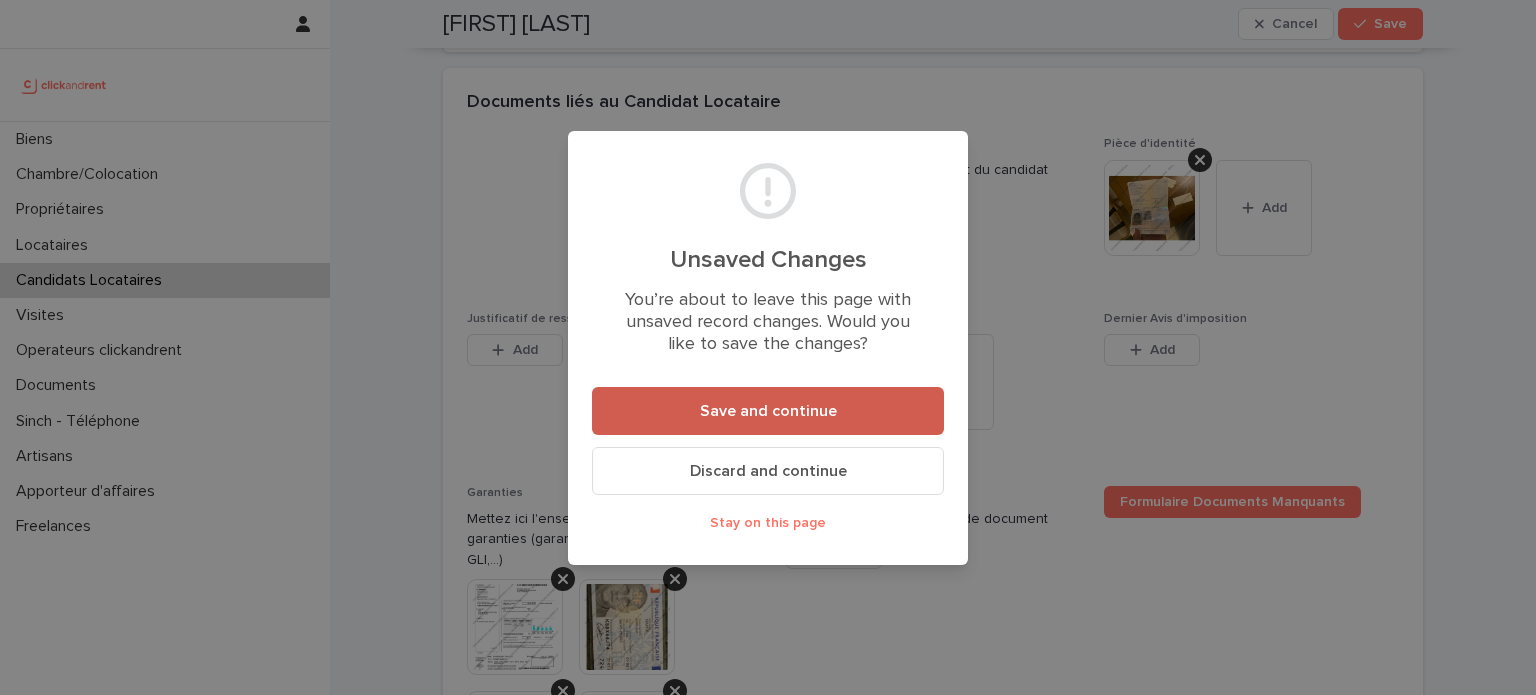 click on "Save and continue" at bounding box center (768, 411) 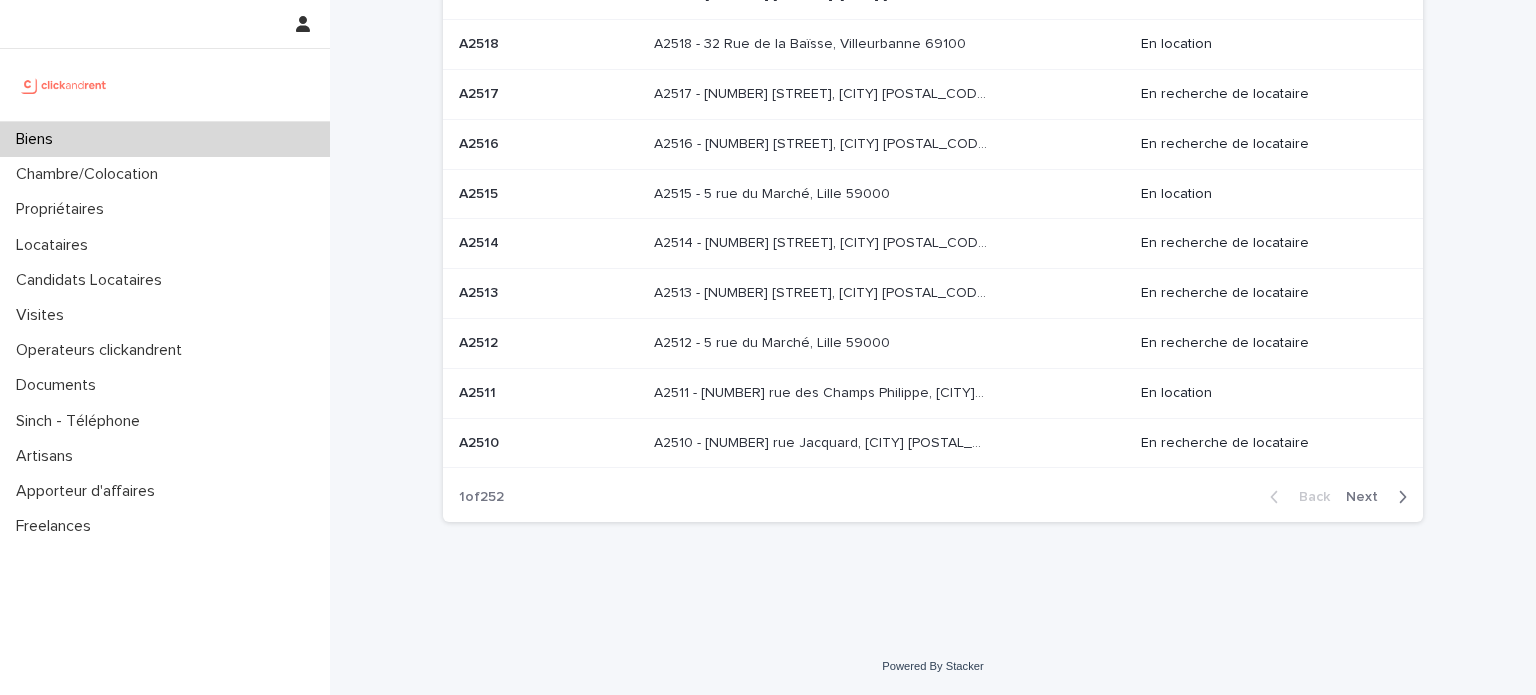 scroll, scrollTop: 0, scrollLeft: 0, axis: both 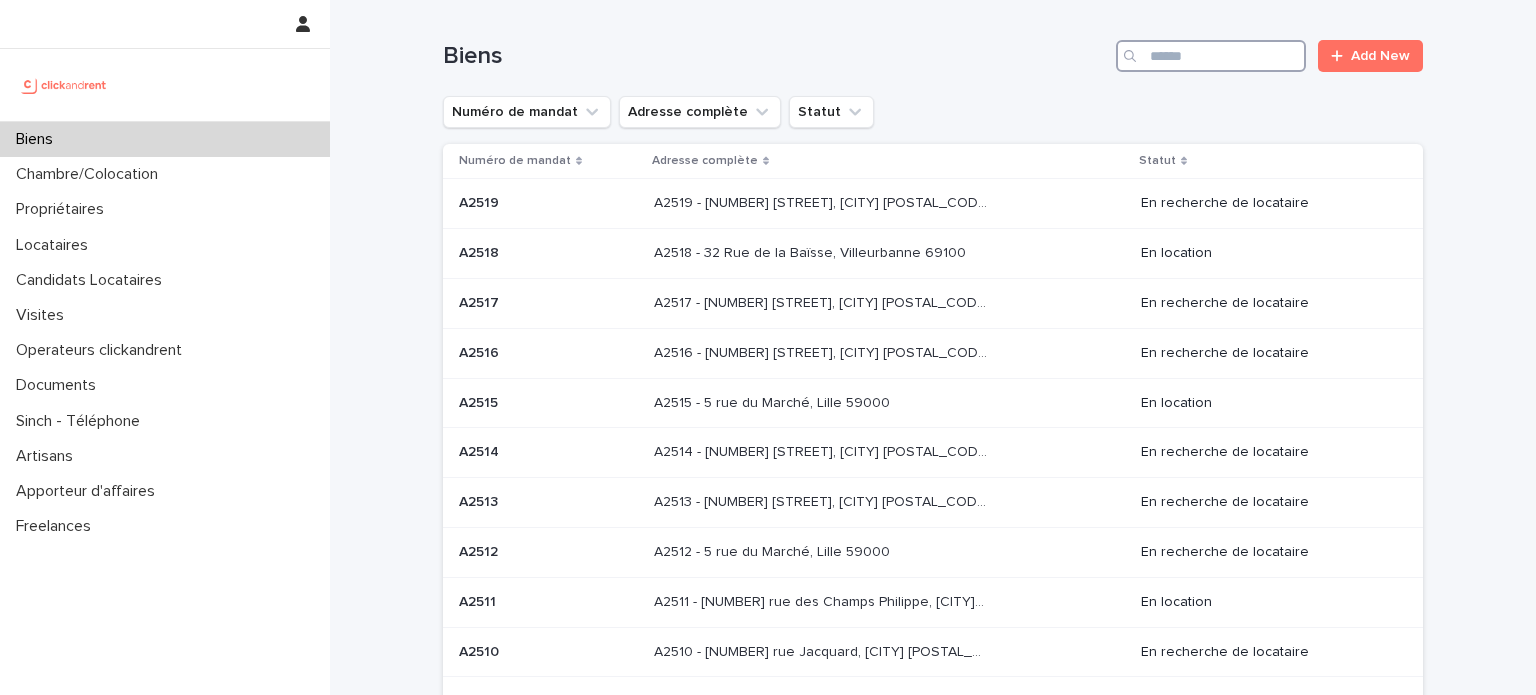 click at bounding box center (1211, 56) 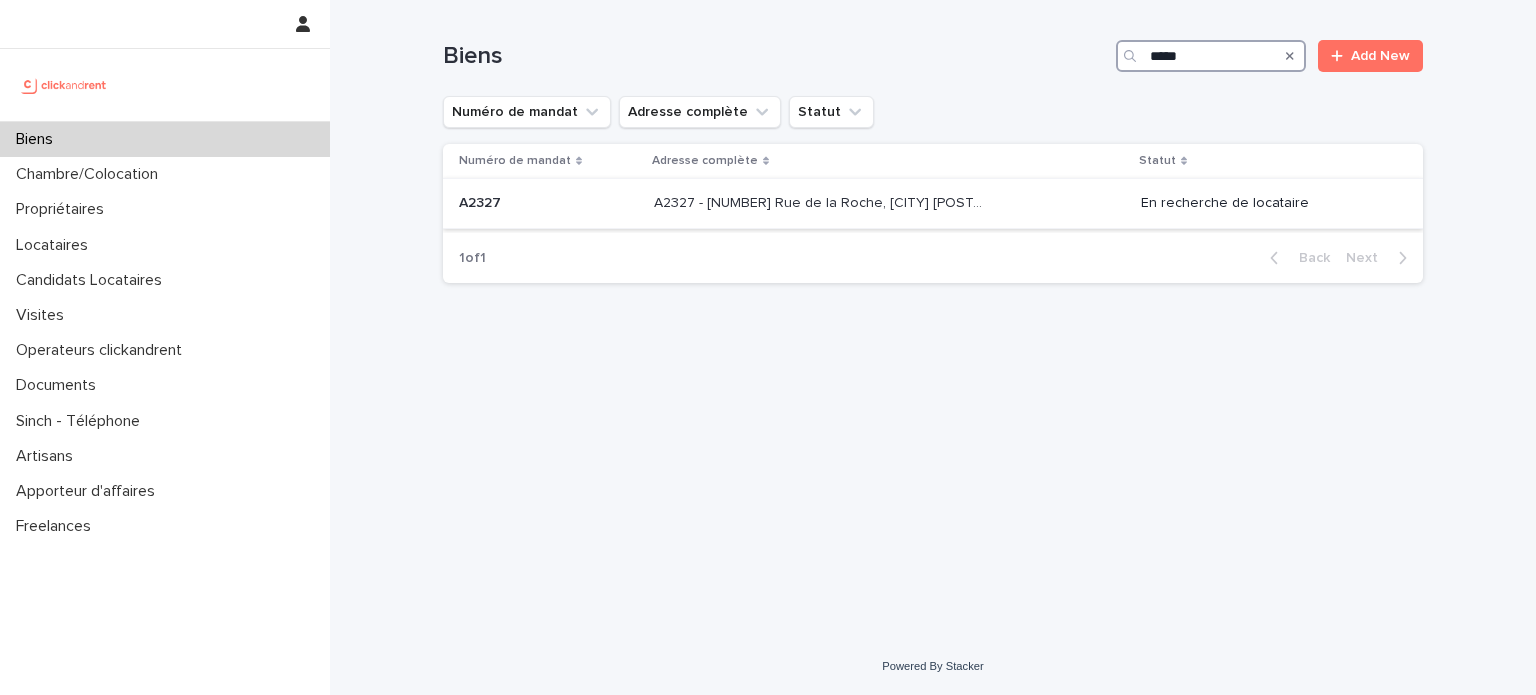 type on "*****" 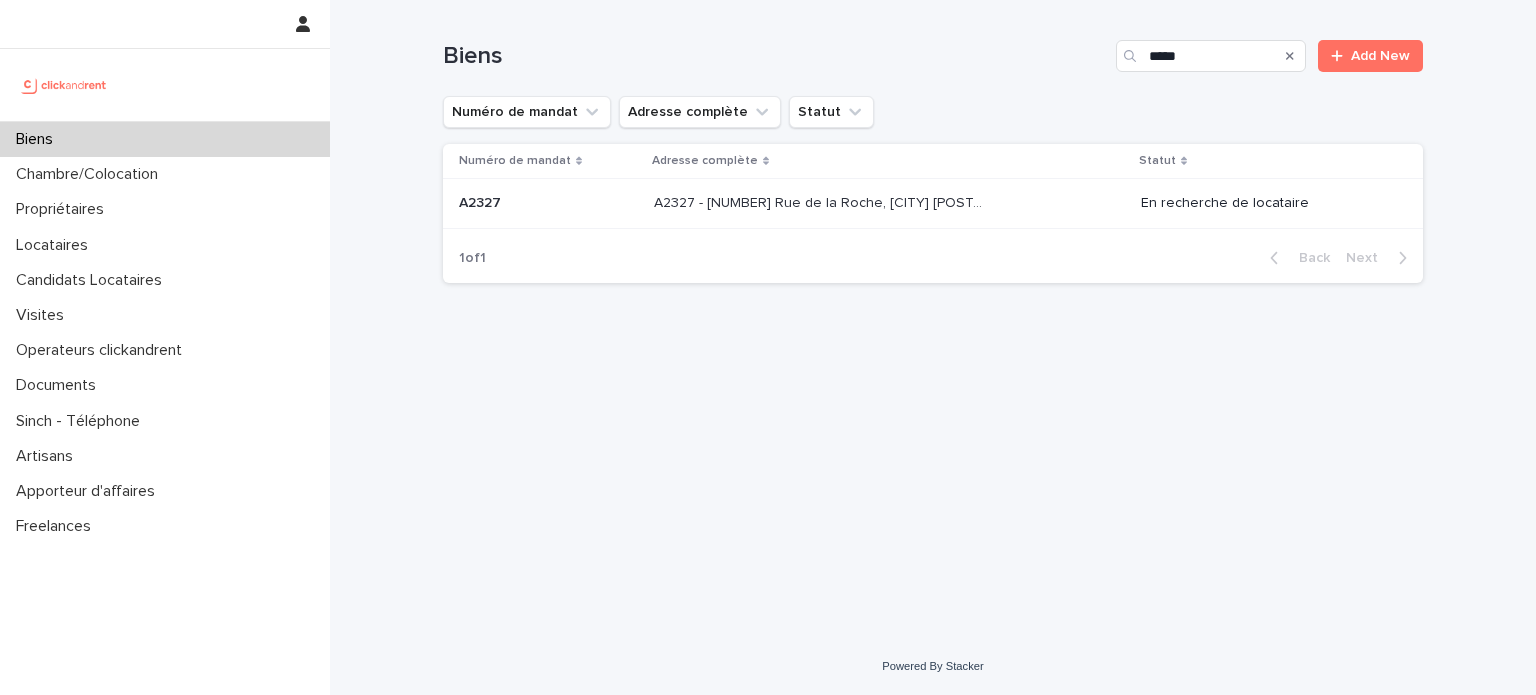 click at bounding box center (820, 203) 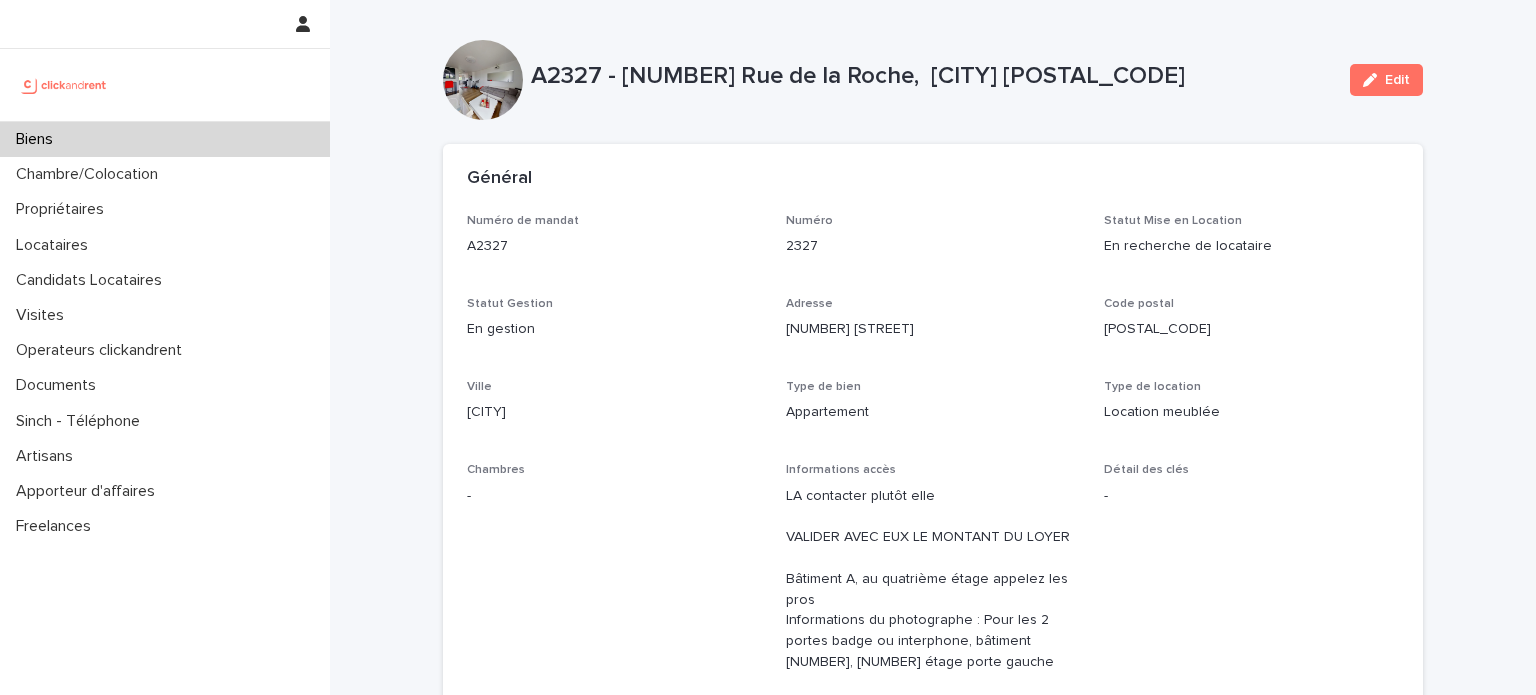 scroll, scrollTop: 56, scrollLeft: 0, axis: vertical 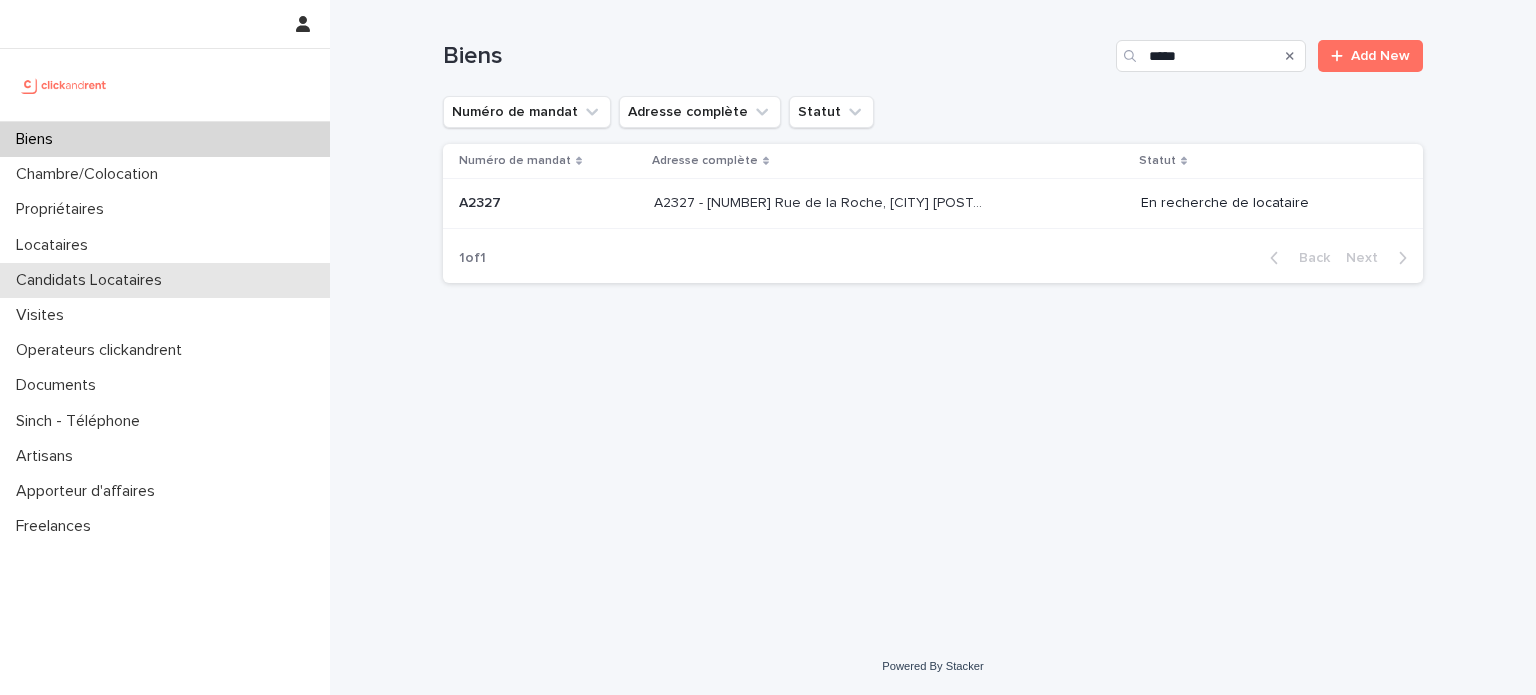 click on "Candidats Locataires" at bounding box center [165, 280] 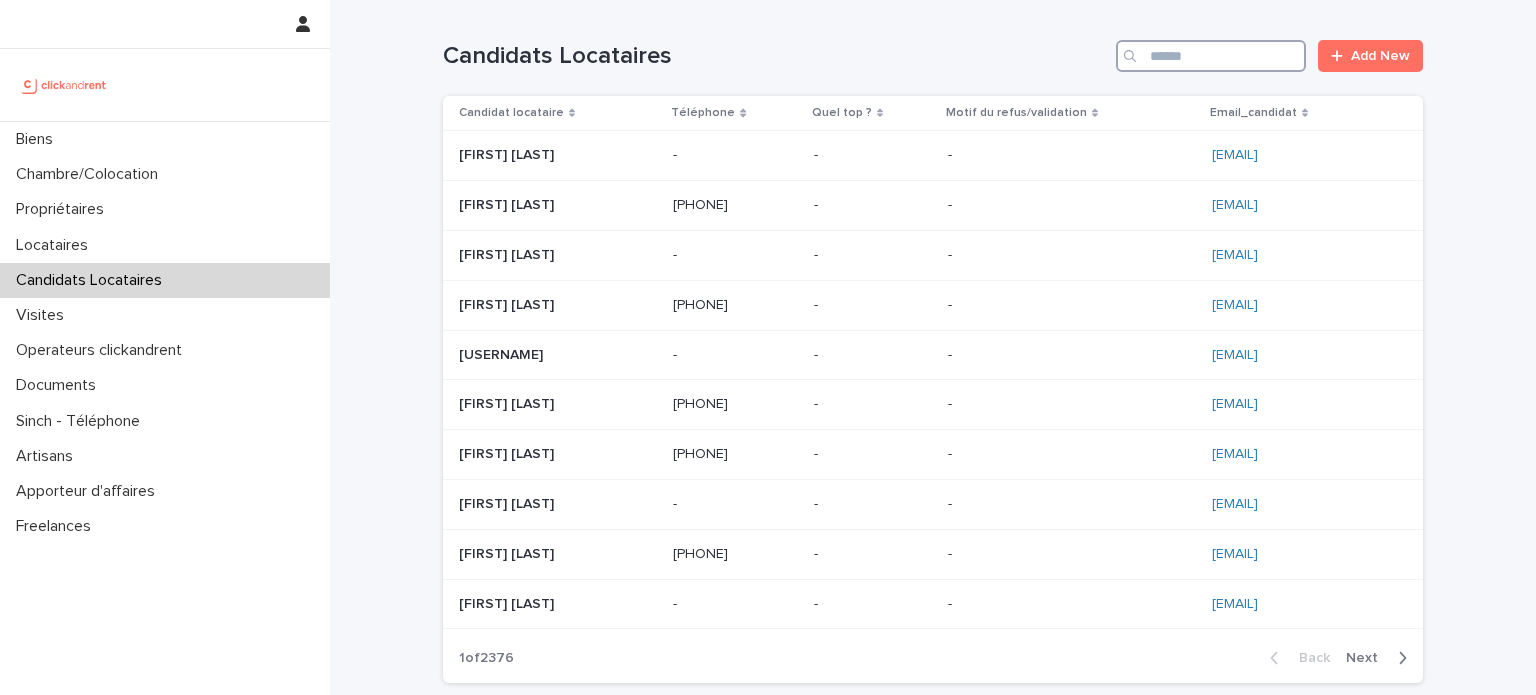 click at bounding box center [1211, 56] 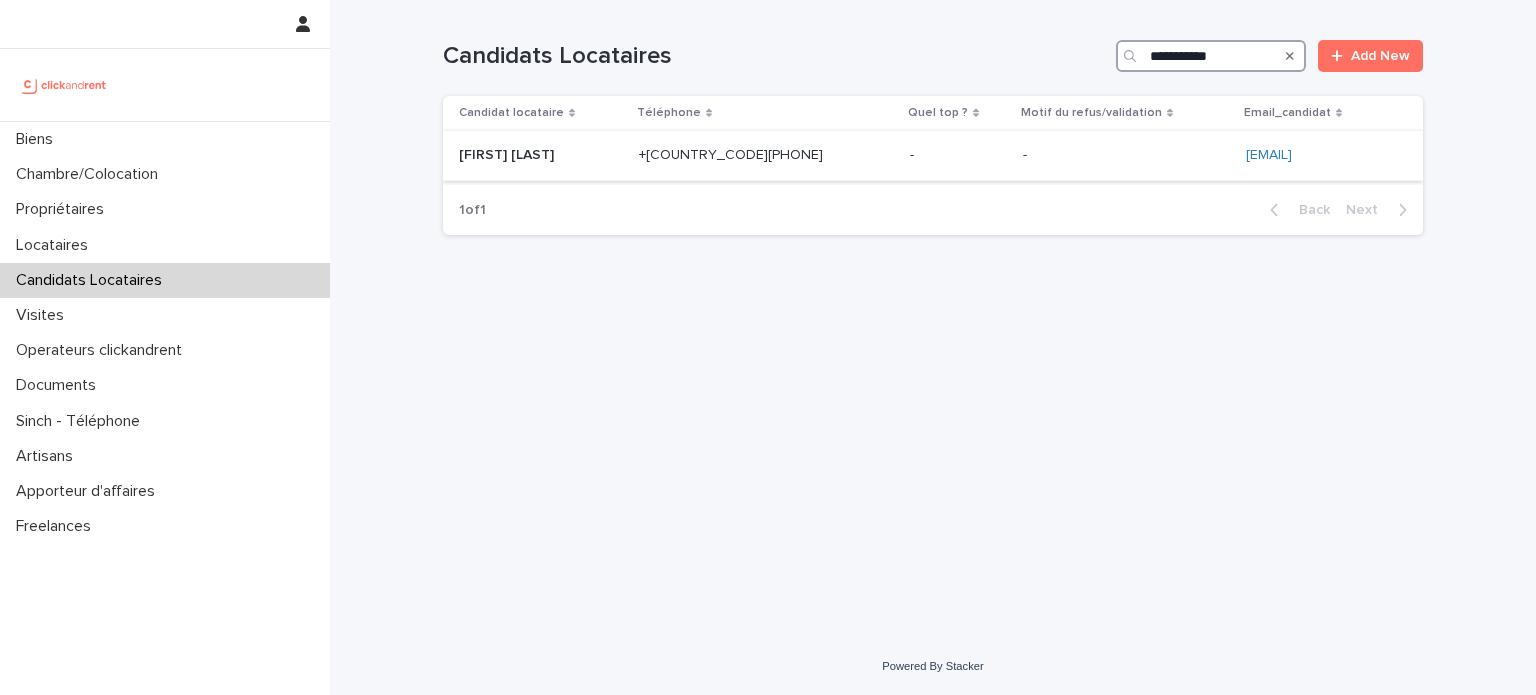 type on "**********" 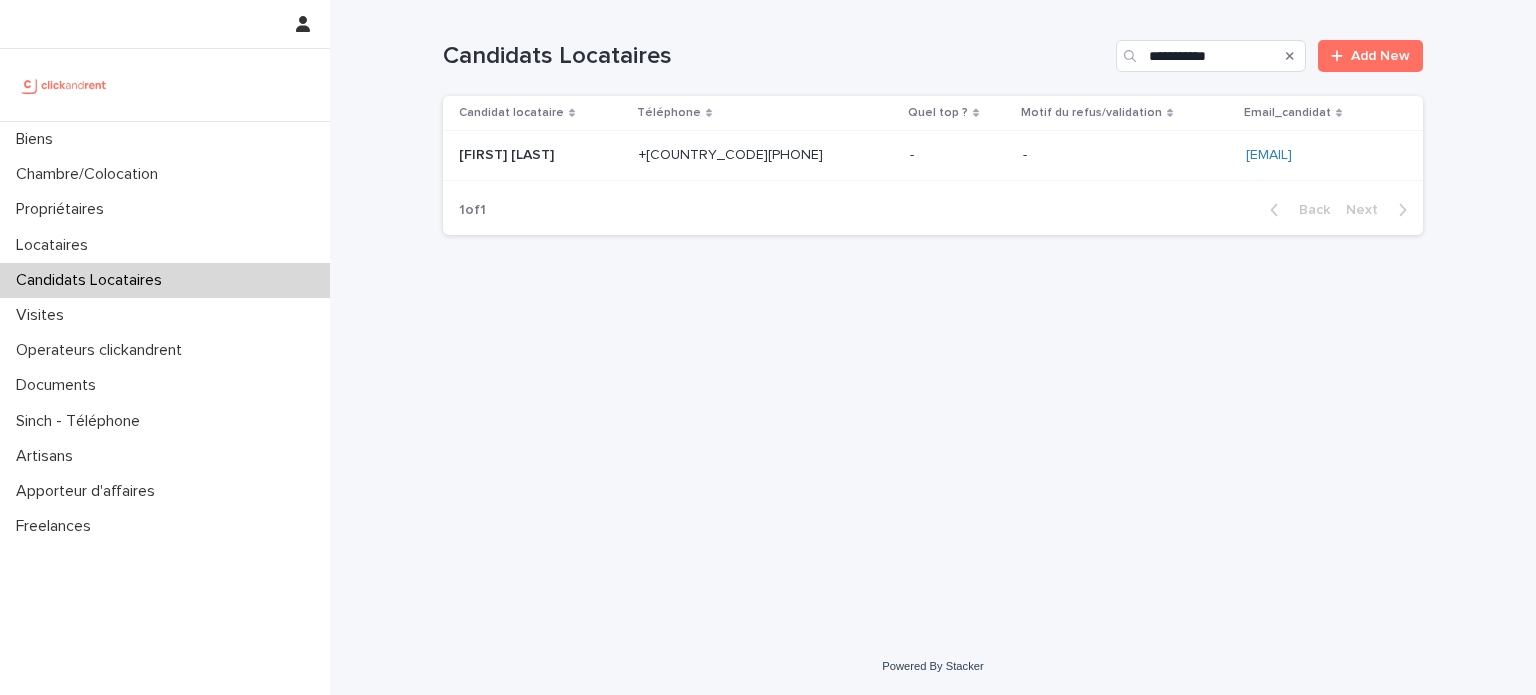 click on "- -" at bounding box center [1126, 156] 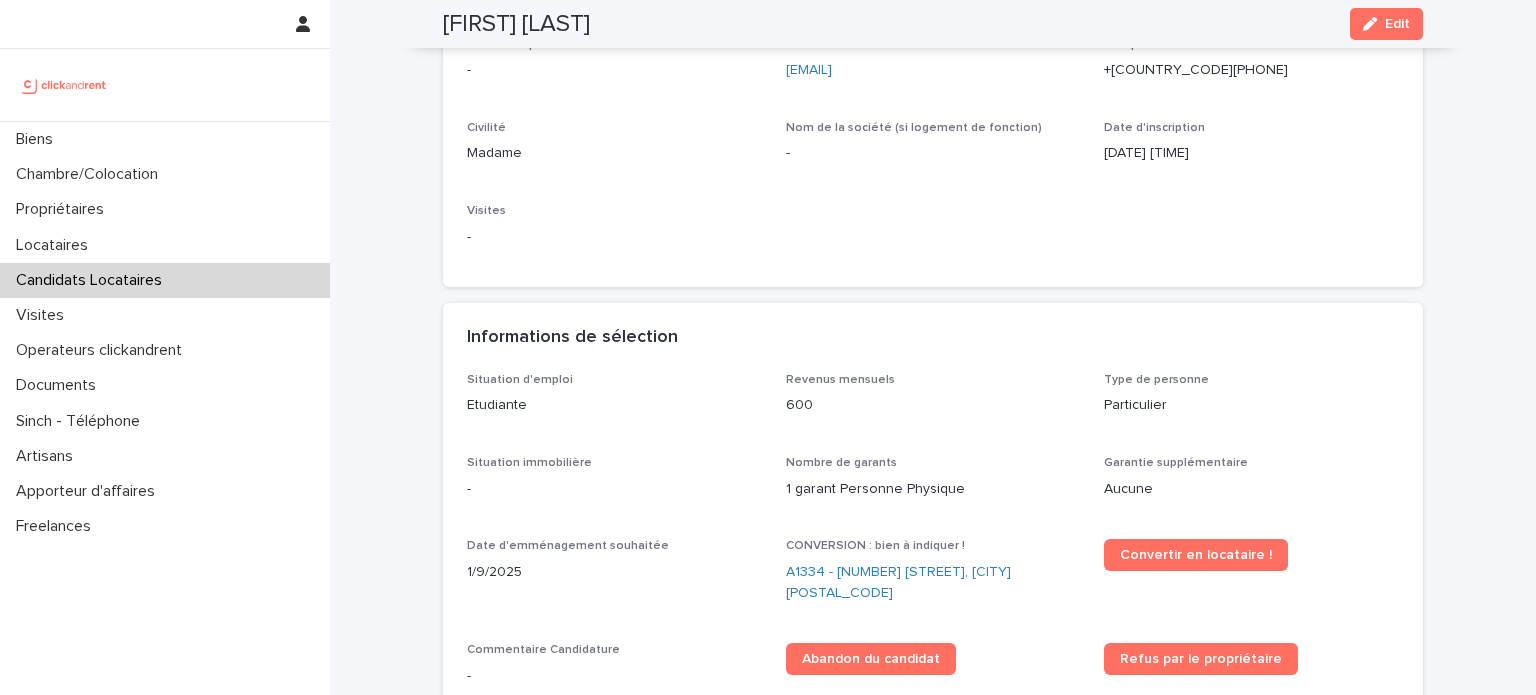 scroll, scrollTop: 254, scrollLeft: 0, axis: vertical 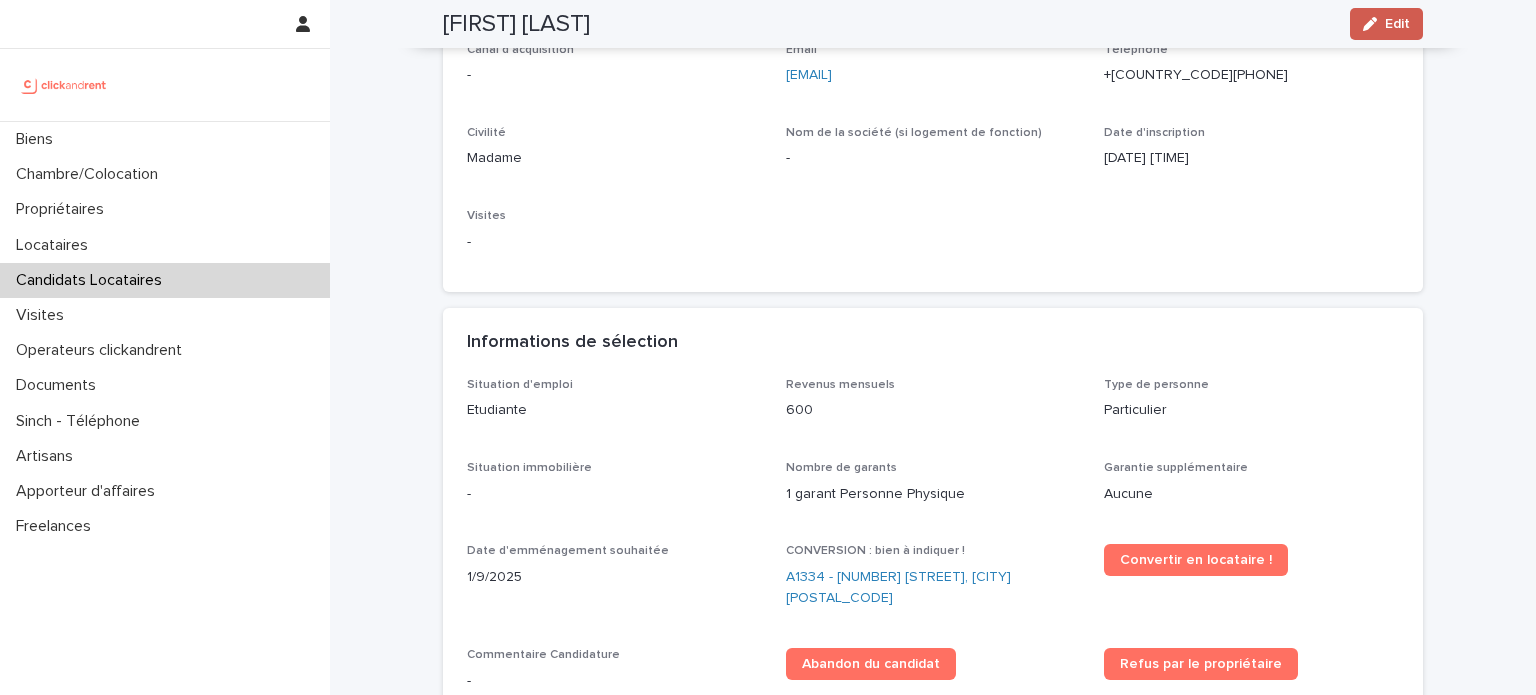 click on "Edit" at bounding box center (1386, 24) 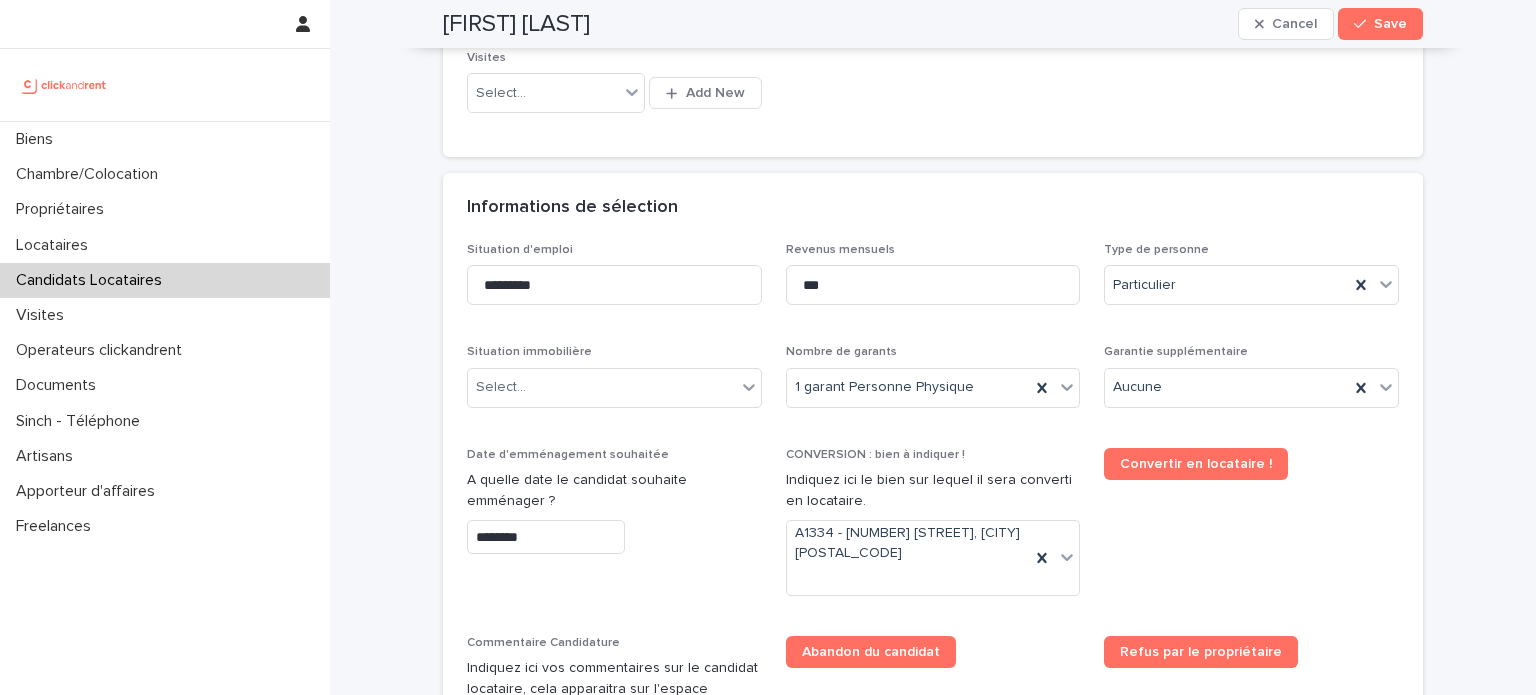 scroll, scrollTop: 540, scrollLeft: 0, axis: vertical 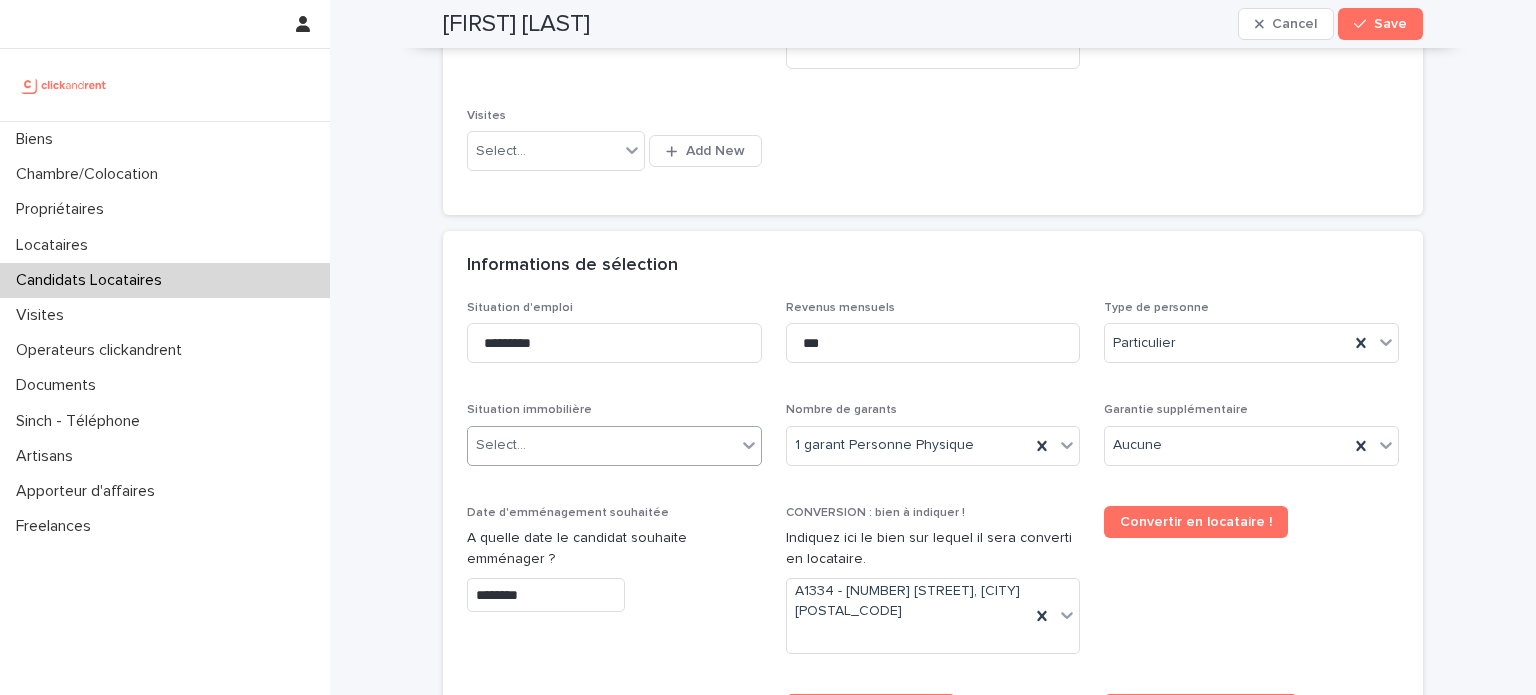 click on "Select..." at bounding box center (614, 446) 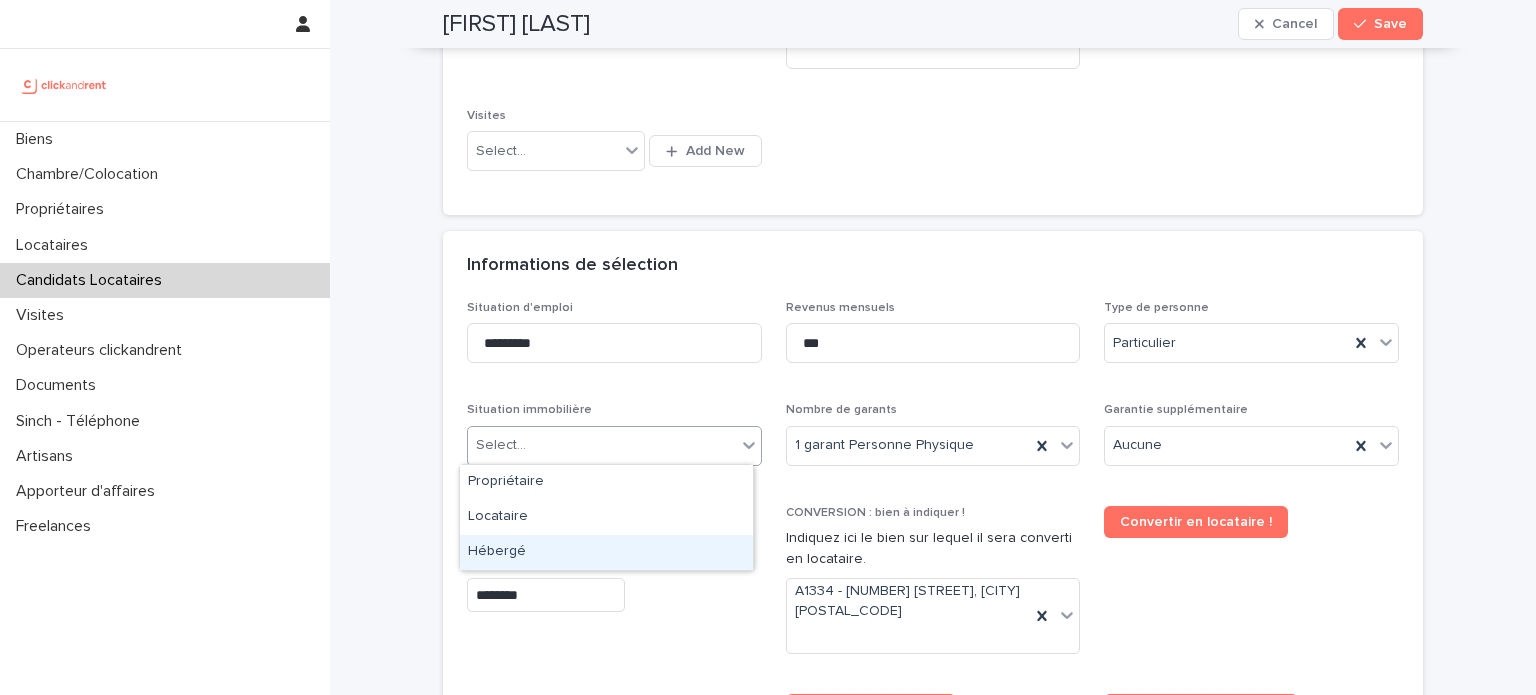 click on "Hébergé" at bounding box center [606, 552] 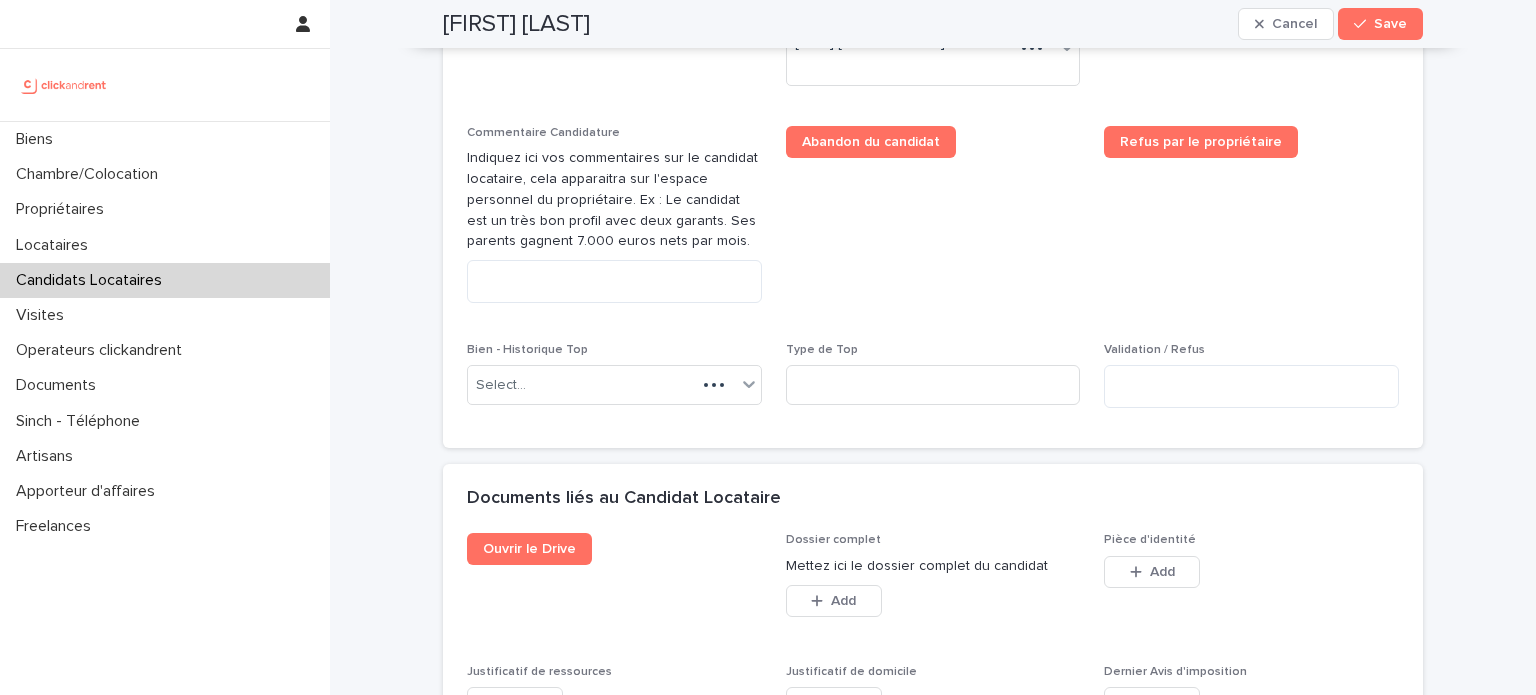 scroll, scrollTop: 1109, scrollLeft: 0, axis: vertical 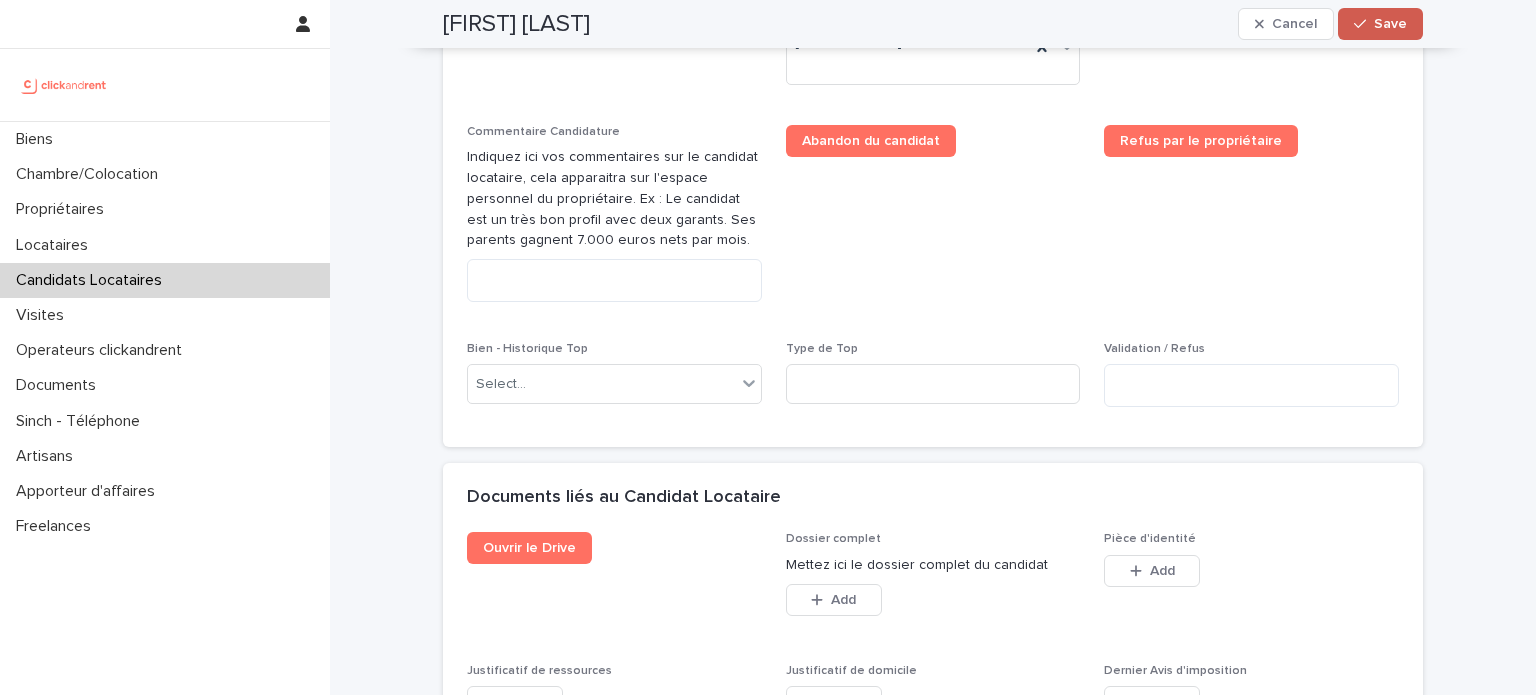 click on "Save" at bounding box center (1380, 24) 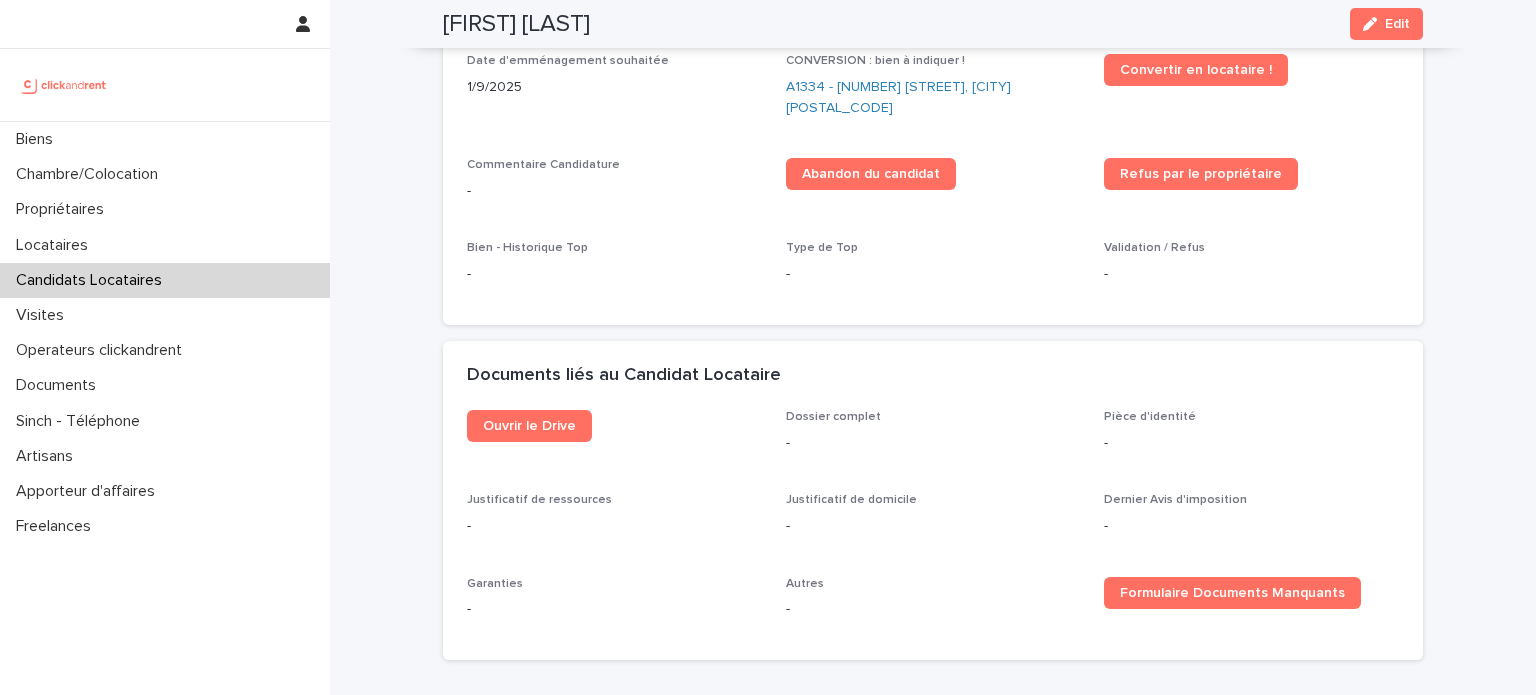 scroll, scrollTop: 654, scrollLeft: 0, axis: vertical 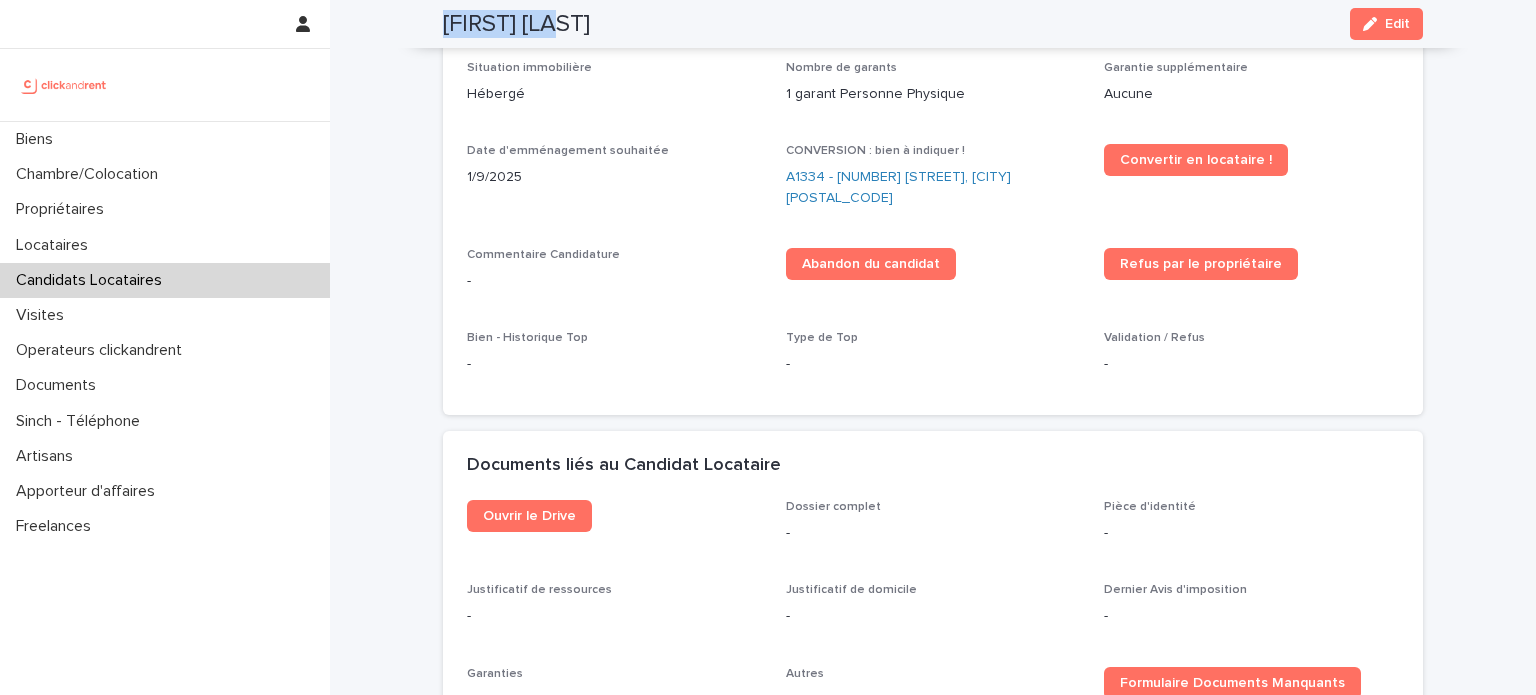 drag, startPoint x: 580, startPoint y: 29, endPoint x: 432, endPoint y: 23, distance: 148.12157 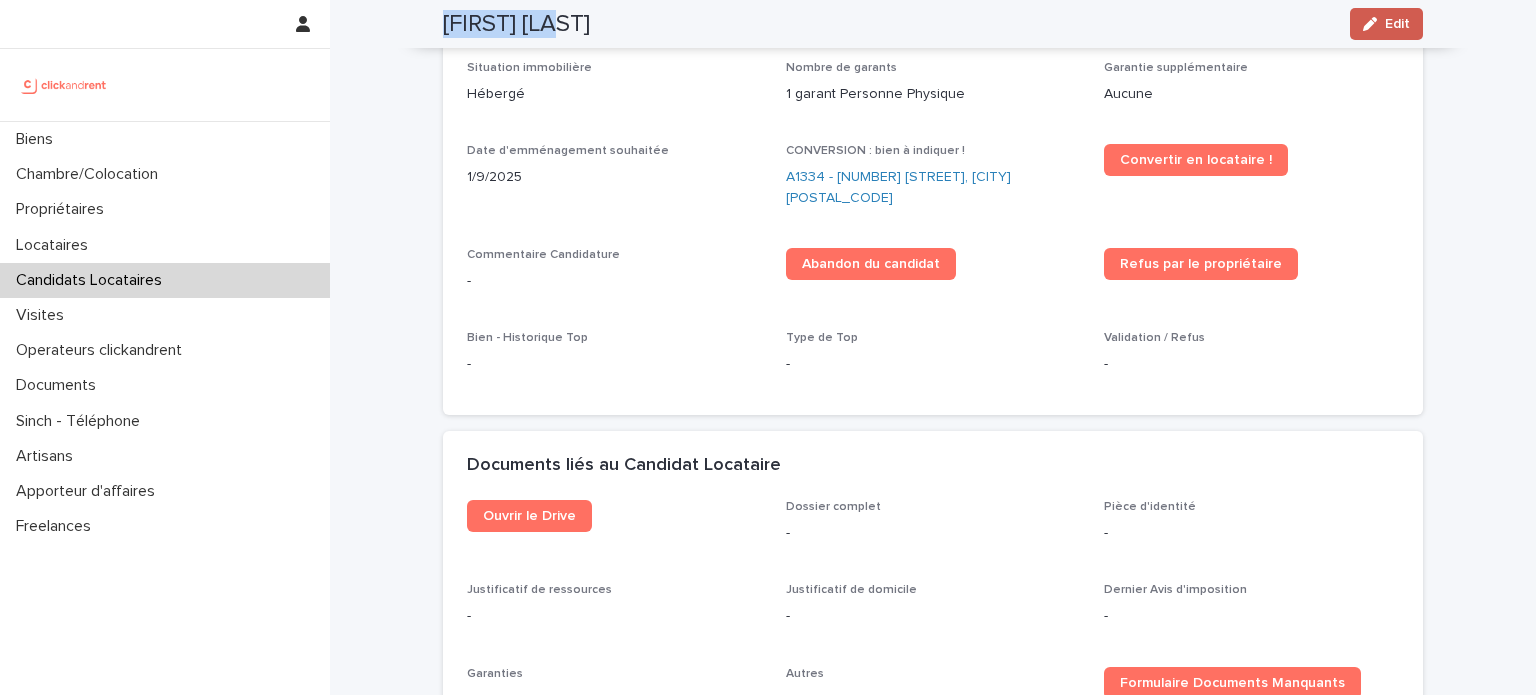 click on "Edit" at bounding box center (1386, 24) 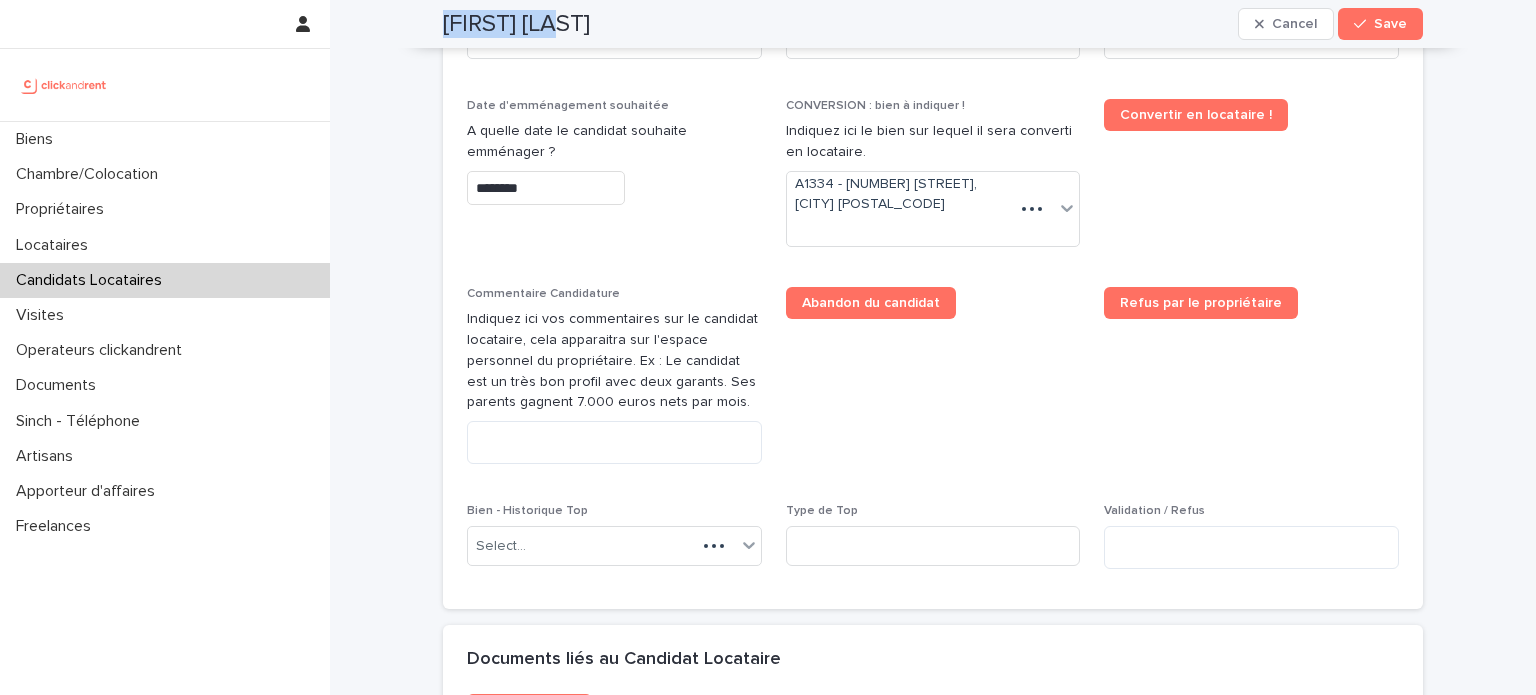 scroll, scrollTop: 965, scrollLeft: 0, axis: vertical 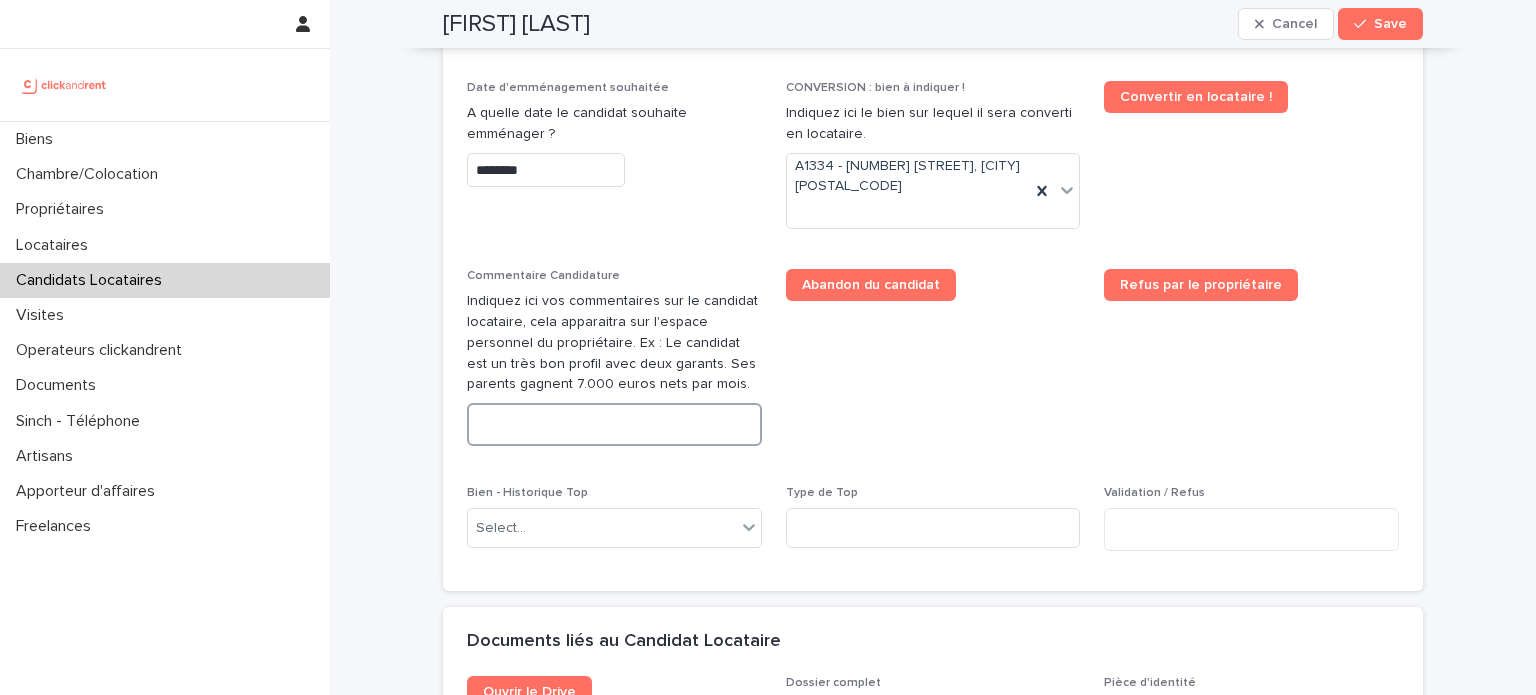 click at bounding box center (614, 424) 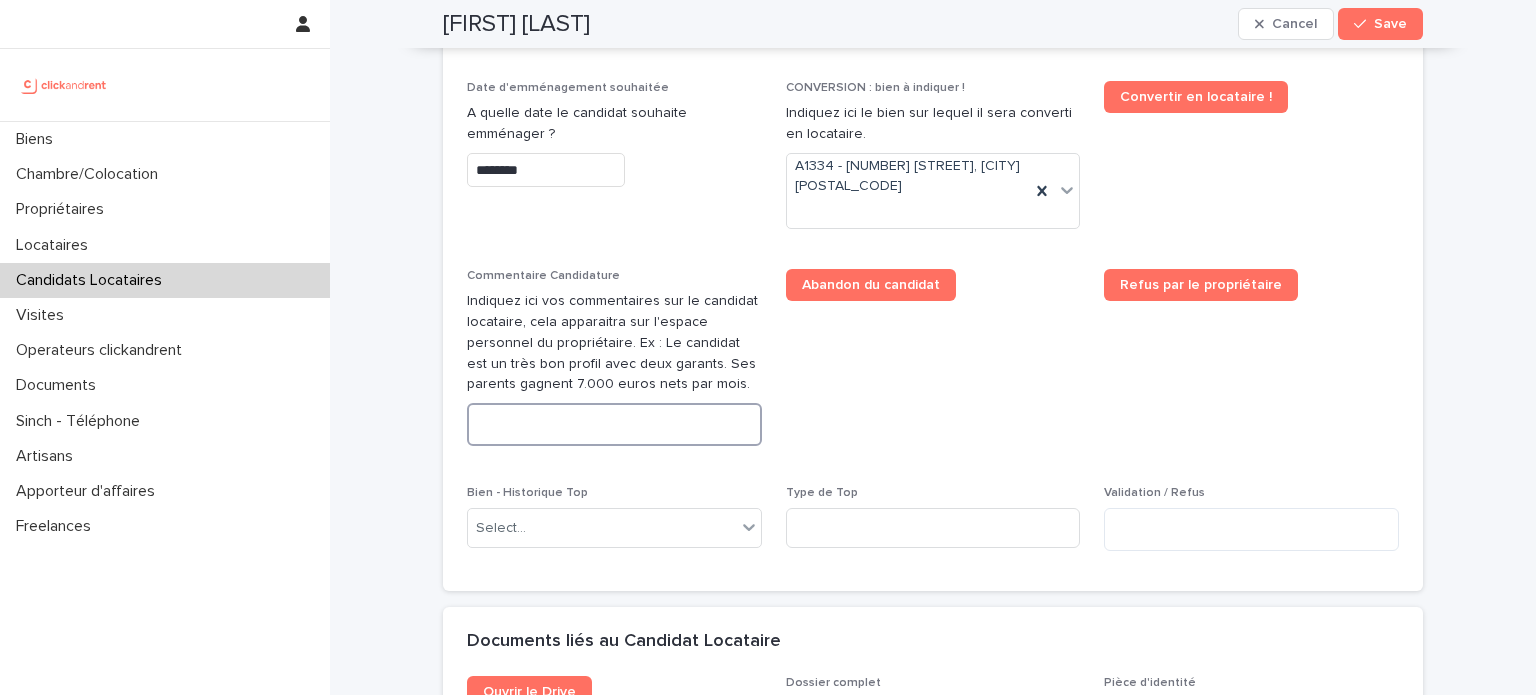 paste on "**********" 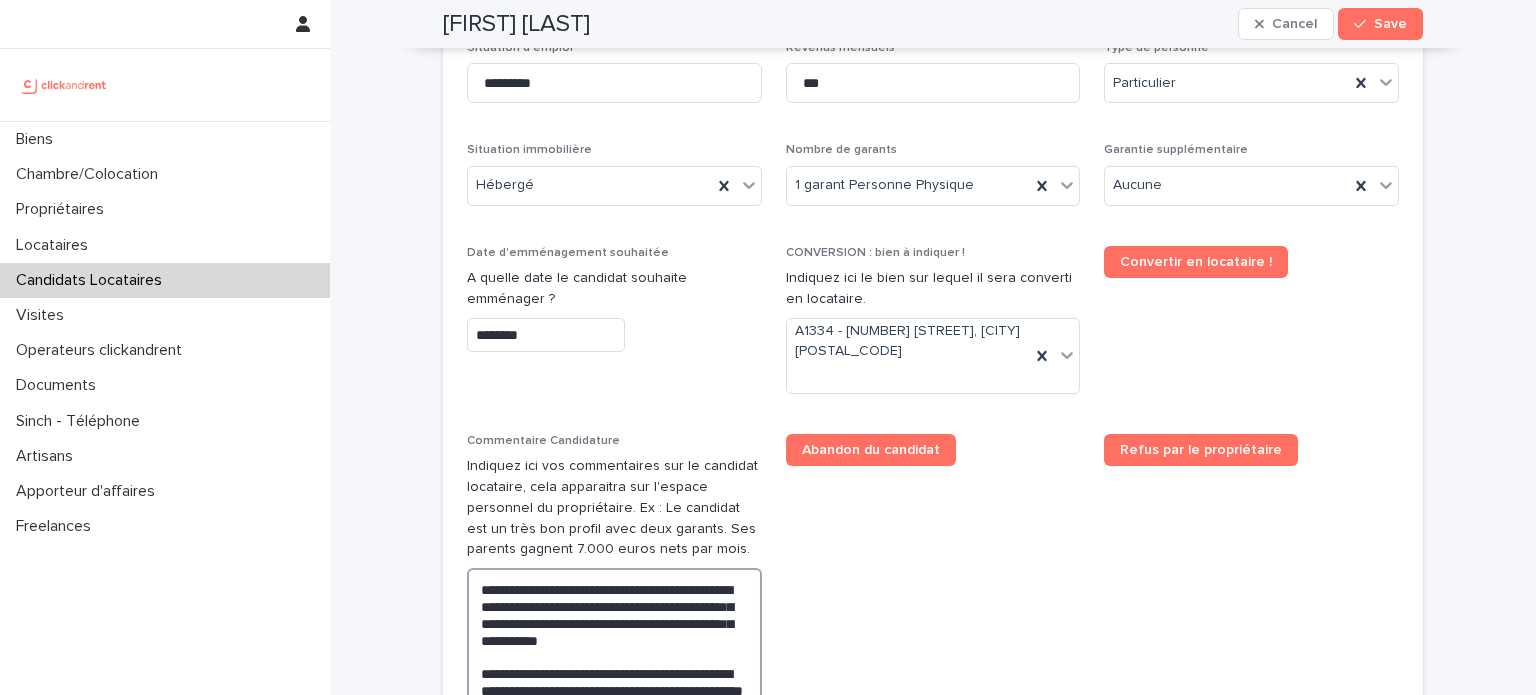 scroll, scrollTop: 801, scrollLeft: 0, axis: vertical 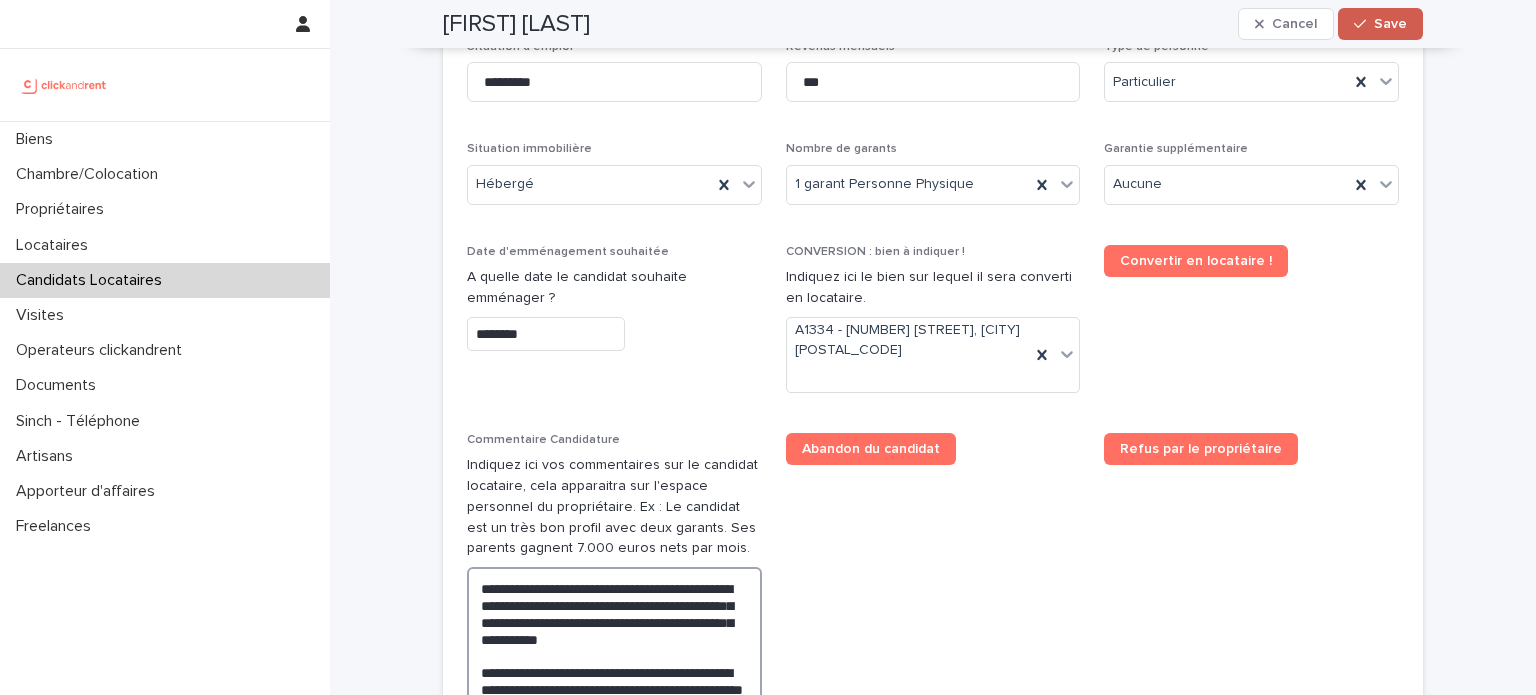type on "**********" 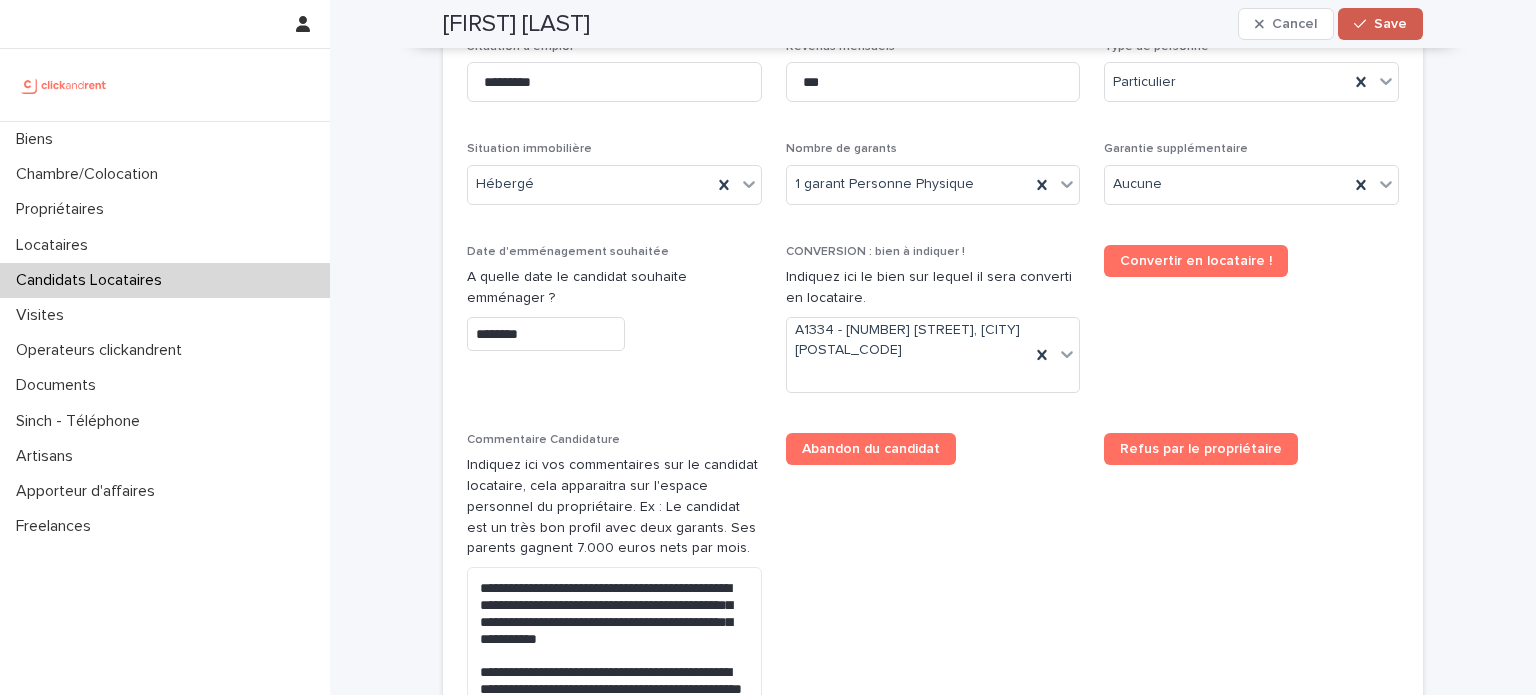 click on "Save" at bounding box center [1380, 24] 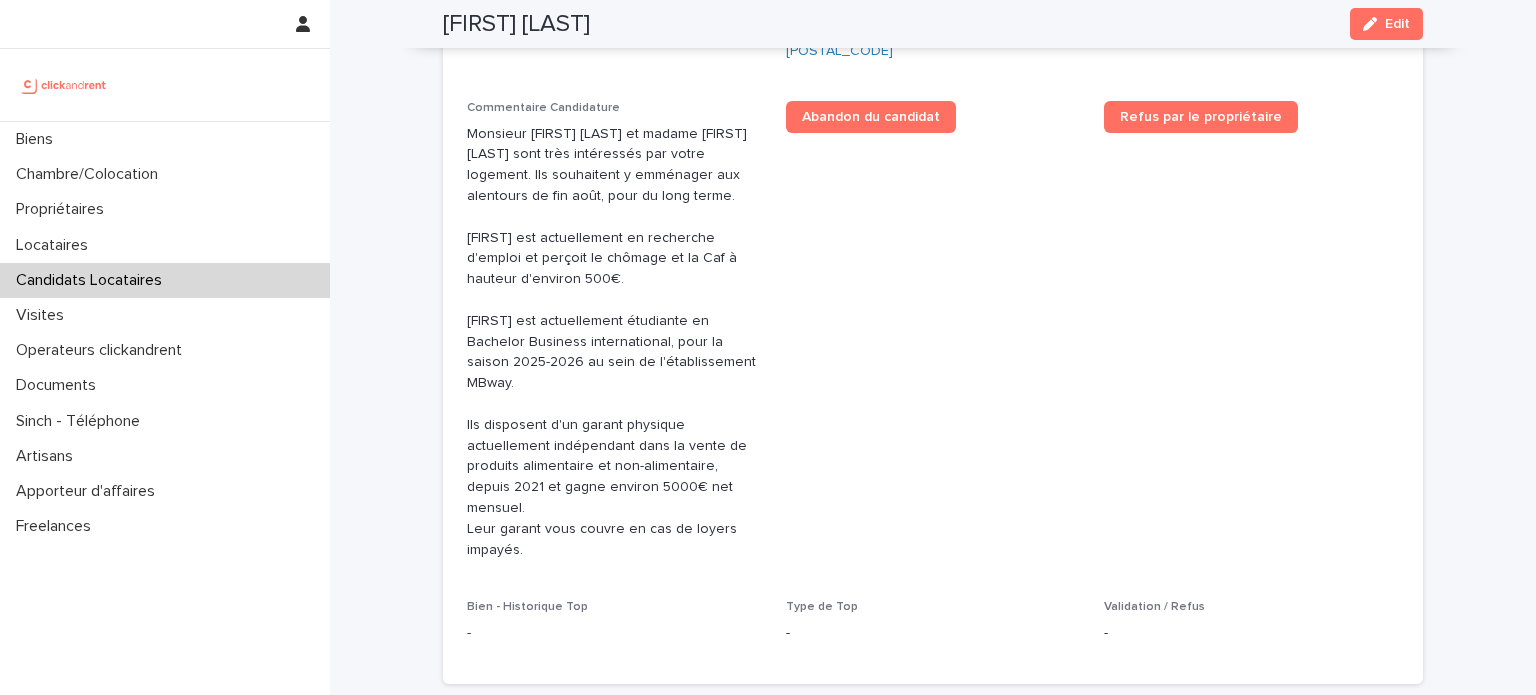 scroll, scrollTop: 509, scrollLeft: 0, axis: vertical 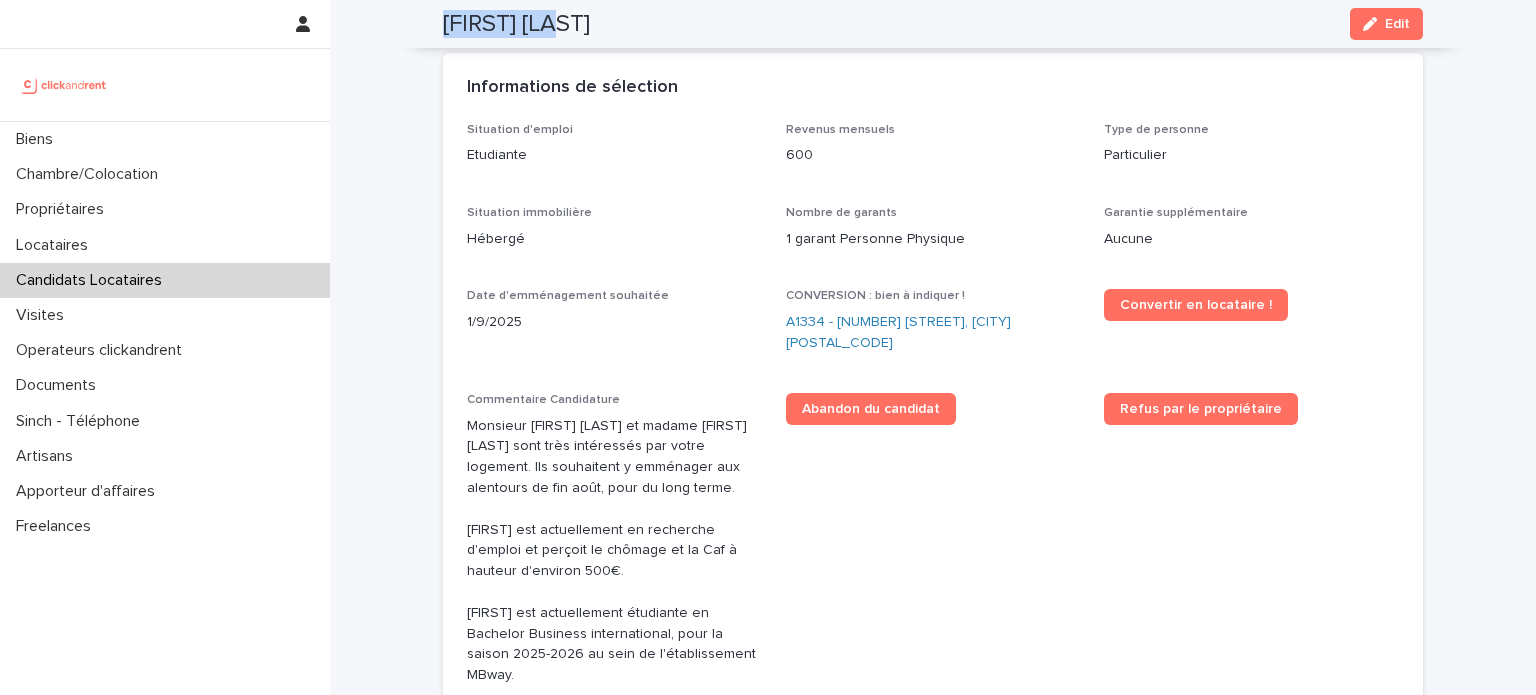 drag, startPoint x: 599, startPoint y: 20, endPoint x: 424, endPoint y: 9, distance: 175.34537 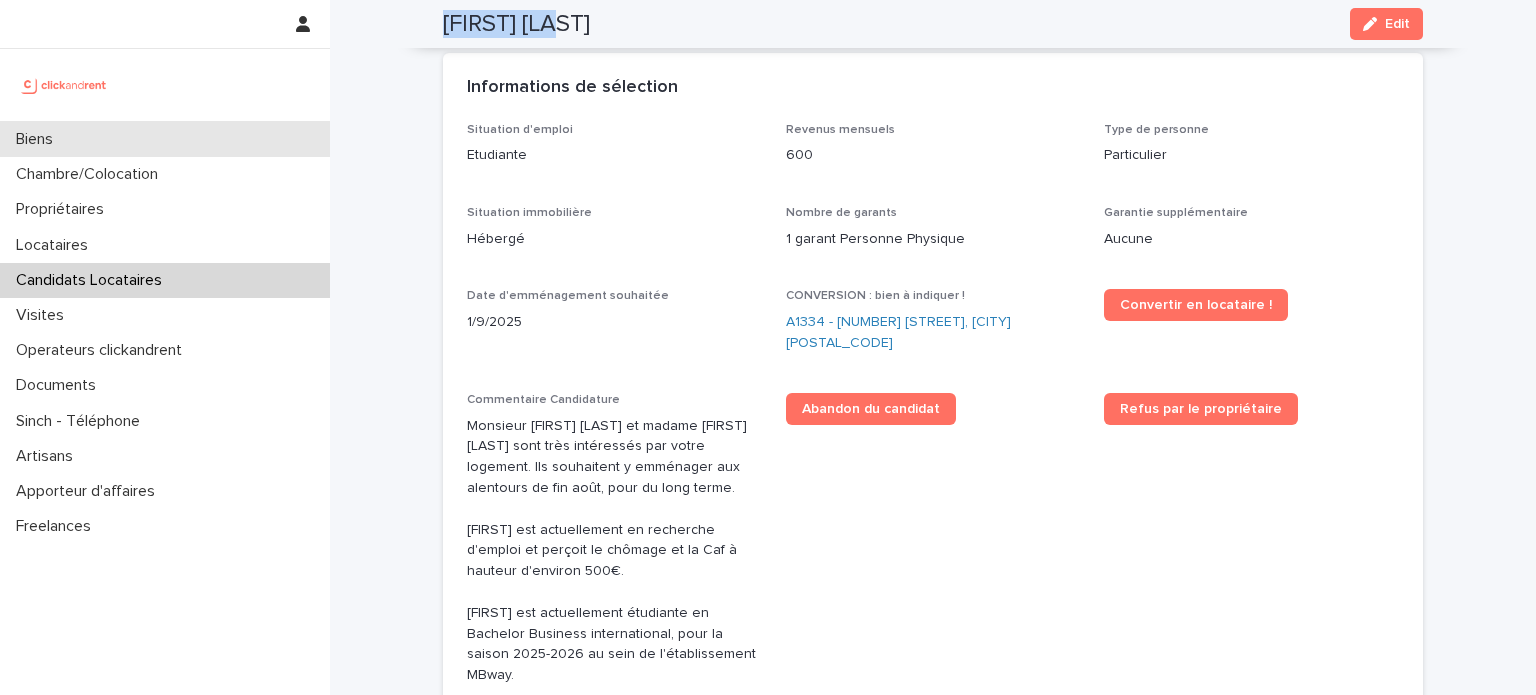 click on "Biens" at bounding box center [165, 139] 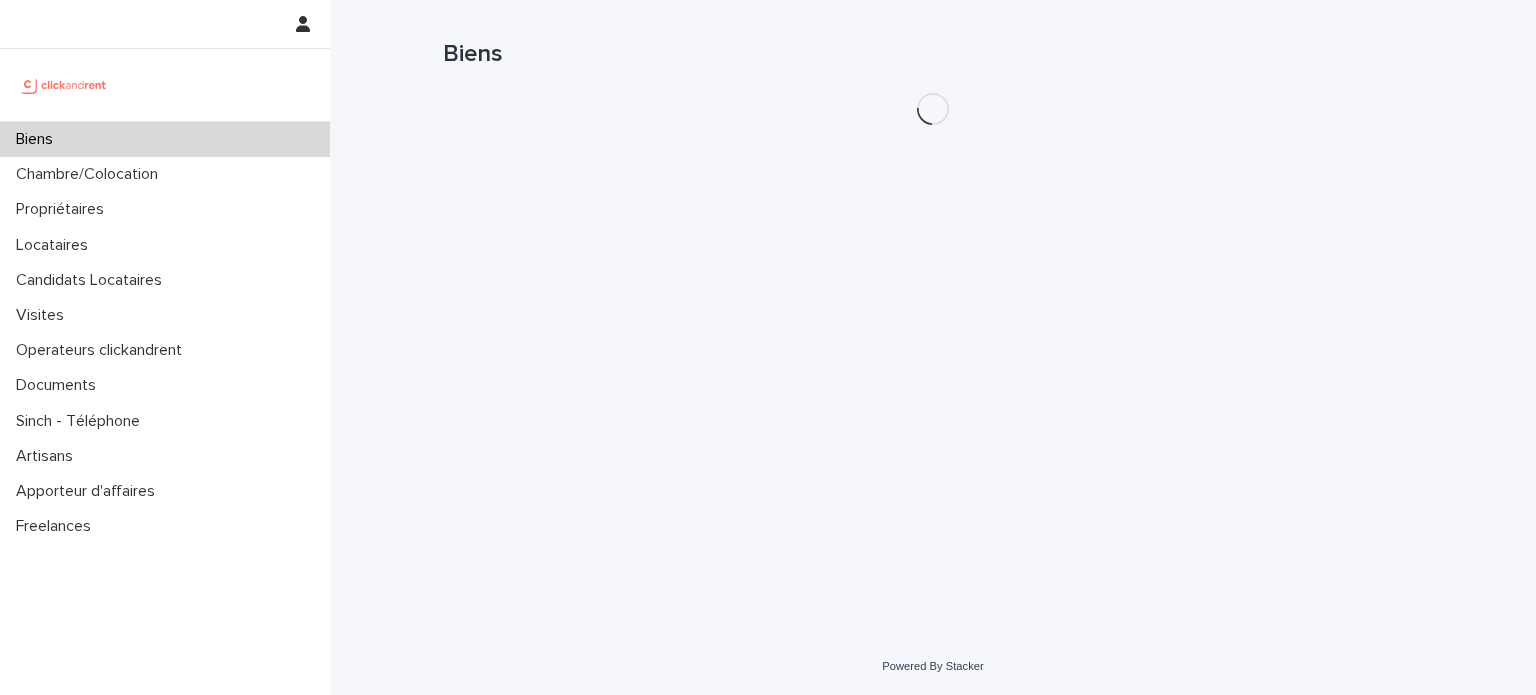 scroll, scrollTop: 0, scrollLeft: 0, axis: both 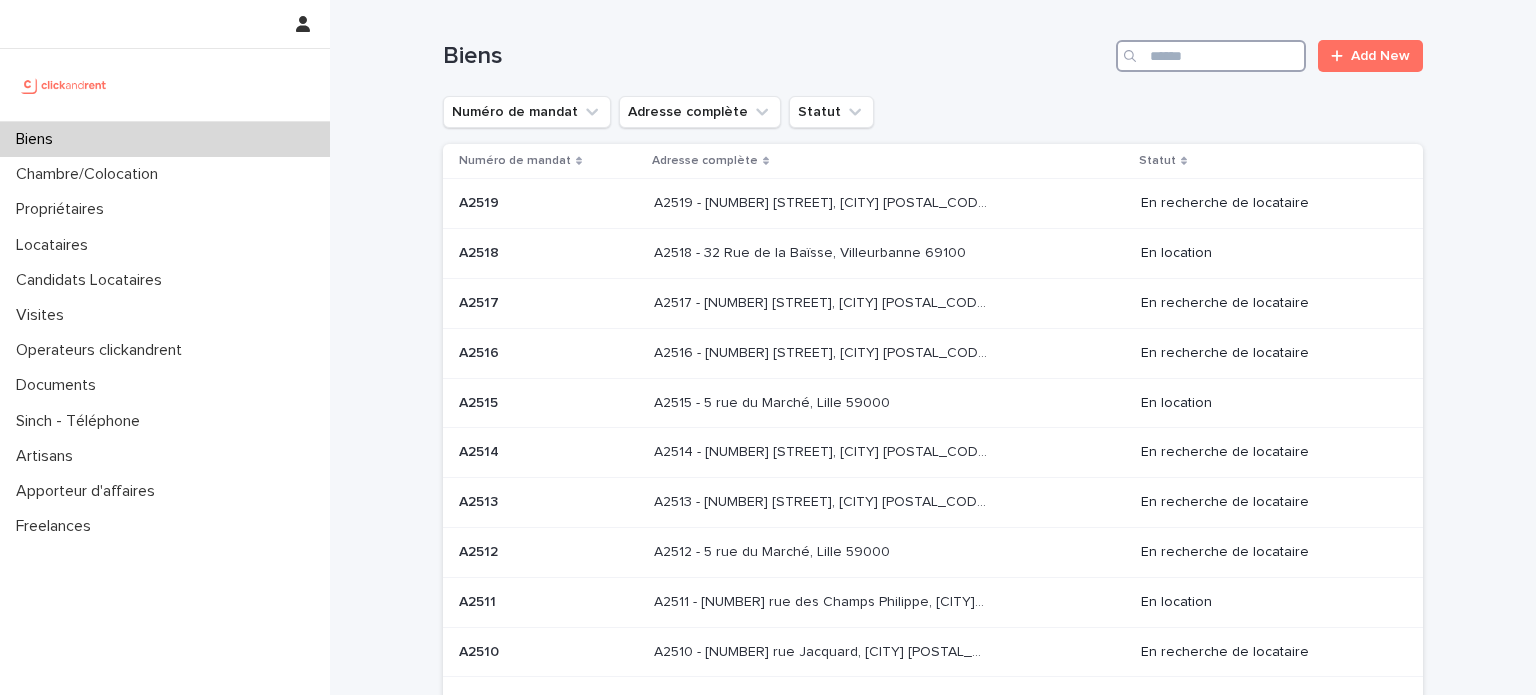 click at bounding box center [1211, 56] 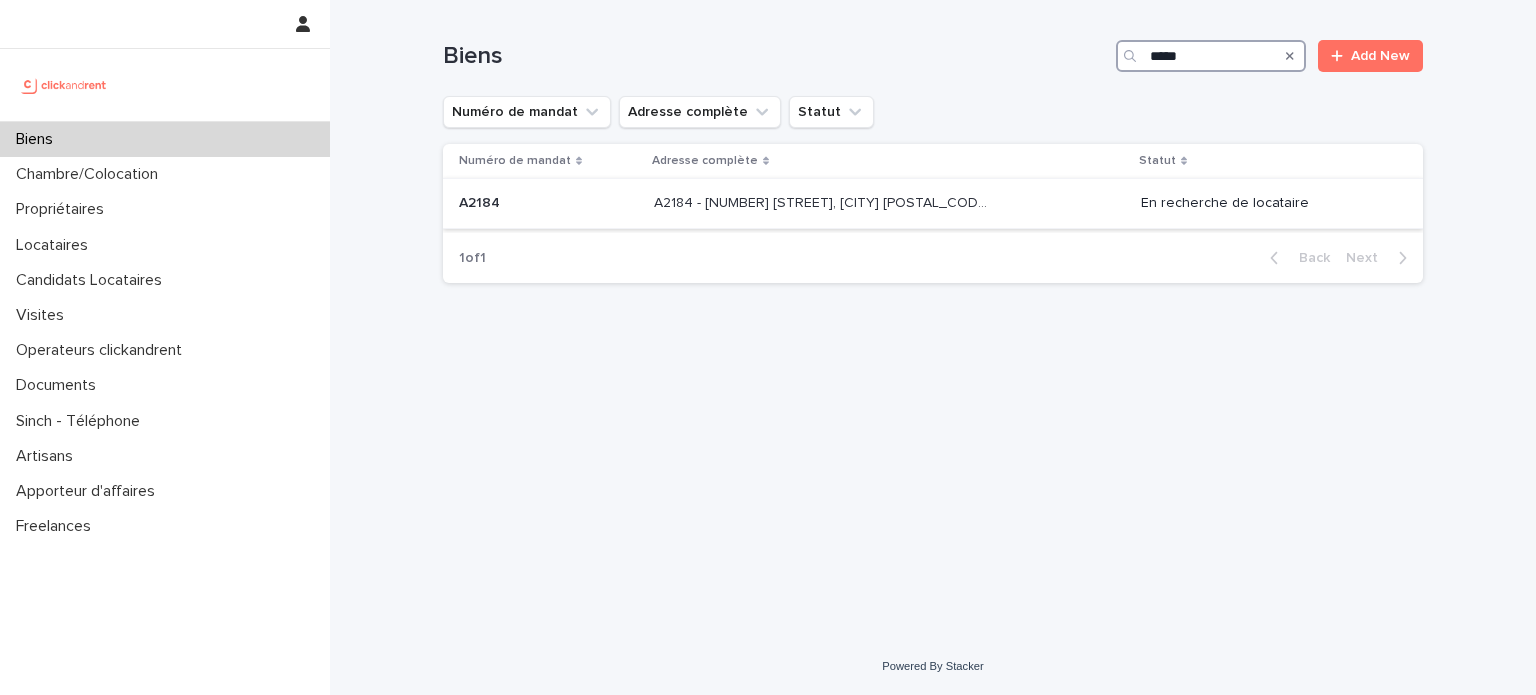 type on "*****" 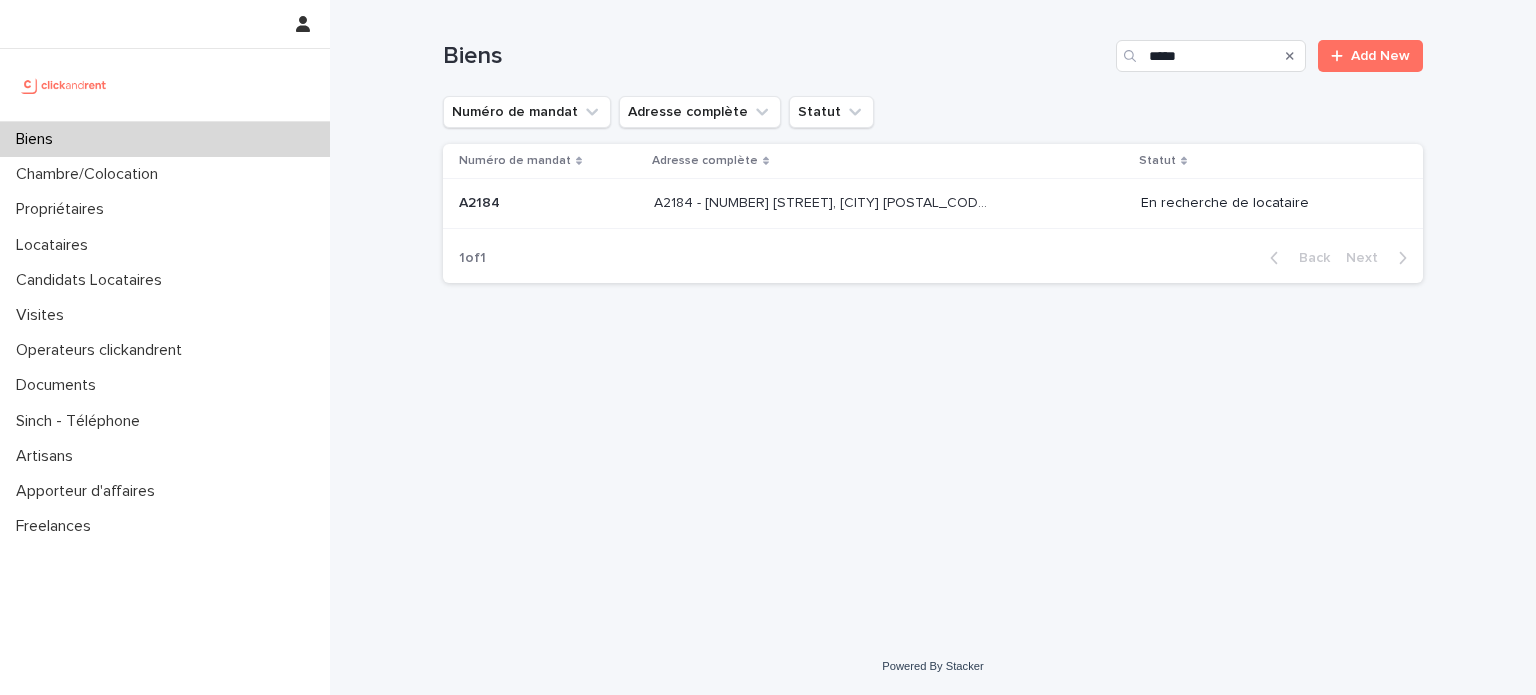 click on "A2184 - 59 rue Pierre Butin,  Pontoise 95300 A2184 - 59 rue Pierre Butin,  Pontoise 95300" at bounding box center (889, 204) 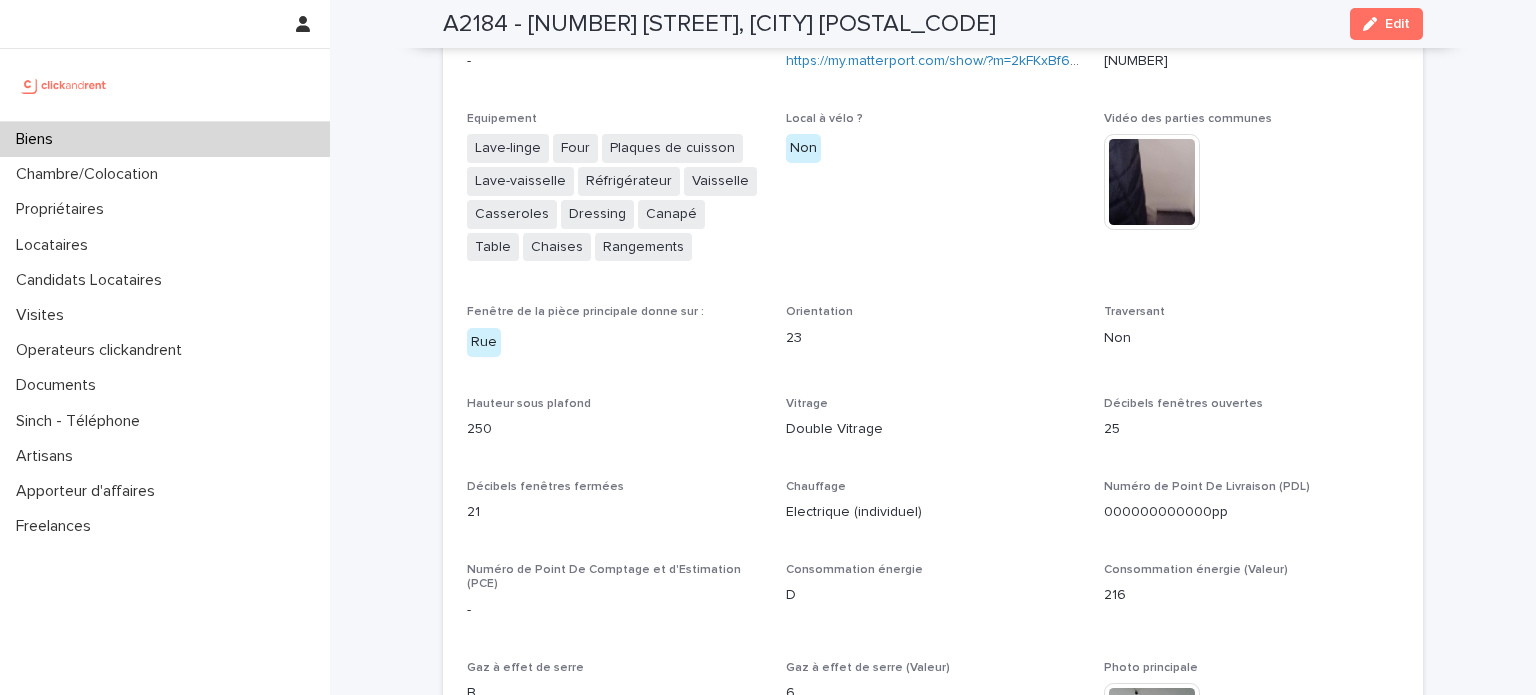 scroll, scrollTop: 4573, scrollLeft: 0, axis: vertical 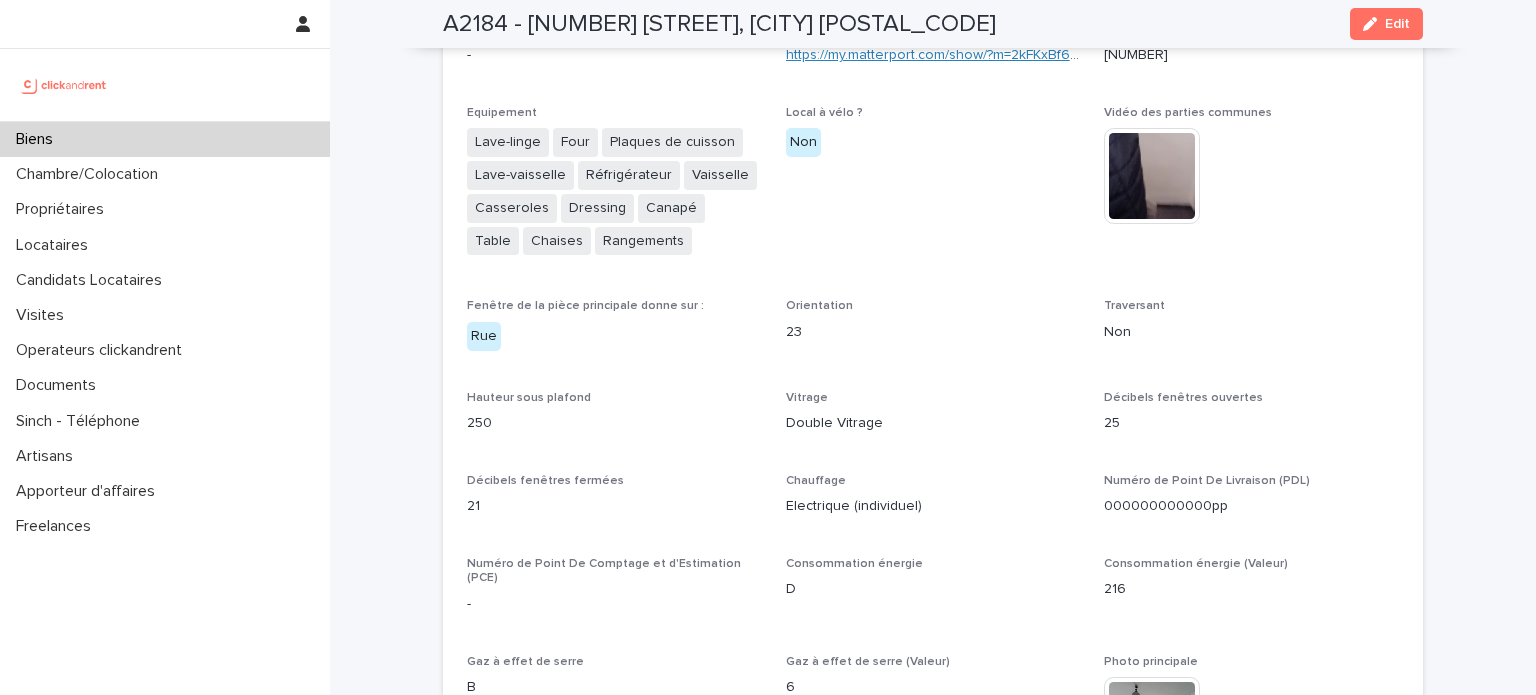 click on "https://my.matterport.com/show/?m=2kFKxBf6FGi" at bounding box center [938, 55] 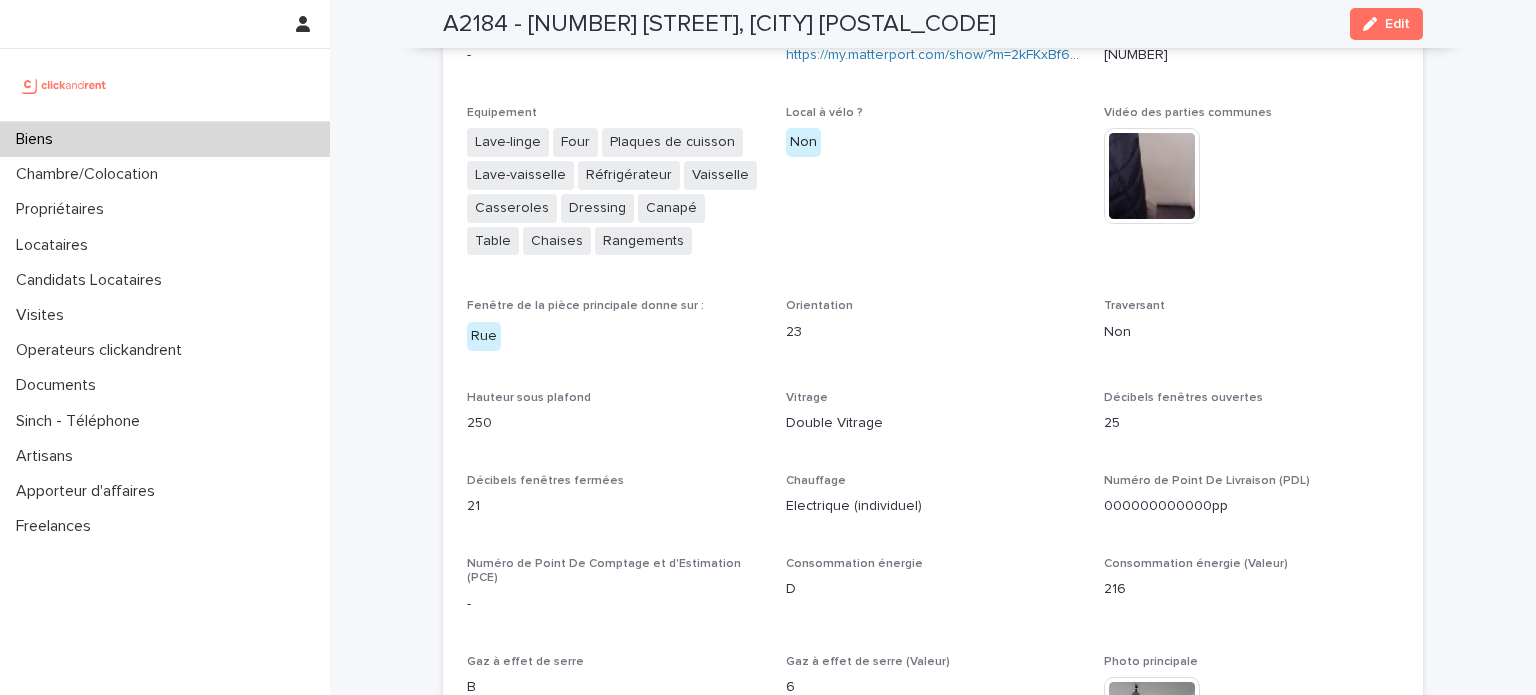 click on "Biens" at bounding box center (165, 139) 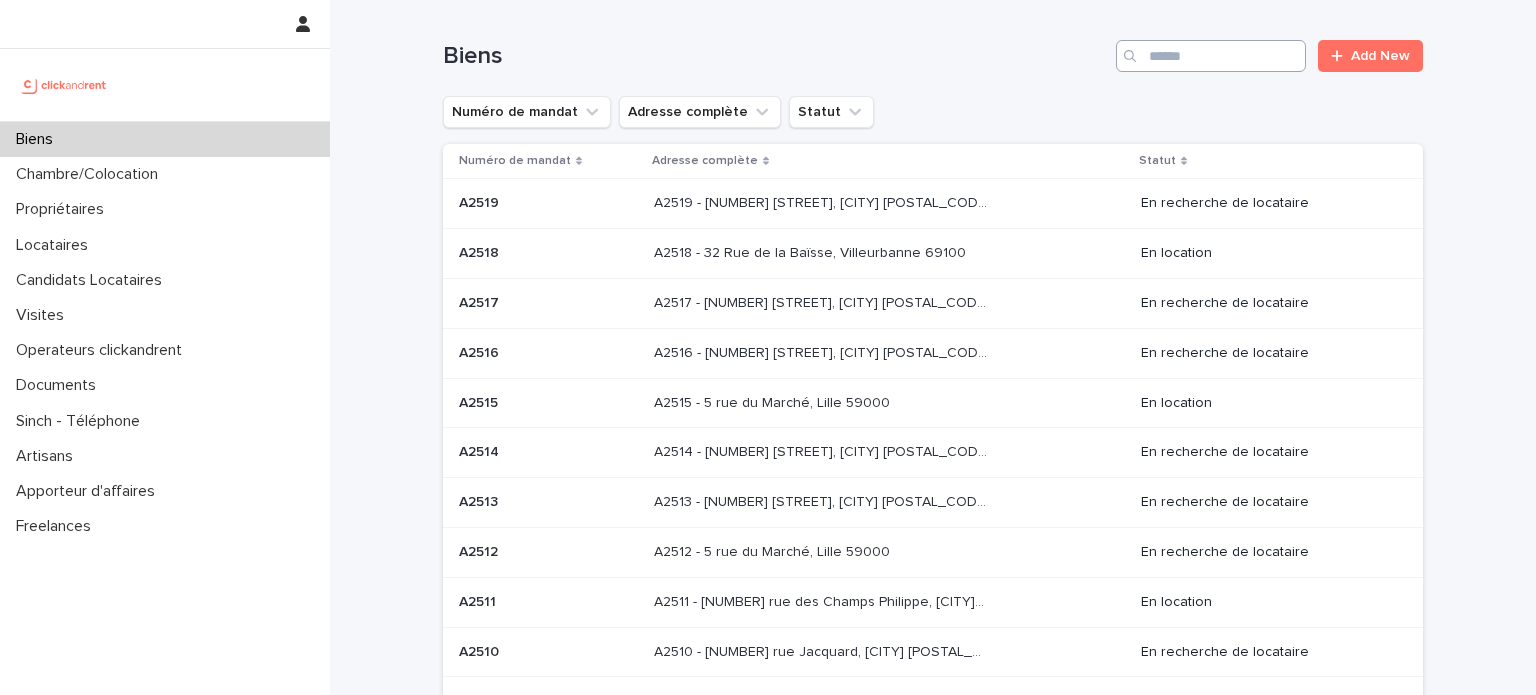 scroll, scrollTop: 0, scrollLeft: 0, axis: both 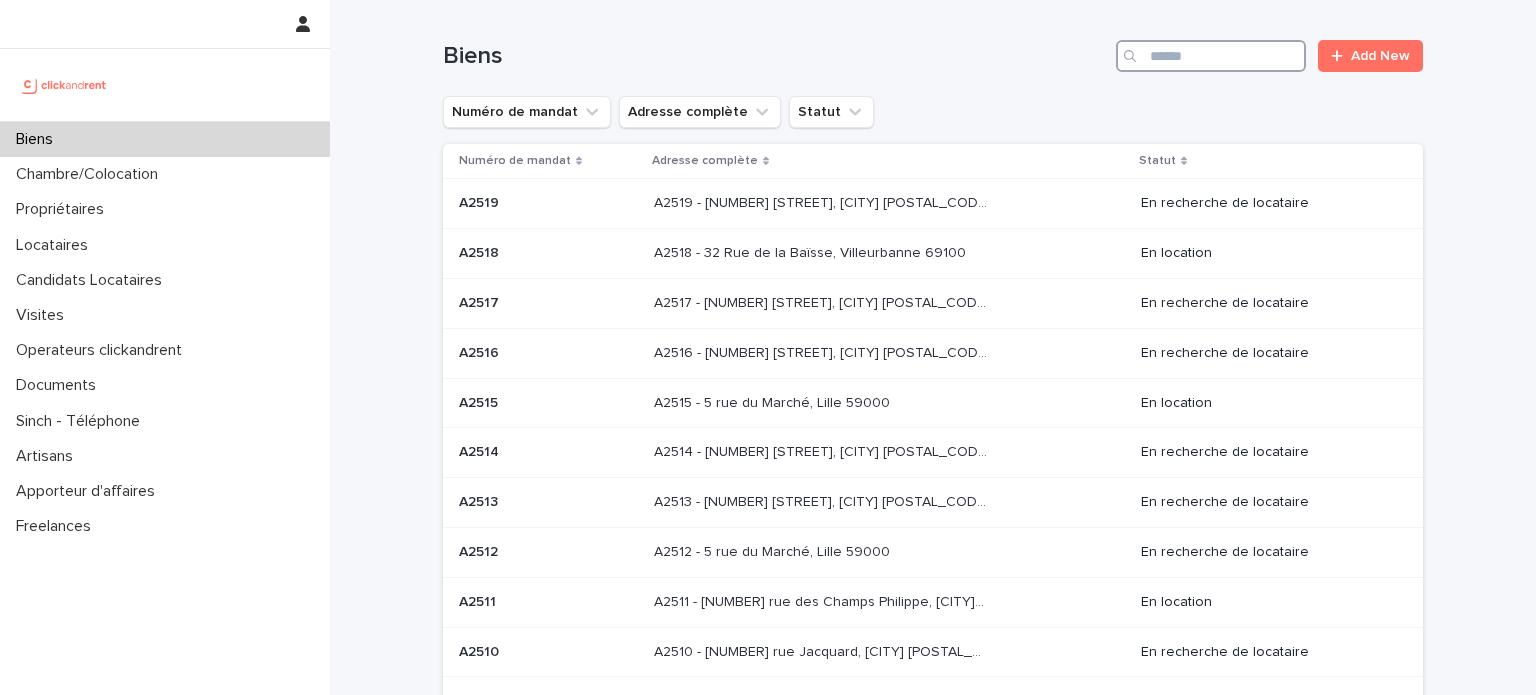 click at bounding box center (1211, 56) 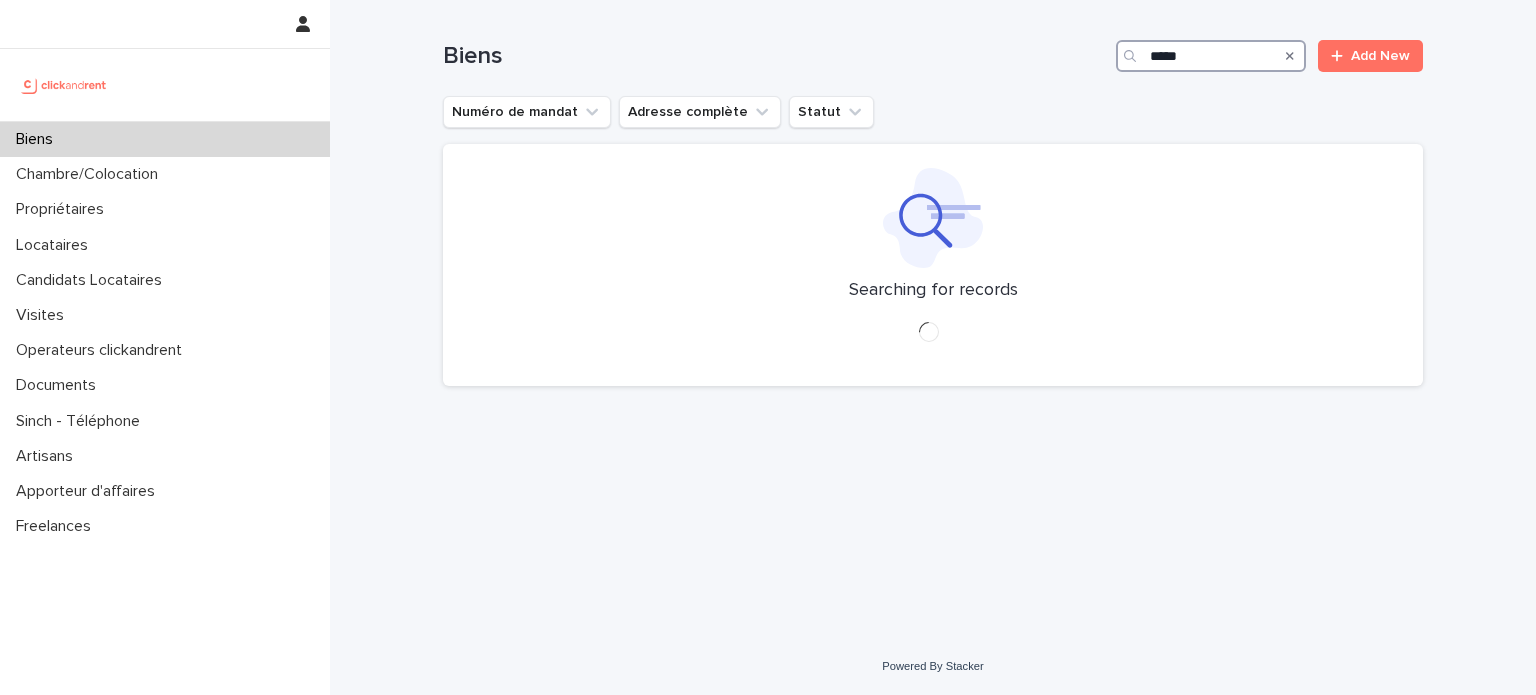 scroll, scrollTop: 0, scrollLeft: 0, axis: both 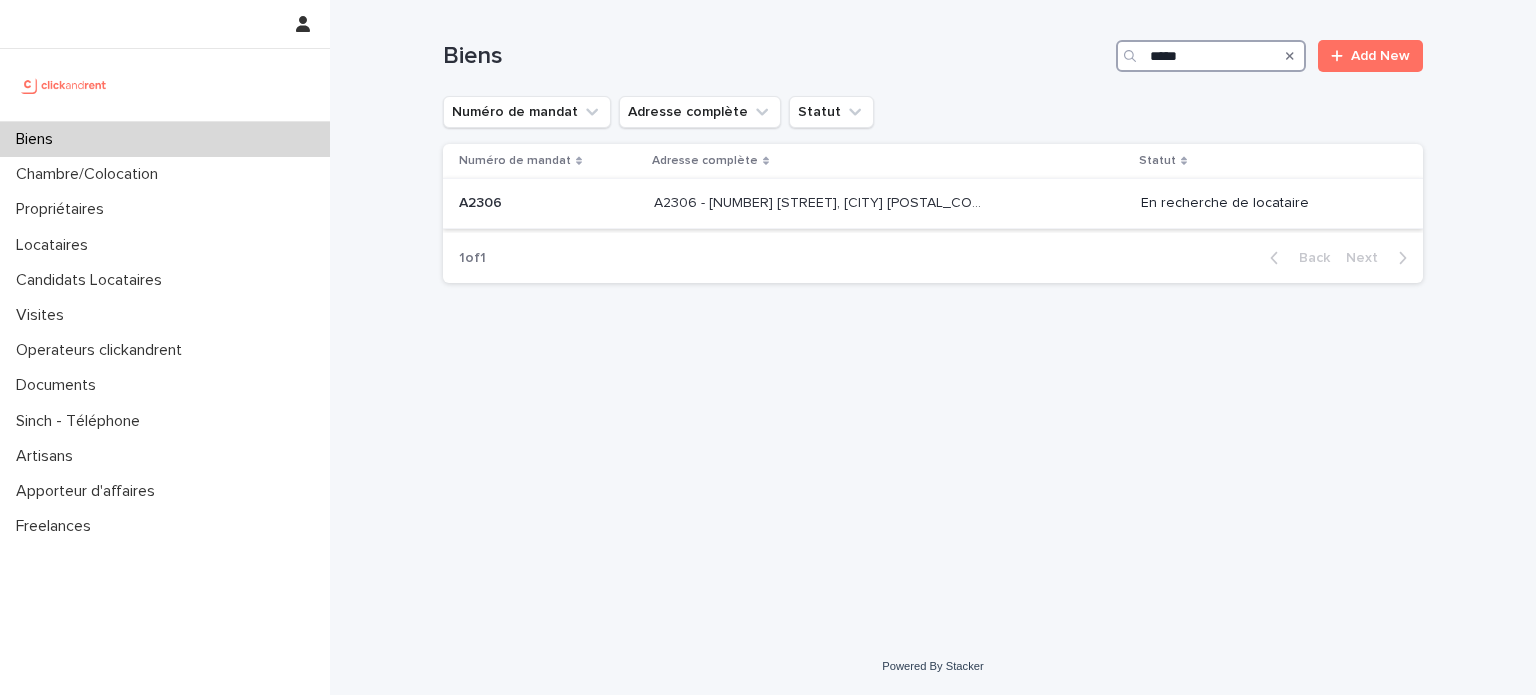 type on "*****" 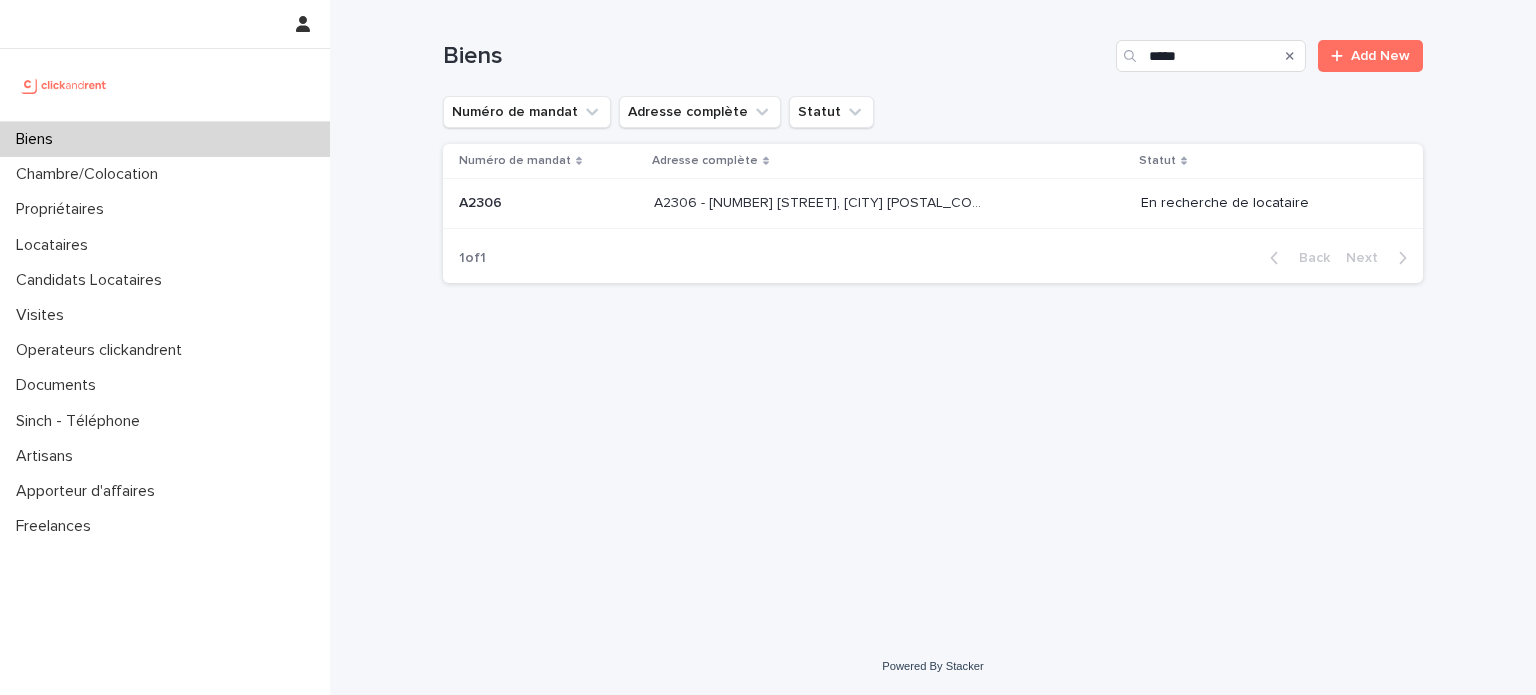 click on "A2306 - 84 rue Jean Durand,  Stains 93240 A2306 - 84 rue Jean Durand,  Stains 93240" at bounding box center [889, 203] 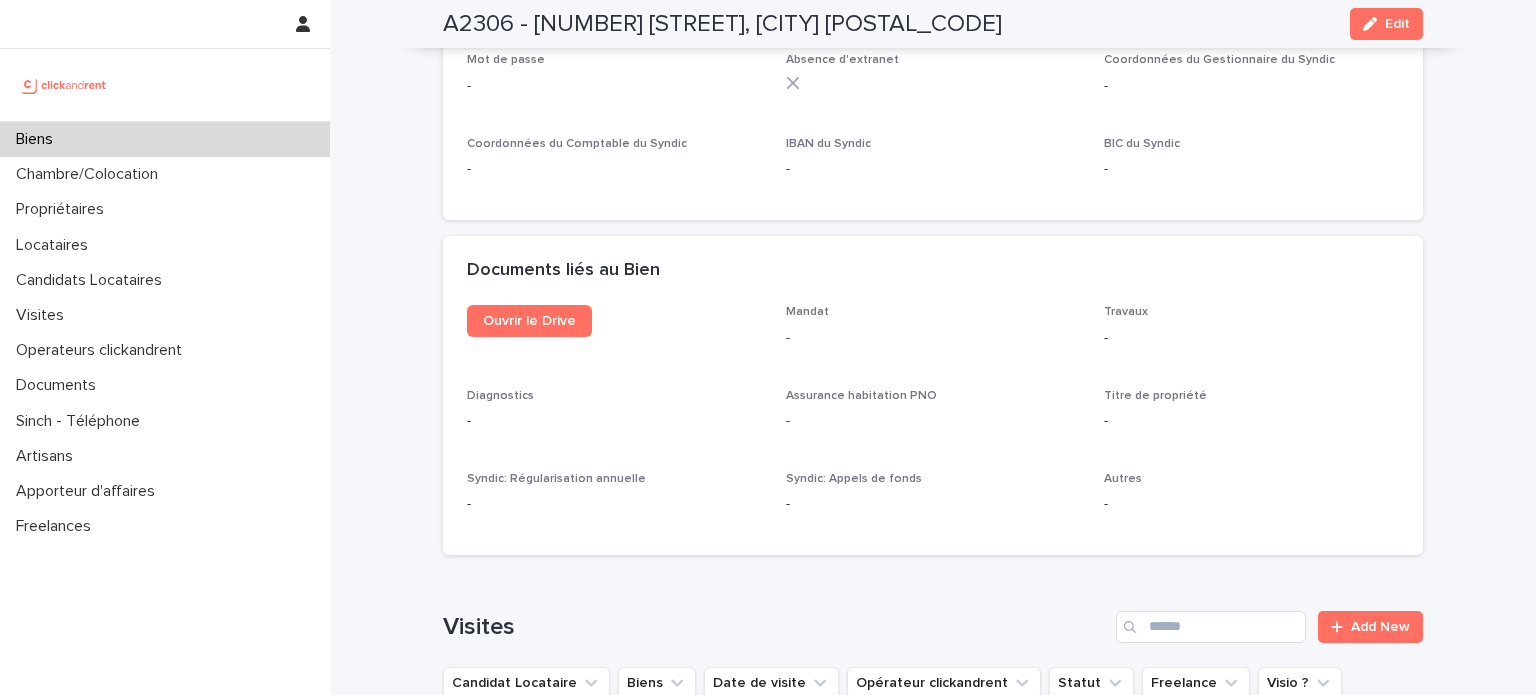 scroll, scrollTop: 6759, scrollLeft: 0, axis: vertical 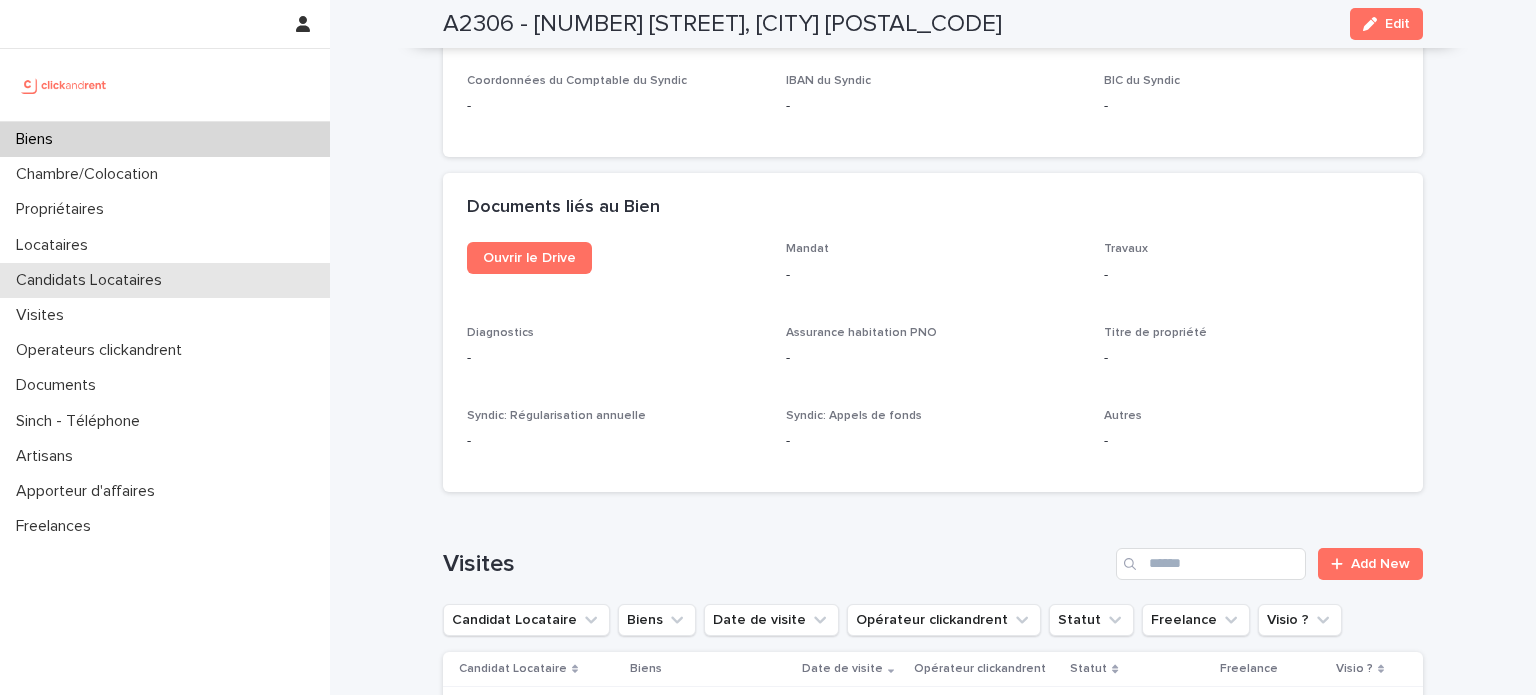 click on "Candidats Locataires" at bounding box center (93, 280) 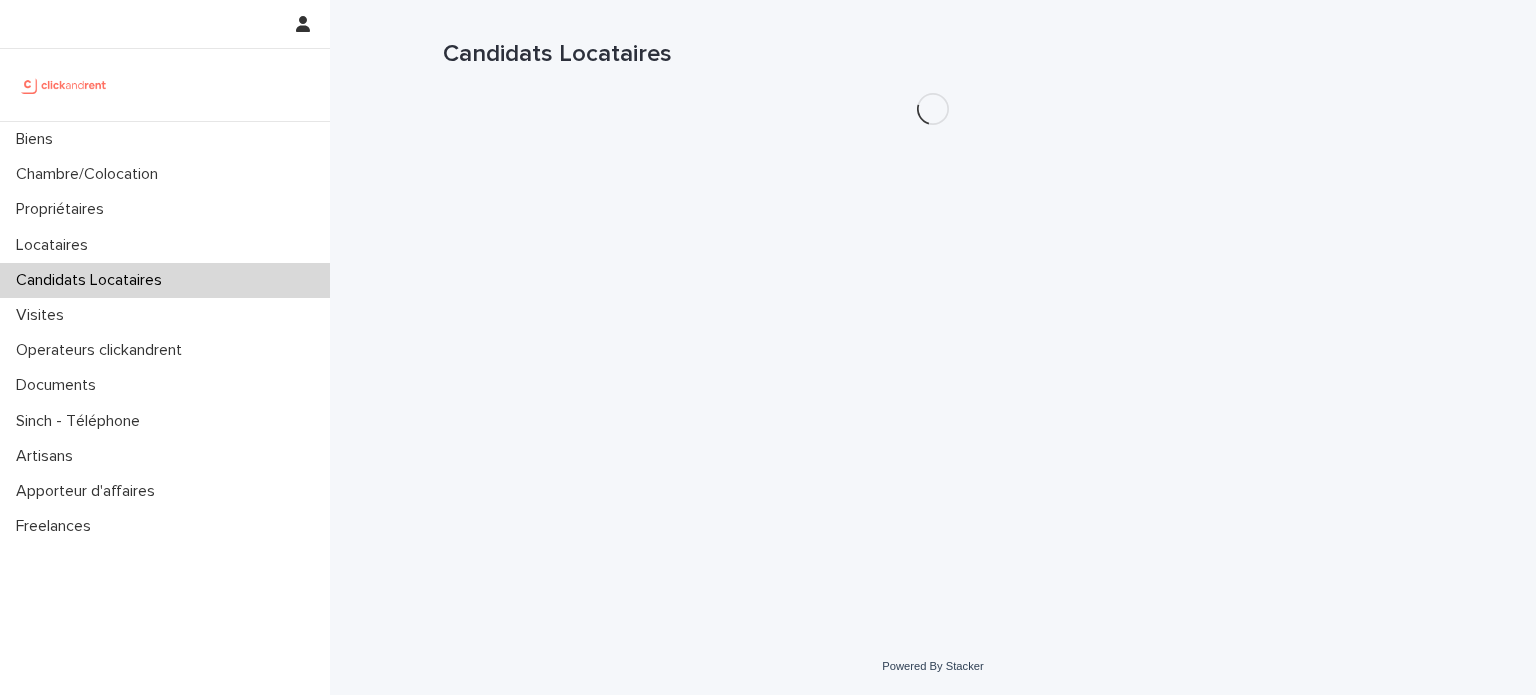 scroll, scrollTop: 0, scrollLeft: 0, axis: both 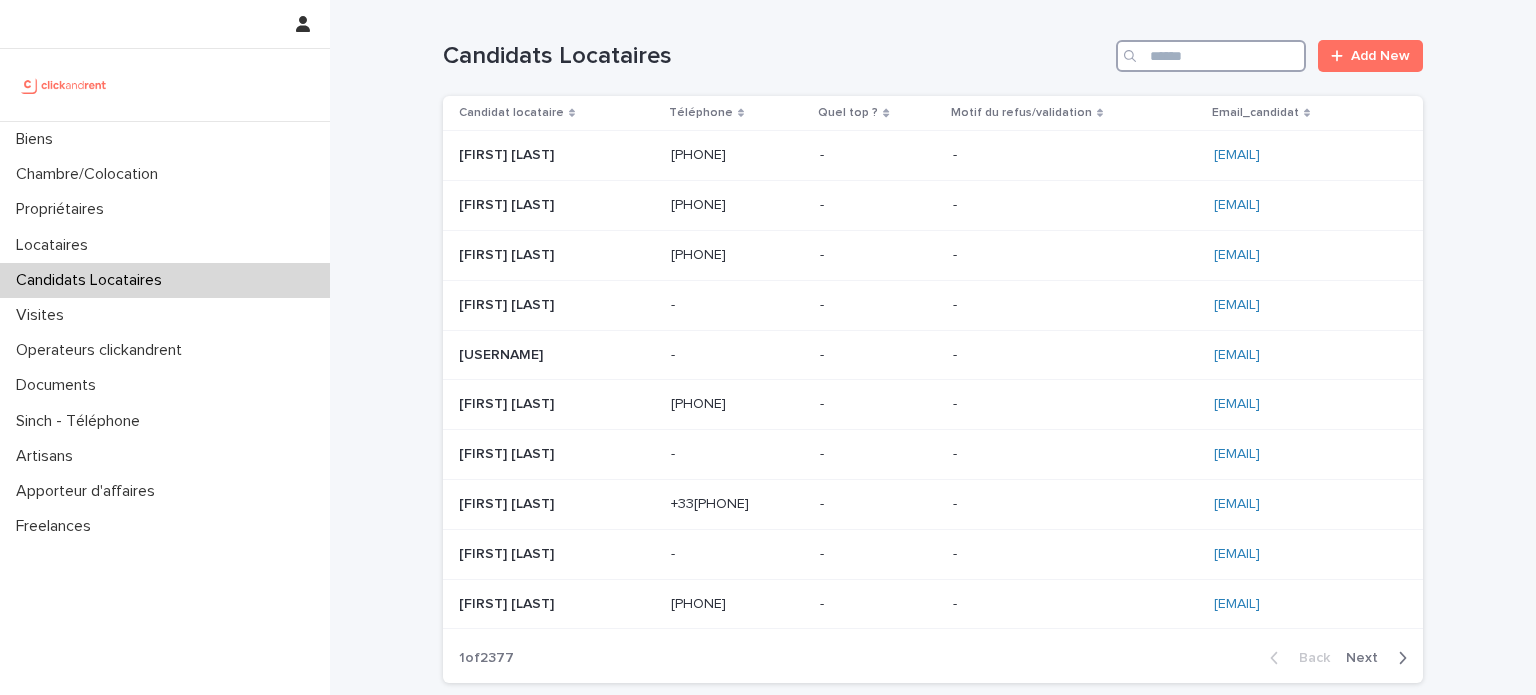 click at bounding box center [1211, 56] 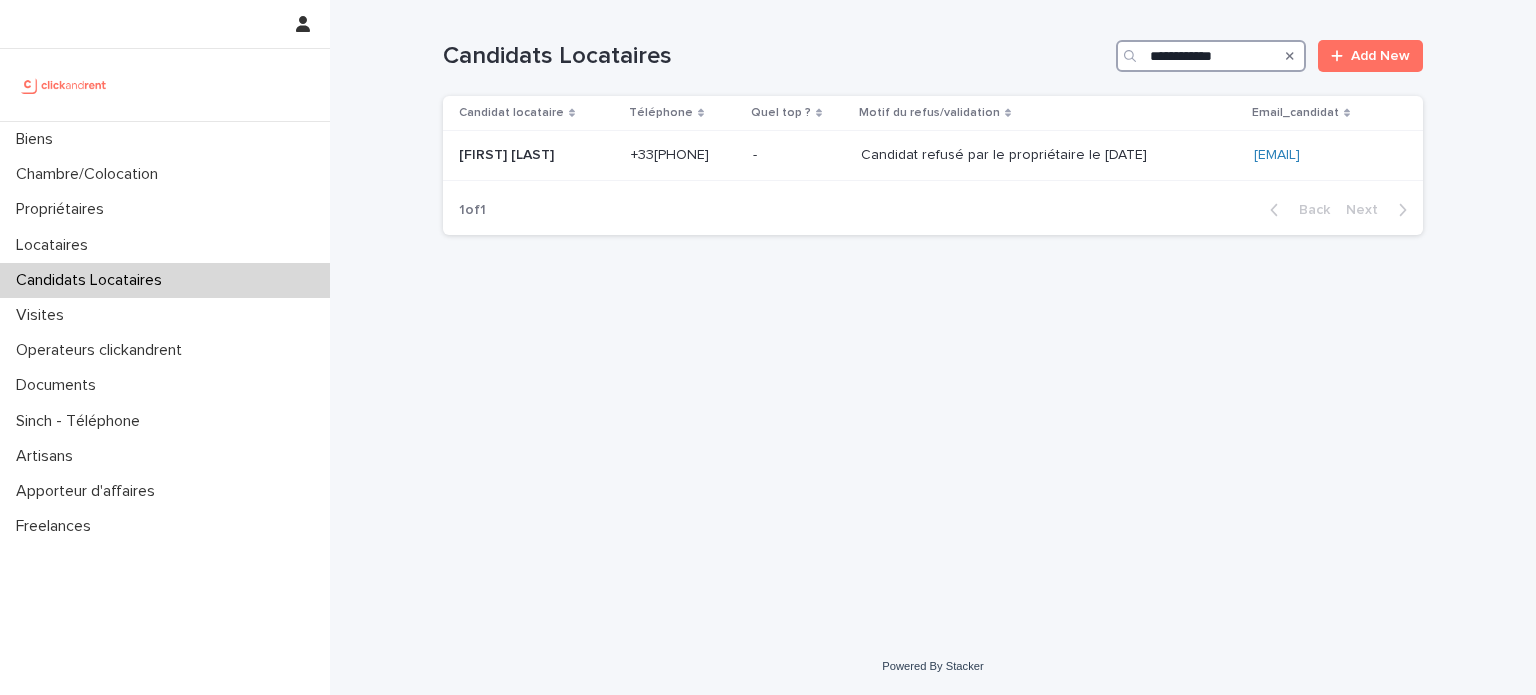 type on "**********" 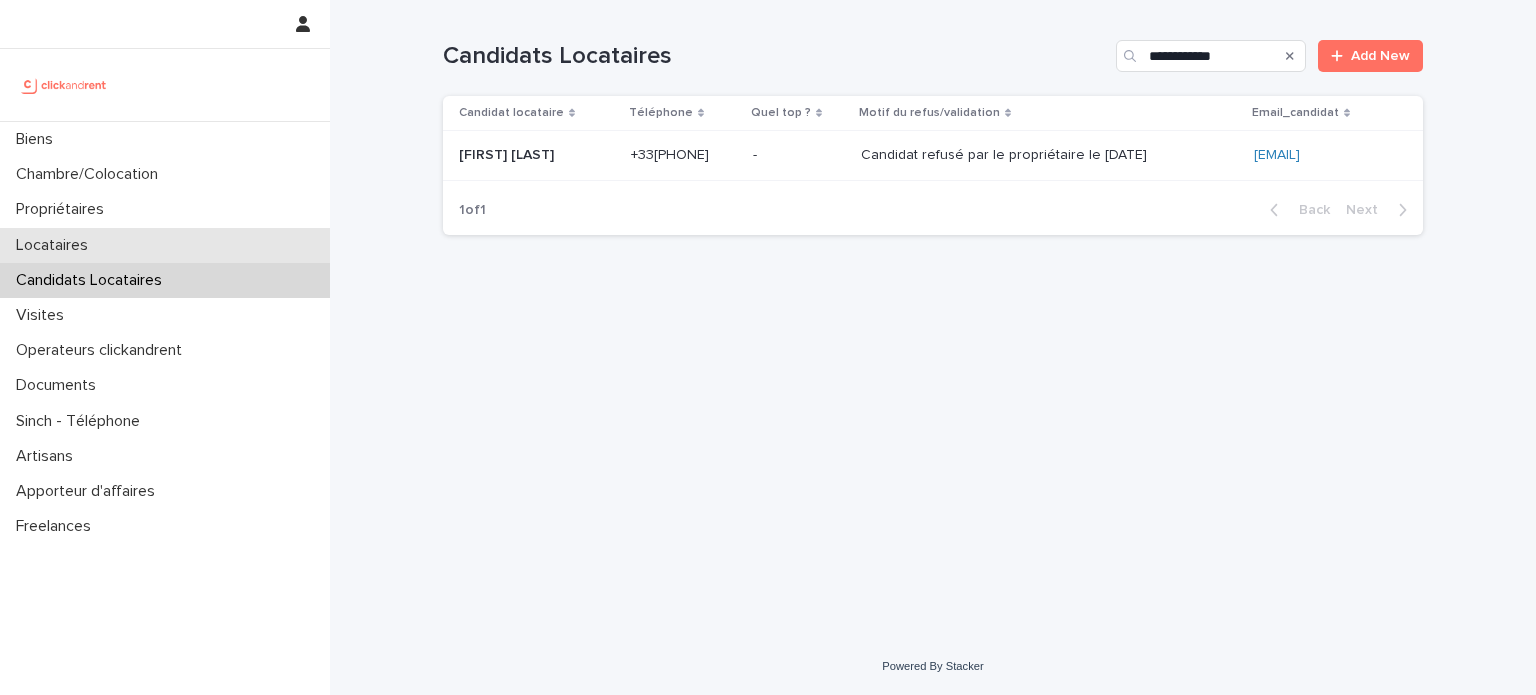 click on "Locataires" at bounding box center (165, 245) 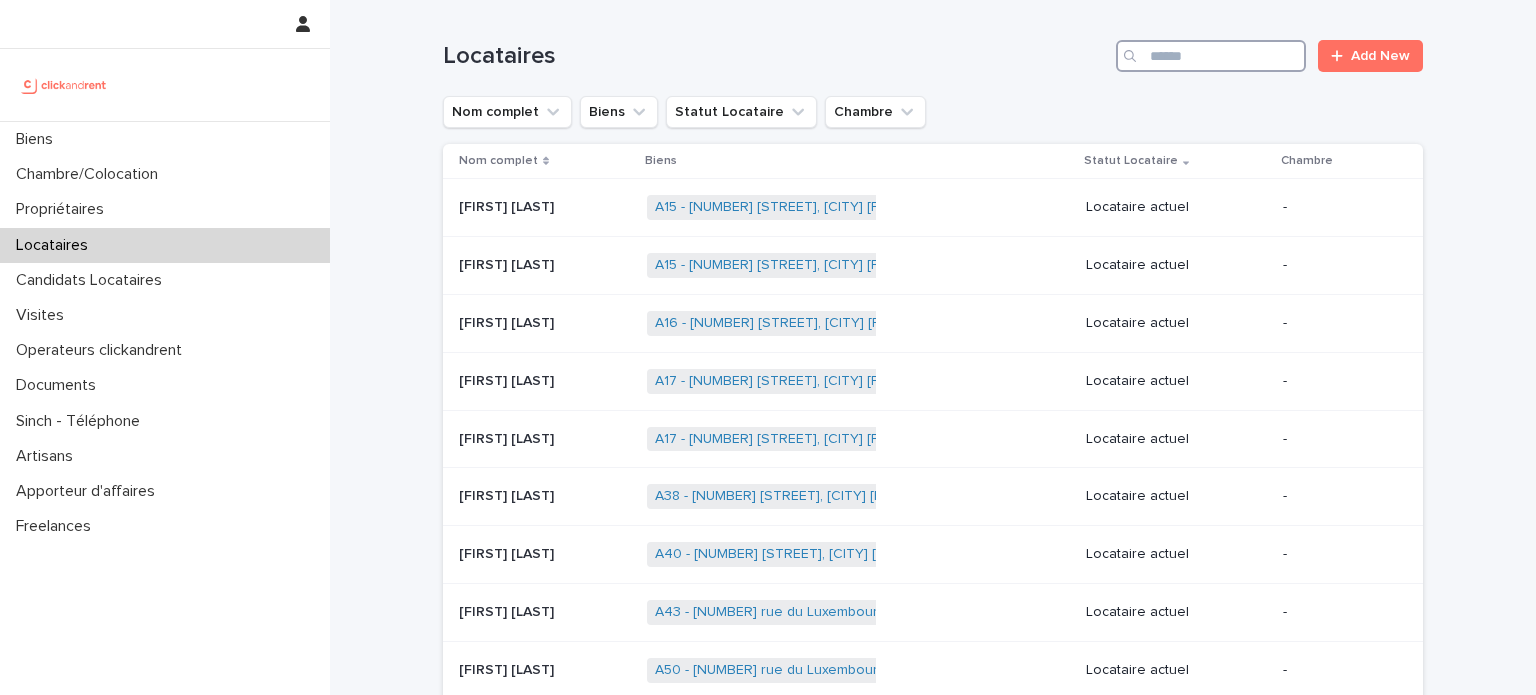 click at bounding box center [1211, 56] 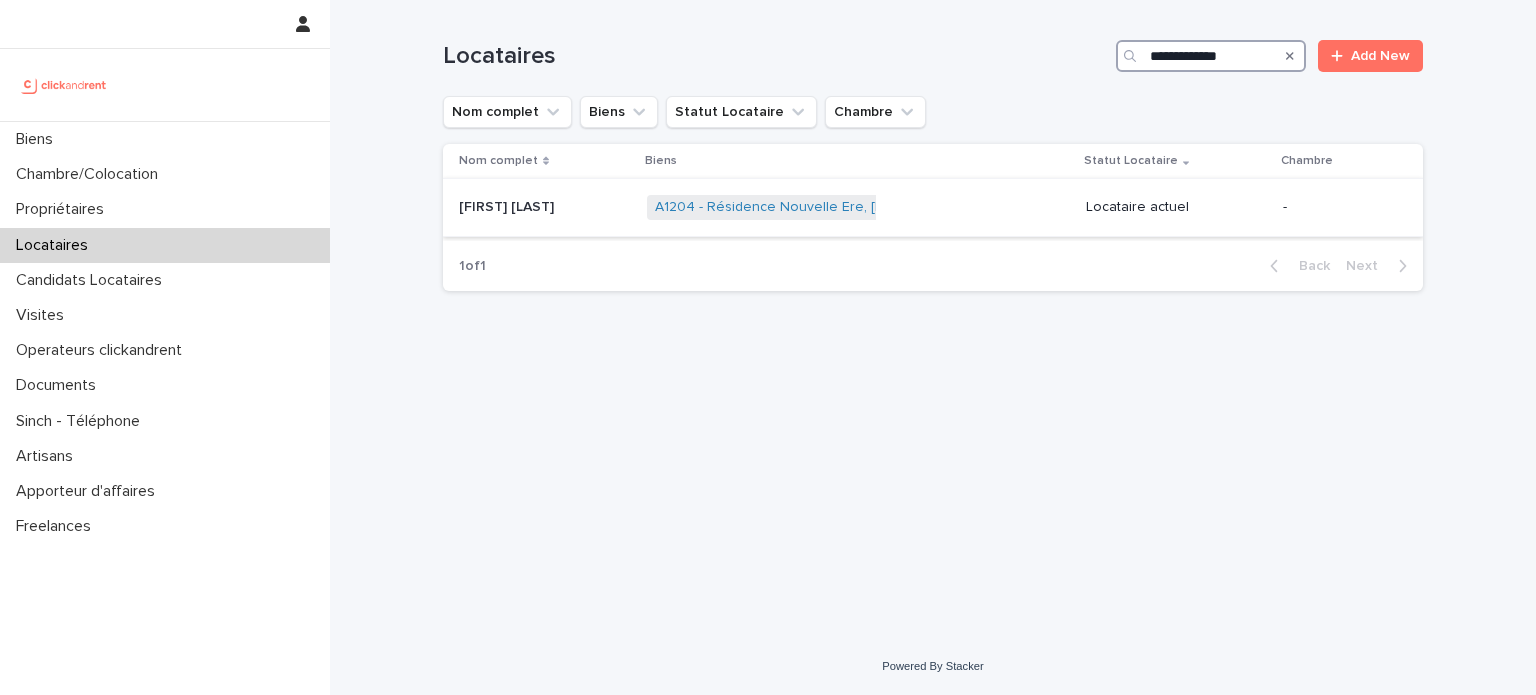 type on "**********" 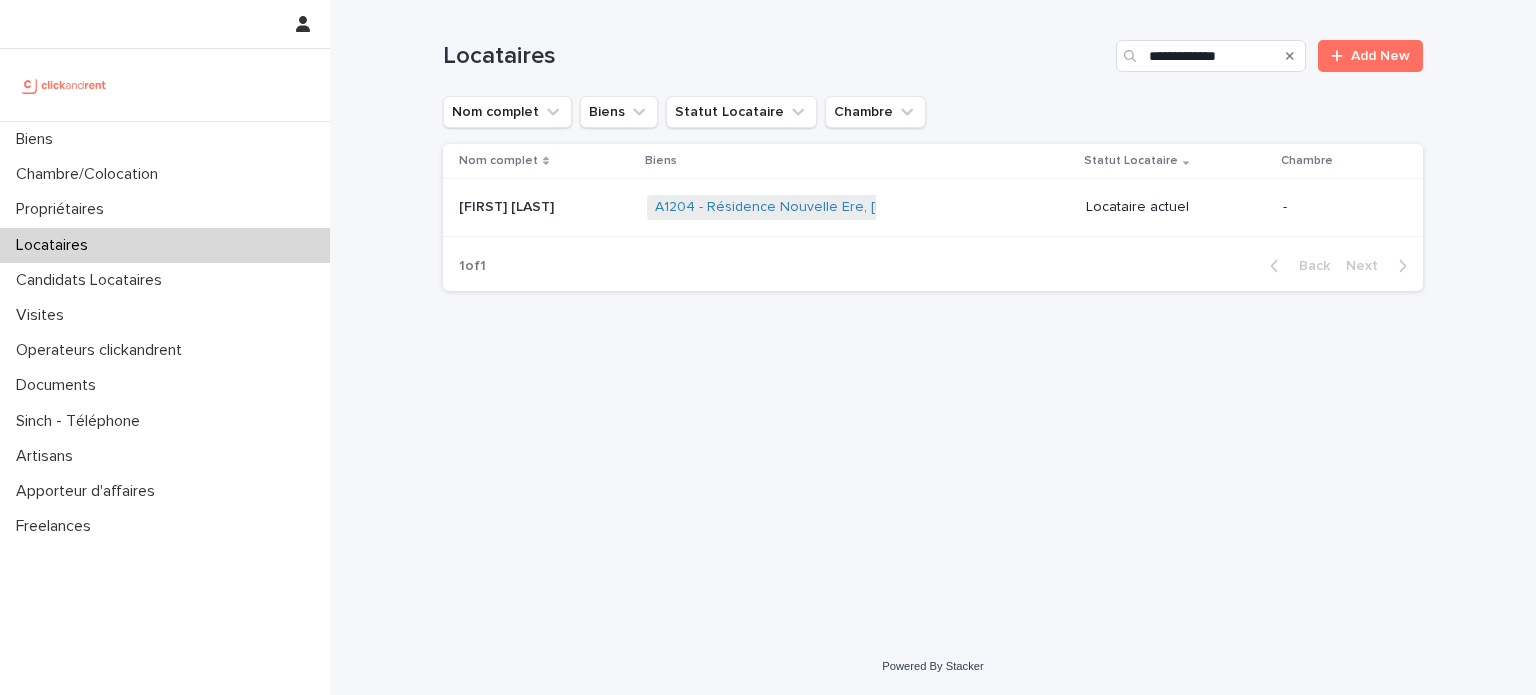 click on "A1204 - Résidence Nouvelle Ere, 16 rue Simone Henry,  Toulouse 31200   + 0" at bounding box center (858, 207) 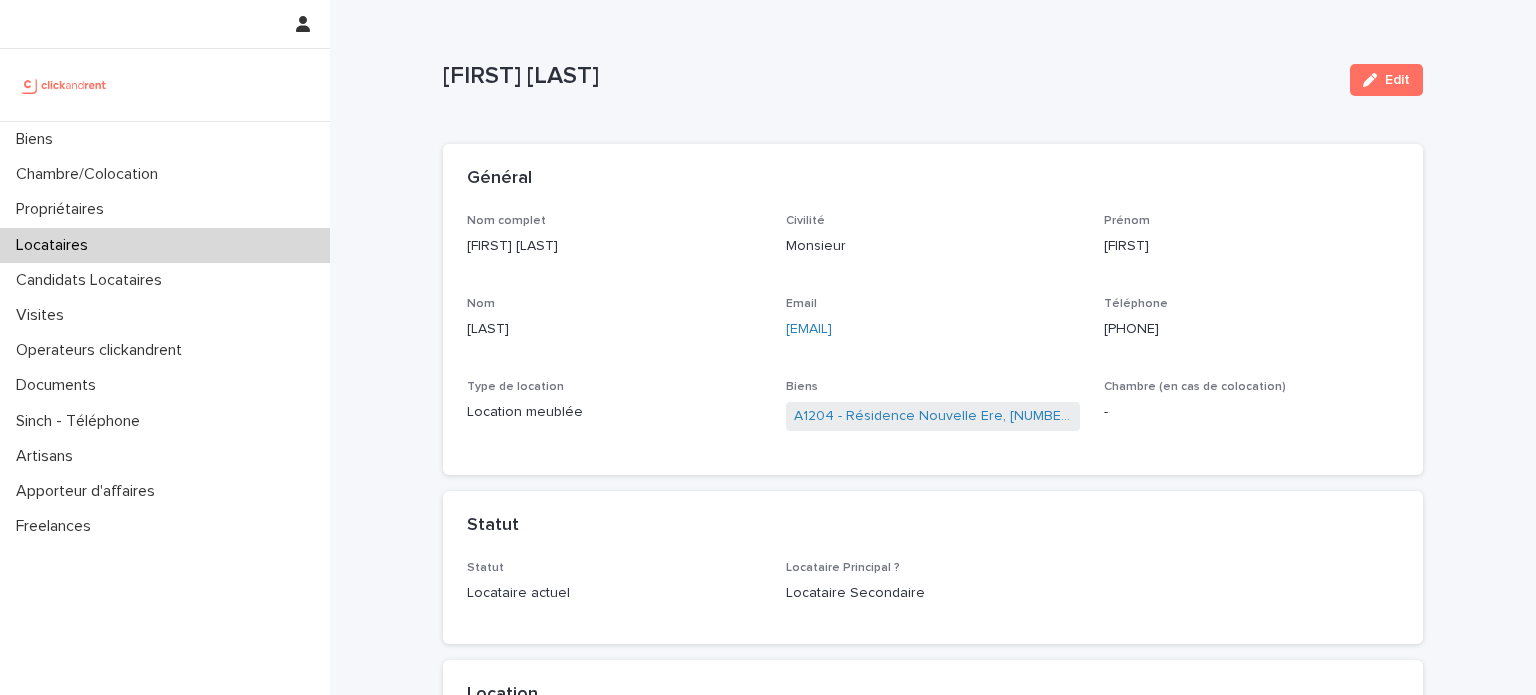drag, startPoint x: 923, startPoint y: 335, endPoint x: 775, endPoint y: 331, distance: 148.05405 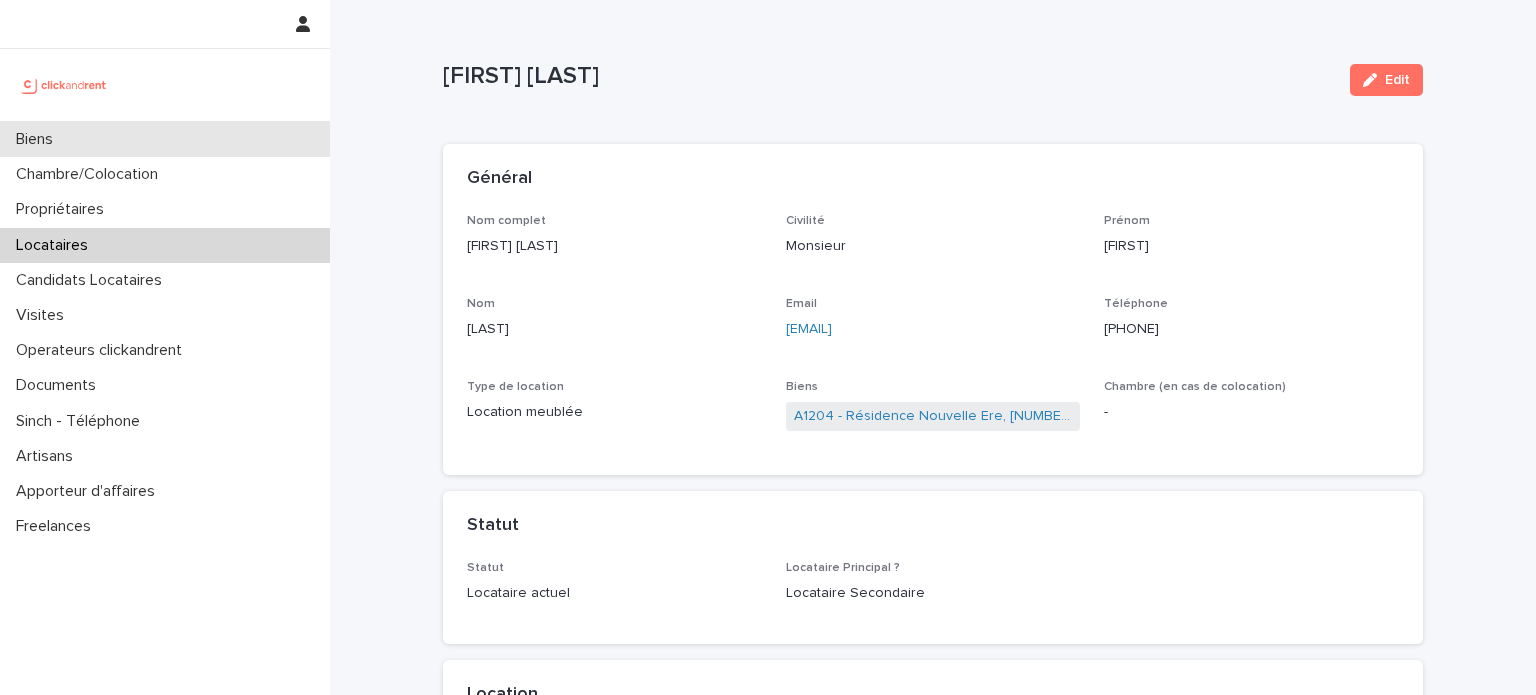 click on "Biens" at bounding box center (165, 139) 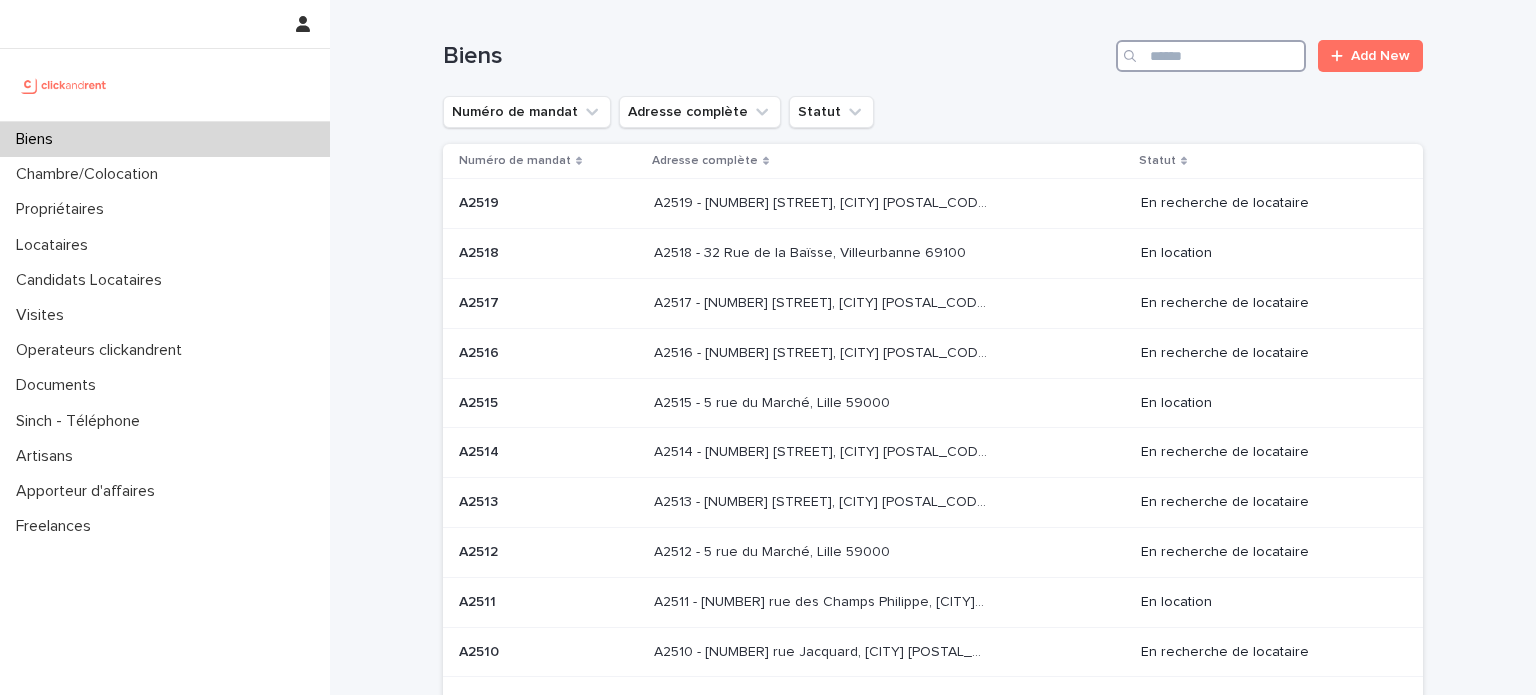 click at bounding box center [1211, 56] 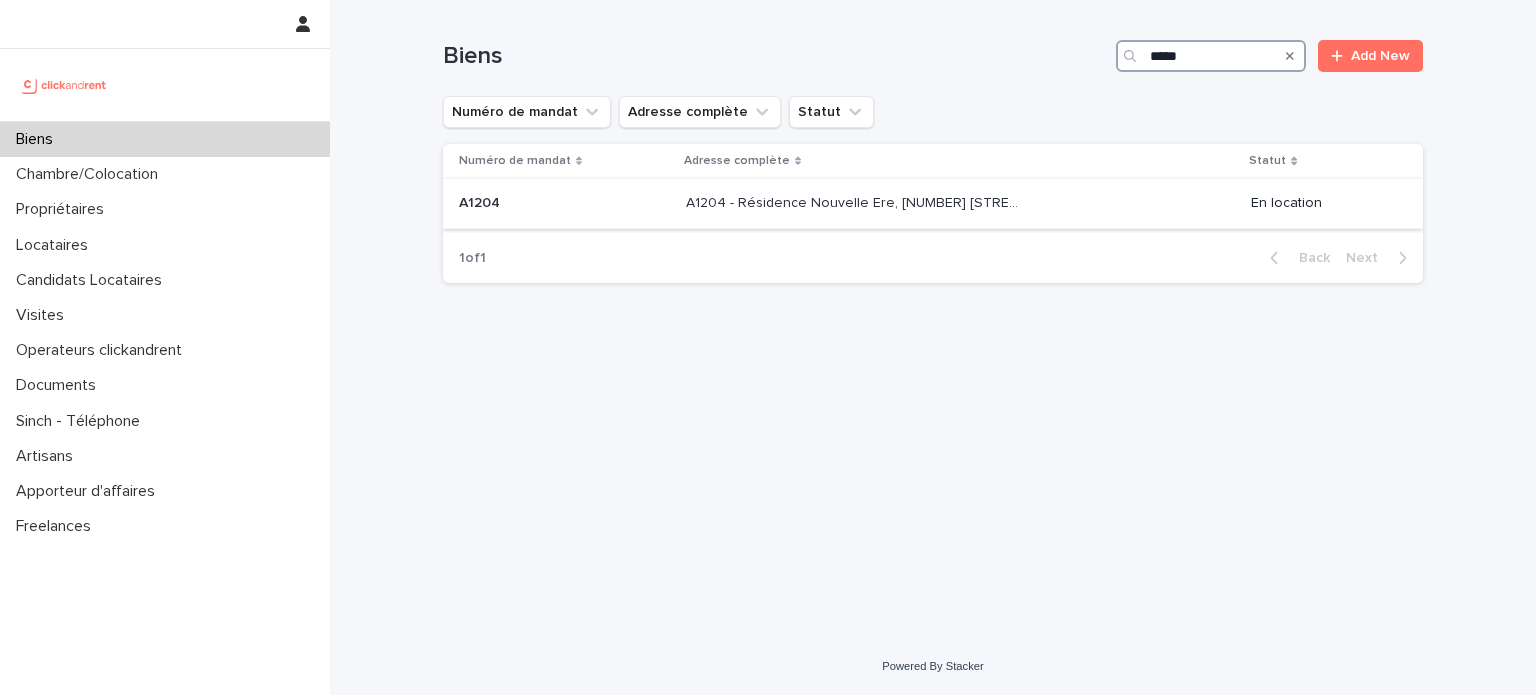 type on "*****" 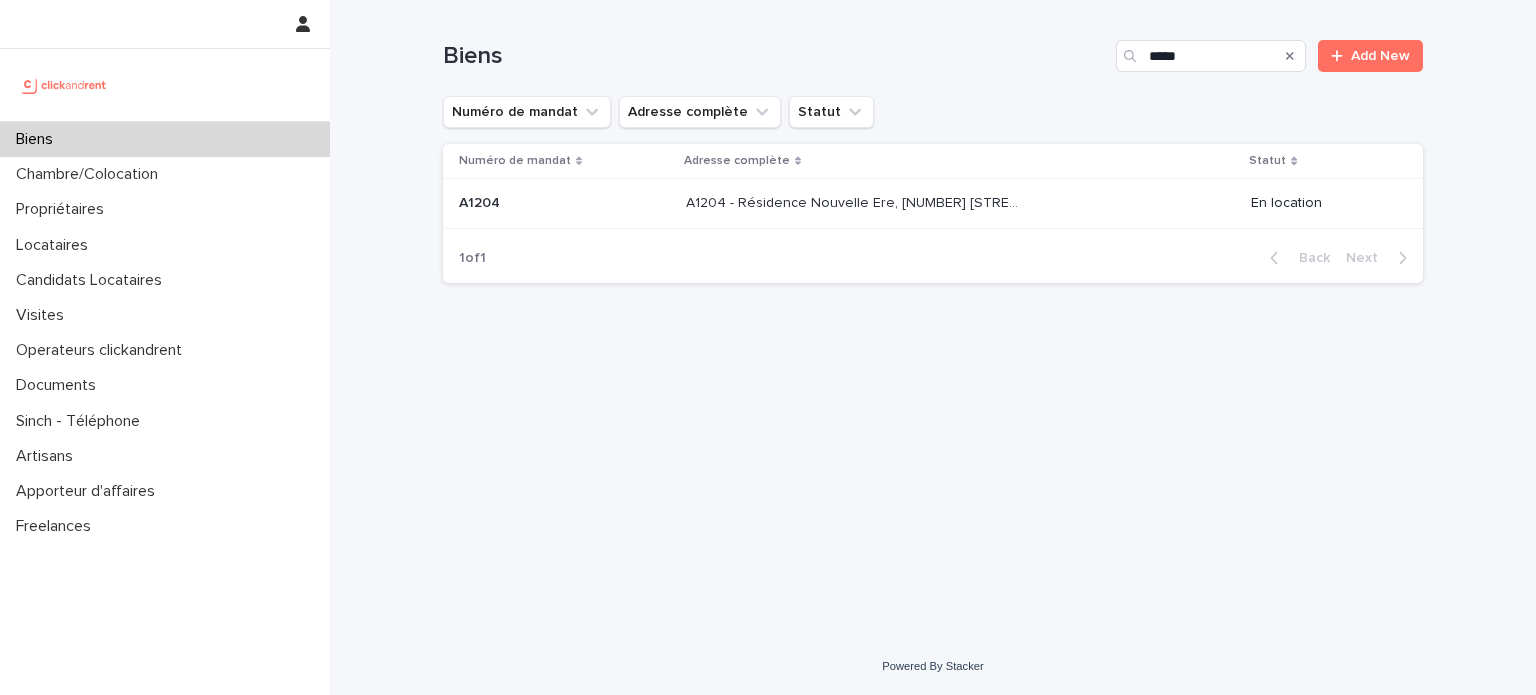 click on "A1204 - Résidence Nouvelle Ere, 16 rue Simone Henry,  Toulouse 31200 A1204 - Résidence Nouvelle Ere, 16 rue Simone Henry,  Toulouse 31200" at bounding box center [960, 203] 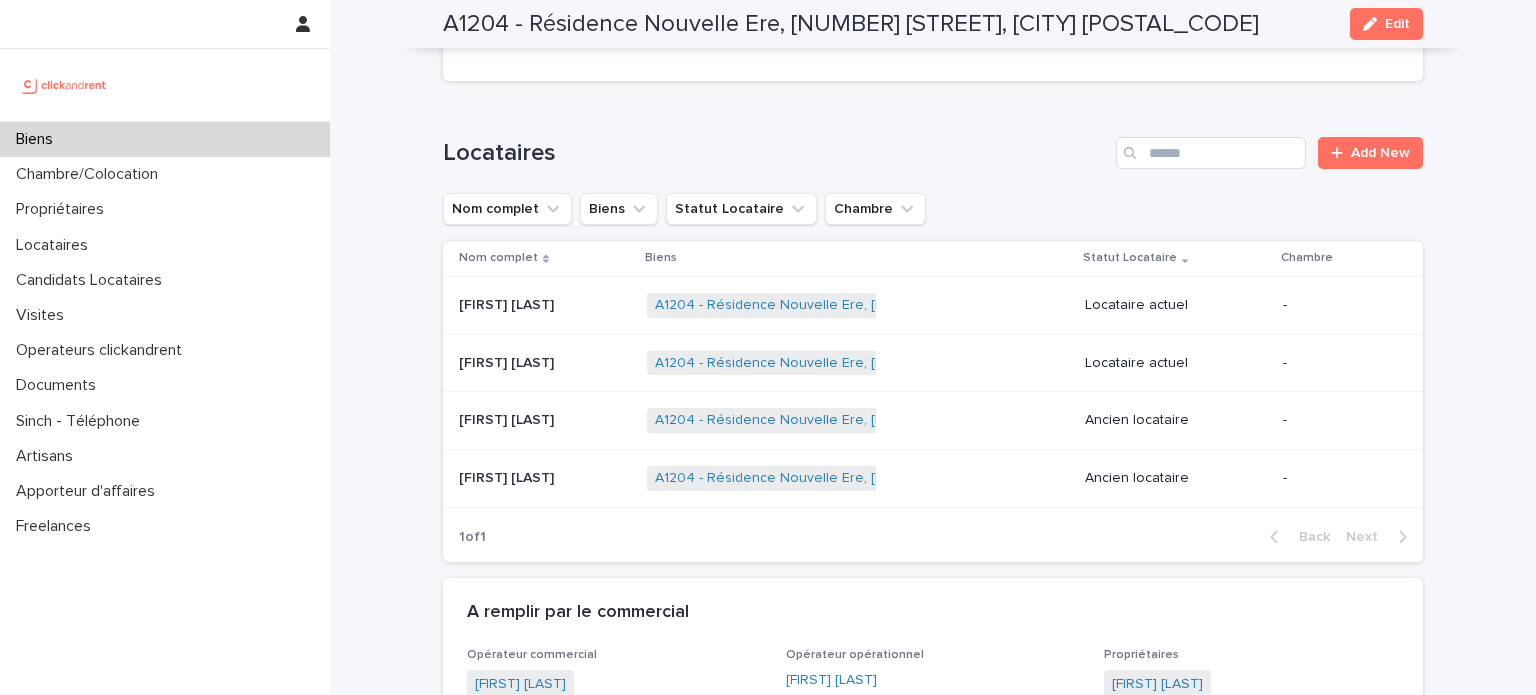 scroll, scrollTop: 960, scrollLeft: 0, axis: vertical 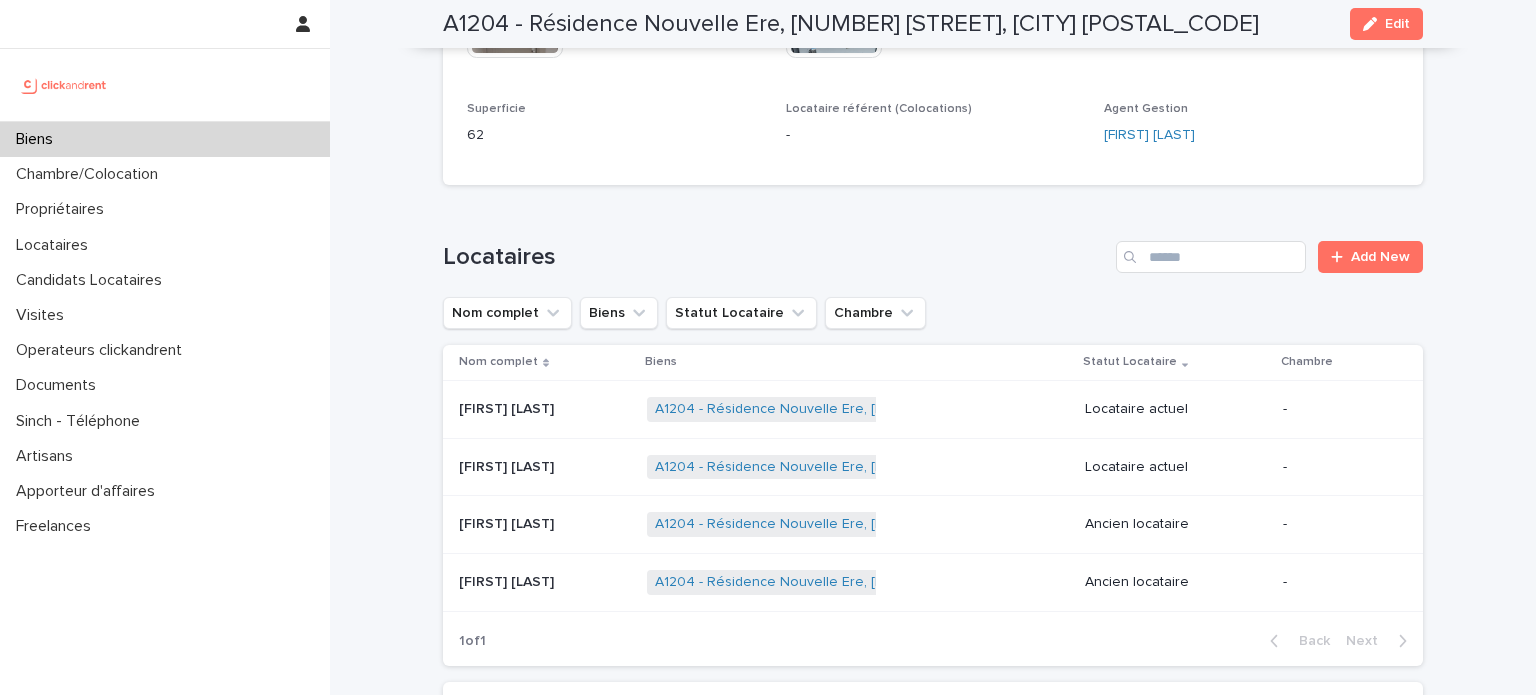 click on "Biens" at bounding box center [165, 139] 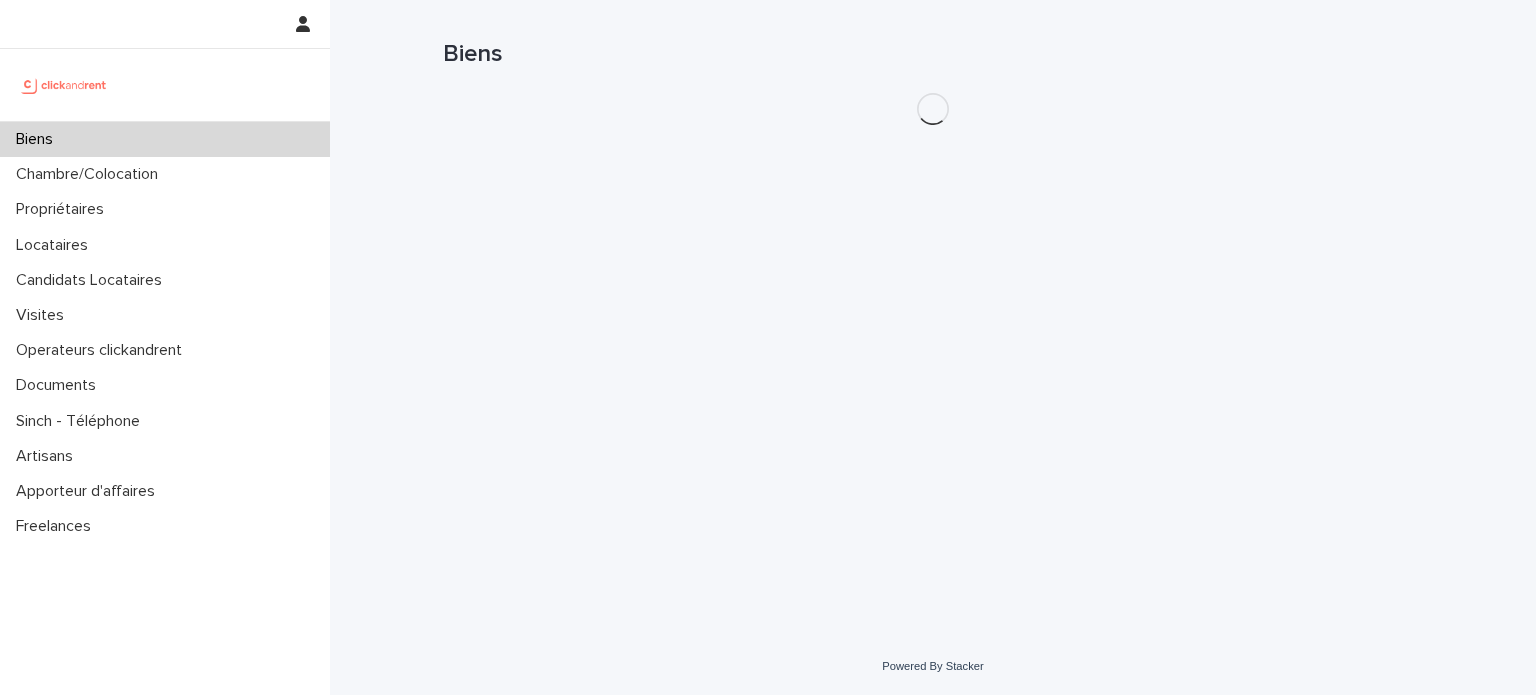 scroll, scrollTop: 0, scrollLeft: 0, axis: both 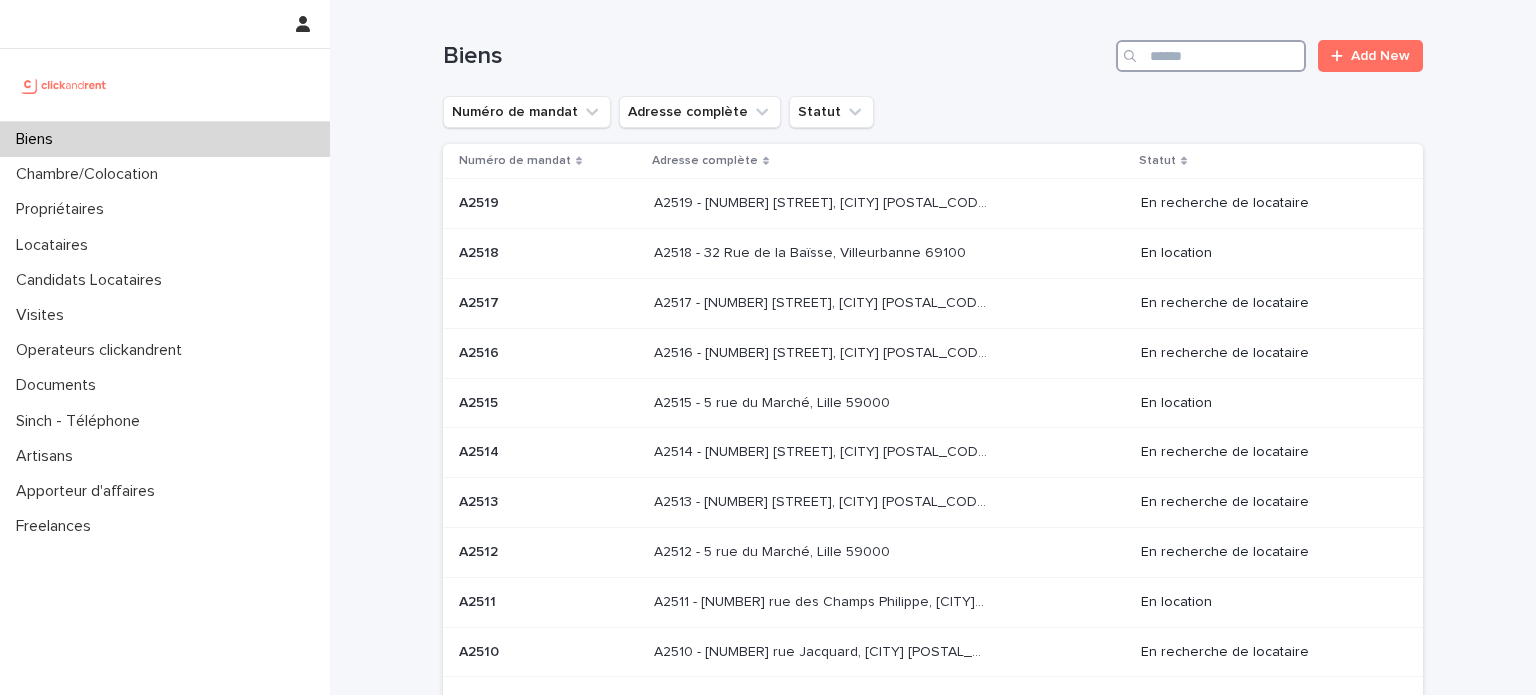 click at bounding box center [1211, 56] 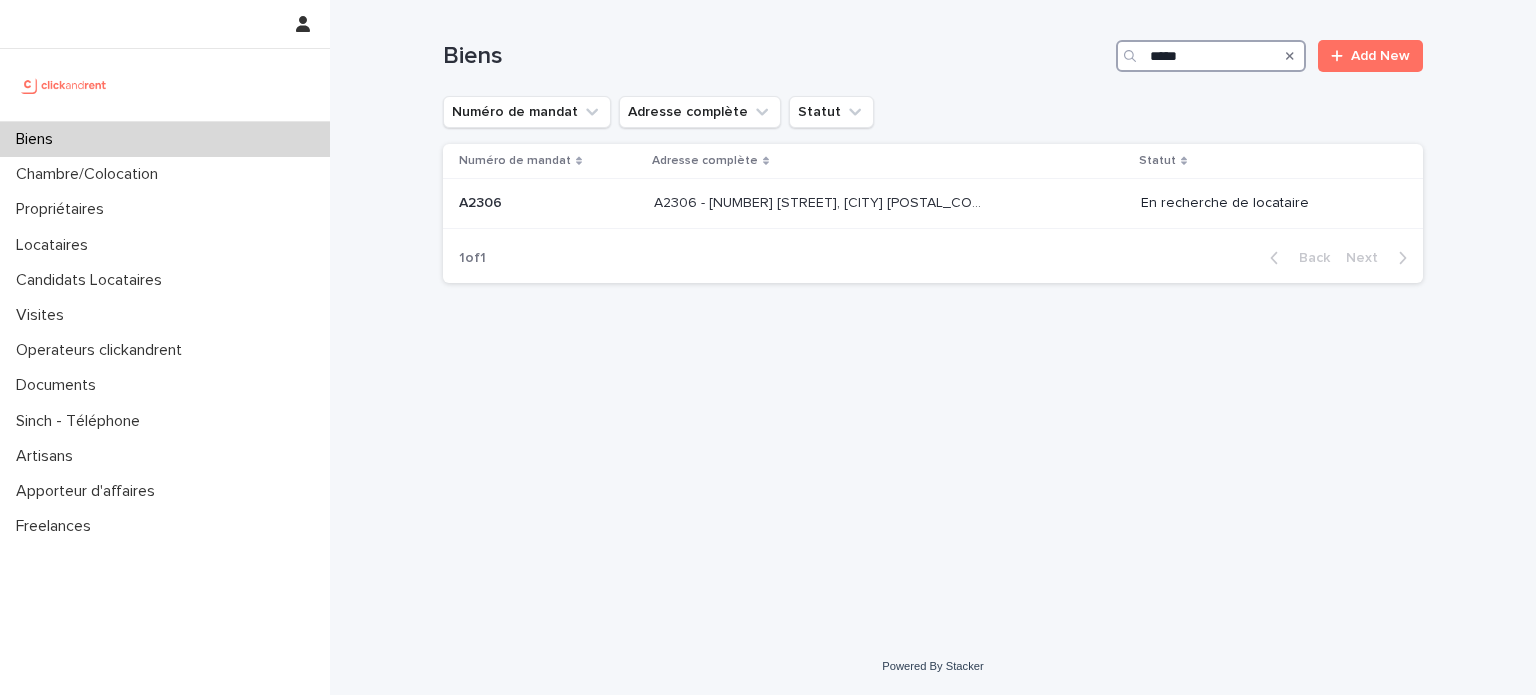 click on "*****" at bounding box center (1211, 56) 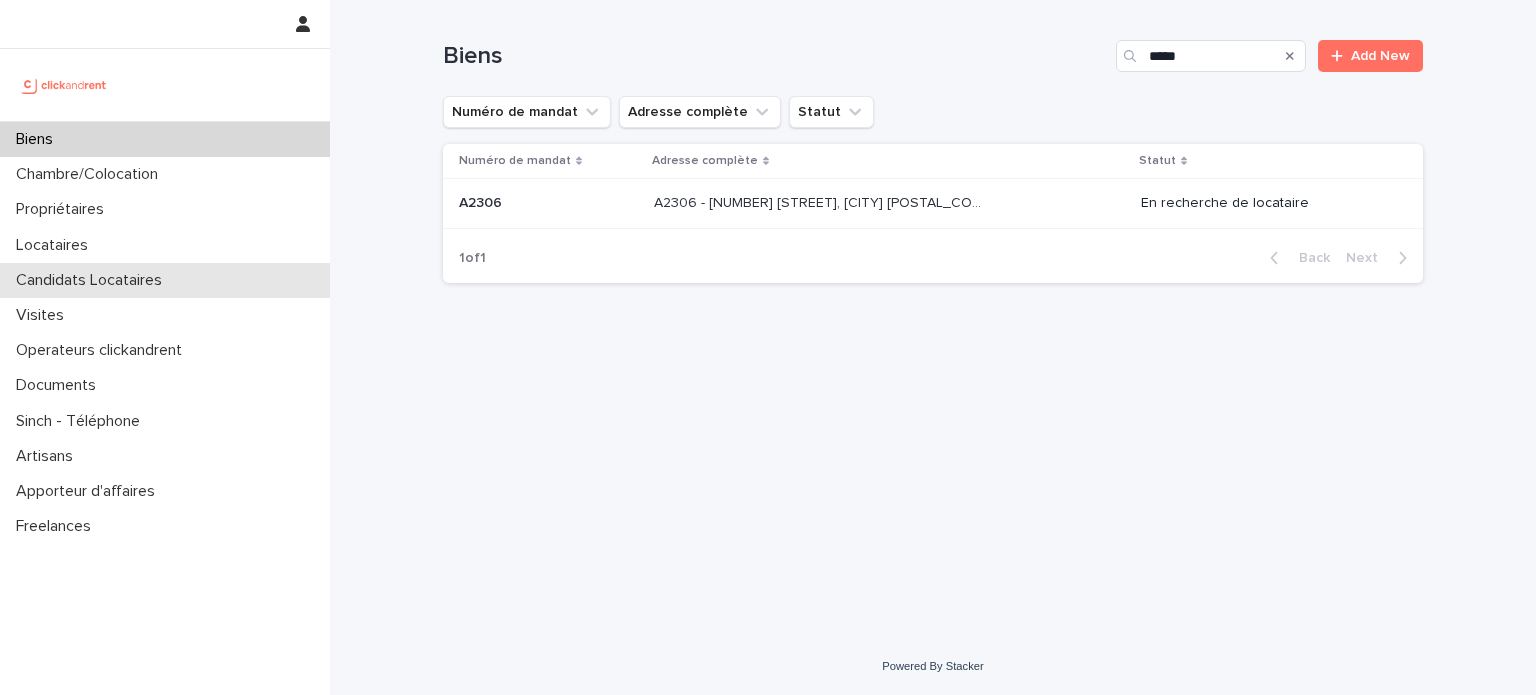click on "Candidats Locataires" at bounding box center [165, 280] 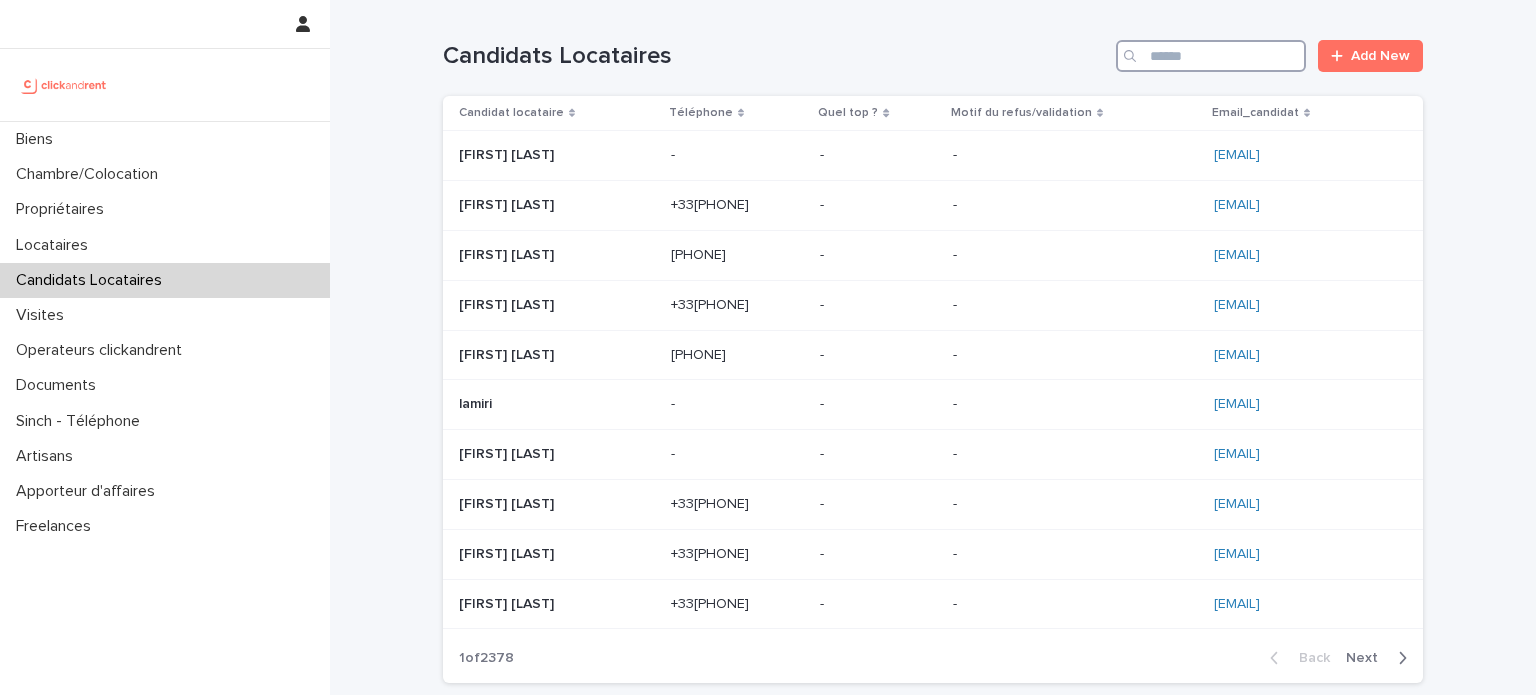 click at bounding box center [1211, 56] 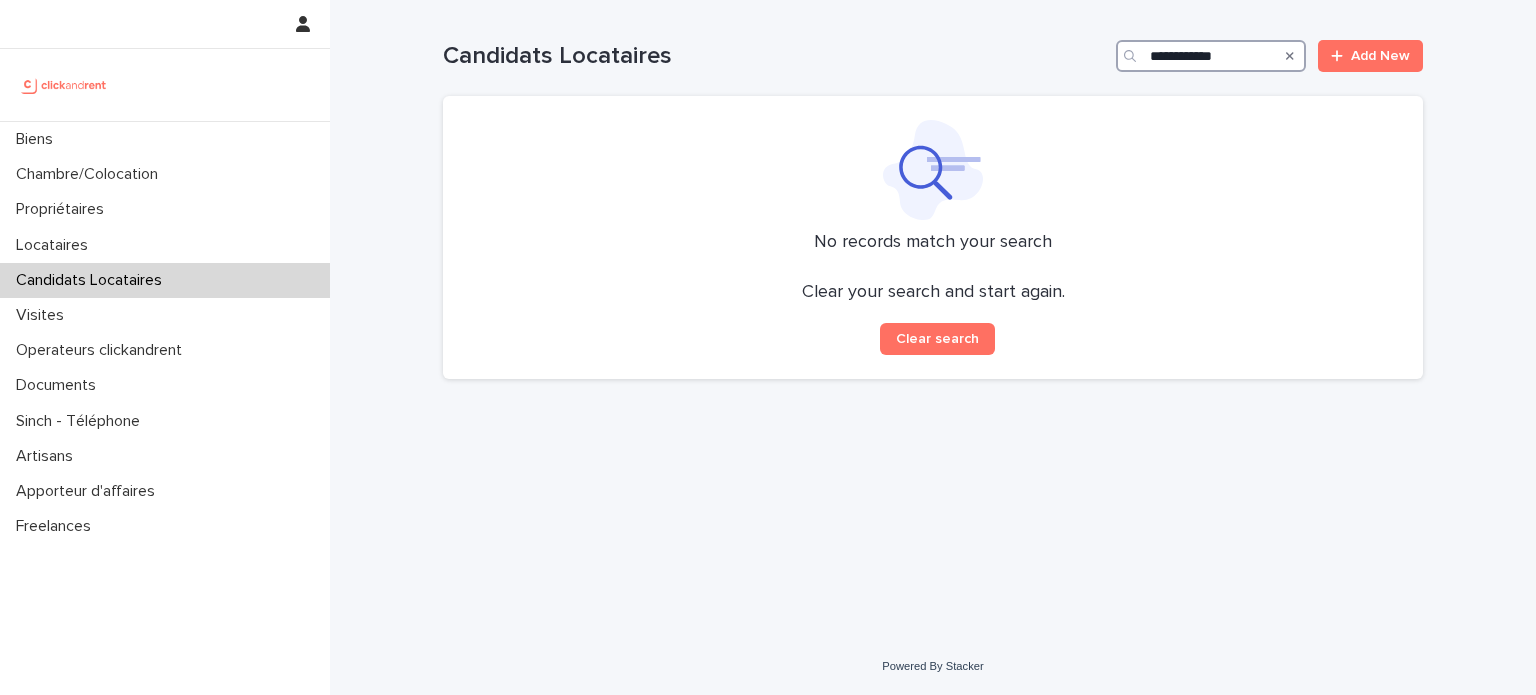 click on "**********" at bounding box center (1211, 56) 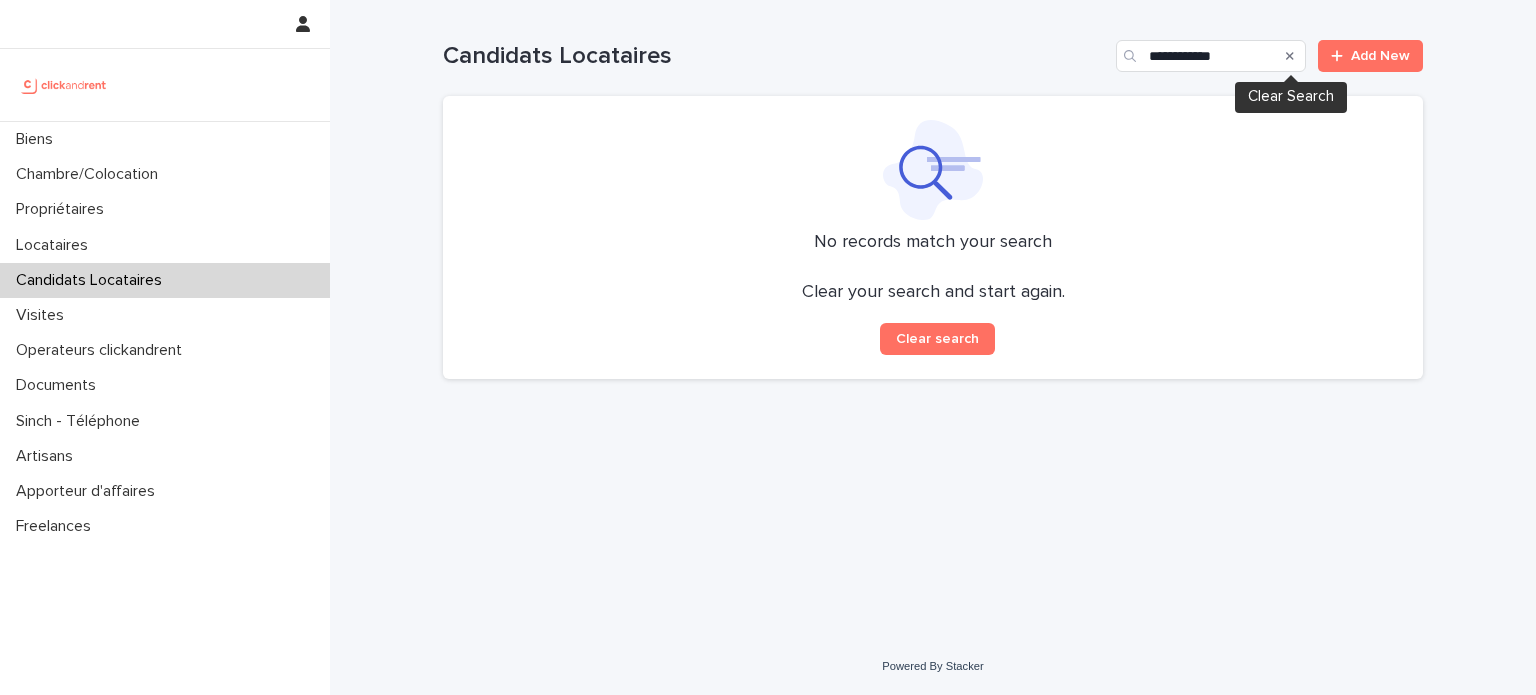 click 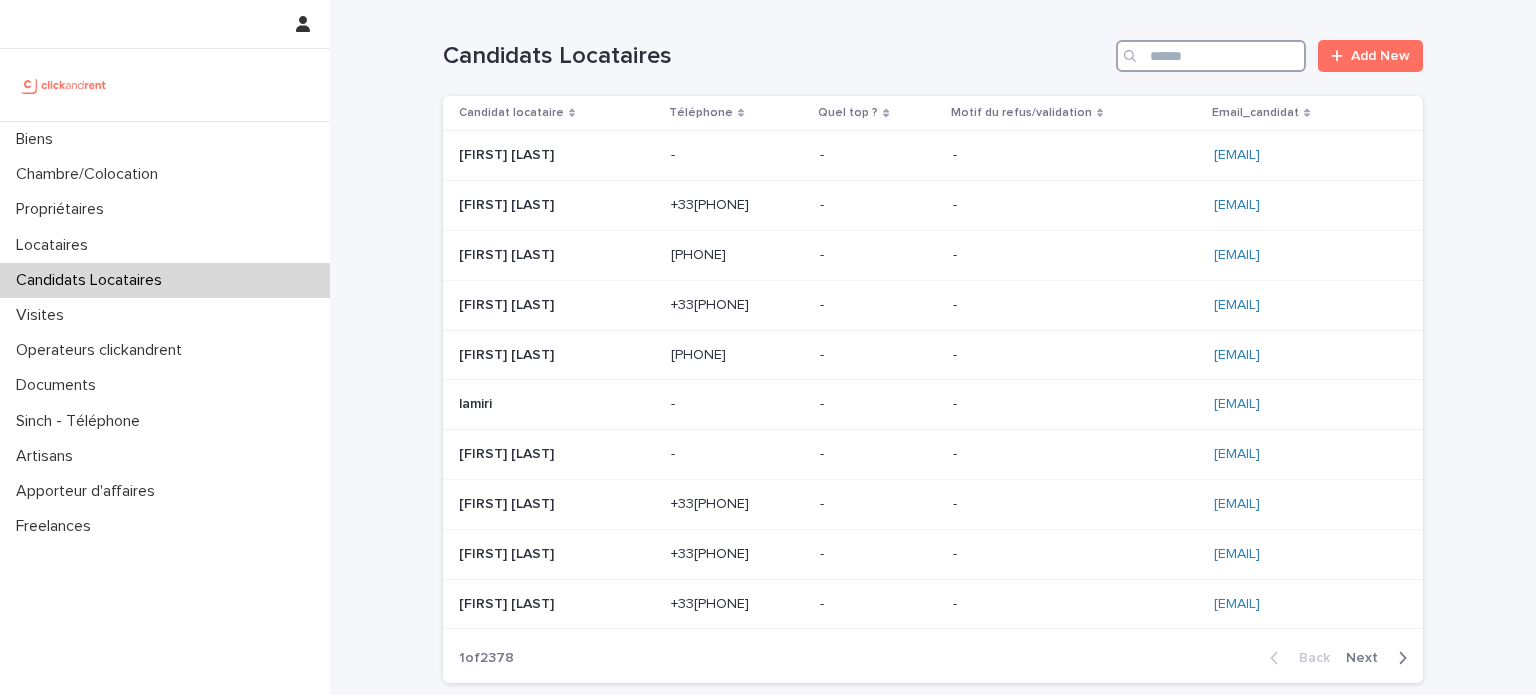 click at bounding box center (1211, 56) 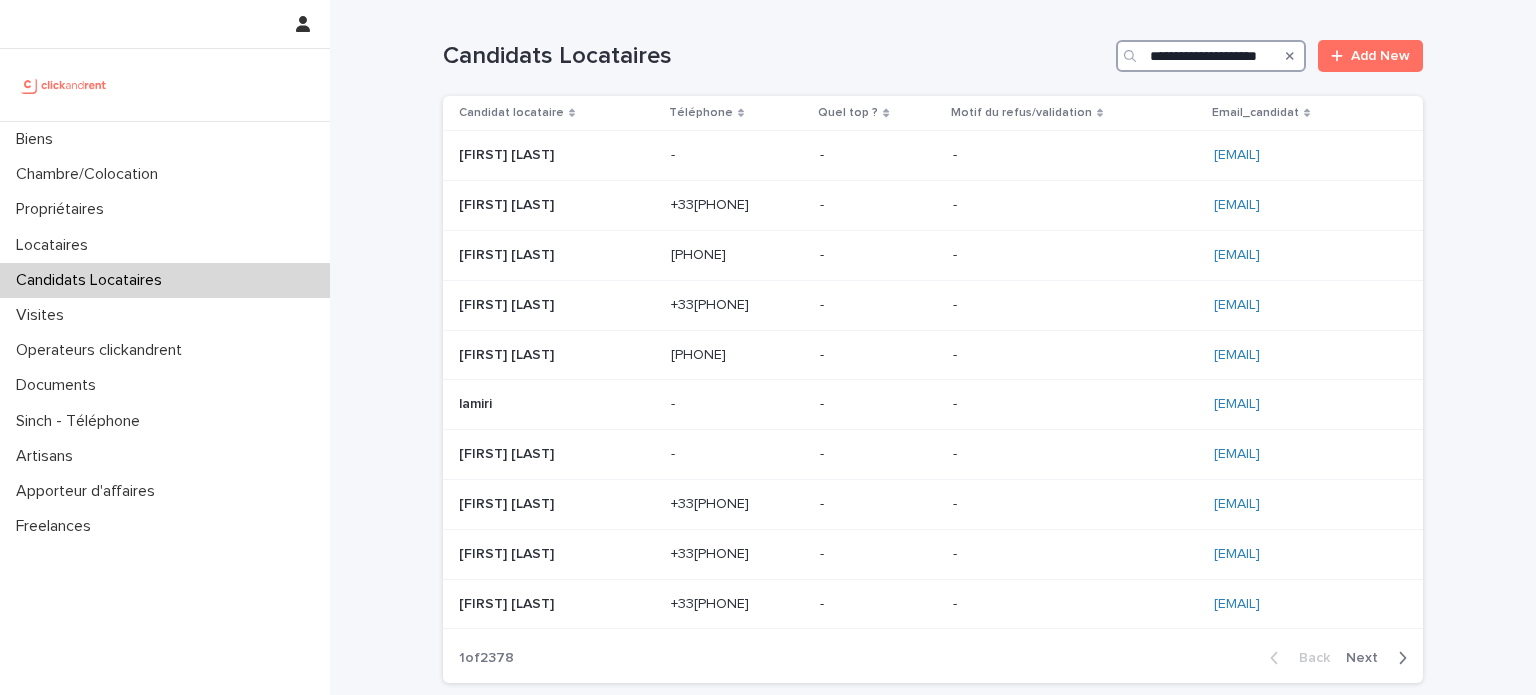 scroll, scrollTop: 0, scrollLeft: 22, axis: horizontal 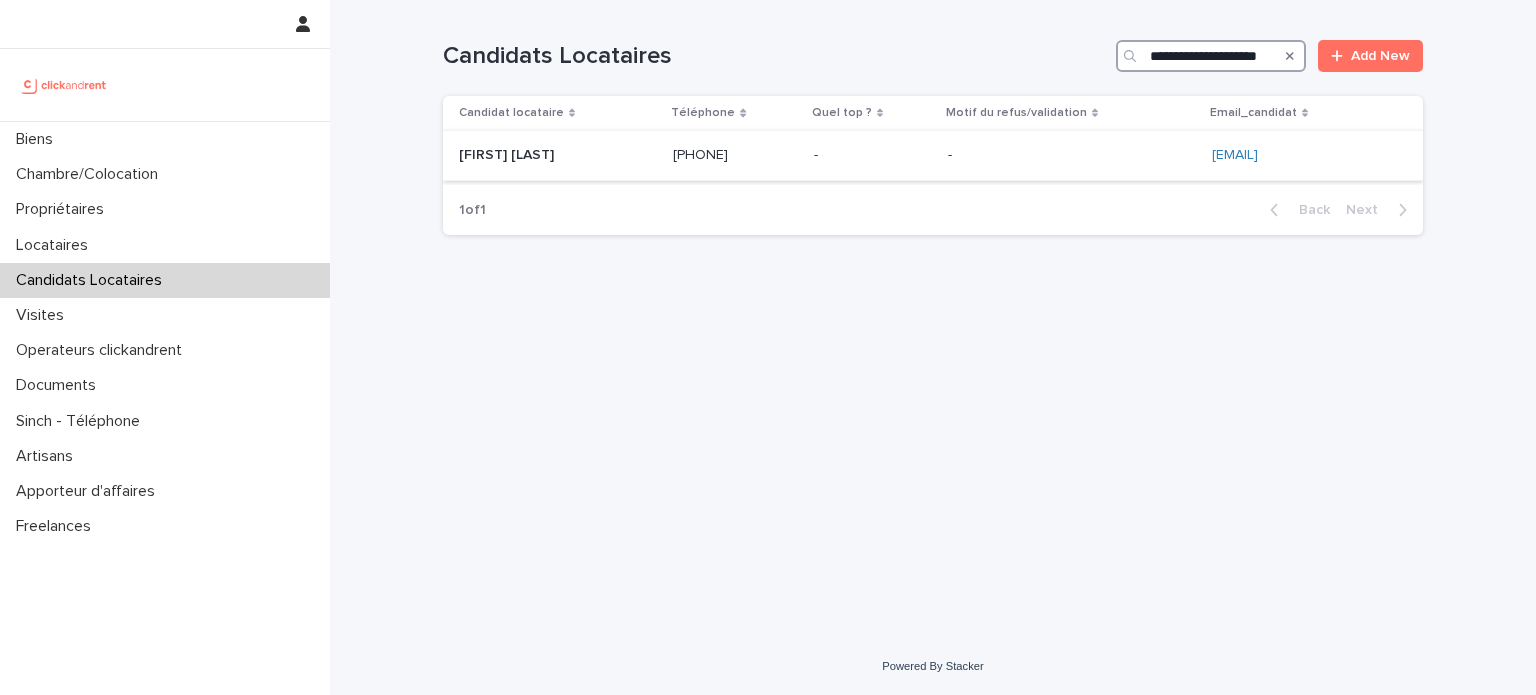 type on "**********" 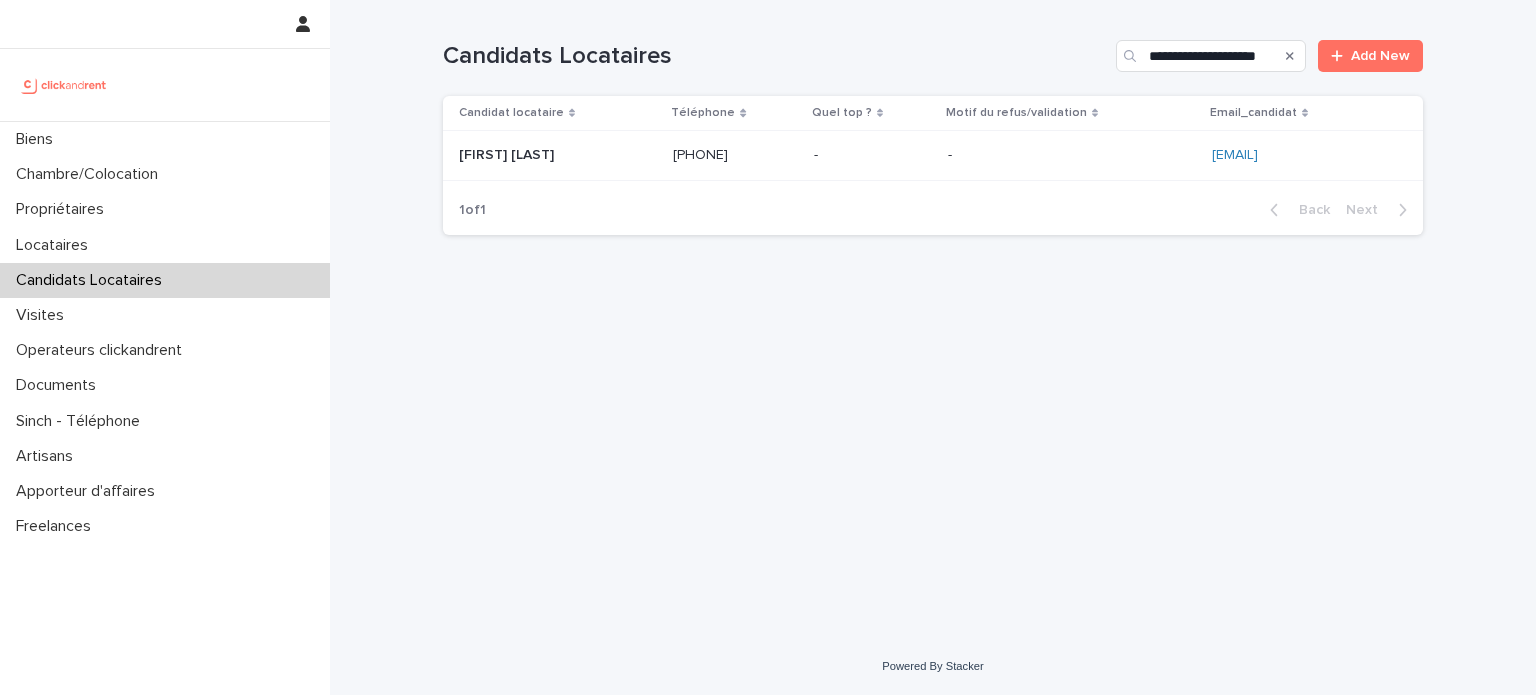 scroll, scrollTop: 0, scrollLeft: 0, axis: both 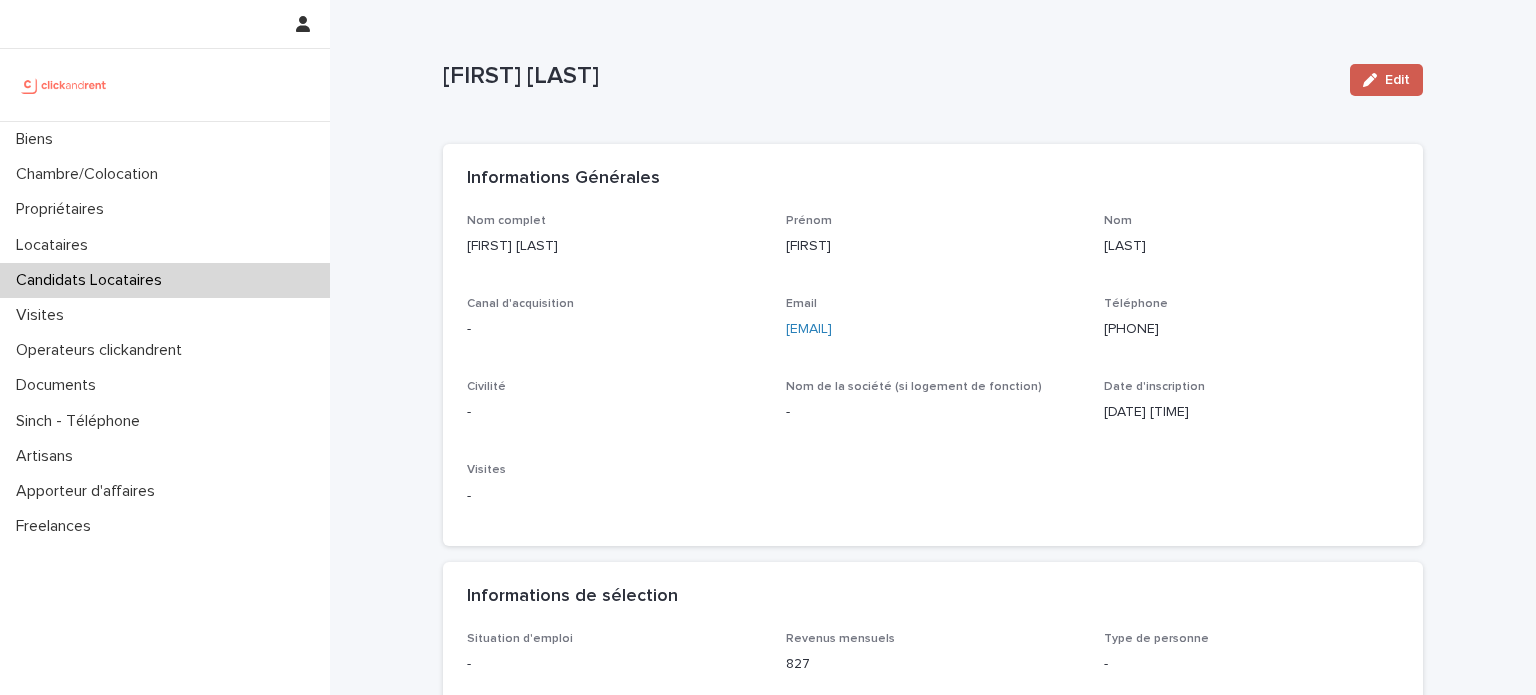 click on "Edit" at bounding box center [1397, 80] 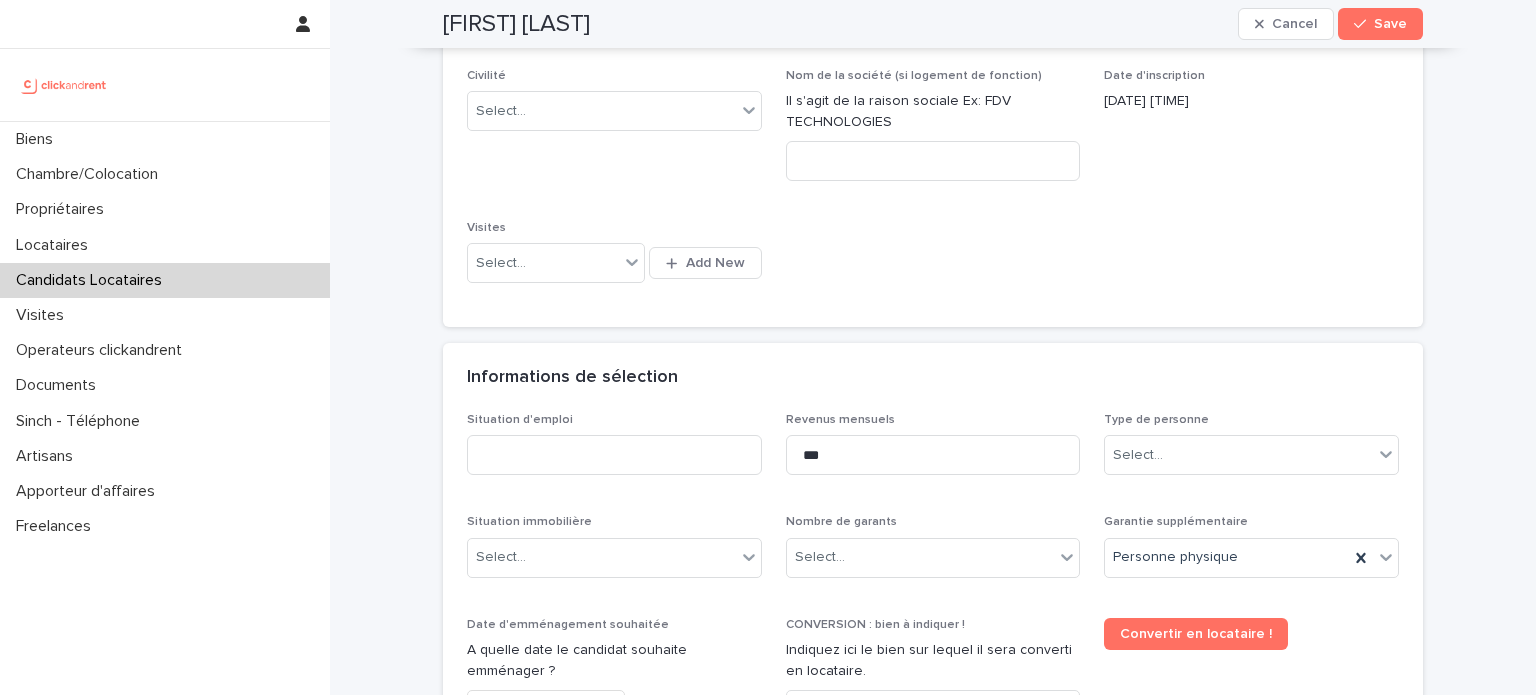 scroll, scrollTop: 426, scrollLeft: 0, axis: vertical 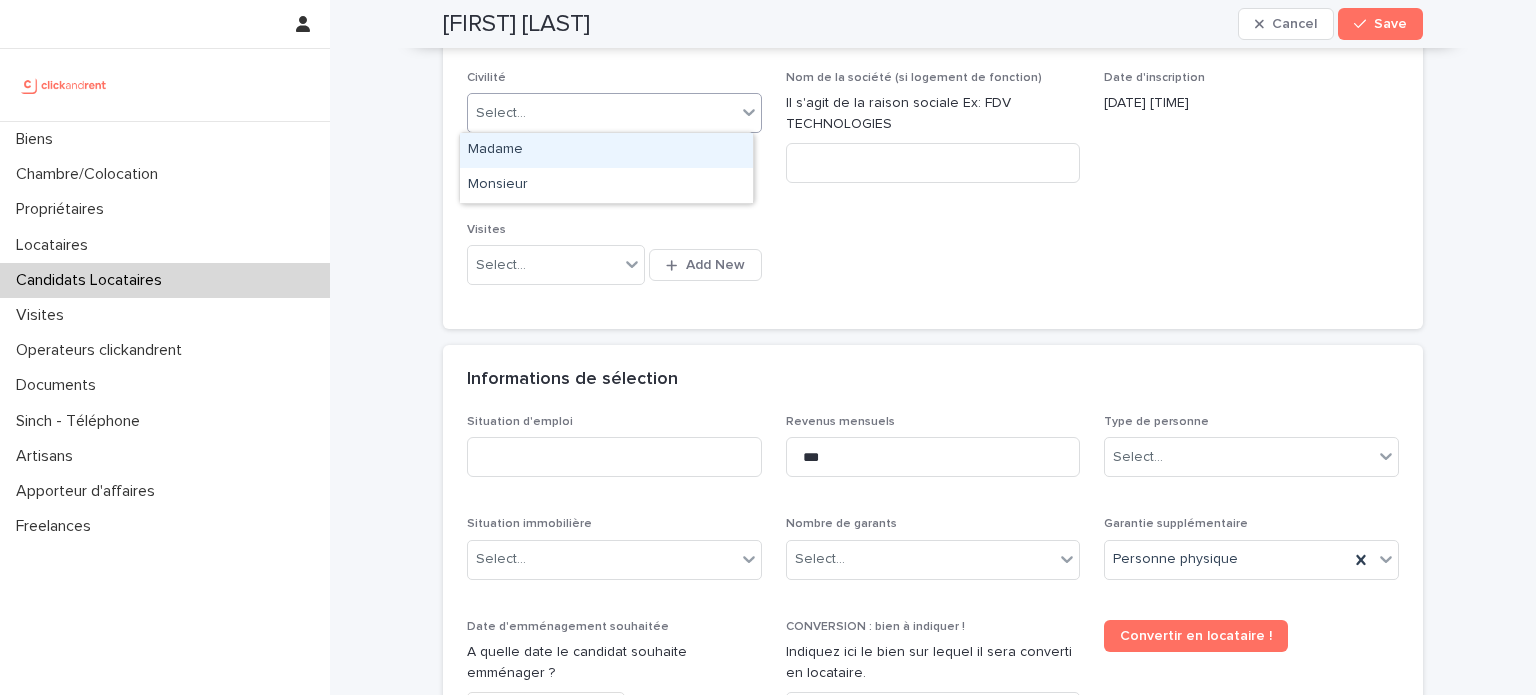 drag, startPoint x: 529, startPoint y: 105, endPoint x: 534, endPoint y: 144, distance: 39.319206 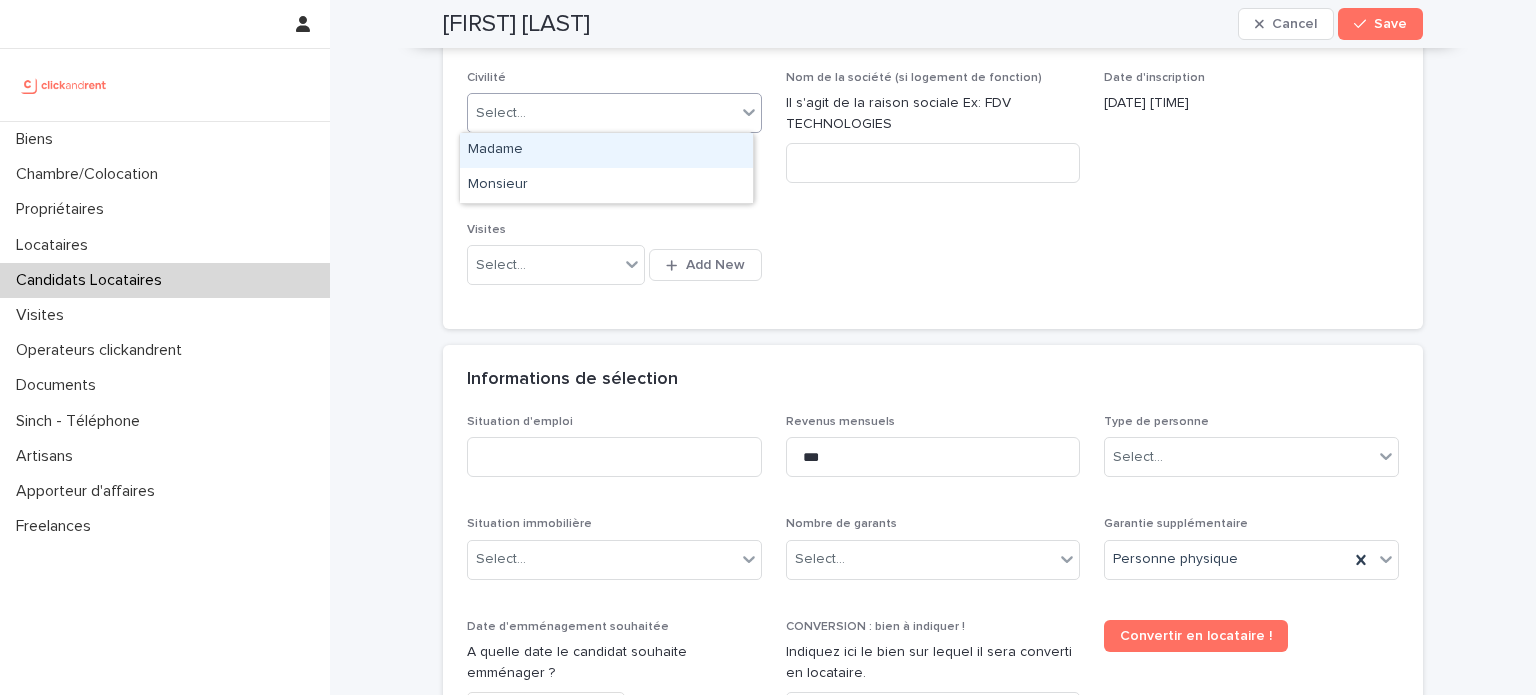 click on "**********" at bounding box center [768, 347] 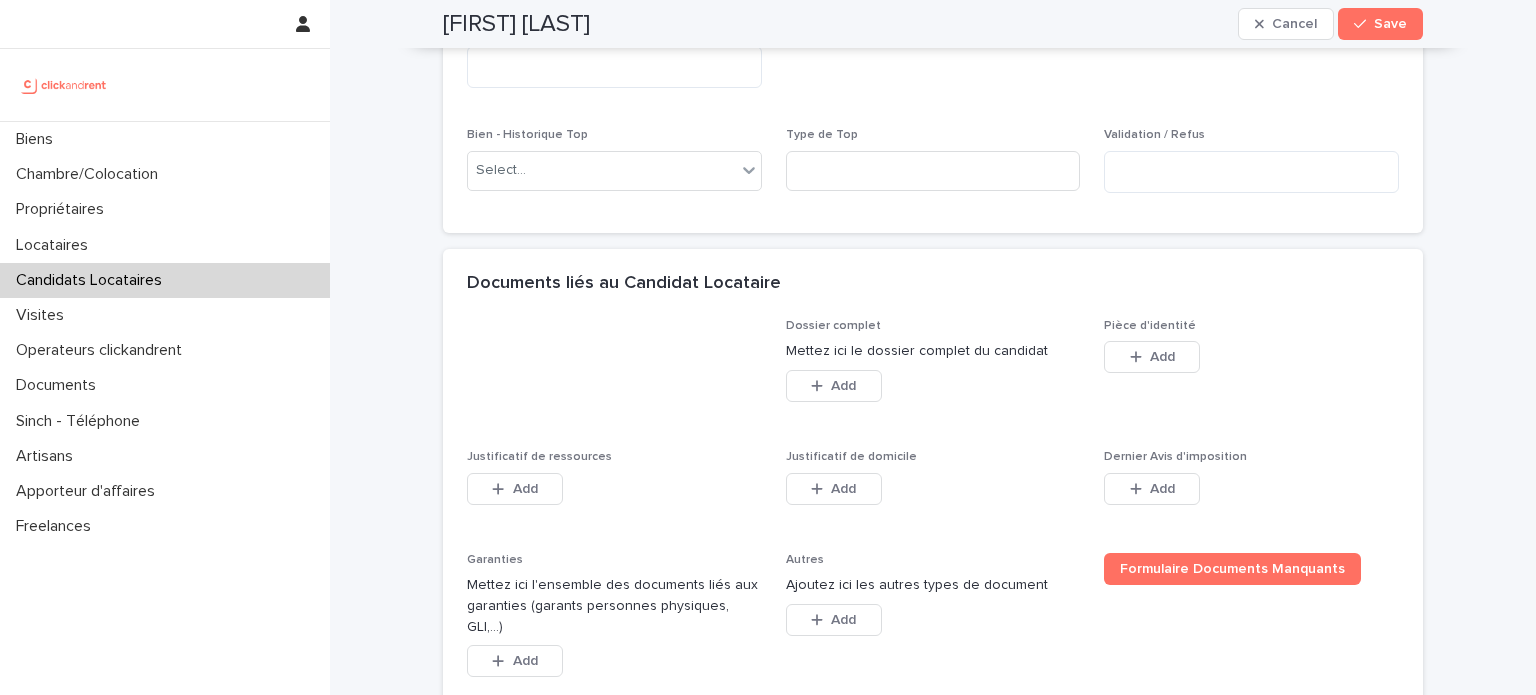 scroll, scrollTop: 1467, scrollLeft: 0, axis: vertical 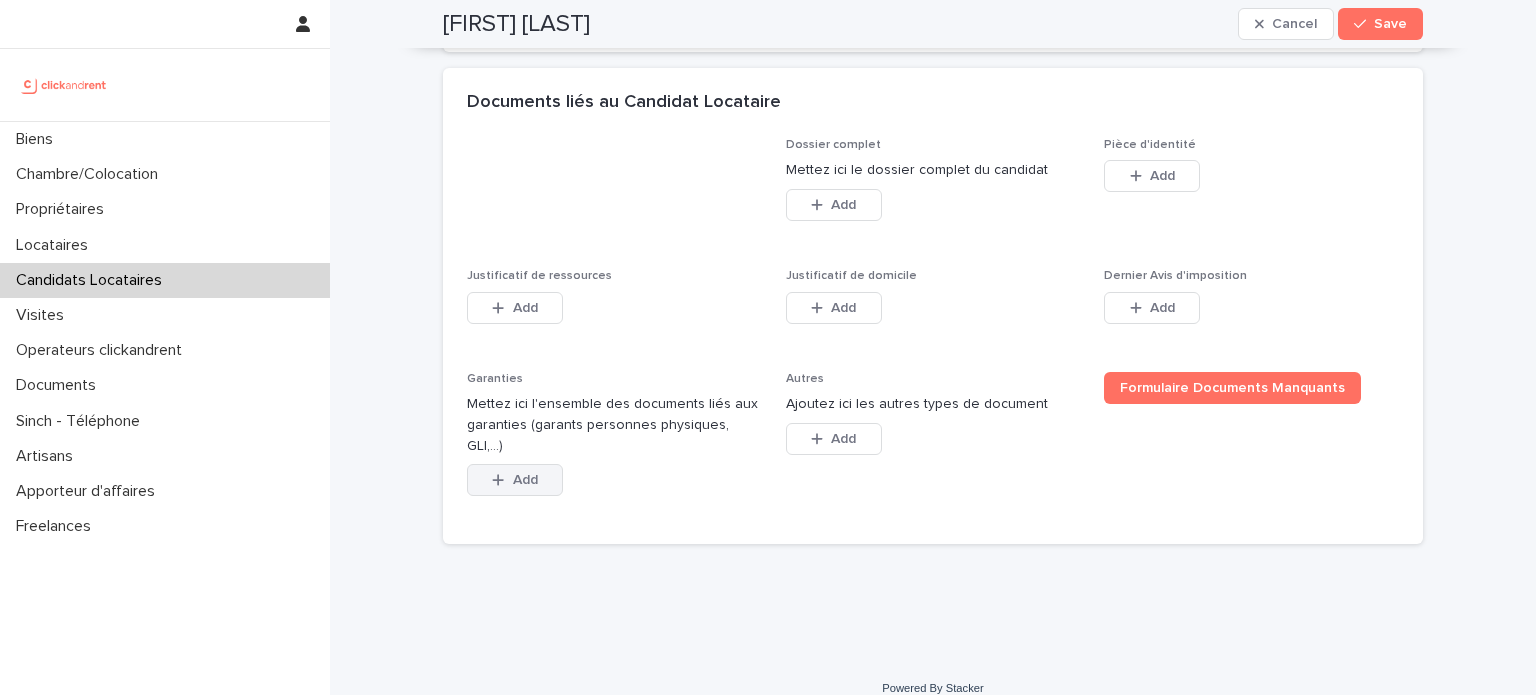 click on "Add" at bounding box center (515, 480) 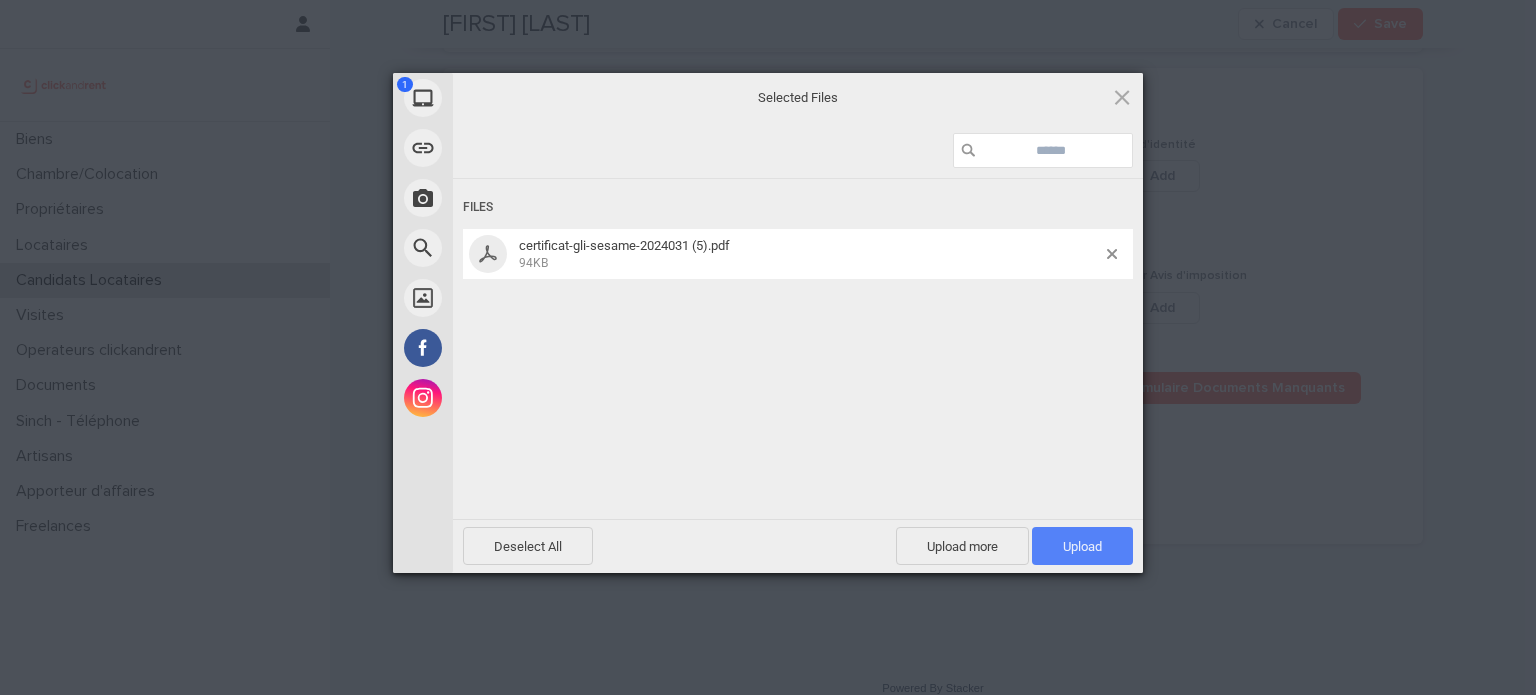 click on "Upload
1" at bounding box center (1082, 546) 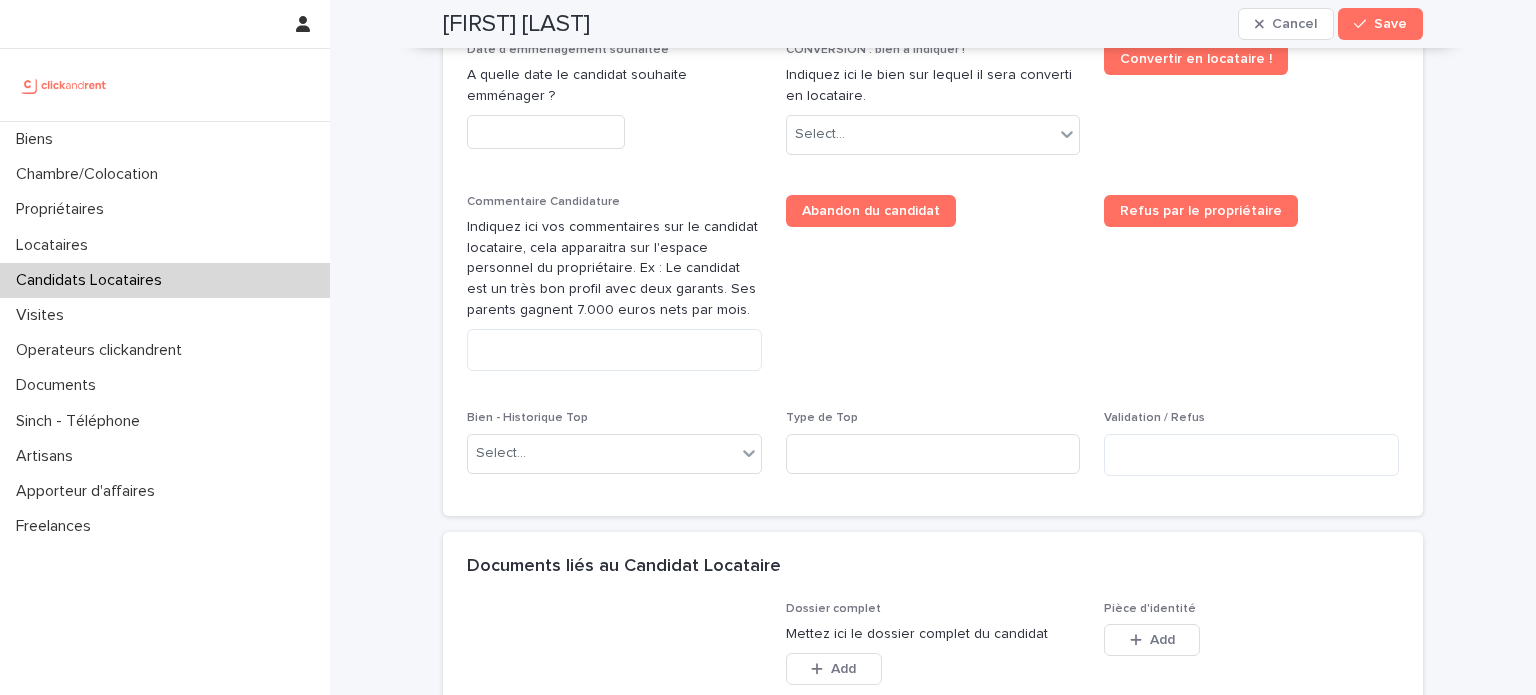 scroll, scrollTop: 1002, scrollLeft: 0, axis: vertical 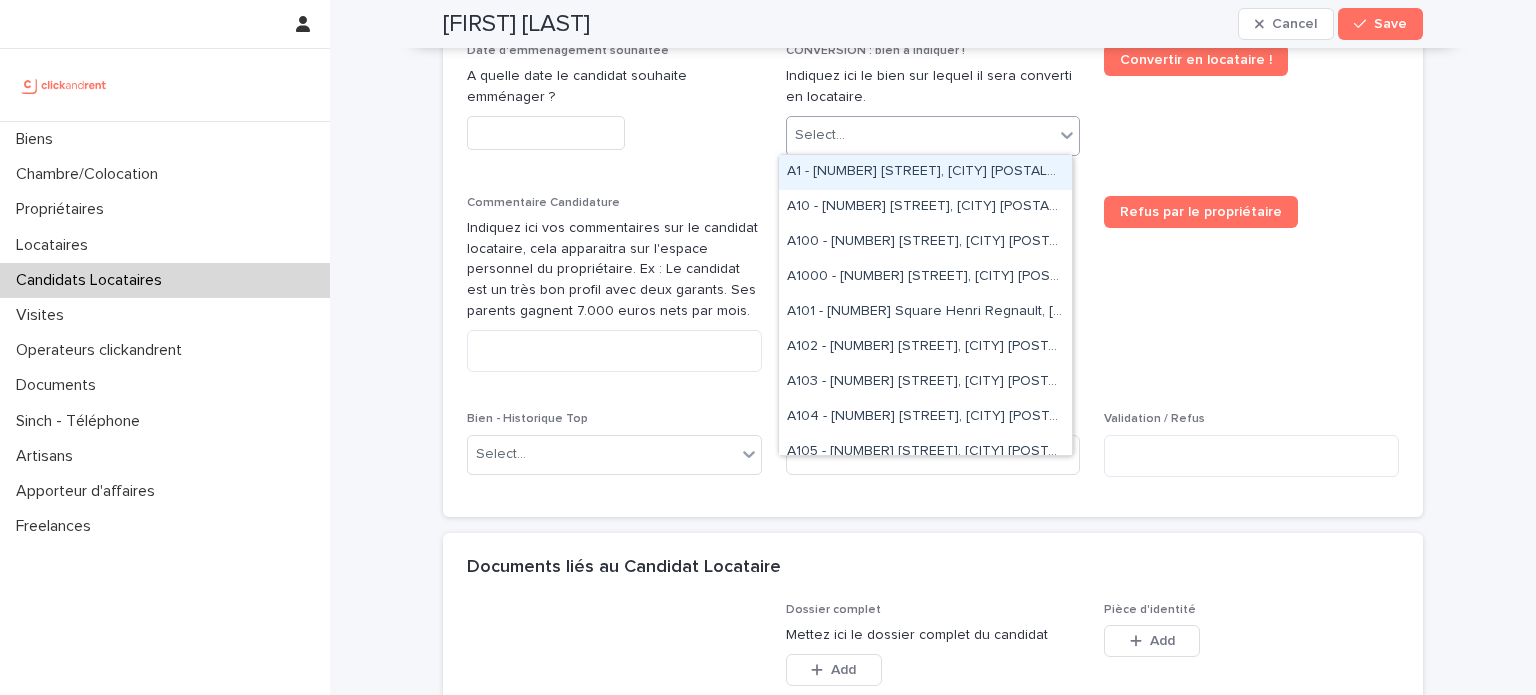 click on "Select..." at bounding box center (921, 135) 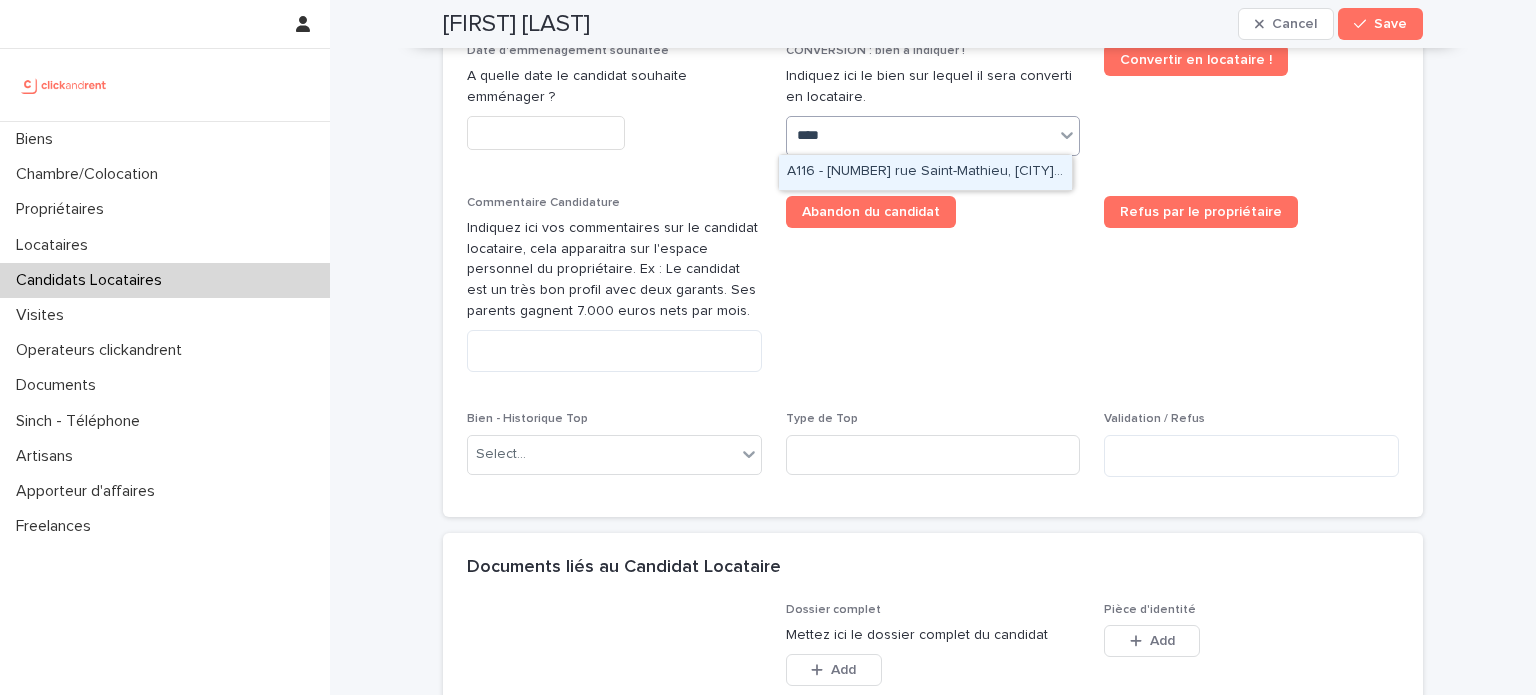 type on "*****" 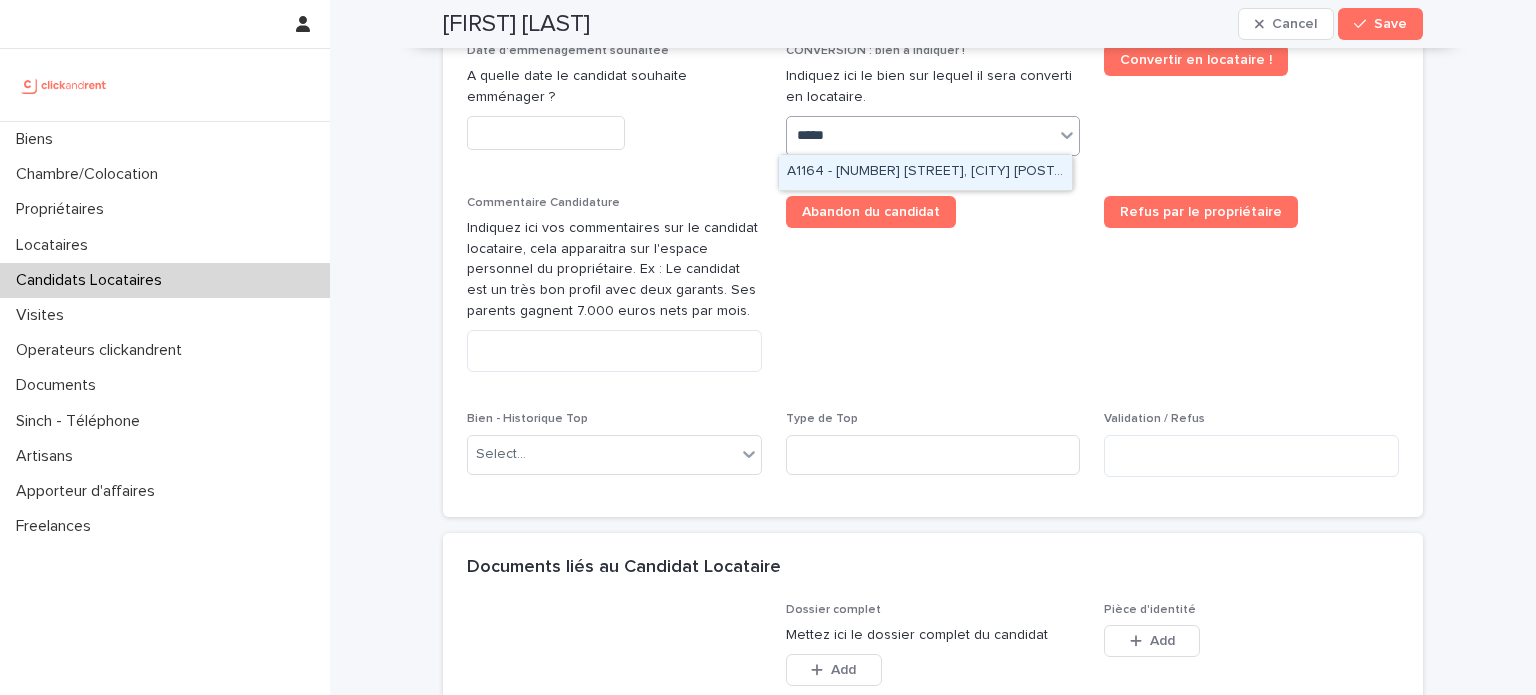 click on "A1164 - [NUMBER] [STREET], [CITY] [POSTAL_CODE]" at bounding box center [925, 172] 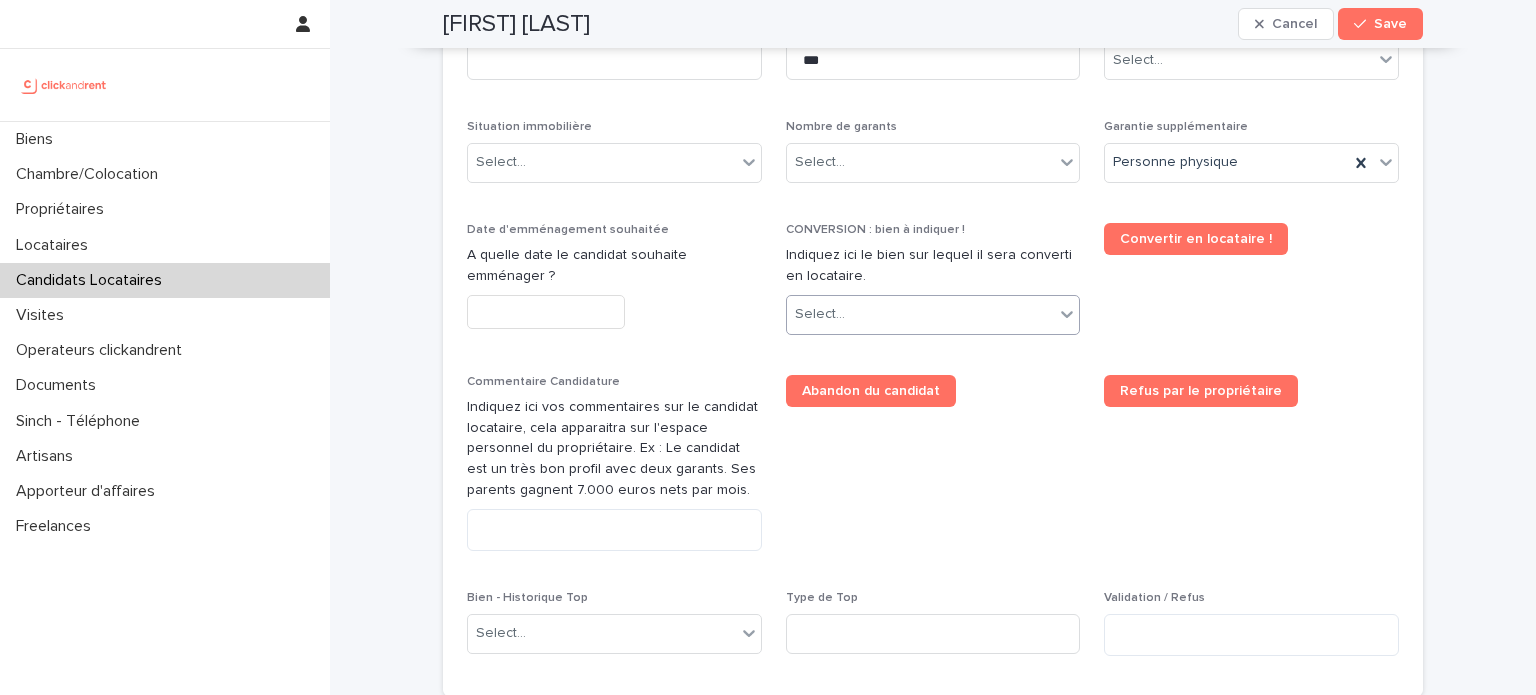 scroll, scrollTop: 841, scrollLeft: 0, axis: vertical 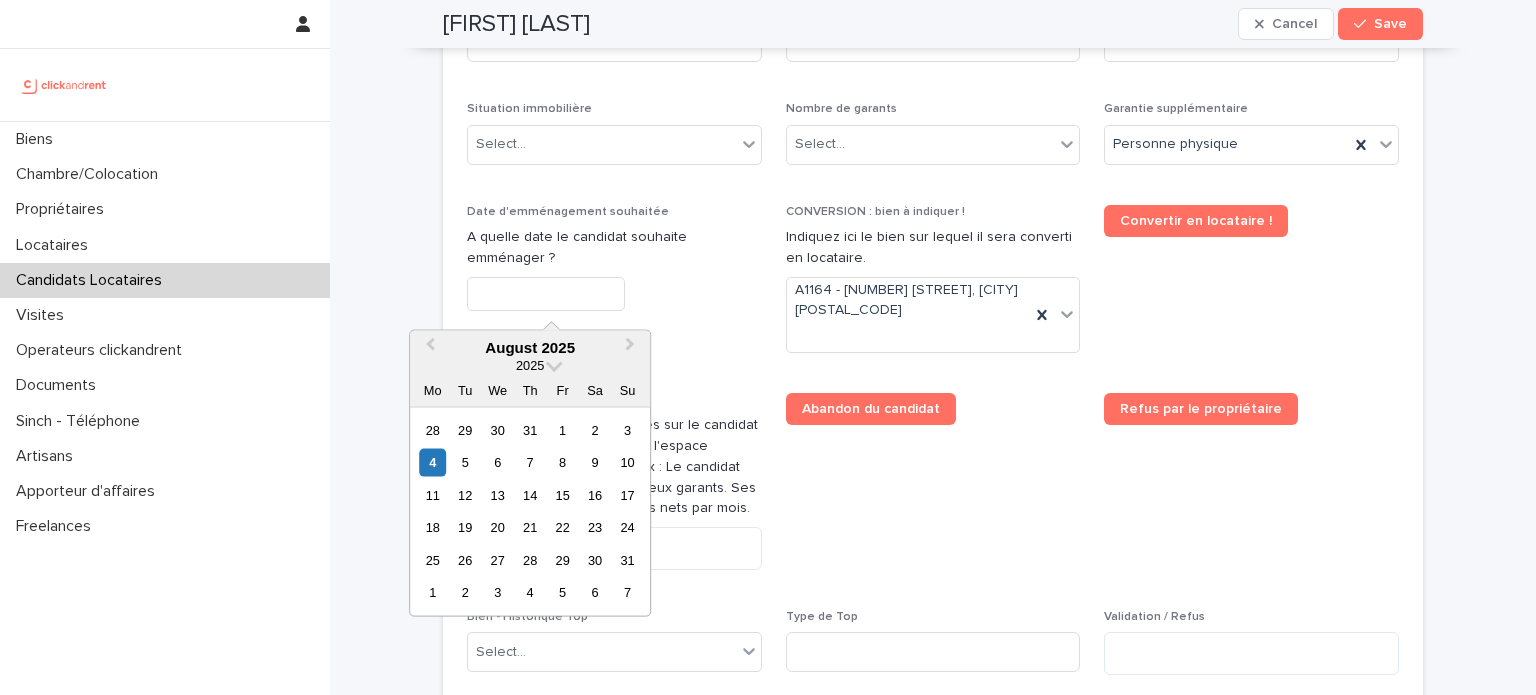 click at bounding box center [546, 294] 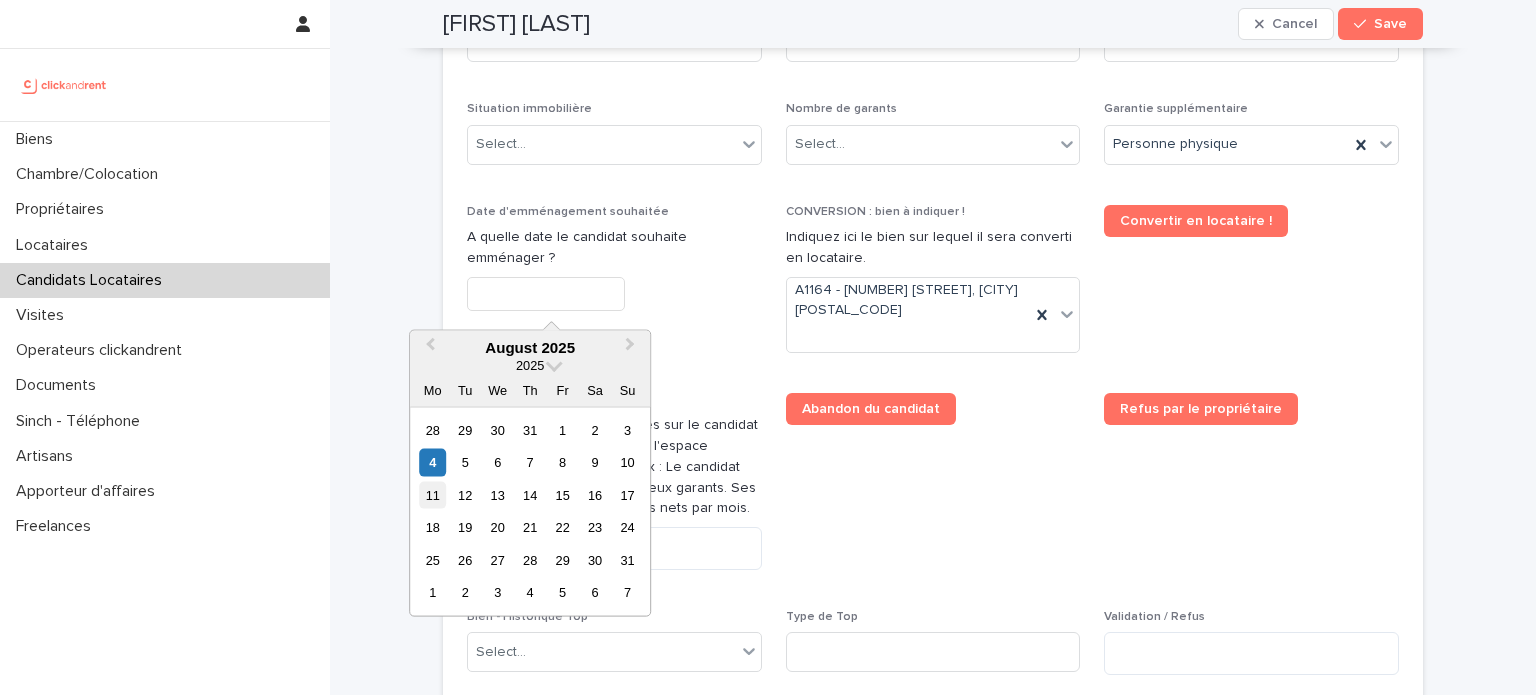 click on "11" at bounding box center (432, 495) 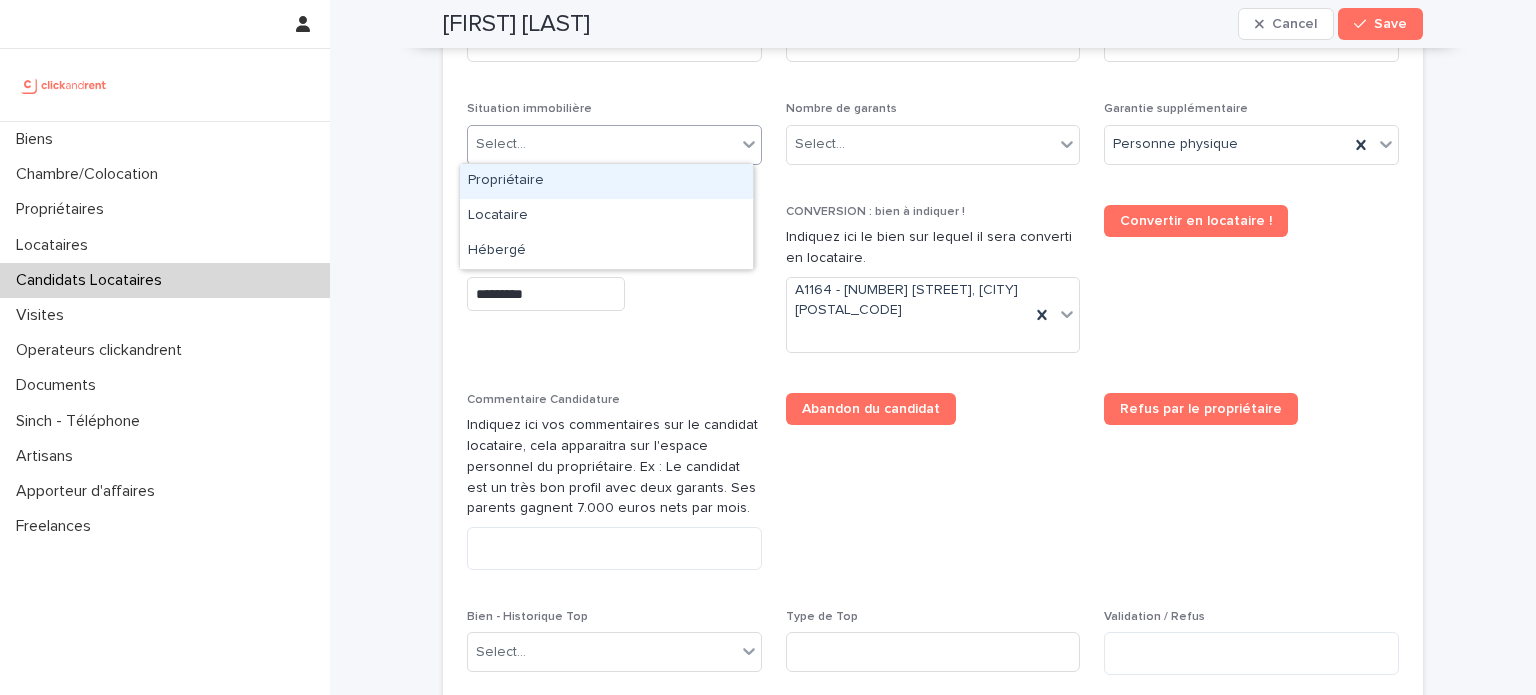 click on "Select..." at bounding box center (614, 145) 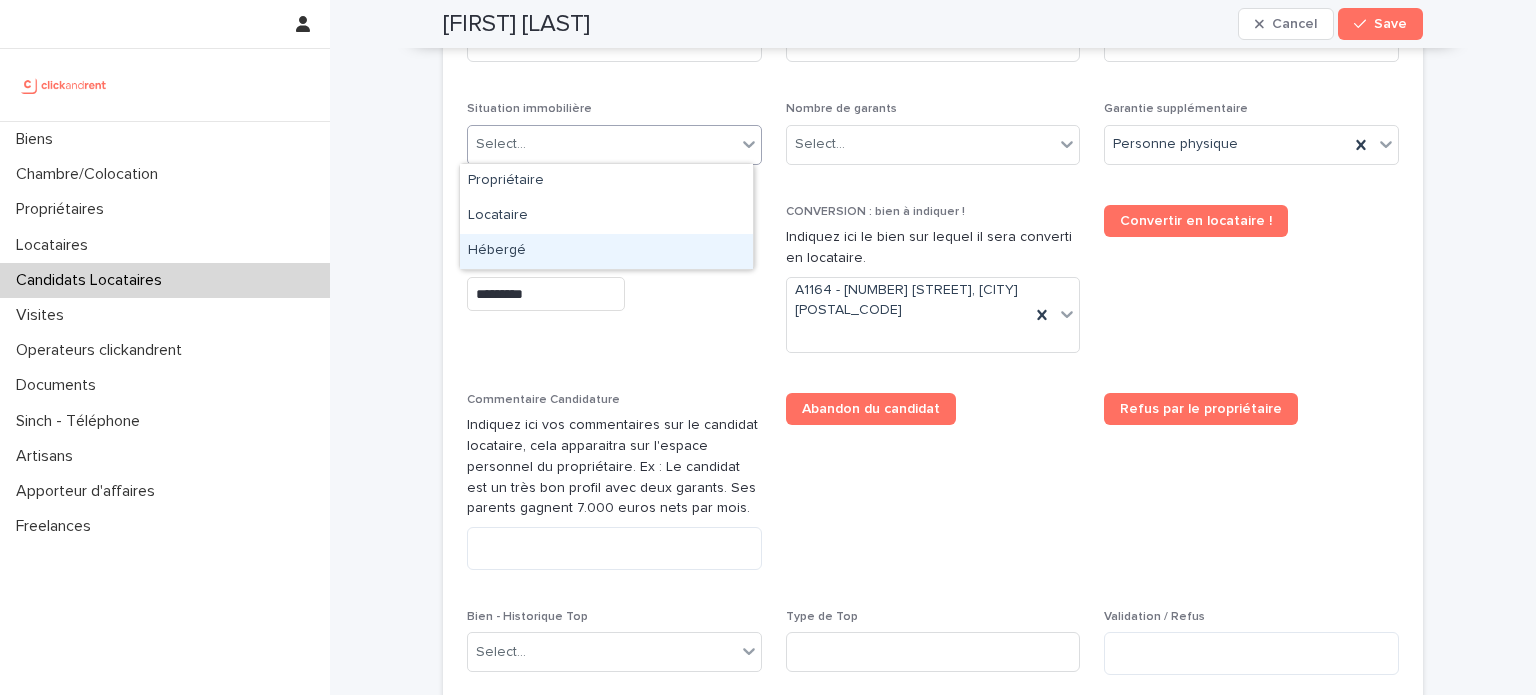 click on "Hébergé" at bounding box center (606, 251) 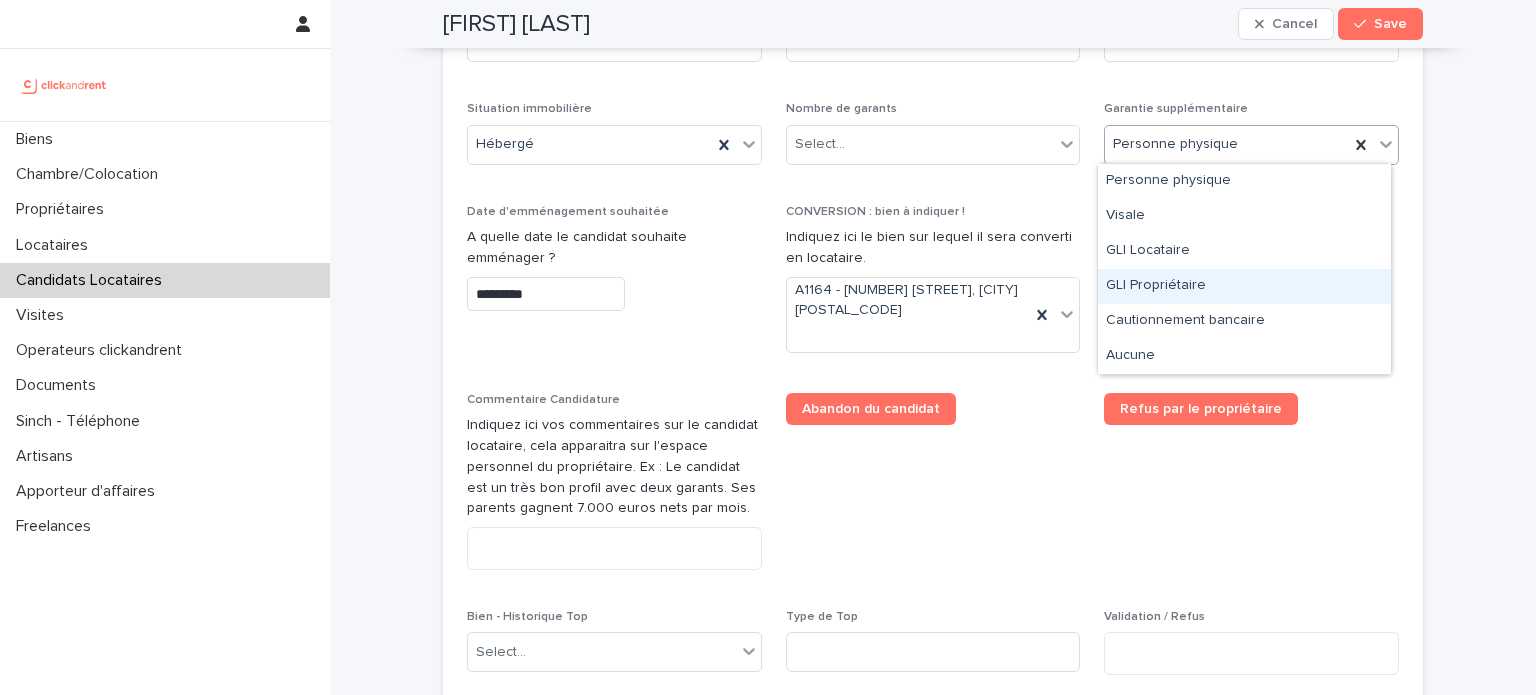 click on "GLI Propriétaire" at bounding box center [1244, 286] 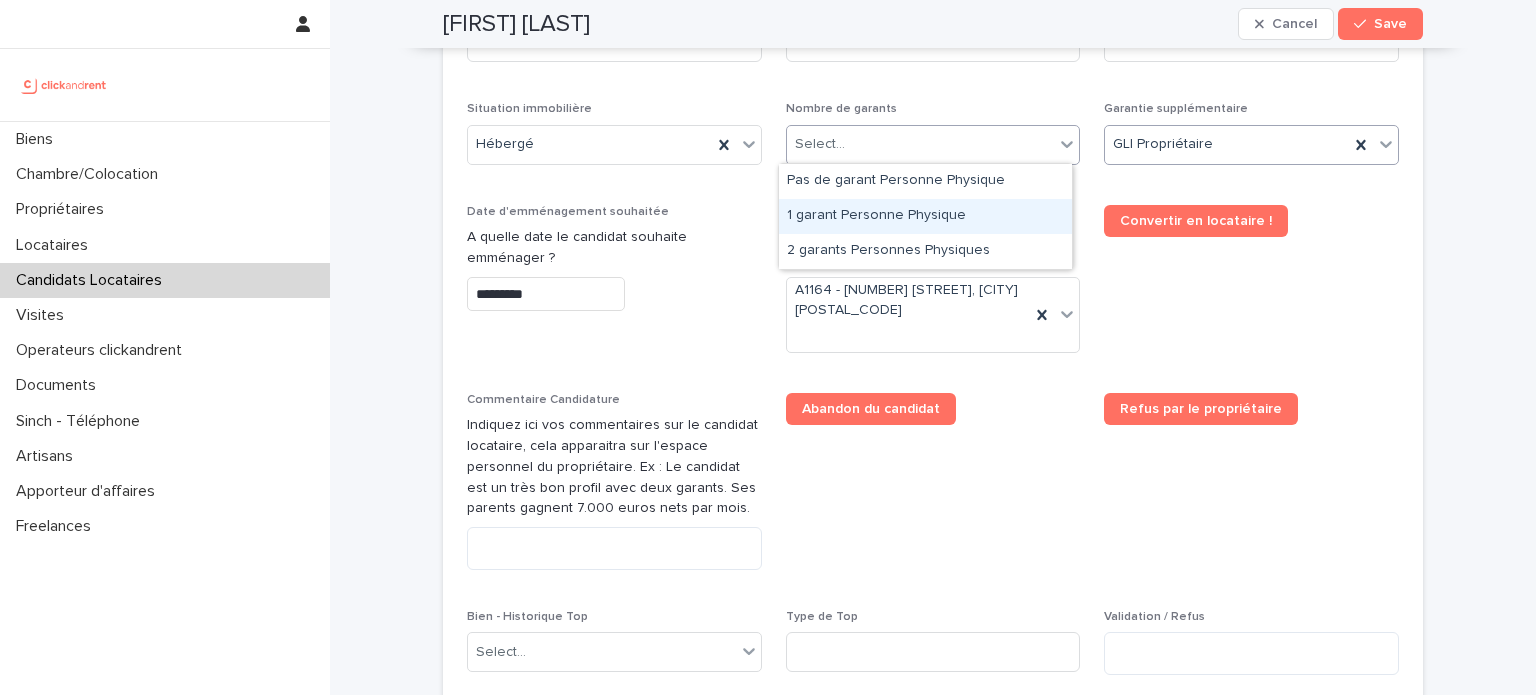 drag, startPoint x: 872, startPoint y: 158, endPoint x: 878, endPoint y: 203, distance: 45.39824 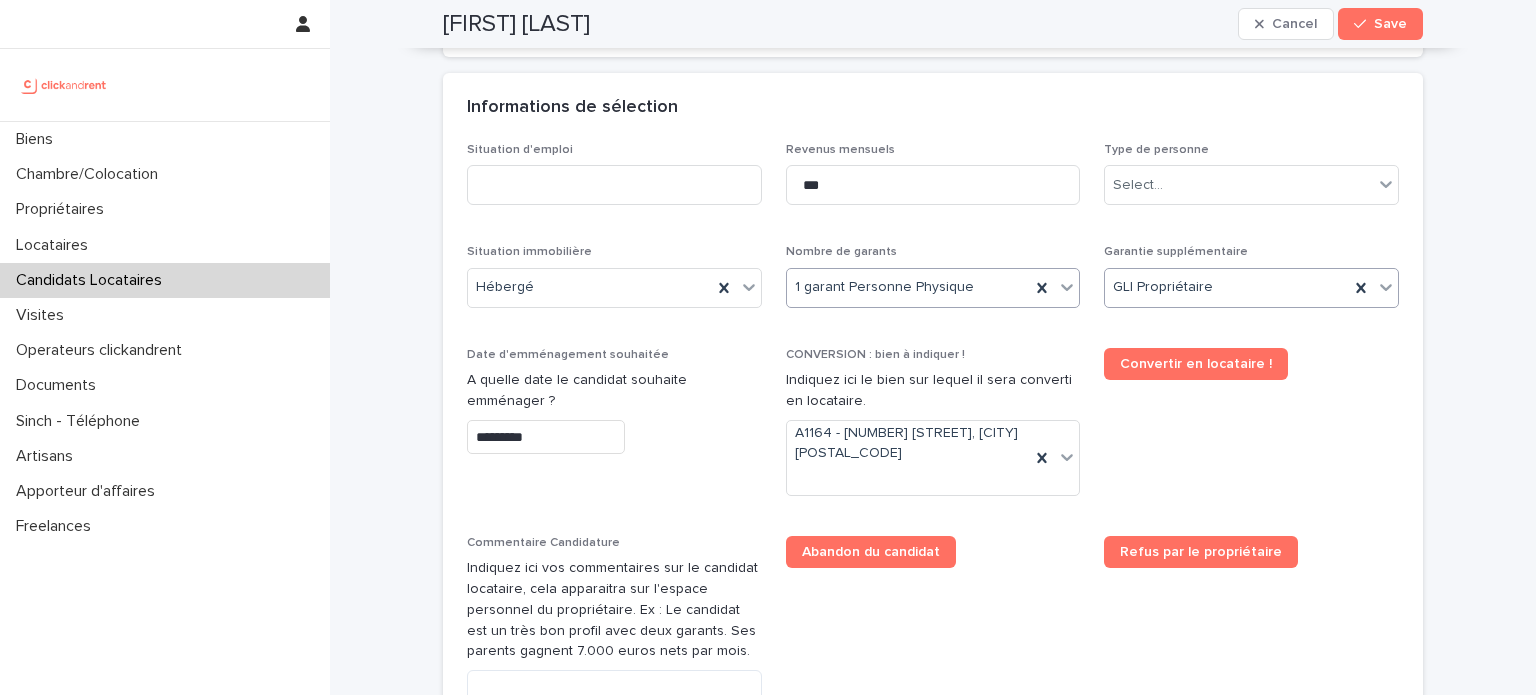 scroll, scrollTop: 665, scrollLeft: 0, axis: vertical 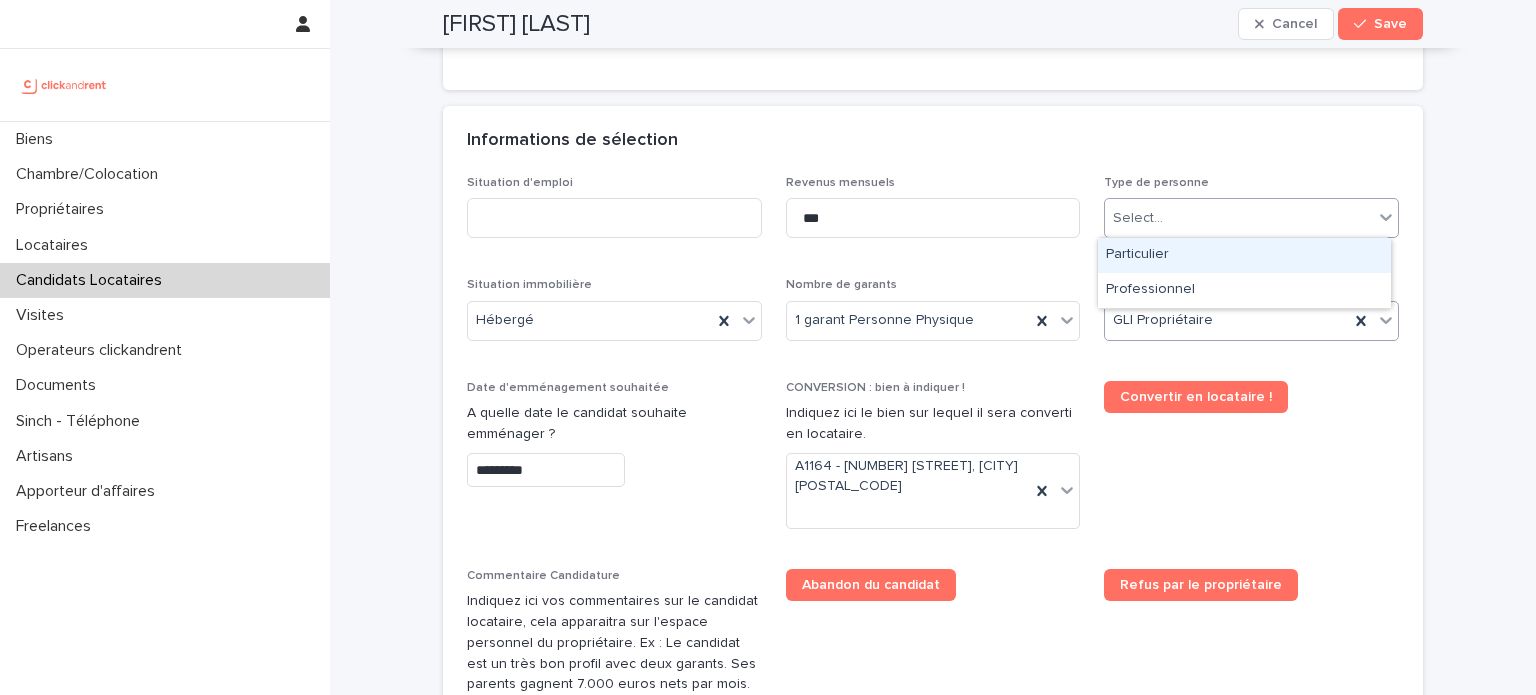 drag, startPoint x: 1140, startPoint y: 224, endPoint x: 1154, endPoint y: 257, distance: 35.846897 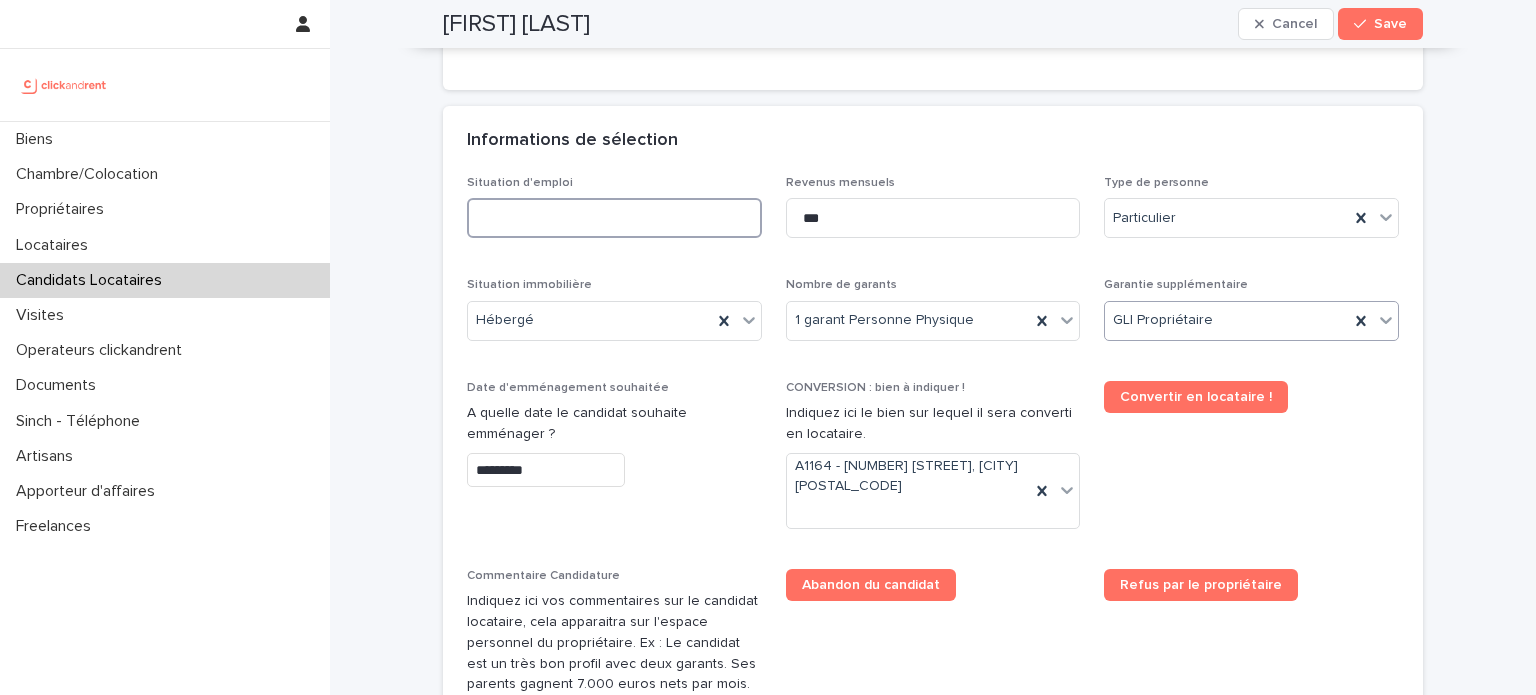 click at bounding box center [614, 218] 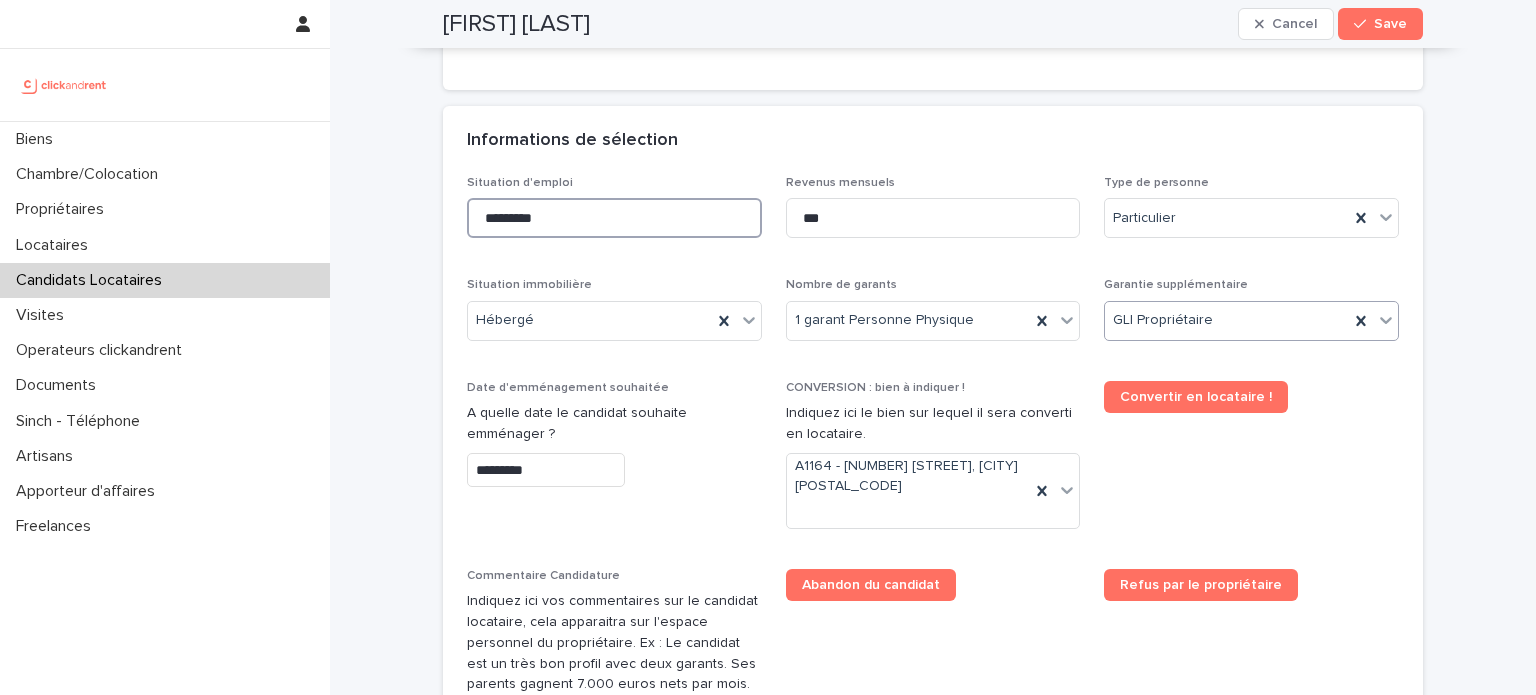 type on "*********" 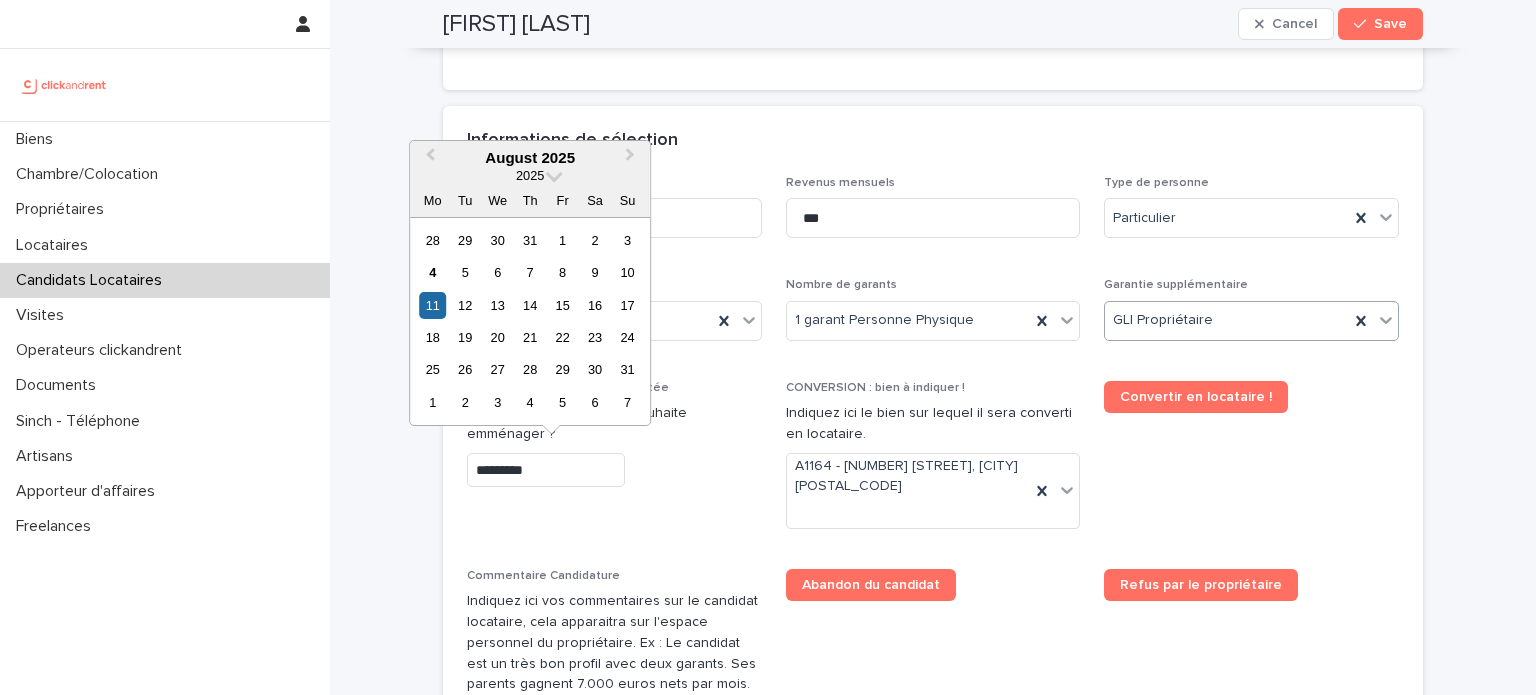 click on "*********" at bounding box center (546, 470) 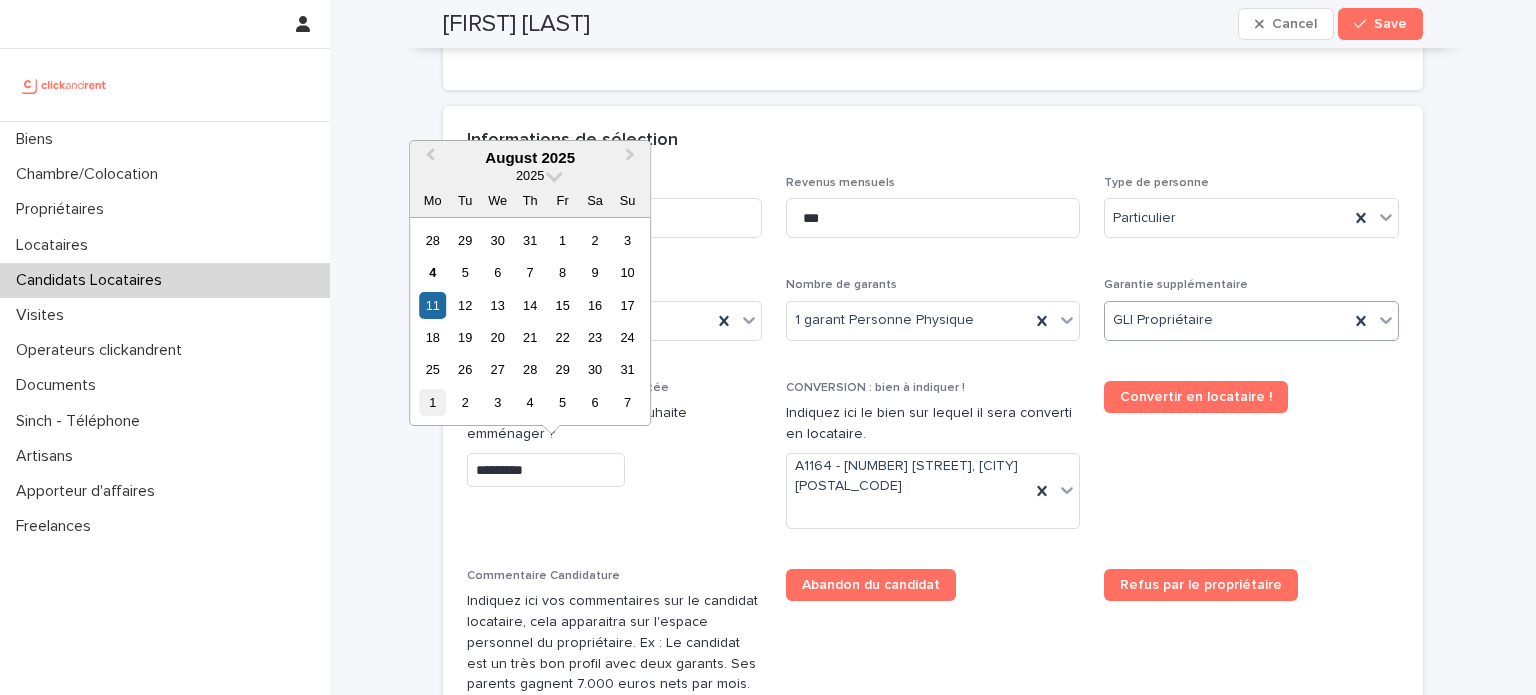 click on "1" at bounding box center [432, 402] 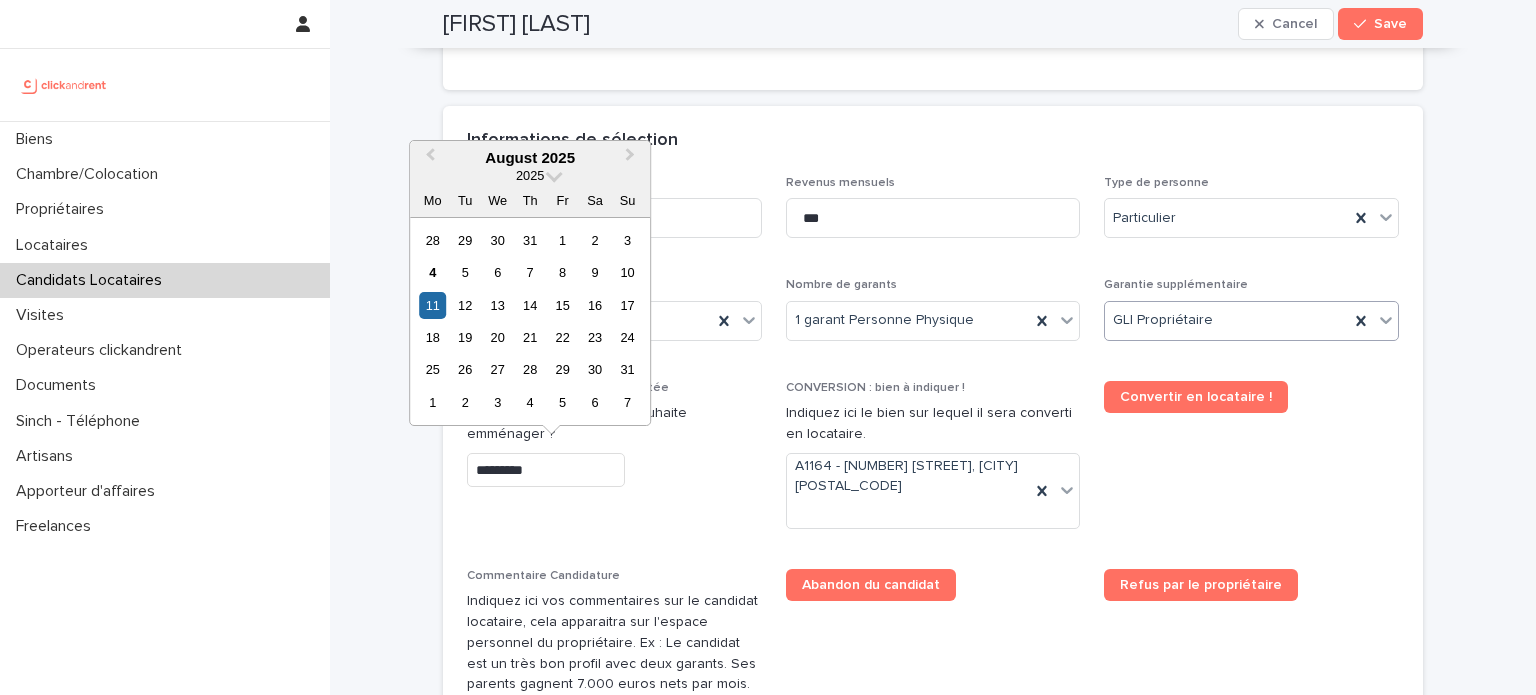 type on "********" 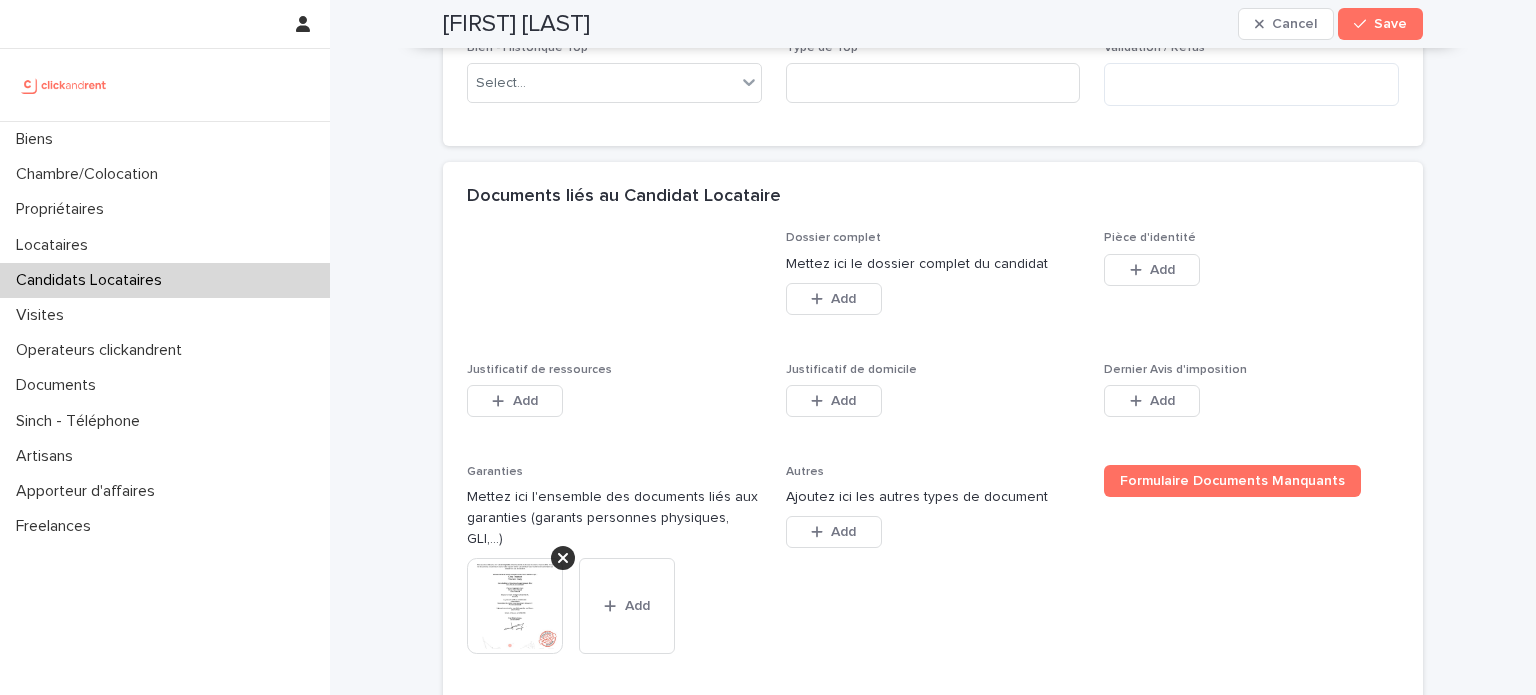 scroll, scrollTop: 1480, scrollLeft: 0, axis: vertical 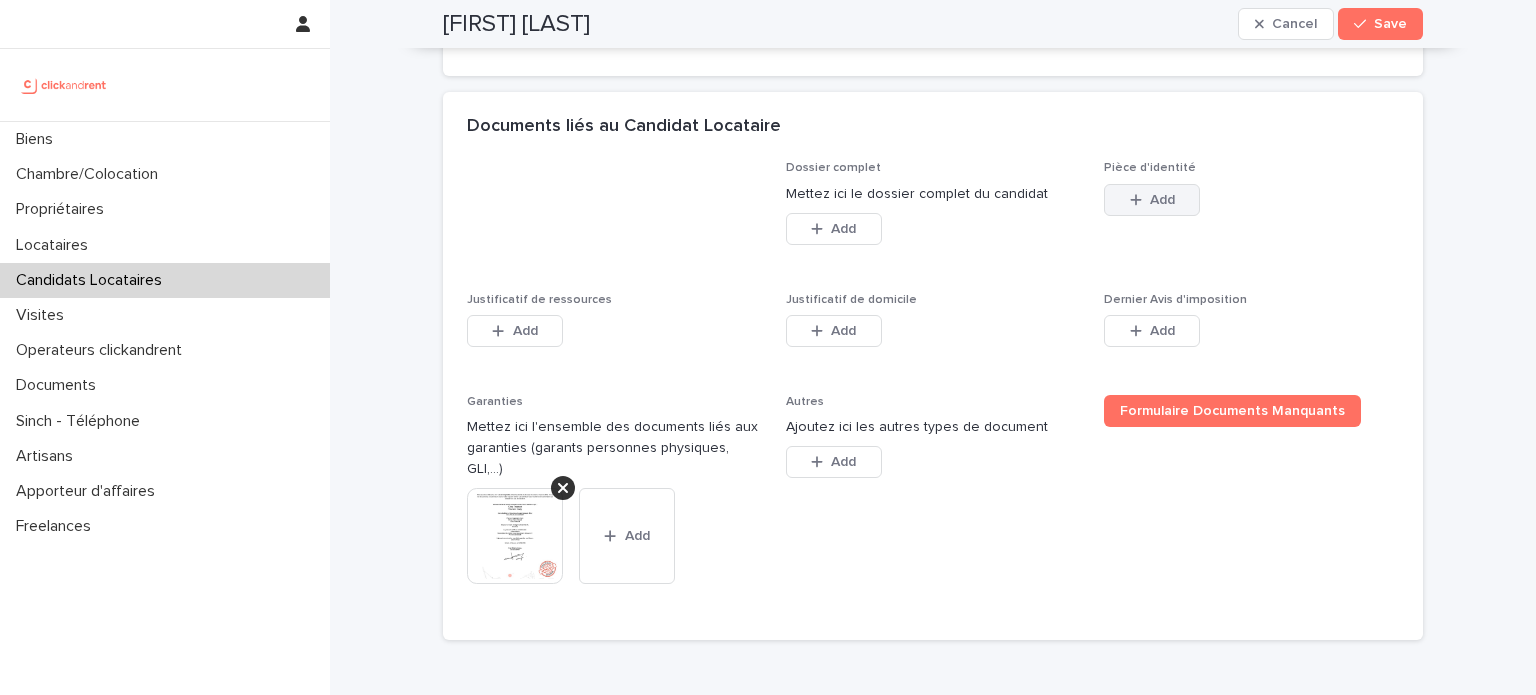 click on "Add" at bounding box center [1152, 200] 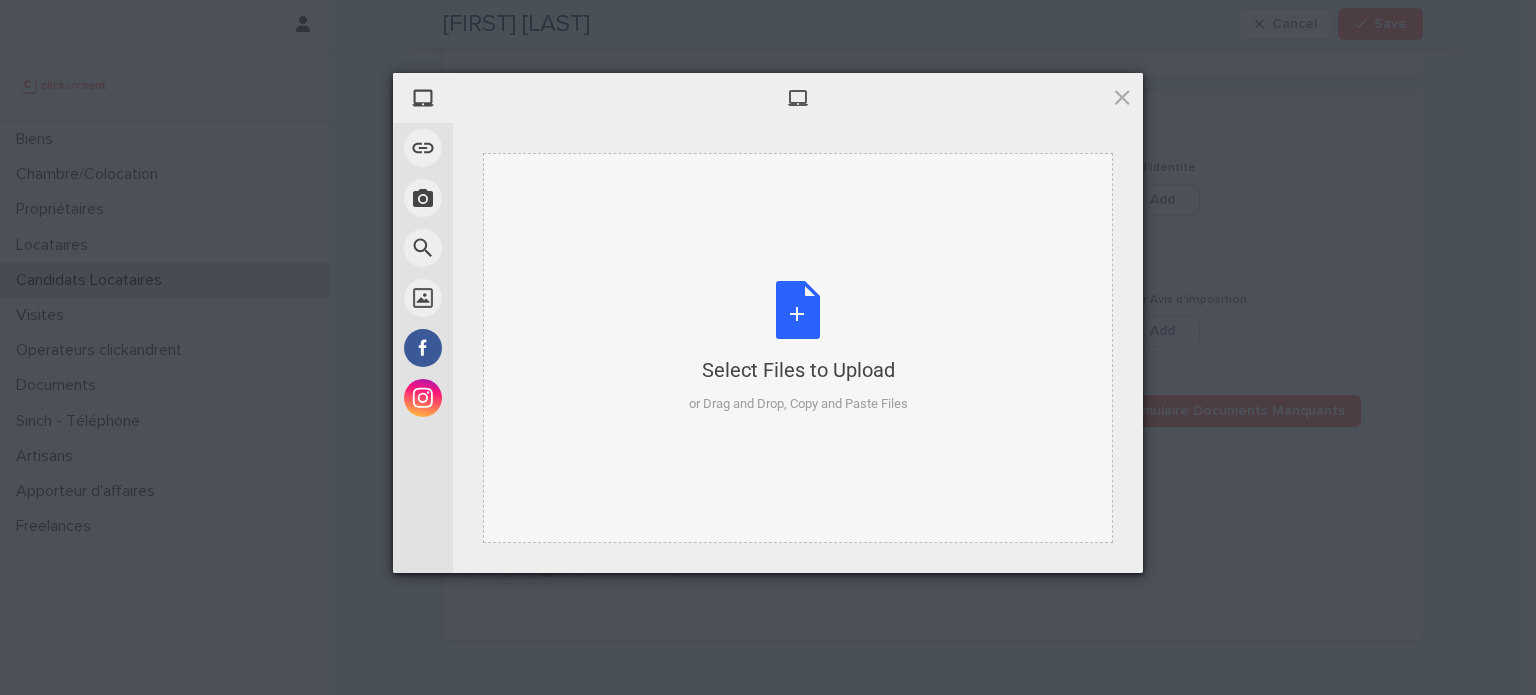 click on "Select Files to Upload
or Drag and Drop, Copy and Paste Files" at bounding box center [798, 347] 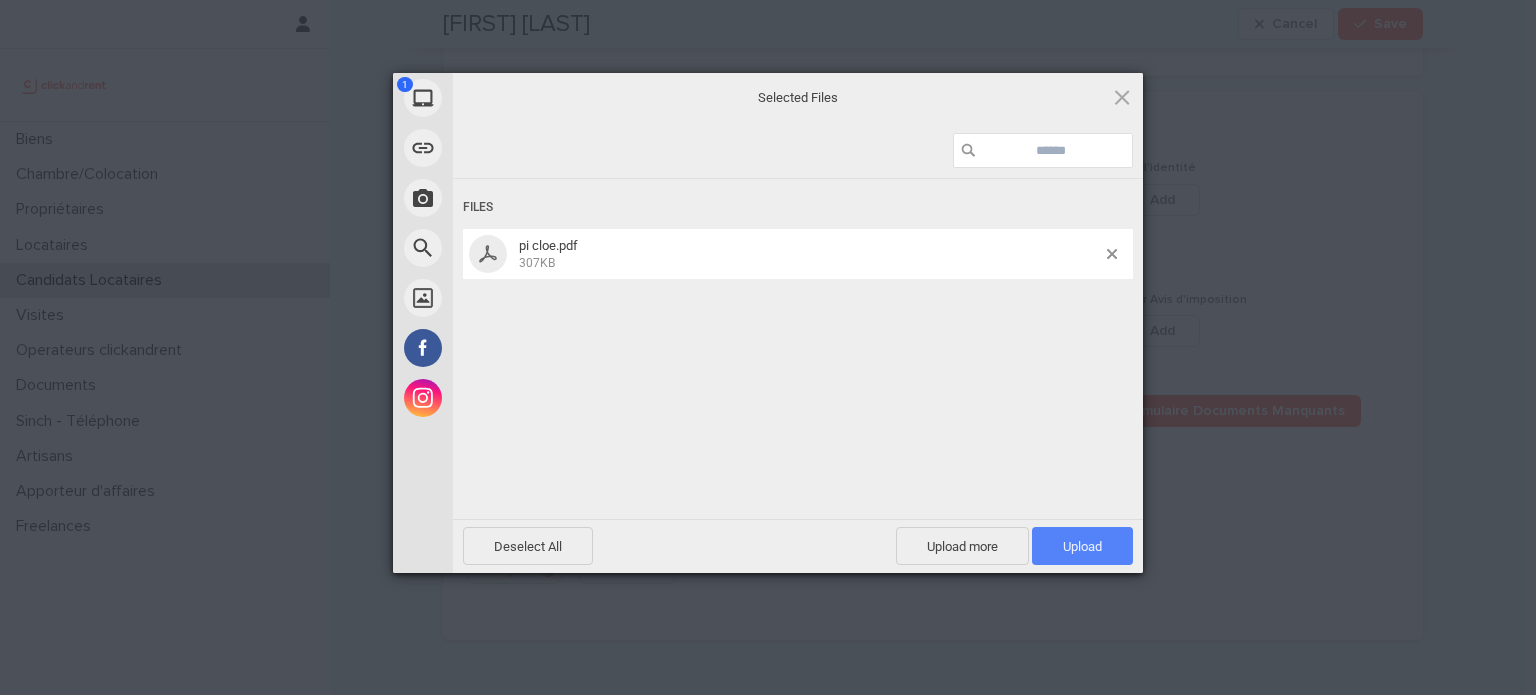click on "Upload
1" at bounding box center (1082, 546) 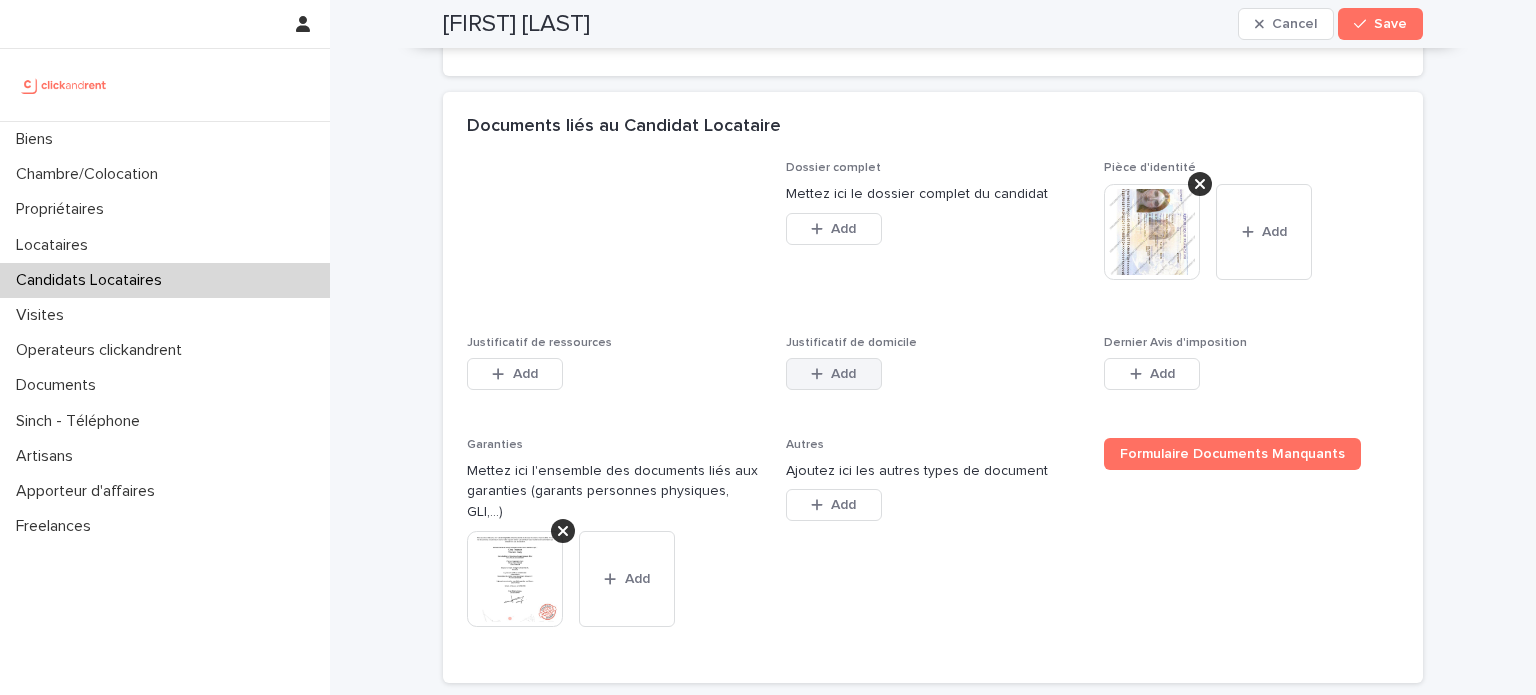 click on "Add" at bounding box center (834, 374) 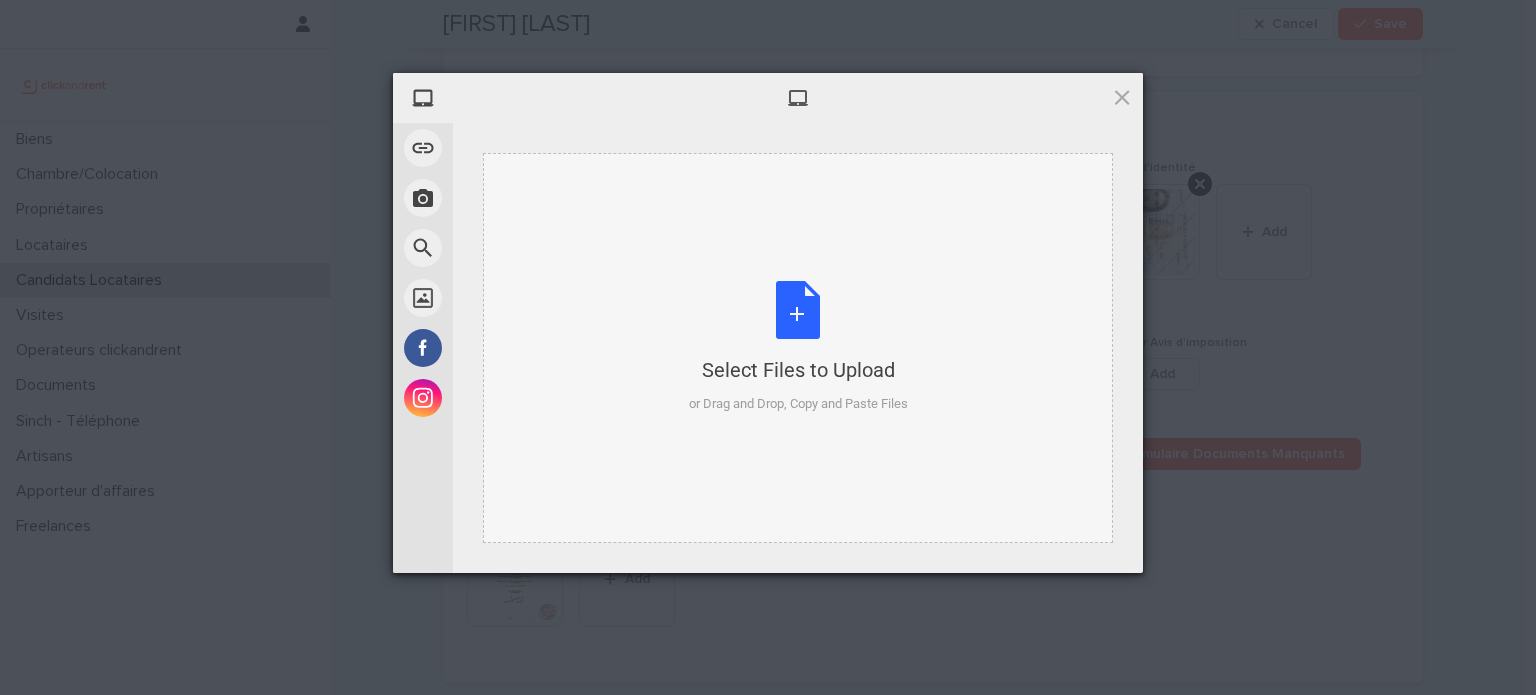 click on "Select Files to Upload
or Drag and Drop, Copy and Paste Files" at bounding box center (798, 348) 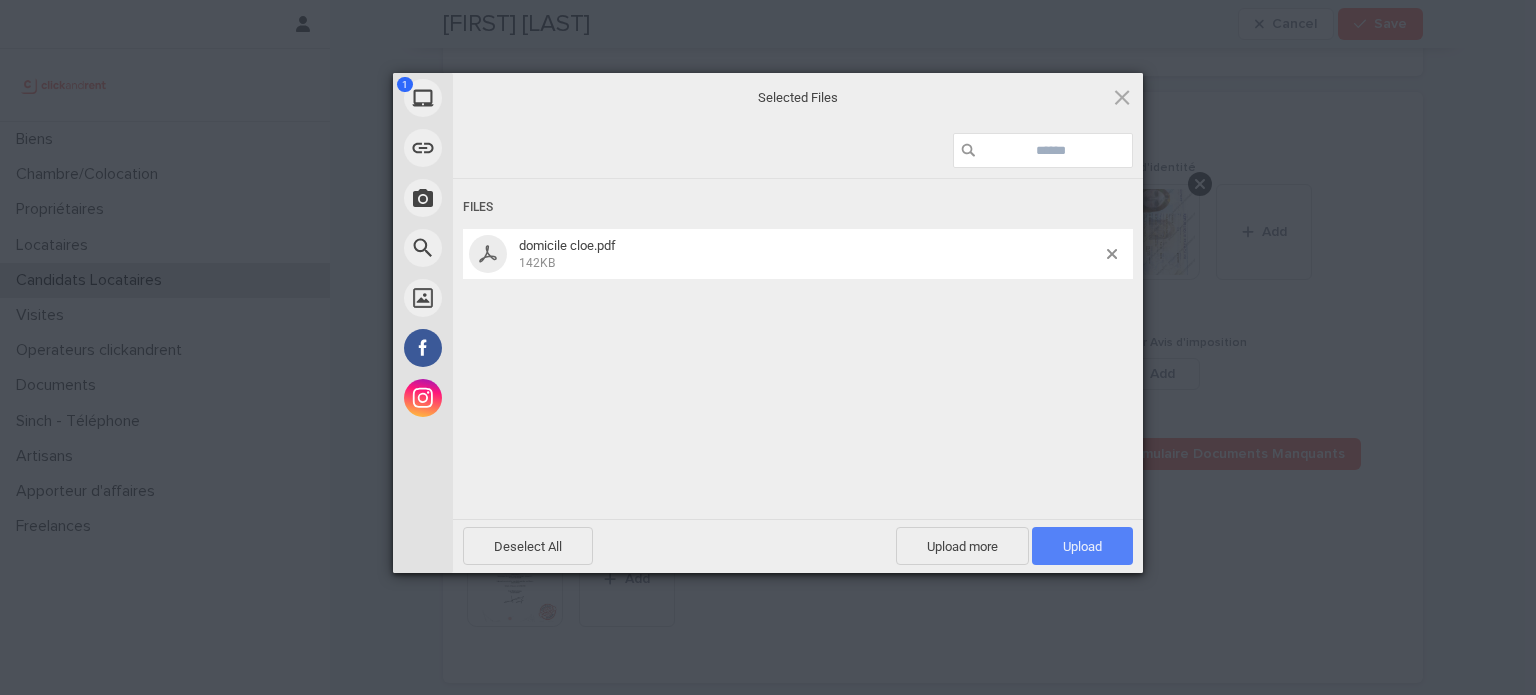 click on "Upload
1" at bounding box center [1082, 546] 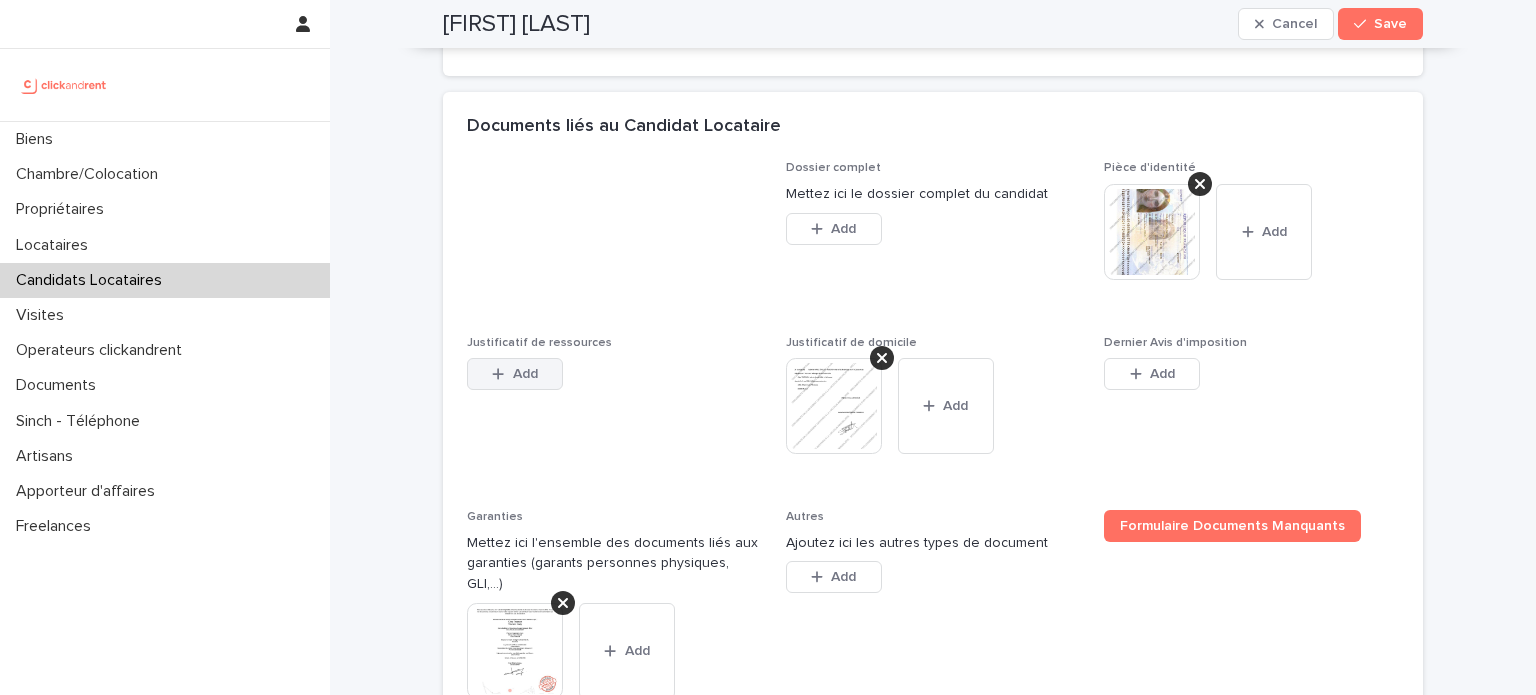click on "Add" at bounding box center [525, 374] 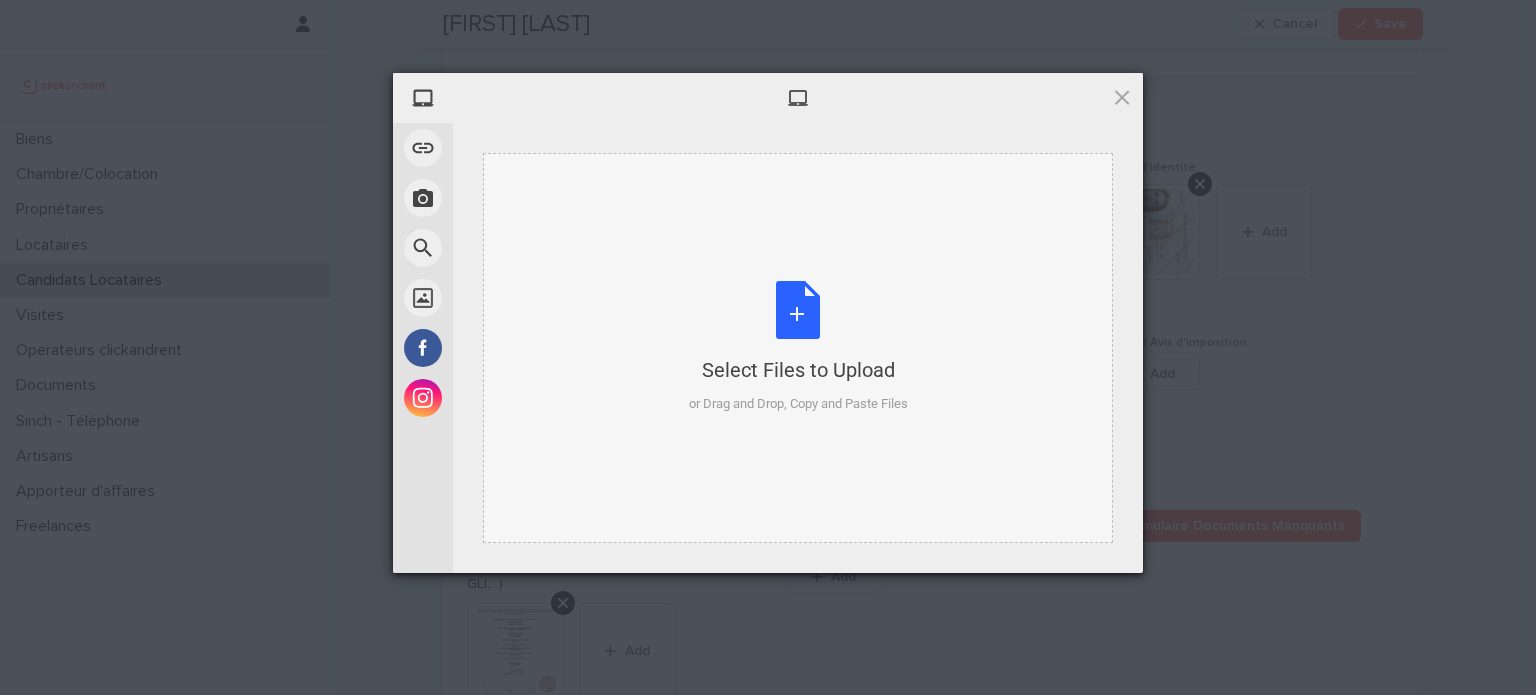 click on "Select Files to Upload
or Drag and Drop, Copy and Paste Files" at bounding box center (798, 348) 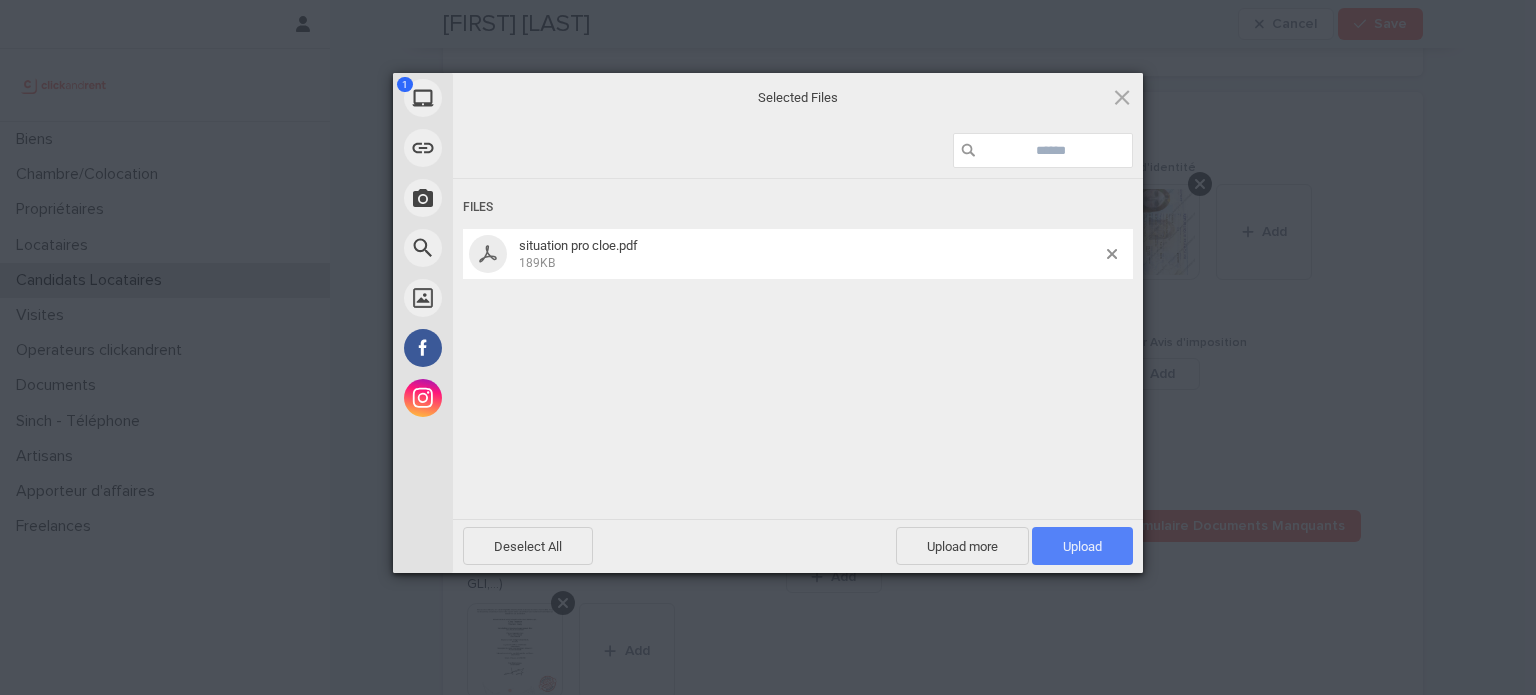 click on "Upload
1" at bounding box center [1082, 546] 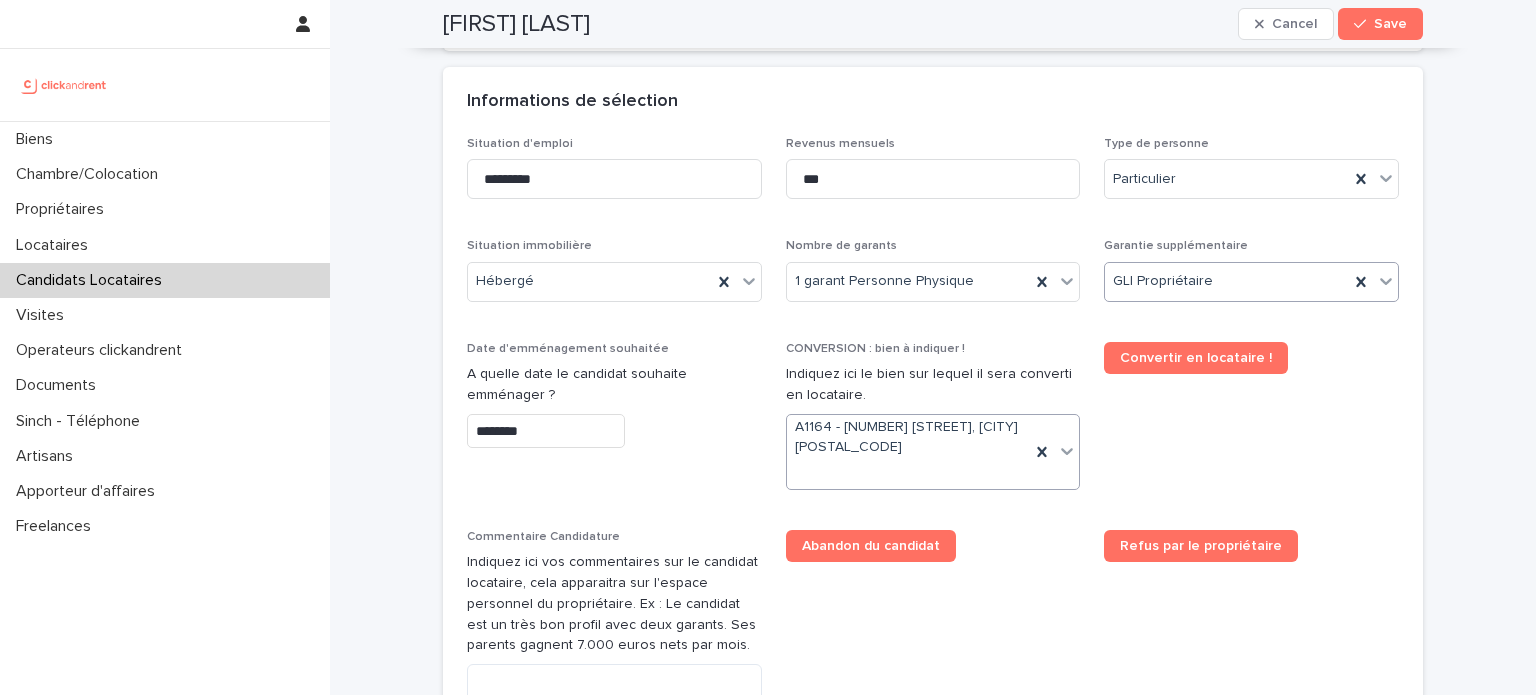 scroll, scrollTop: 702, scrollLeft: 0, axis: vertical 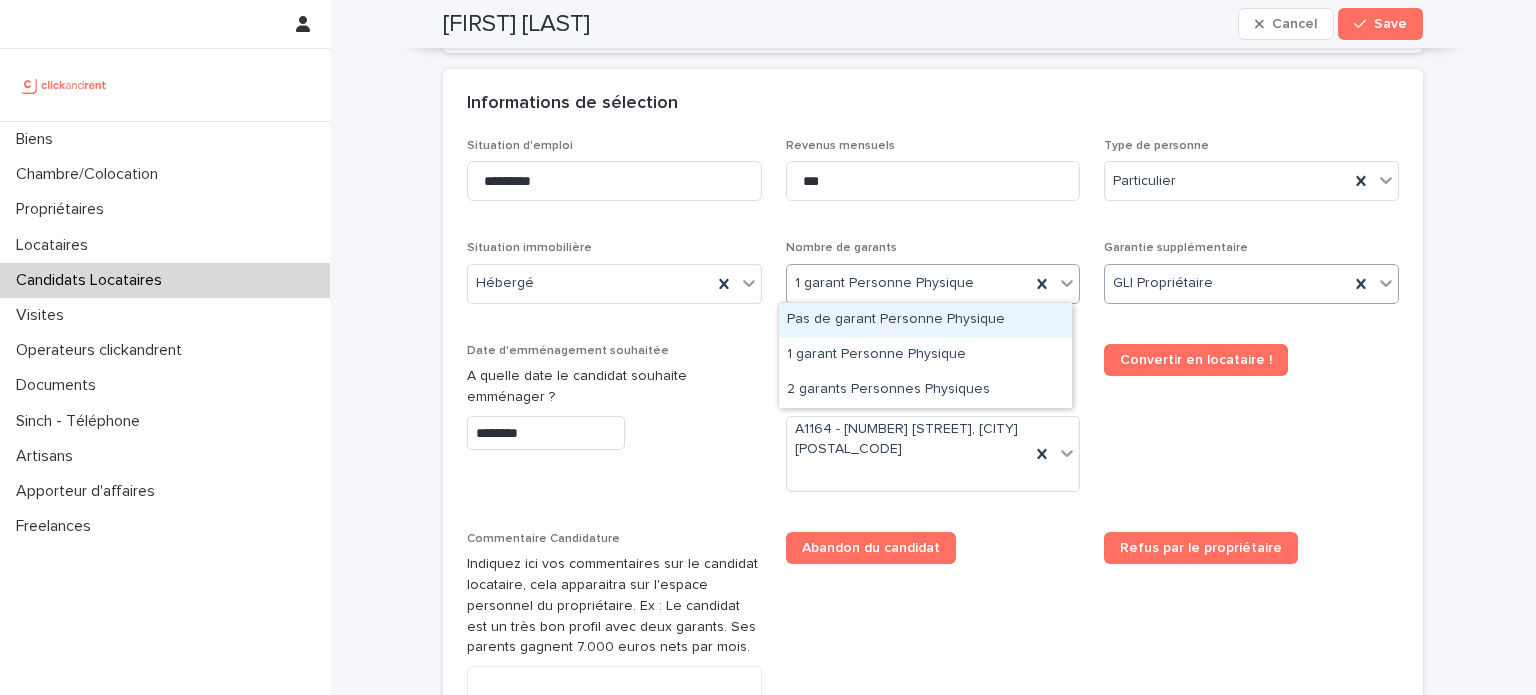 click on "1 garant Personne Physique" at bounding box center [933, 284] 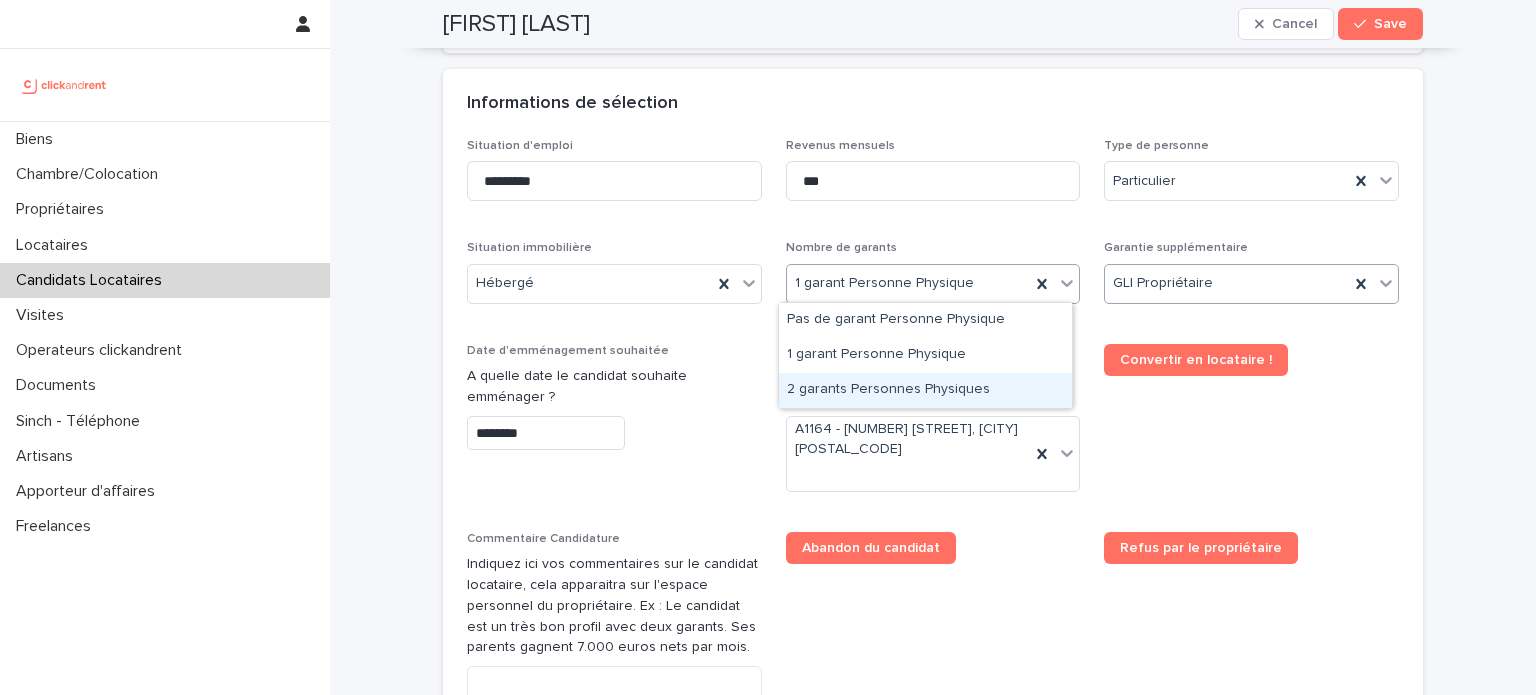 click on "2 garants Personnes Physiques" at bounding box center (925, 390) 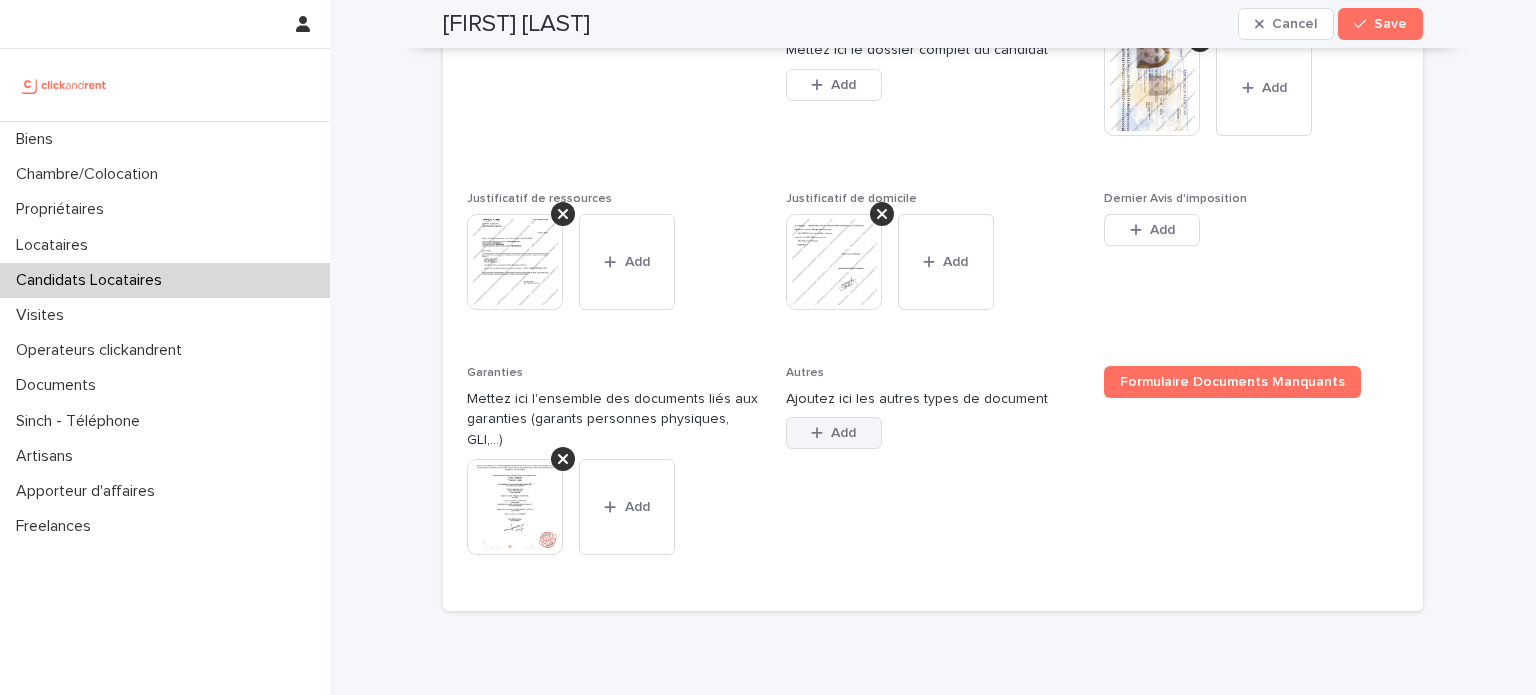 scroll, scrollTop: 1666, scrollLeft: 0, axis: vertical 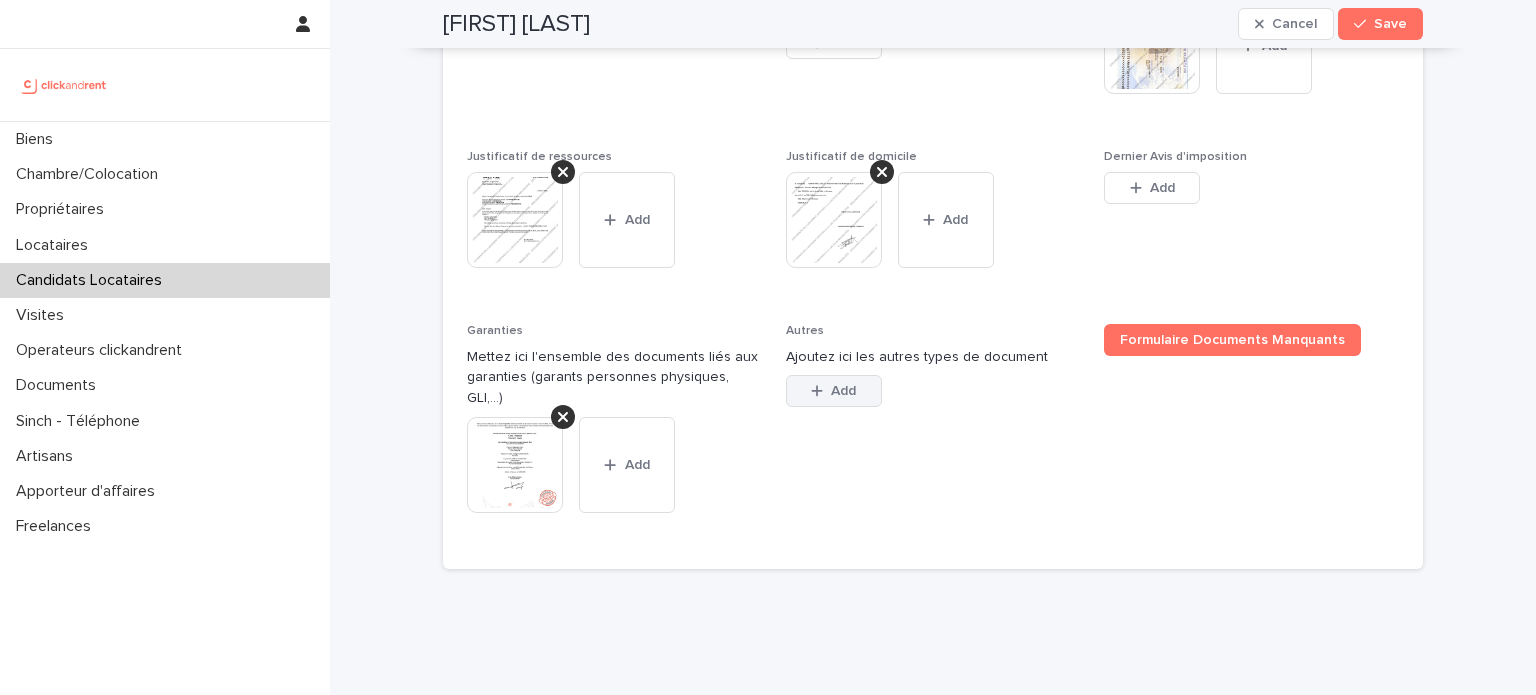 click on "Add" at bounding box center (843, 391) 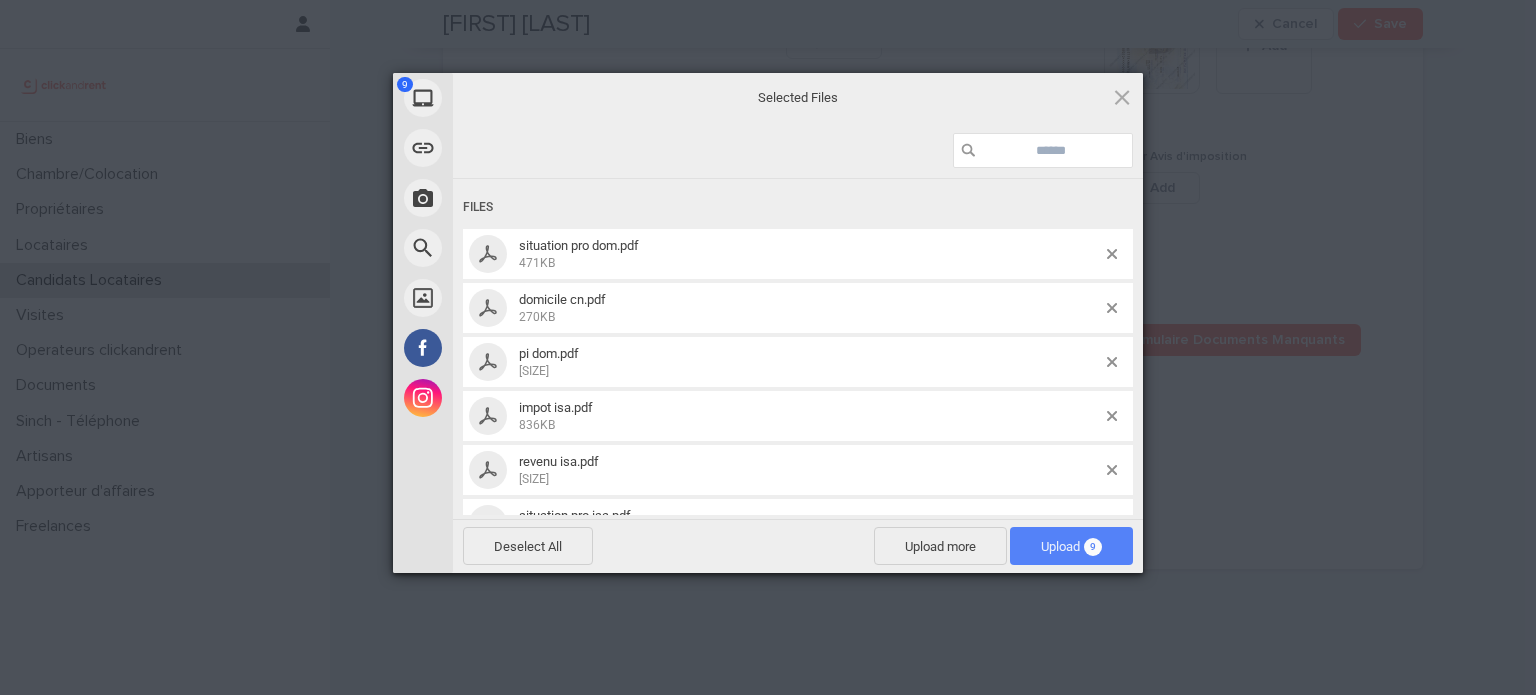 click on "Upload
9" at bounding box center [1071, 546] 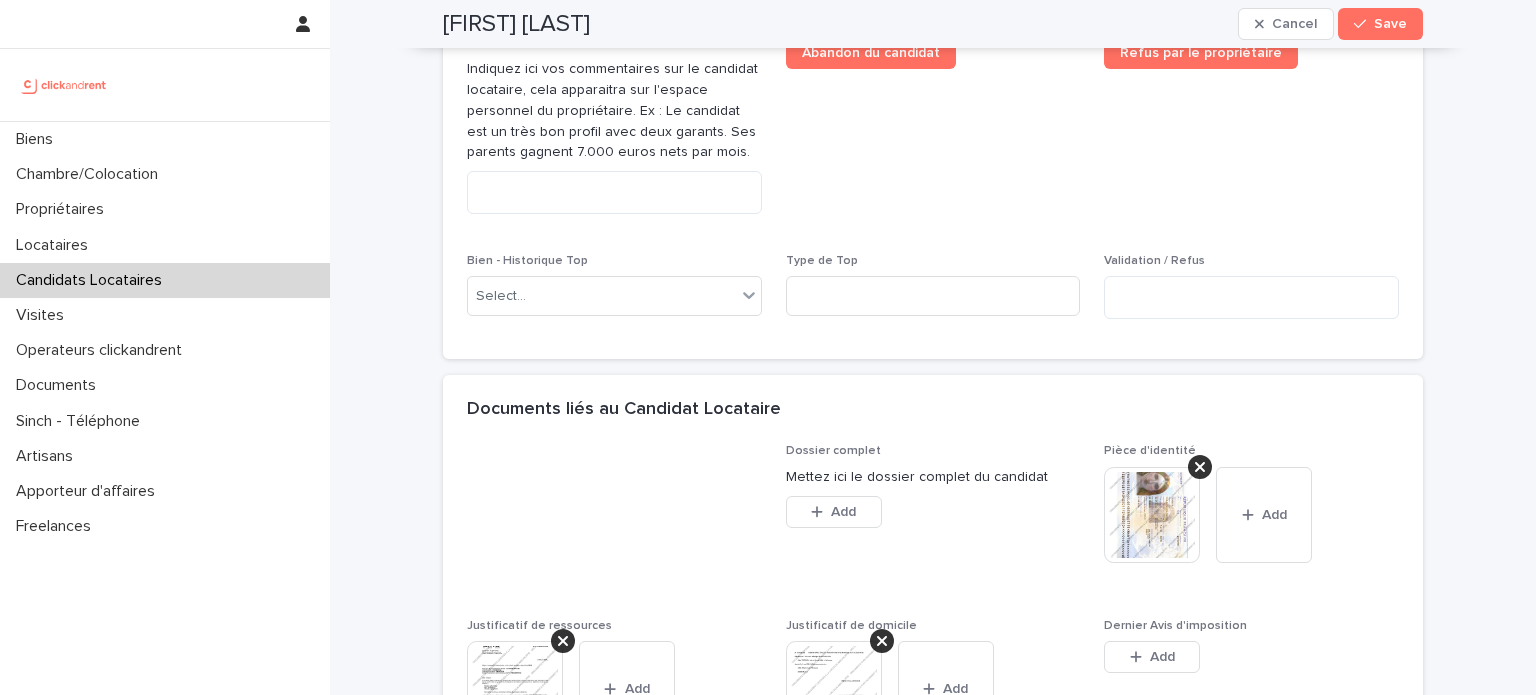 scroll, scrollTop: 1194, scrollLeft: 0, axis: vertical 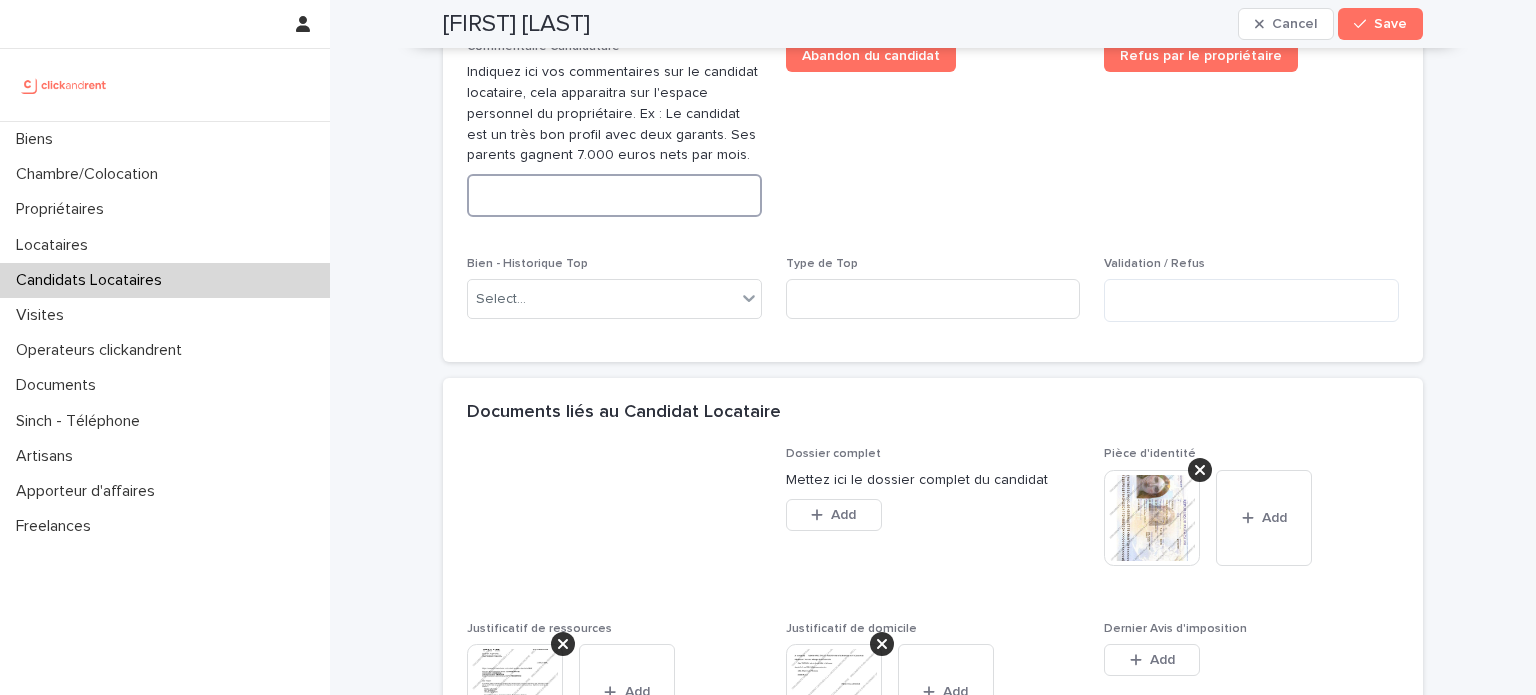click at bounding box center (614, 195) 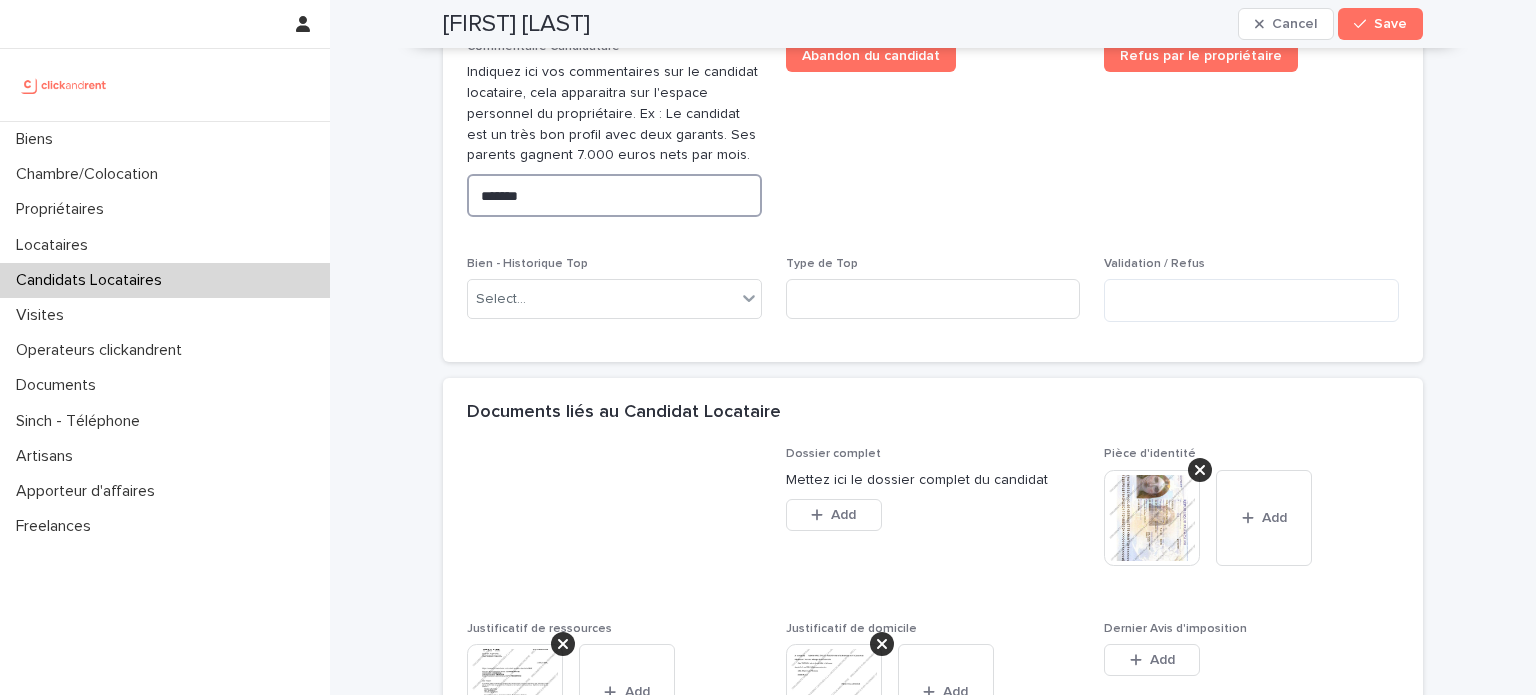 paste on "**********" 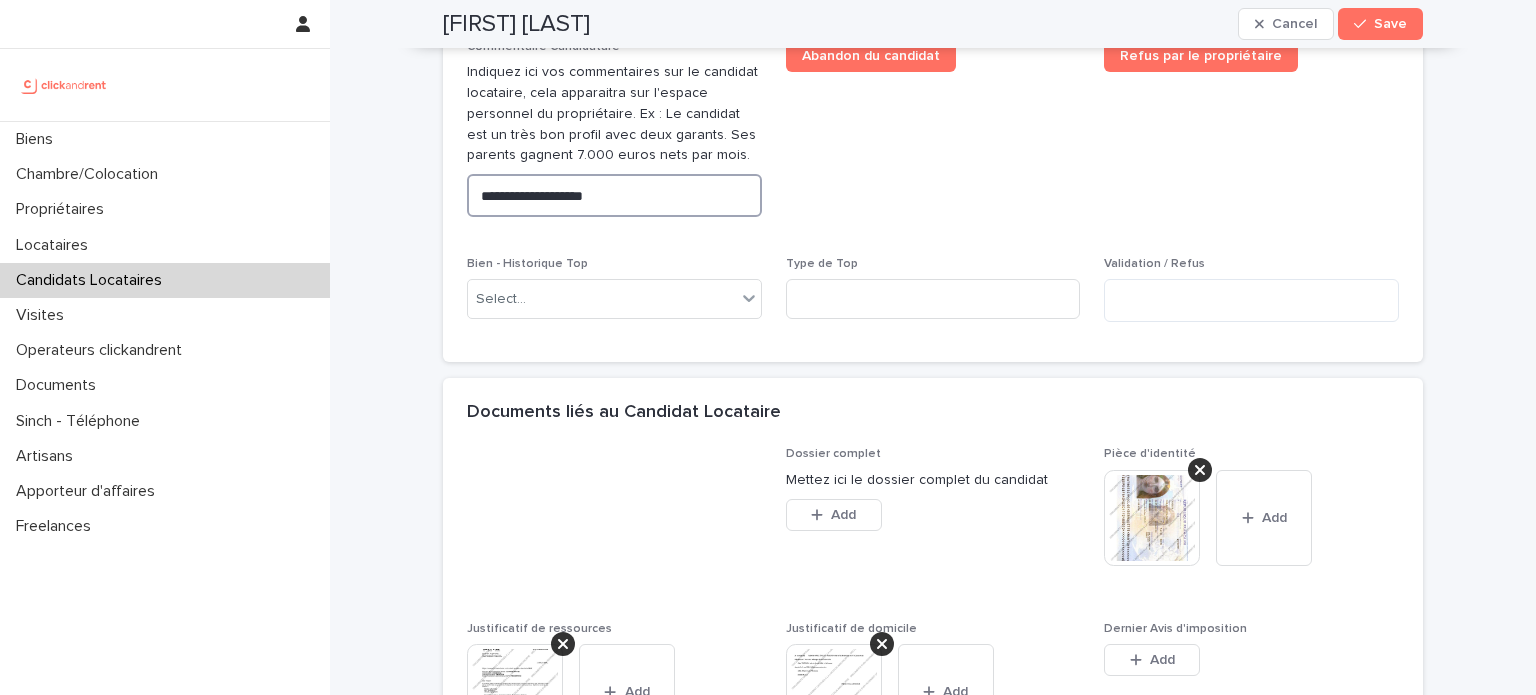click on "**********" at bounding box center [614, 195] 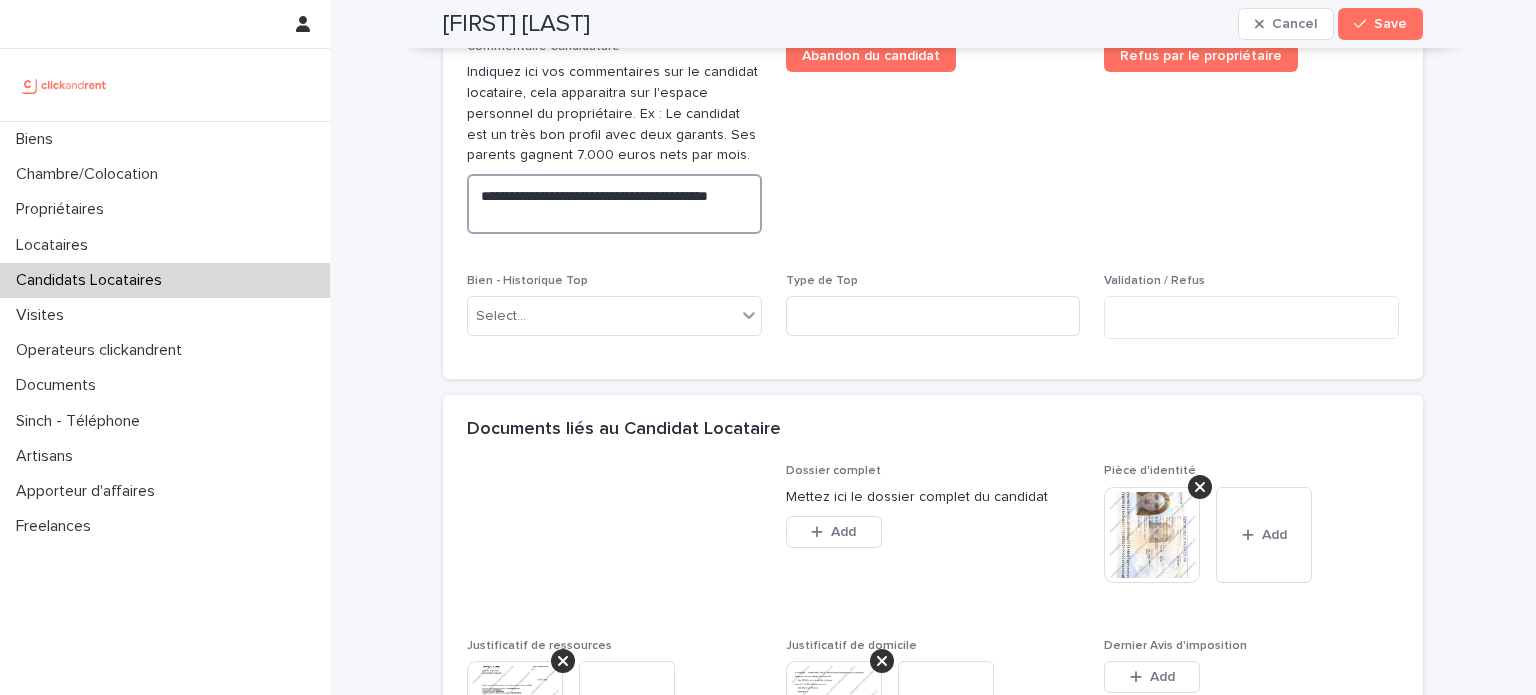 click on "**********" at bounding box center (614, 204) 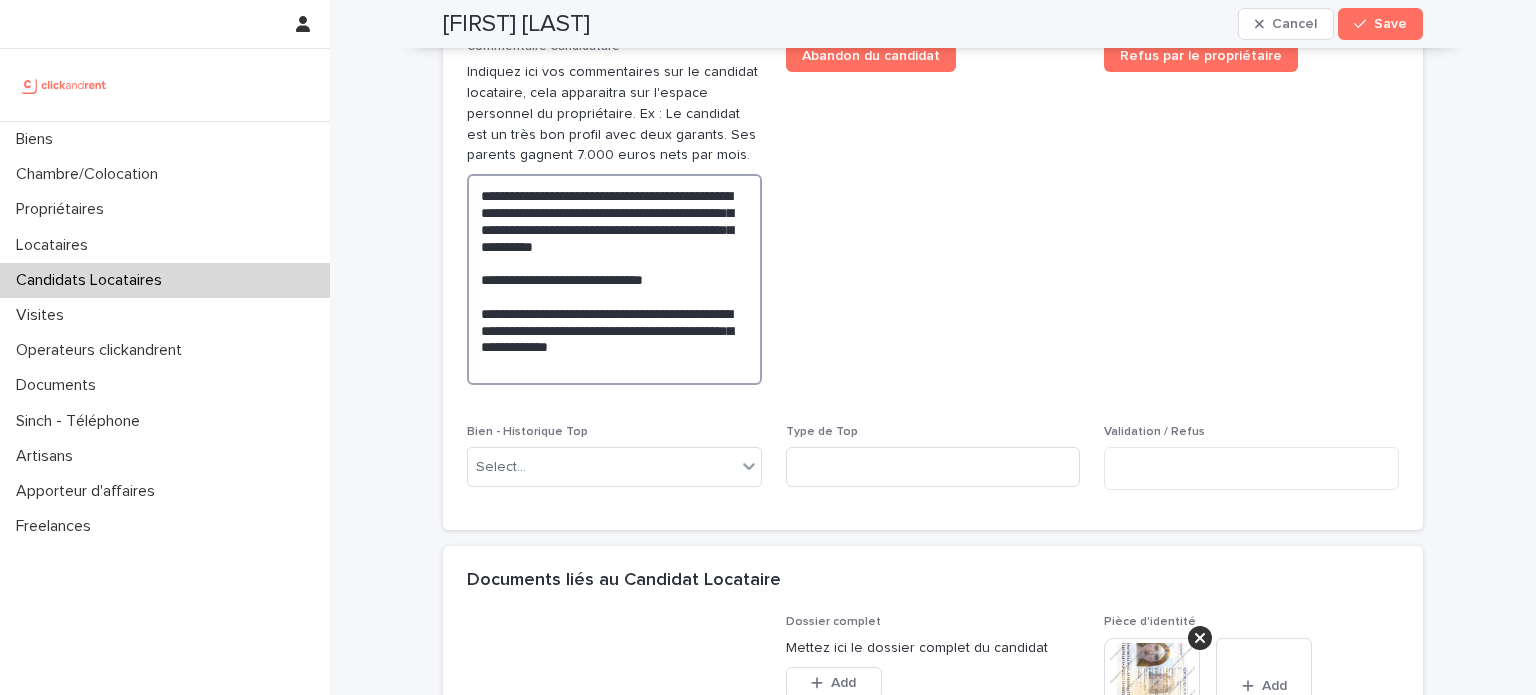 drag, startPoint x: 698, startPoint y: 348, endPoint x: 628, endPoint y: 313, distance: 78.26238 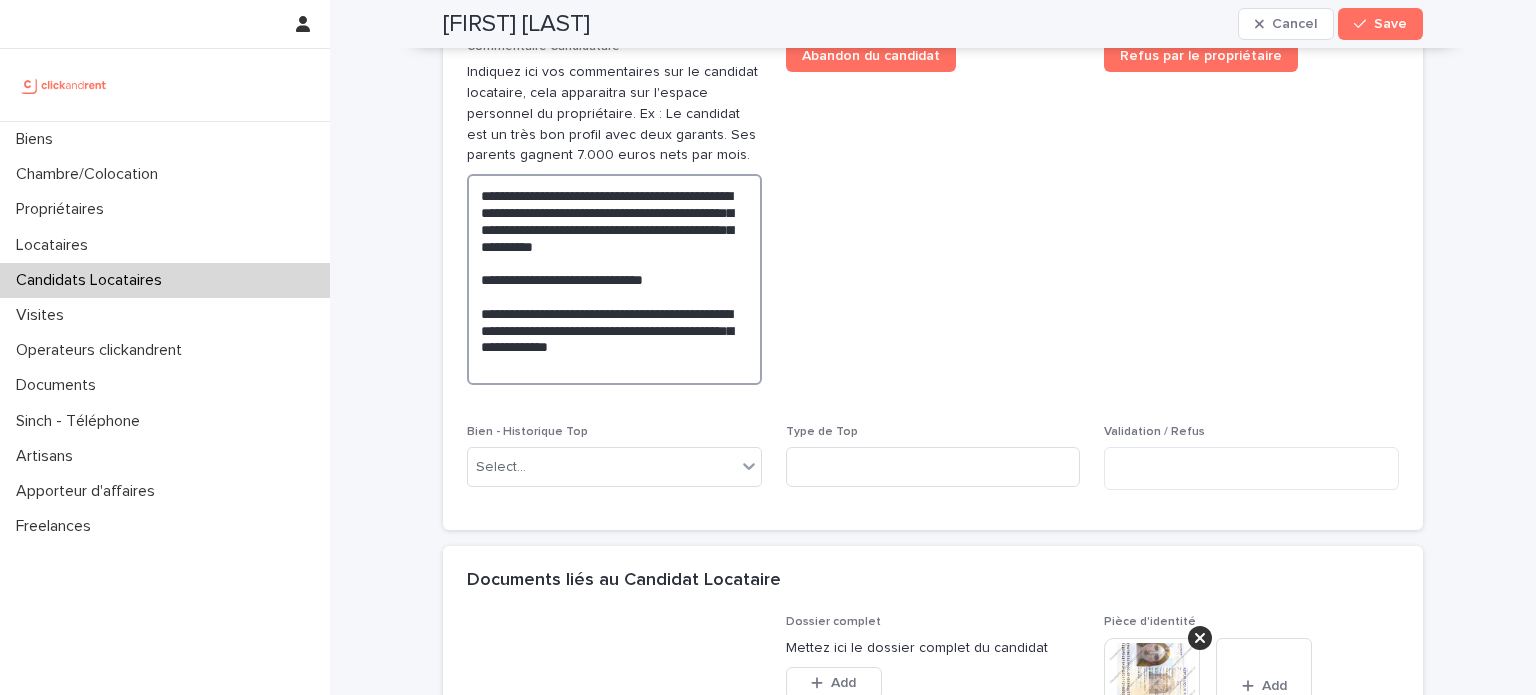 click on "**********" at bounding box center [614, 279] 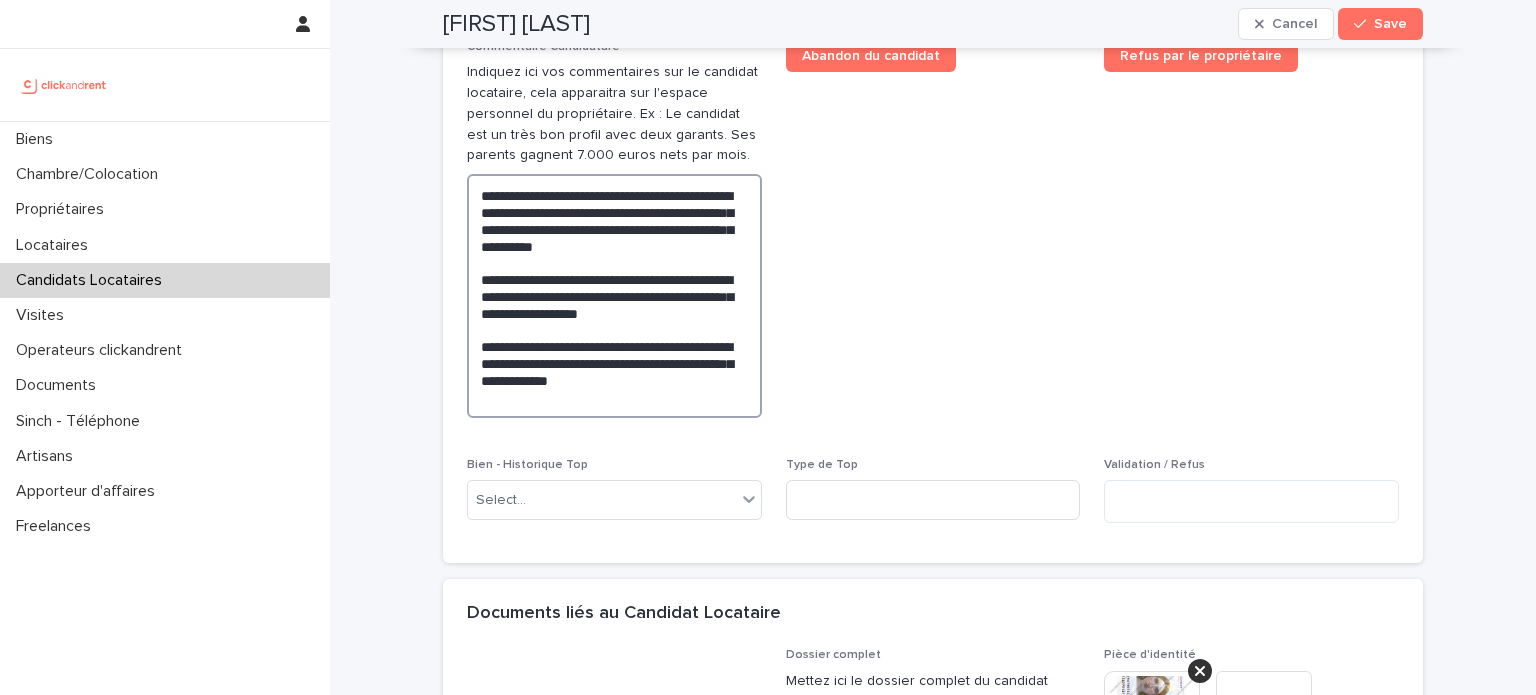 click on "**********" at bounding box center (614, 296) 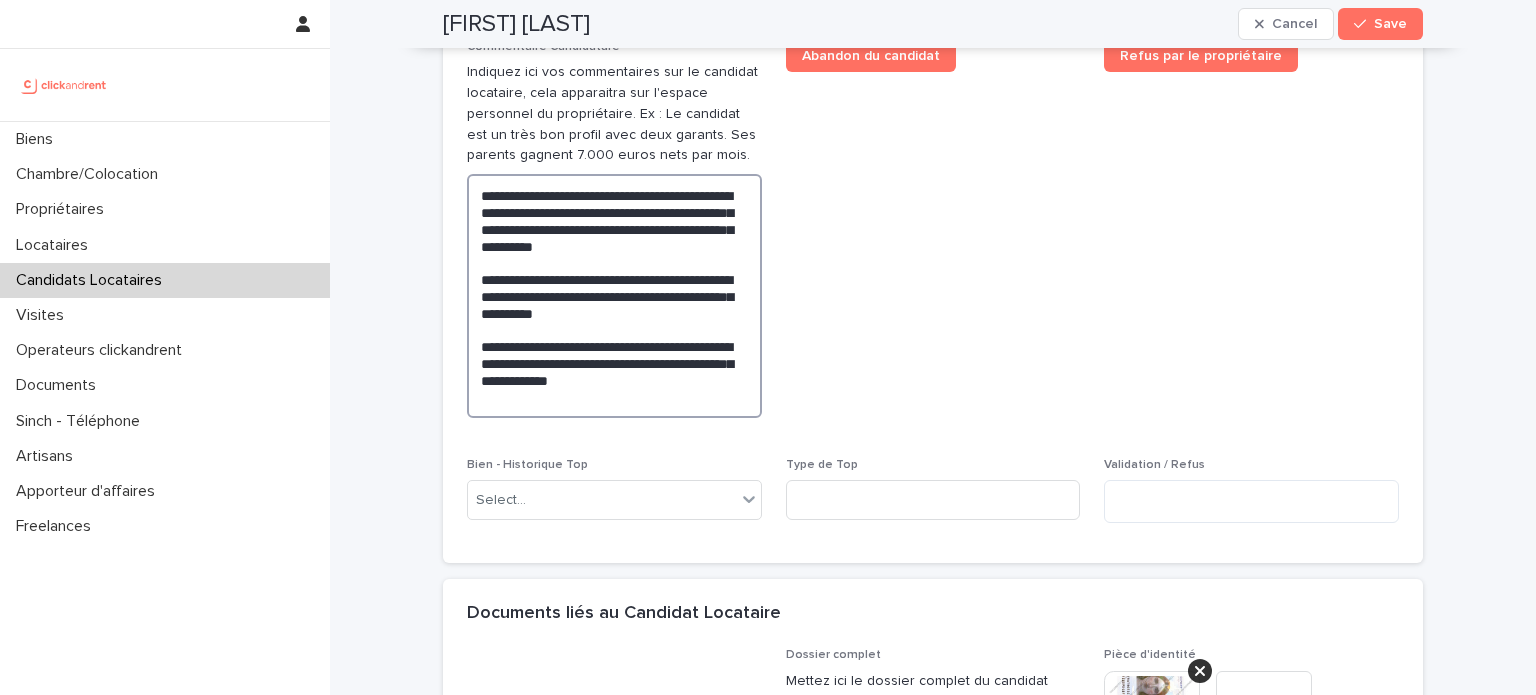 drag, startPoint x: 698, startPoint y: 376, endPoint x: 684, endPoint y: 341, distance: 37.696156 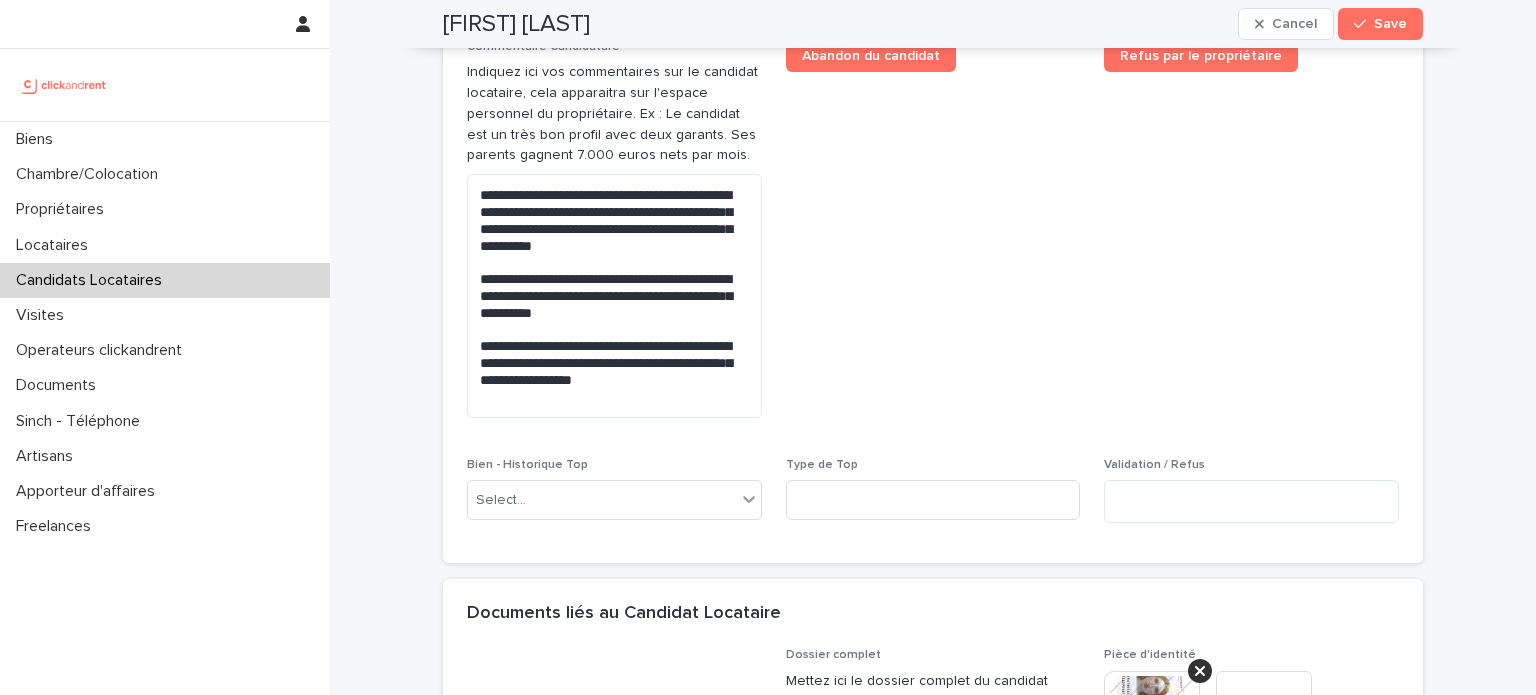 click on "Situation d'emploi ********* Revenus mensuels *** Type de personne Particulier Situation immobilière Hébergé Nombre de garants 2 garants Personnes Physiques Garantie supplémentaire GLI Propriétaire Date d'emménagement souhaitée A quelle date le candidat souhaite emménager ? ******** CONVERSION : bien à indiquer ! Indiquez ici le bien sur lequel il sera converti en locataire. A1164 - 58 rue Pierre Albrand,  Marseille 13002 Convertir en locataire ! Commentaire Candidature Indiquez ici vos commentaires sur le candidat locataire, cela apparaitra sur l'espace personnel du propriétaire.
Ex : Le candidat est un très bon profil avec deux garants. Ses parents gagnent 7.000 euros nets par mois. Abandon du candidat Refus par le propriétaire Bien - Historique Top Select... Type de Top Validation / Refus" at bounding box center (933, 93) 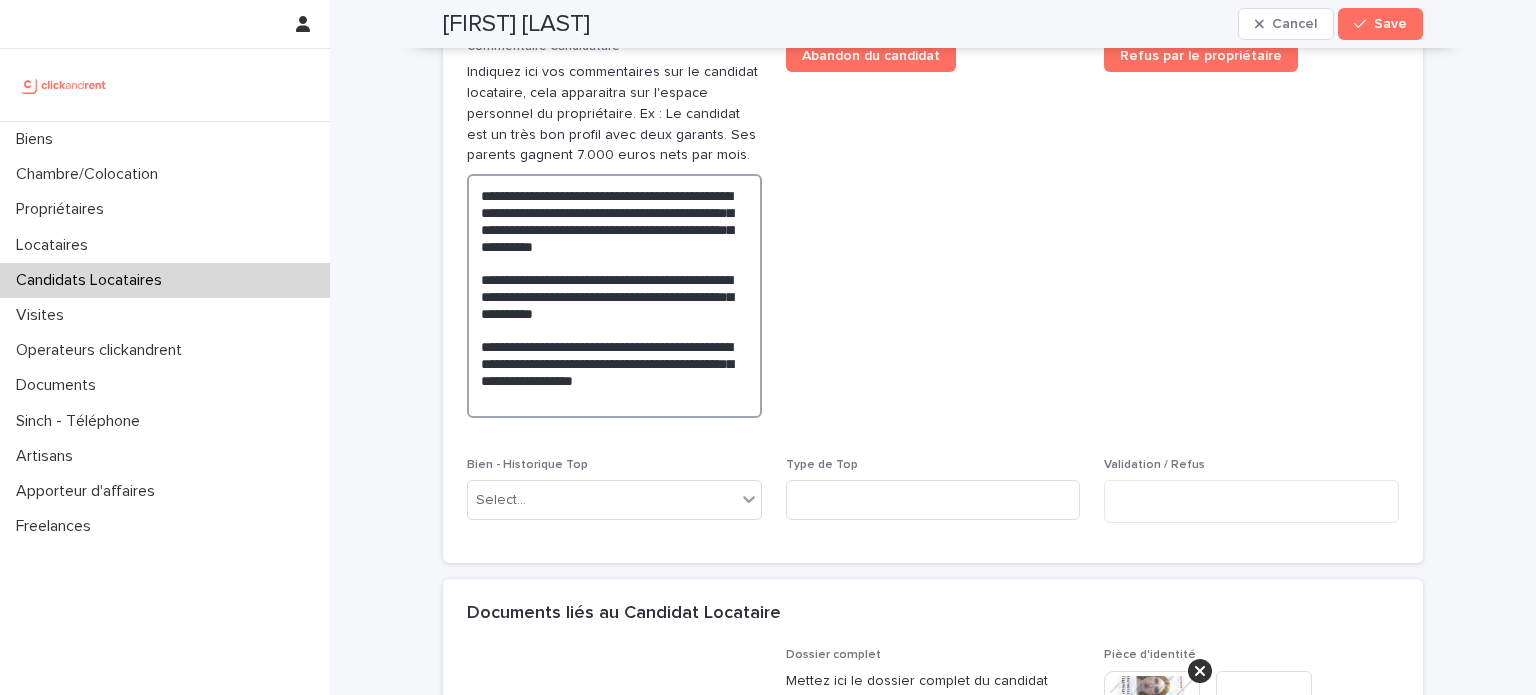 click on "**********" at bounding box center [614, 296] 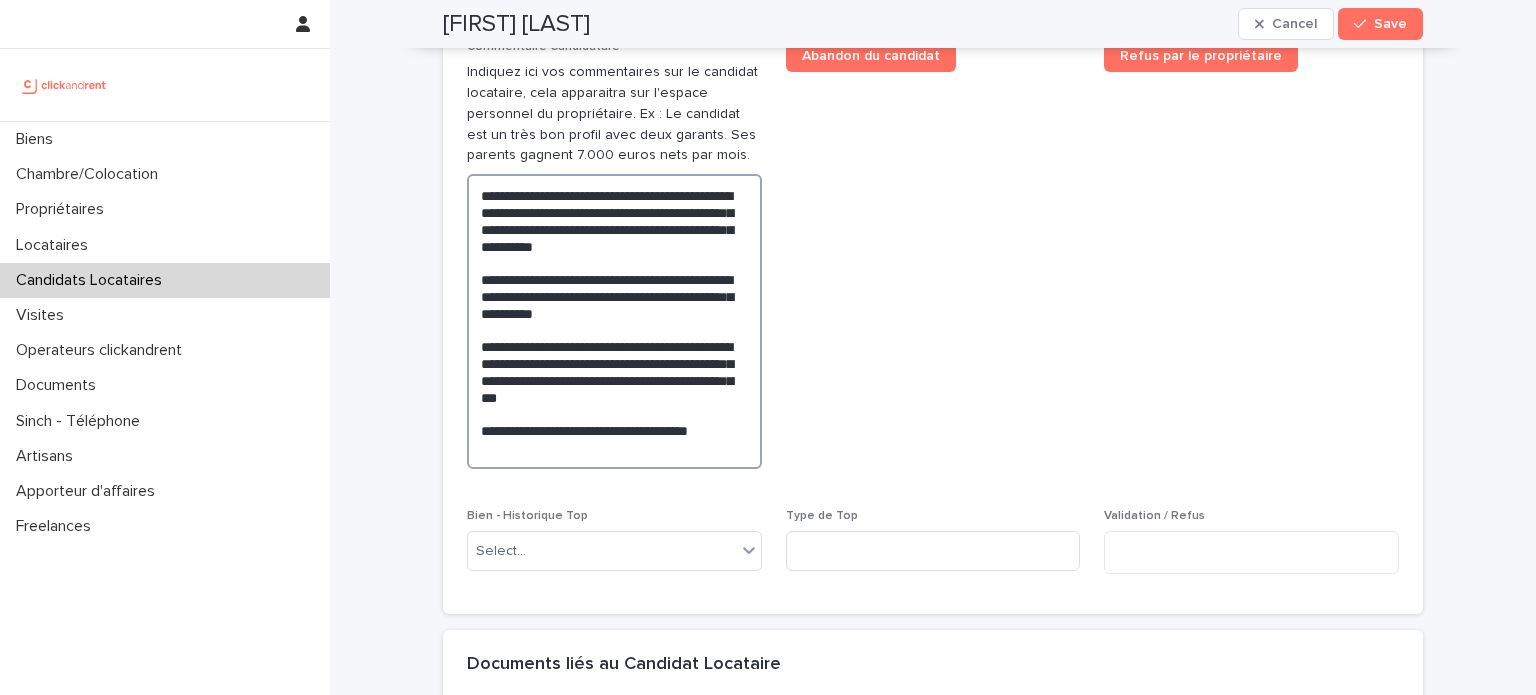 click on "**********" at bounding box center (614, 321) 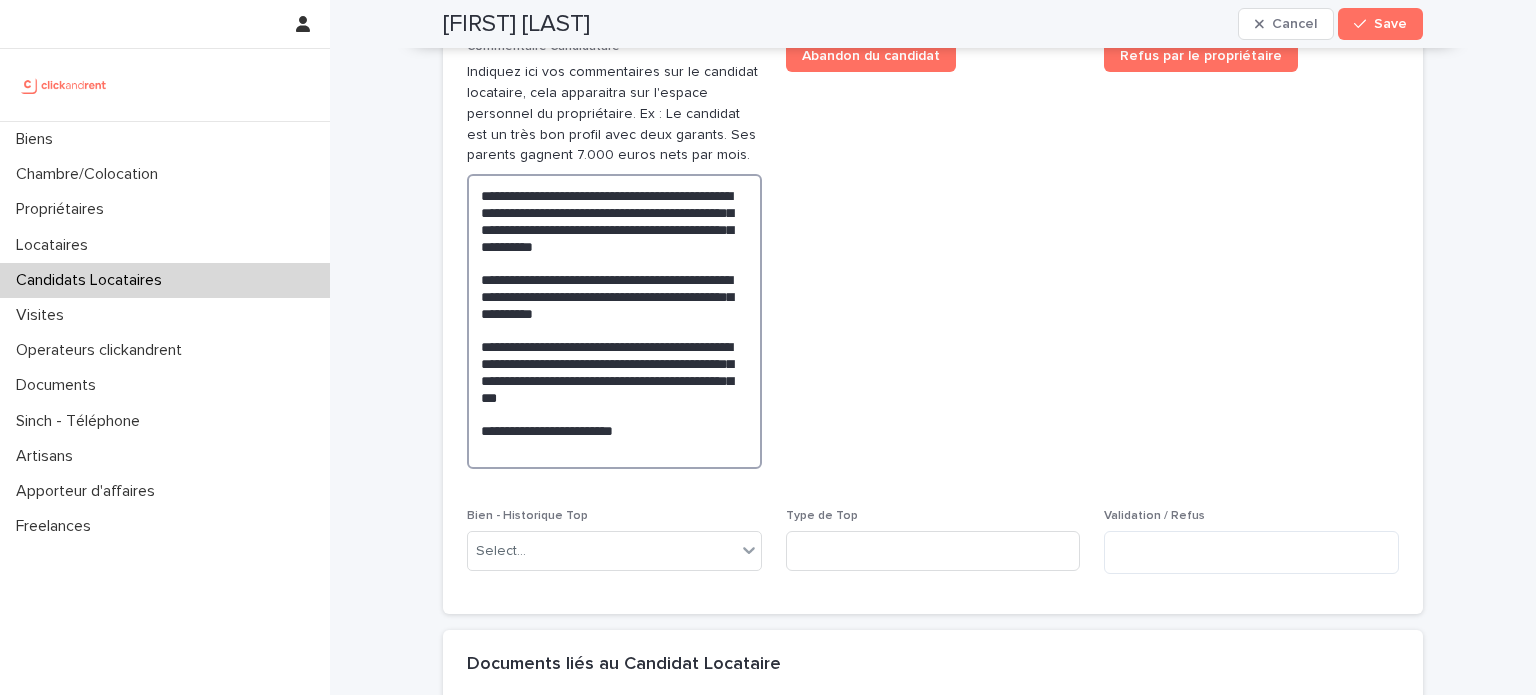 click on "**********" at bounding box center [614, 321] 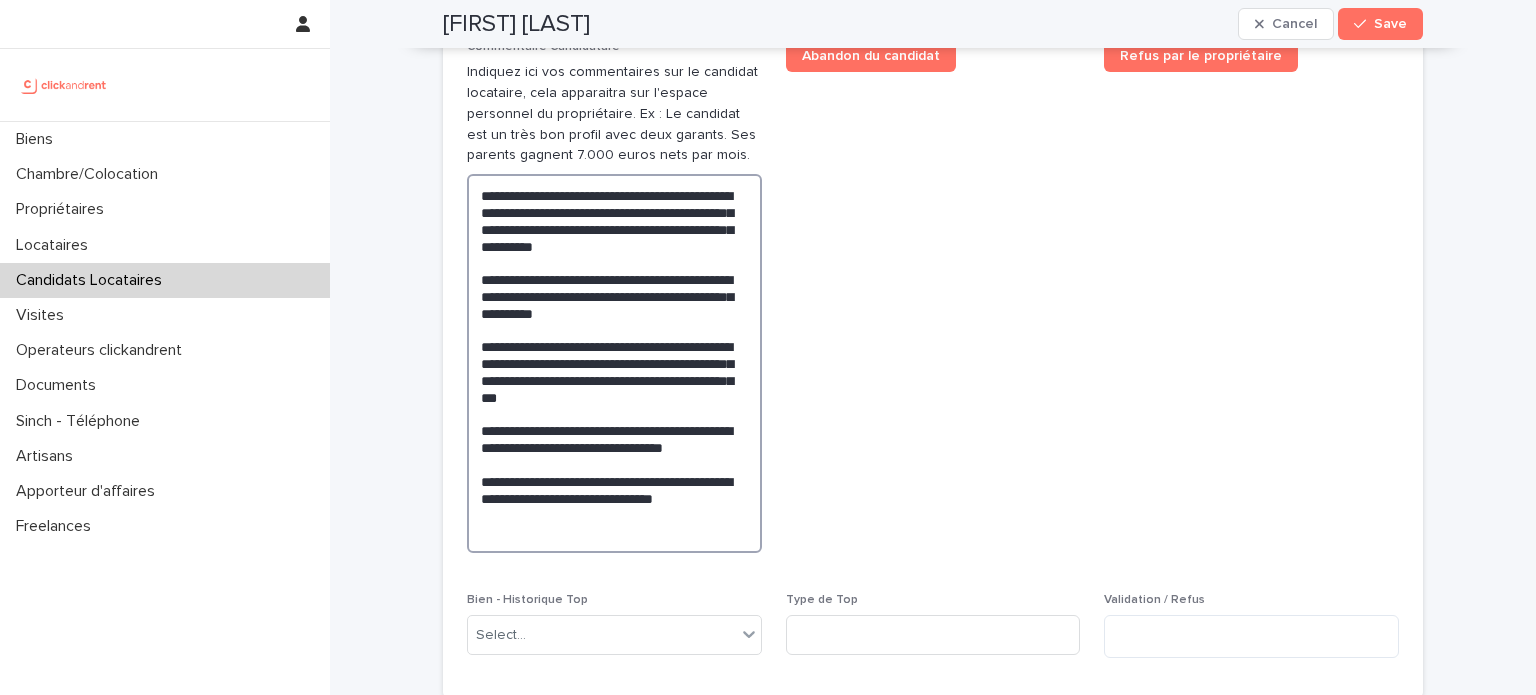 type on "**********" 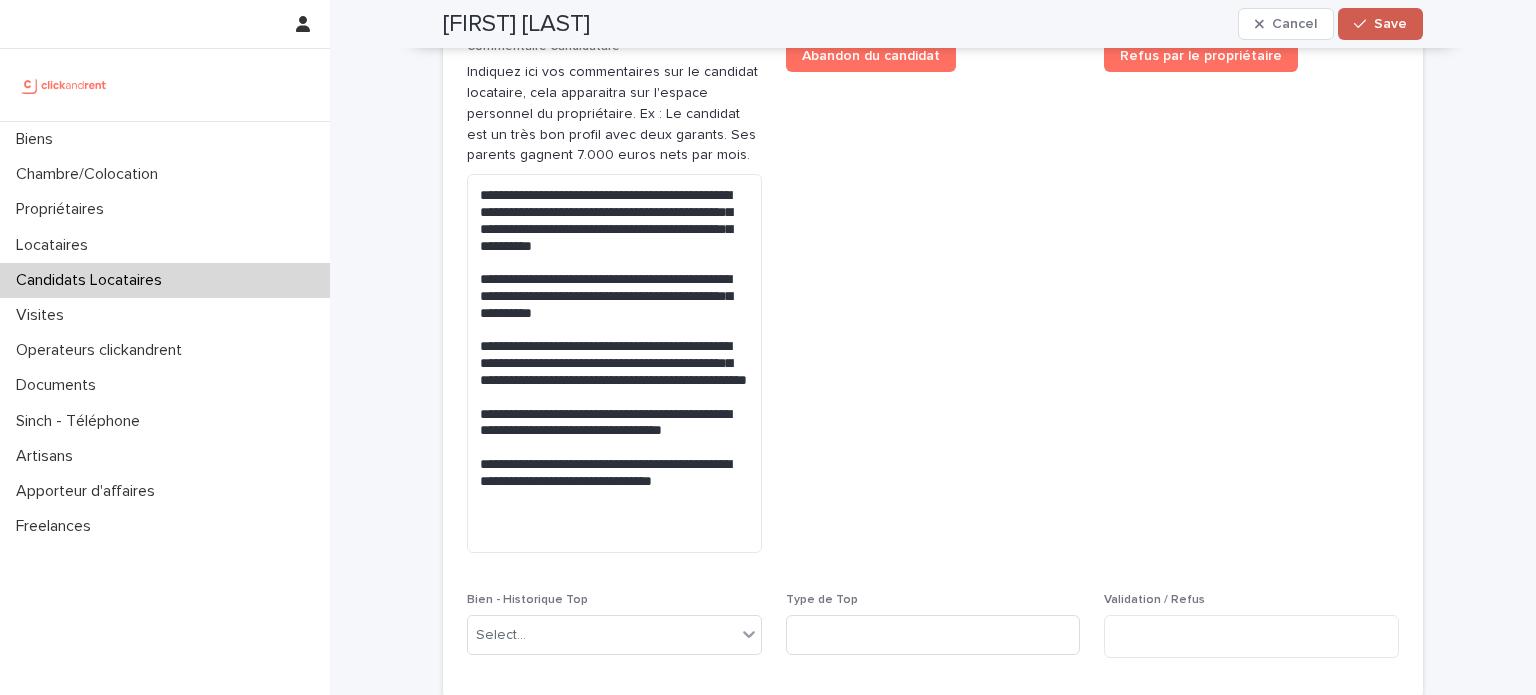 click on "Save" at bounding box center (1380, 24) 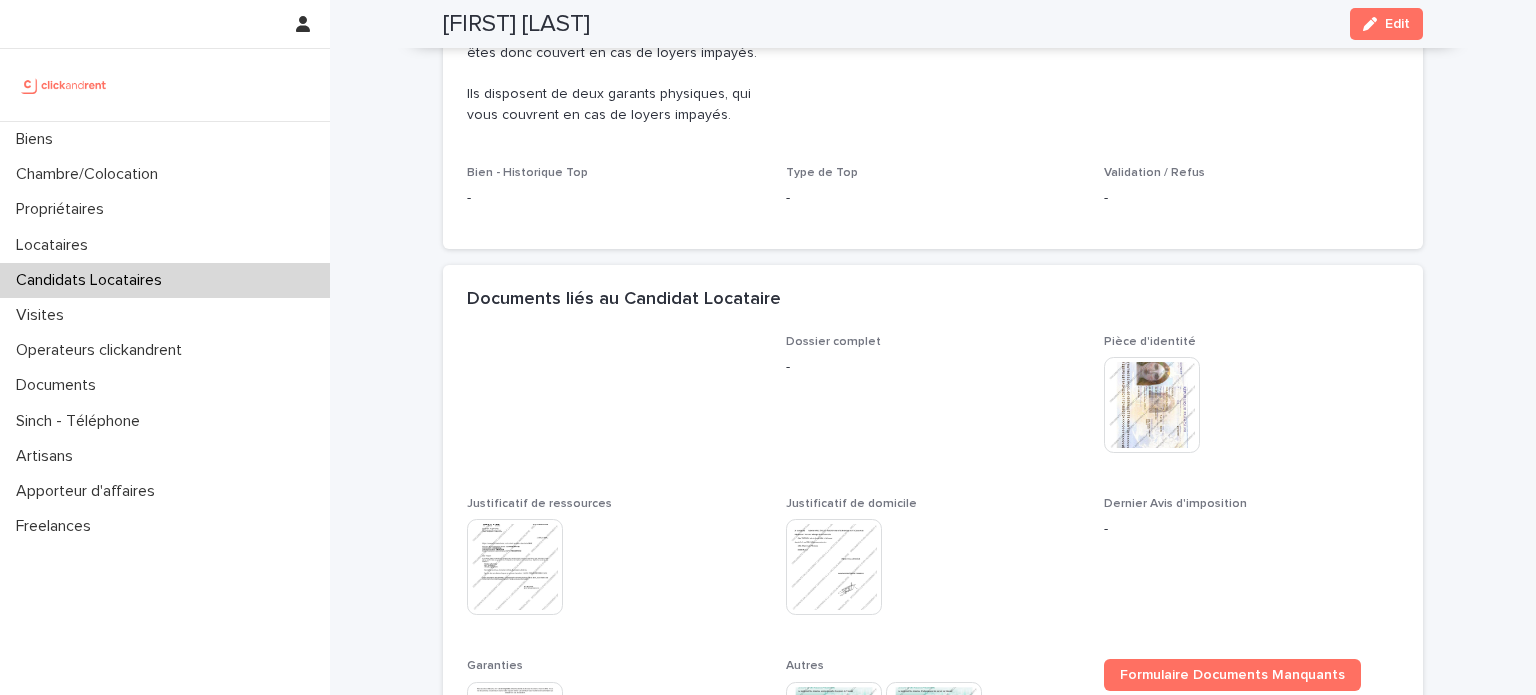 scroll, scrollTop: 852, scrollLeft: 0, axis: vertical 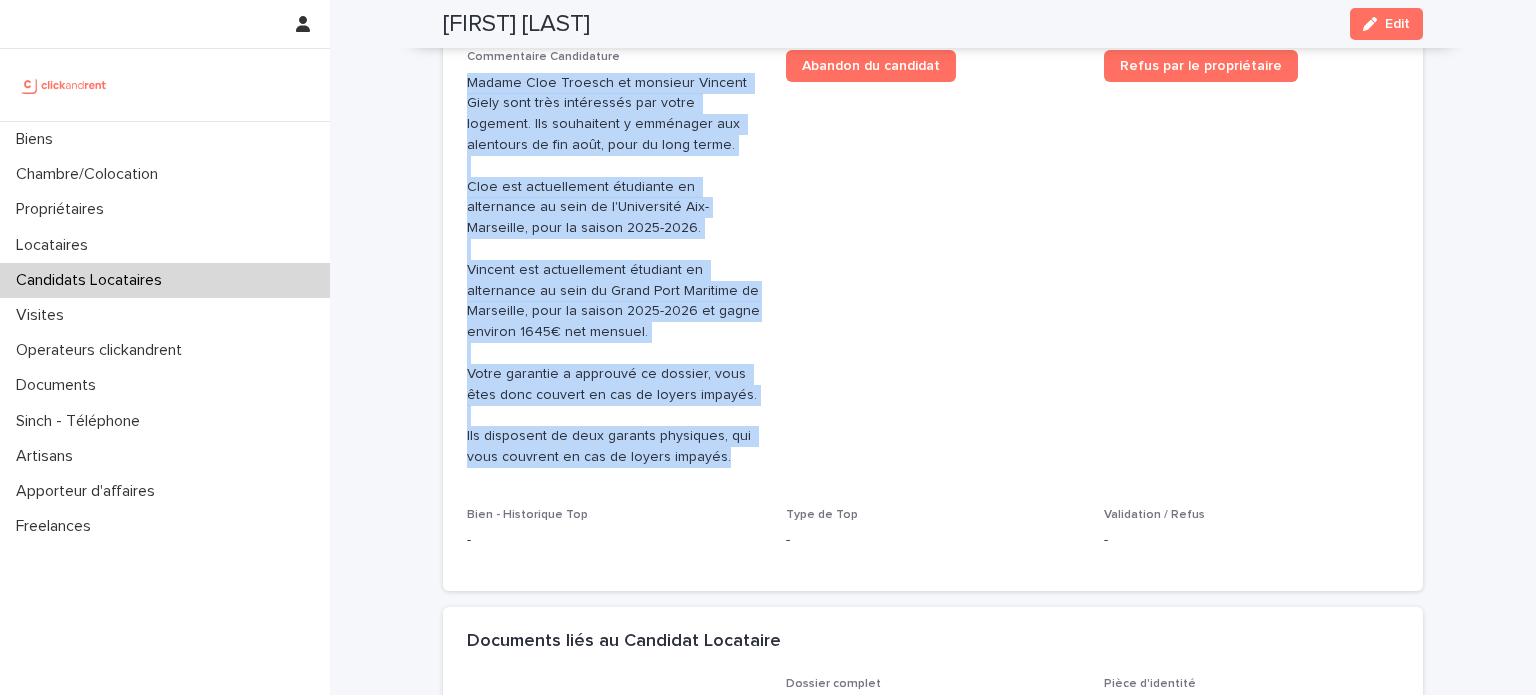 drag, startPoint x: 461, startPoint y: 58, endPoint x: 733, endPoint y: 452, distance: 478.76926 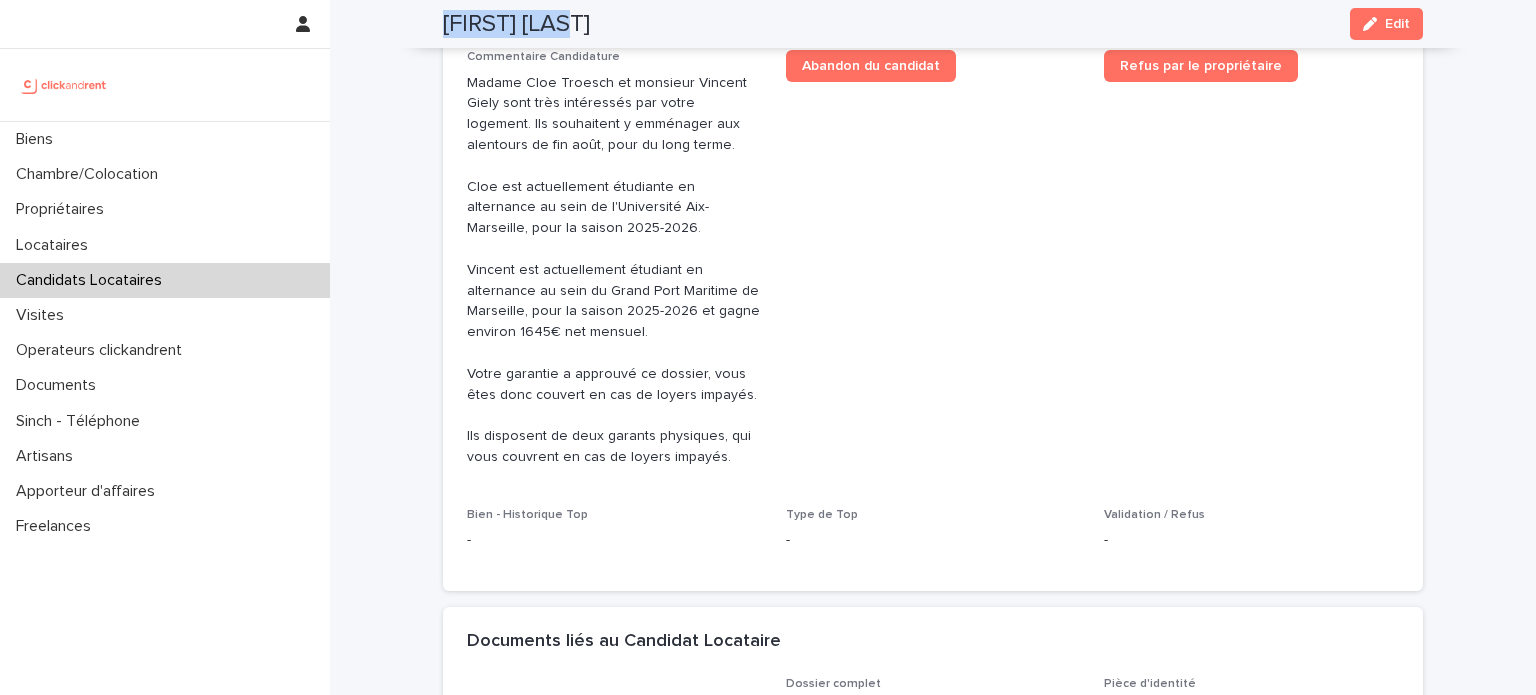 drag, startPoint x: 585, startPoint y: 26, endPoint x: 432, endPoint y: 19, distance: 153.16005 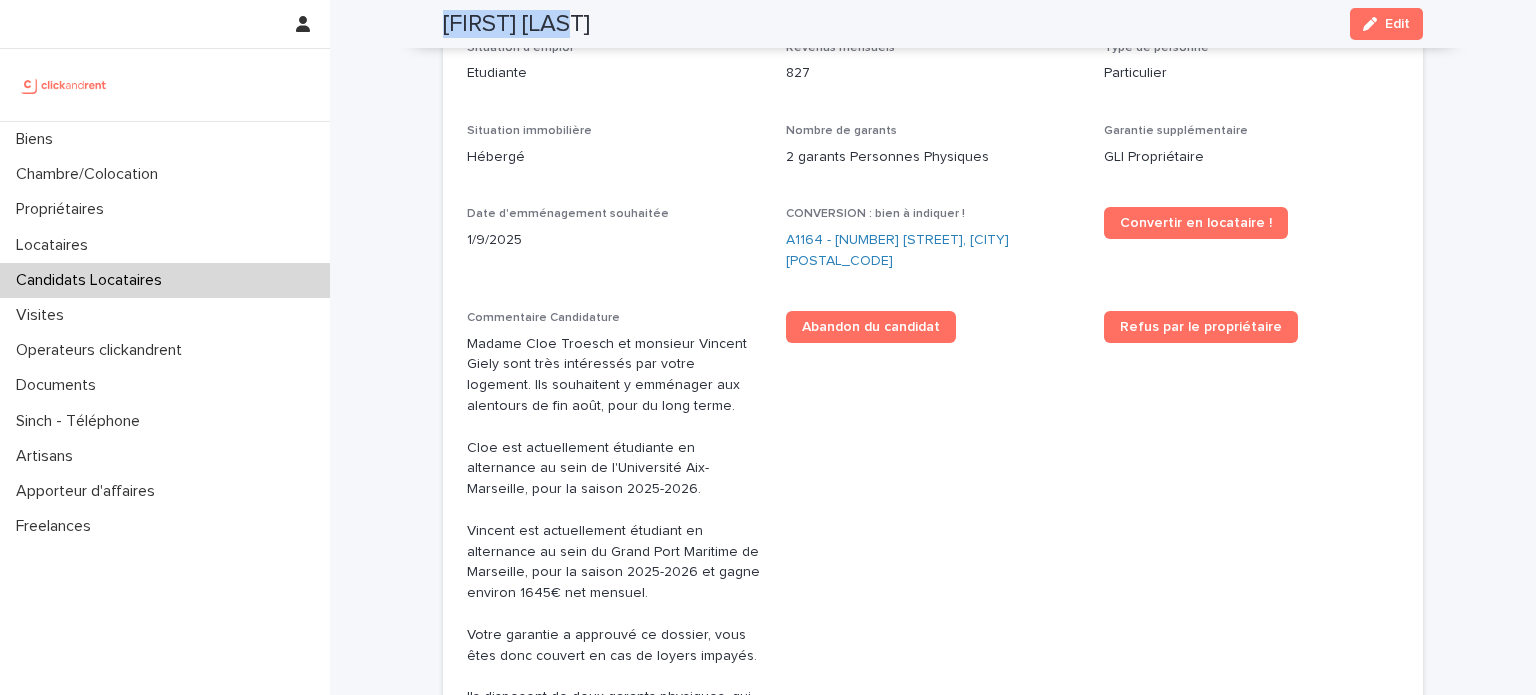 scroll, scrollTop: 567, scrollLeft: 0, axis: vertical 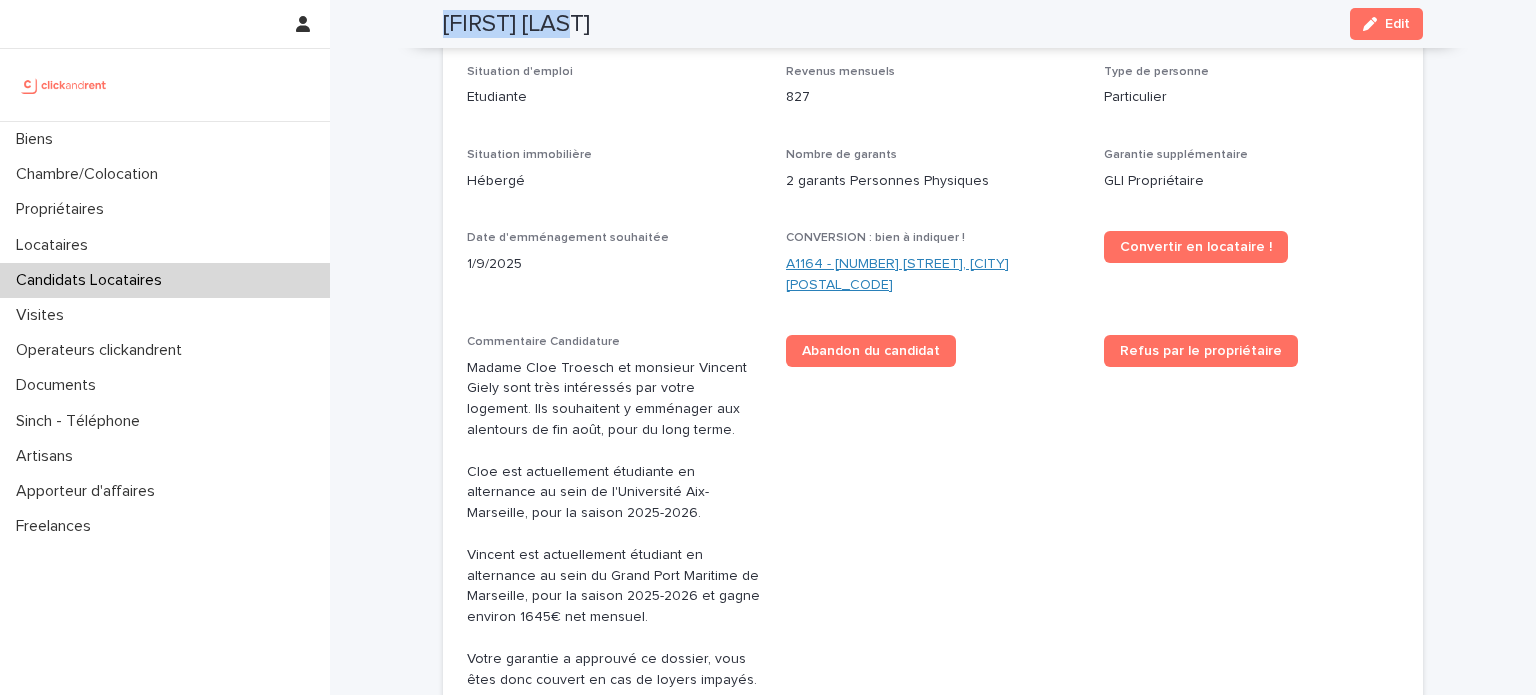 click on "A1164 - [NUMBER] [STREET], [CITY] [POSTAL_CODE]" at bounding box center [933, 275] 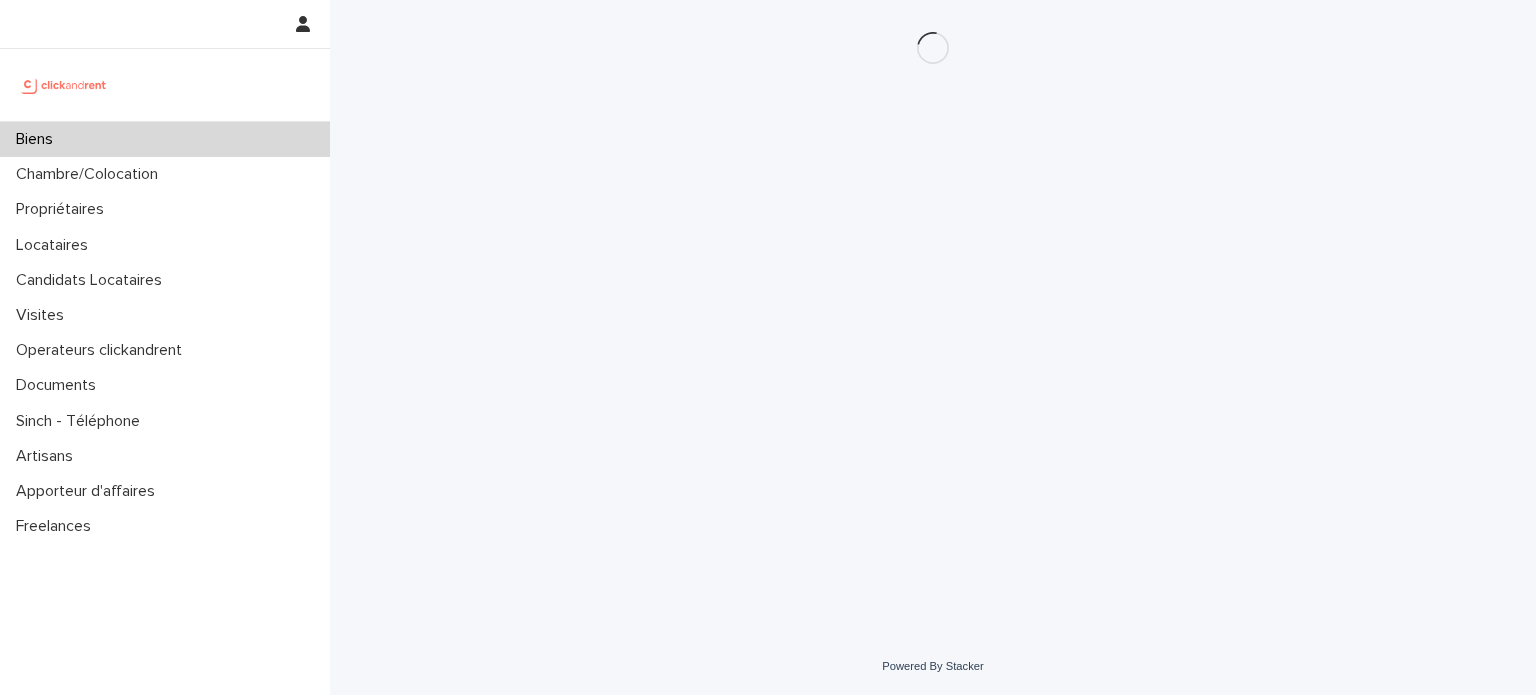 scroll, scrollTop: 0, scrollLeft: 0, axis: both 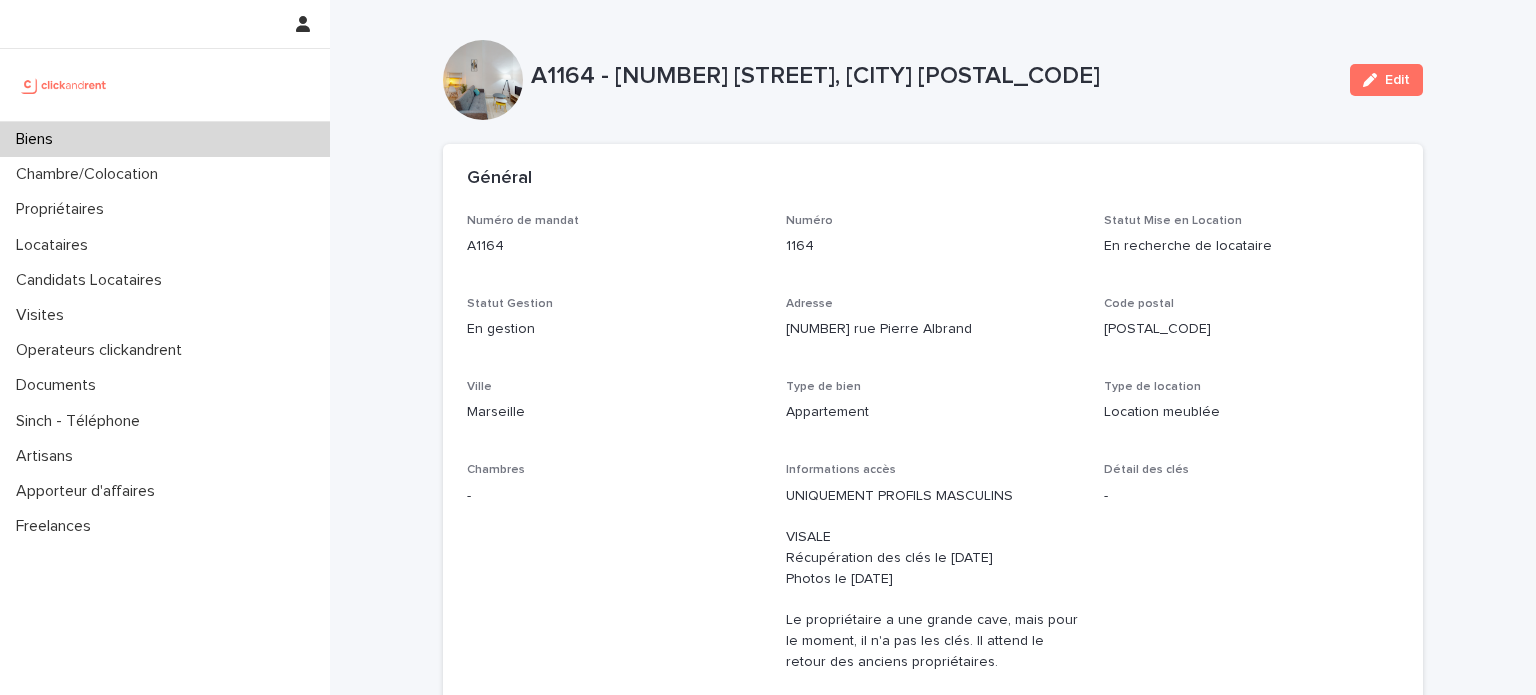 click 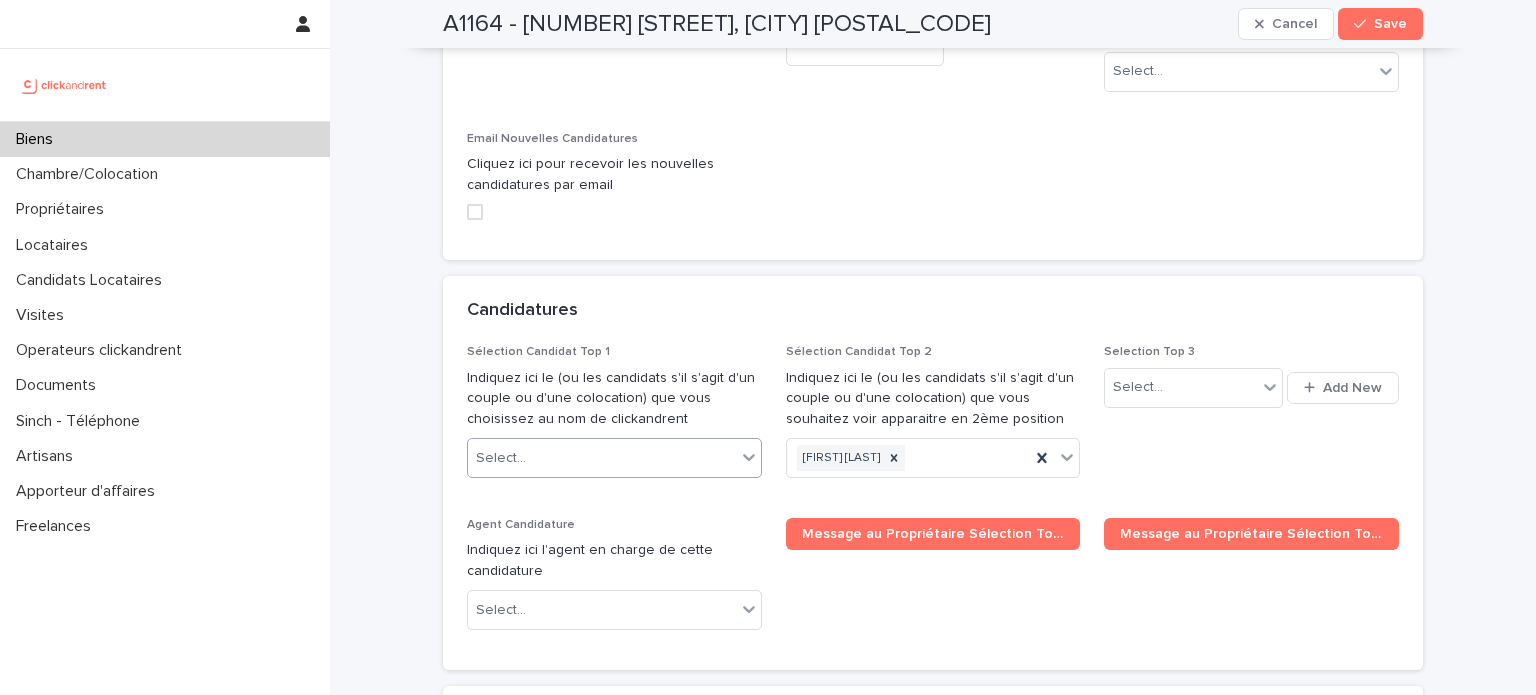 scroll, scrollTop: 9804, scrollLeft: 0, axis: vertical 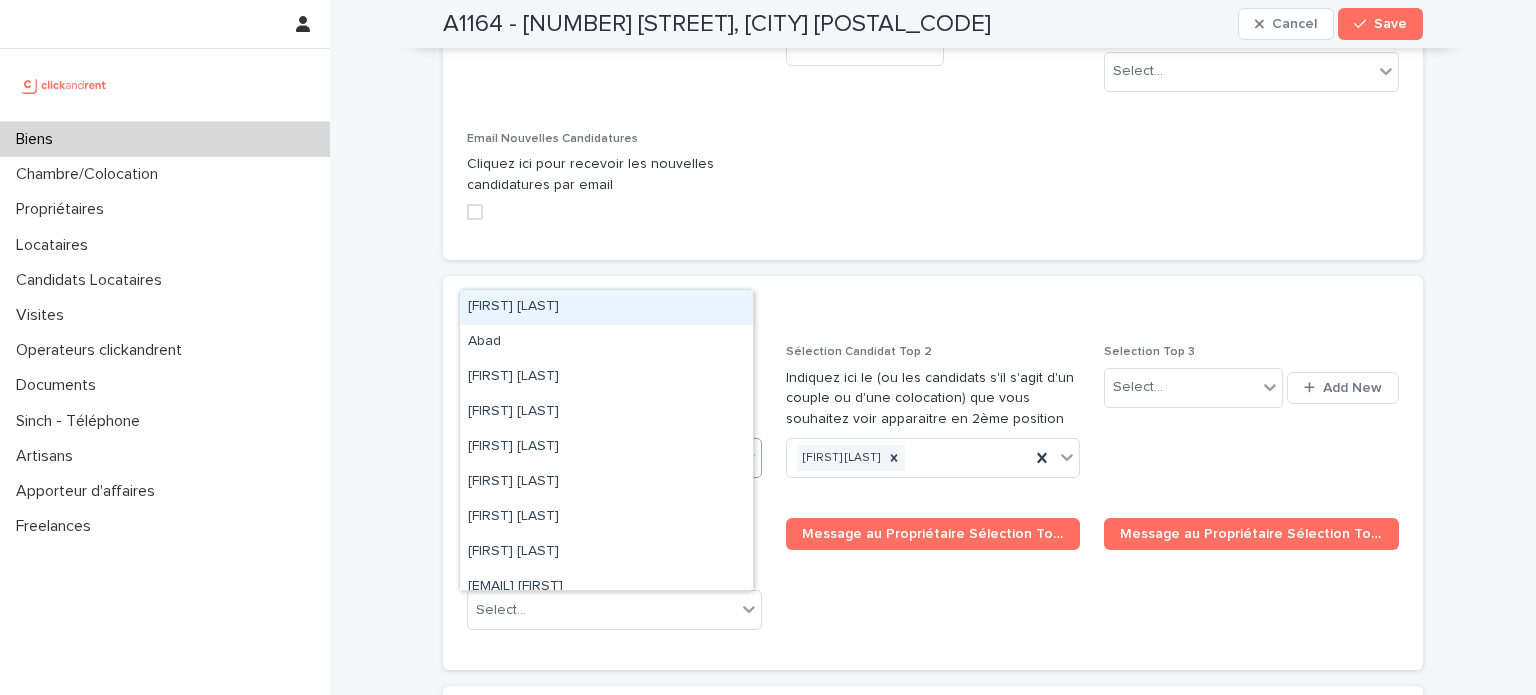 click on "Select..." at bounding box center (614, 458) 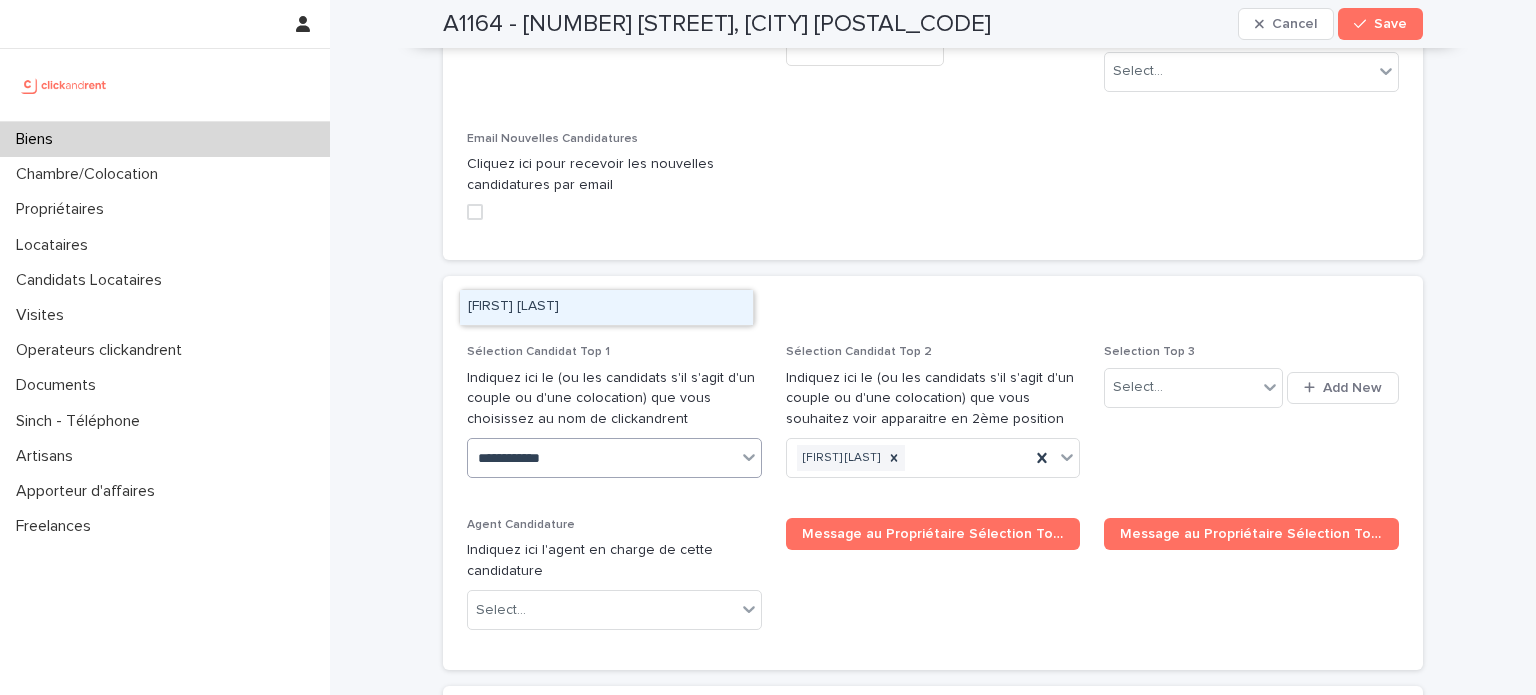 click on "Cloe Troesch" at bounding box center [606, 307] 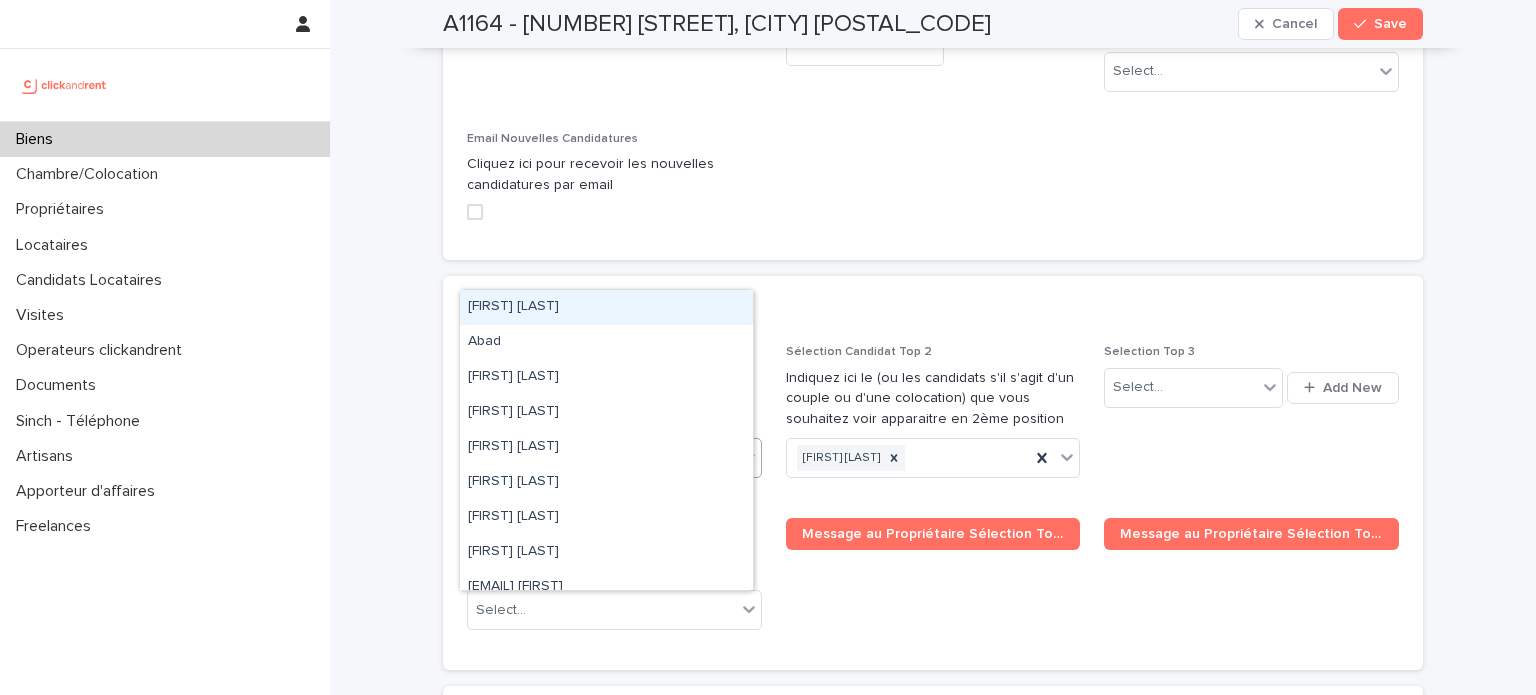 click on "Cloe Troesch" at bounding box center [590, 458] 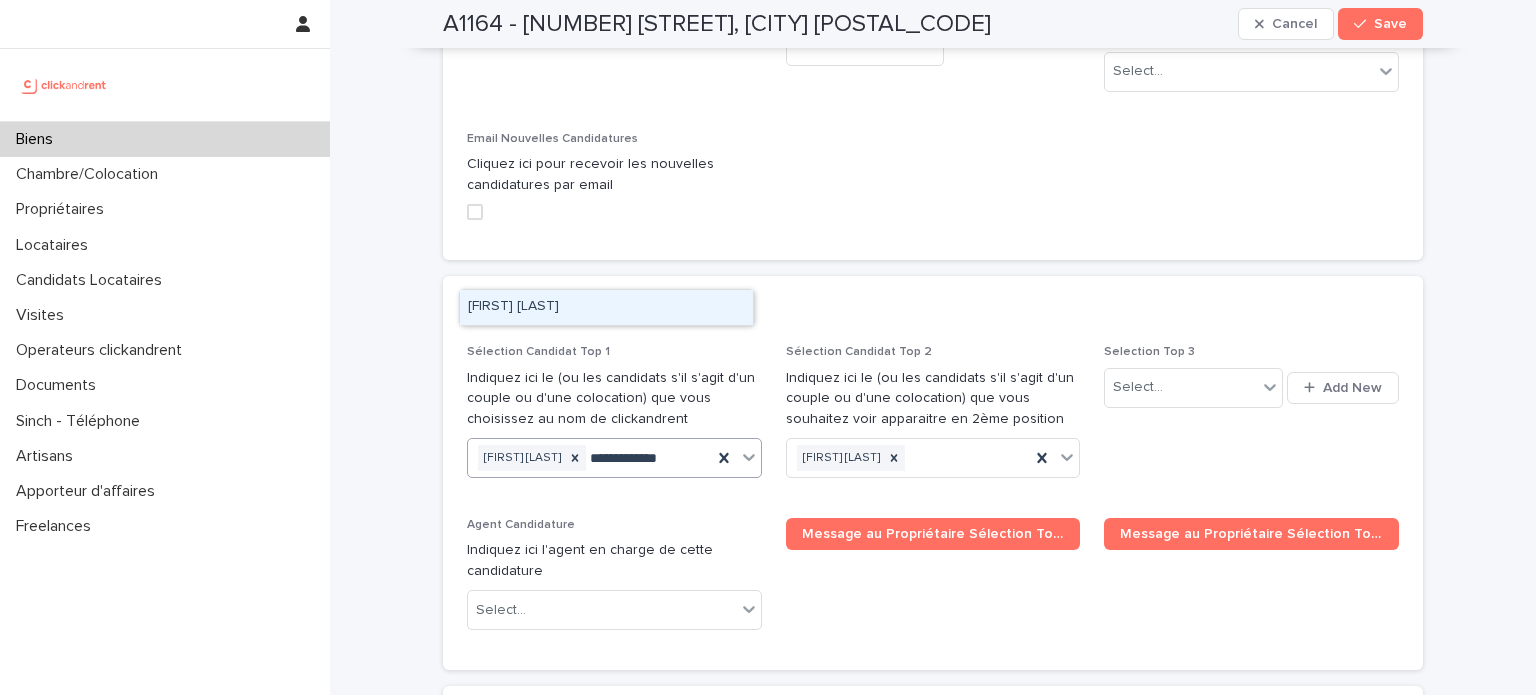 click on "[FIRST] [LAST]" at bounding box center (606, 307) 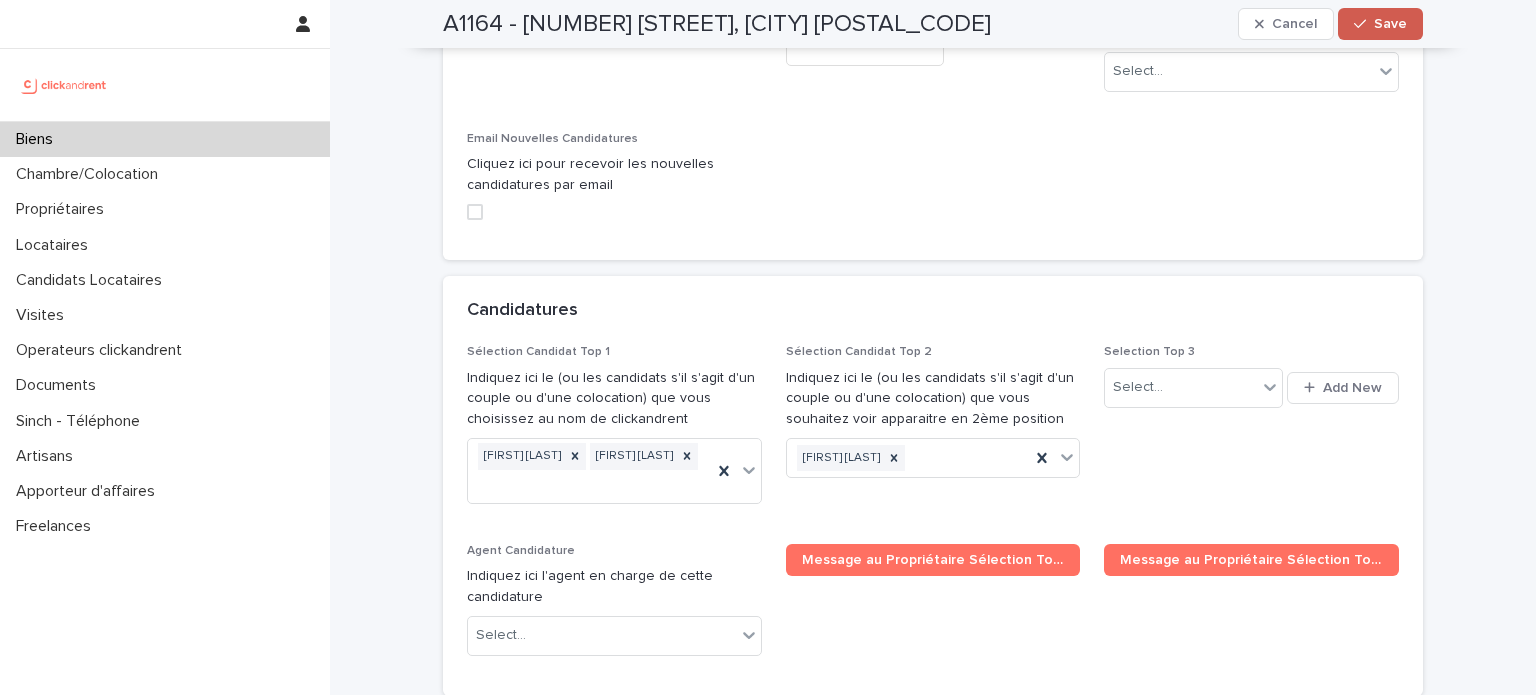 click on "Save" at bounding box center (1380, 24) 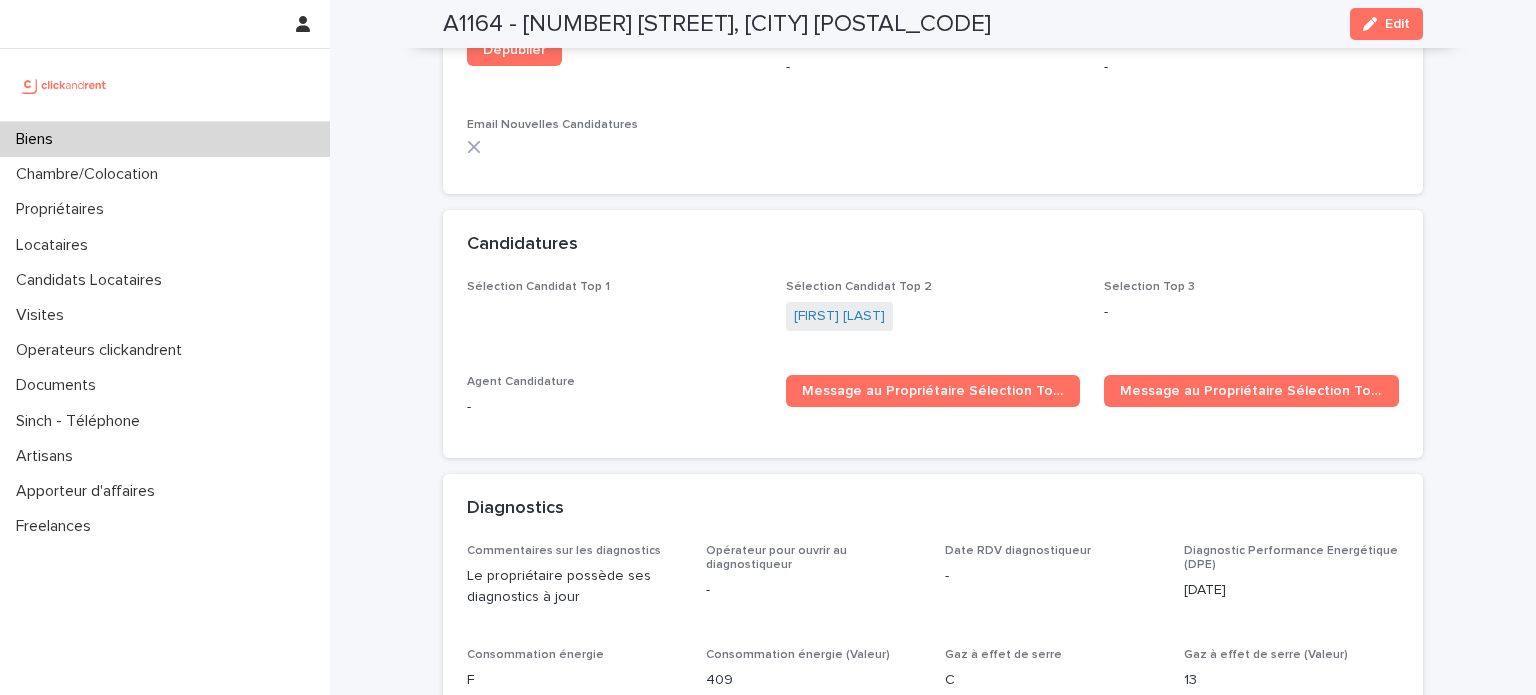 scroll, scrollTop: 6179, scrollLeft: 0, axis: vertical 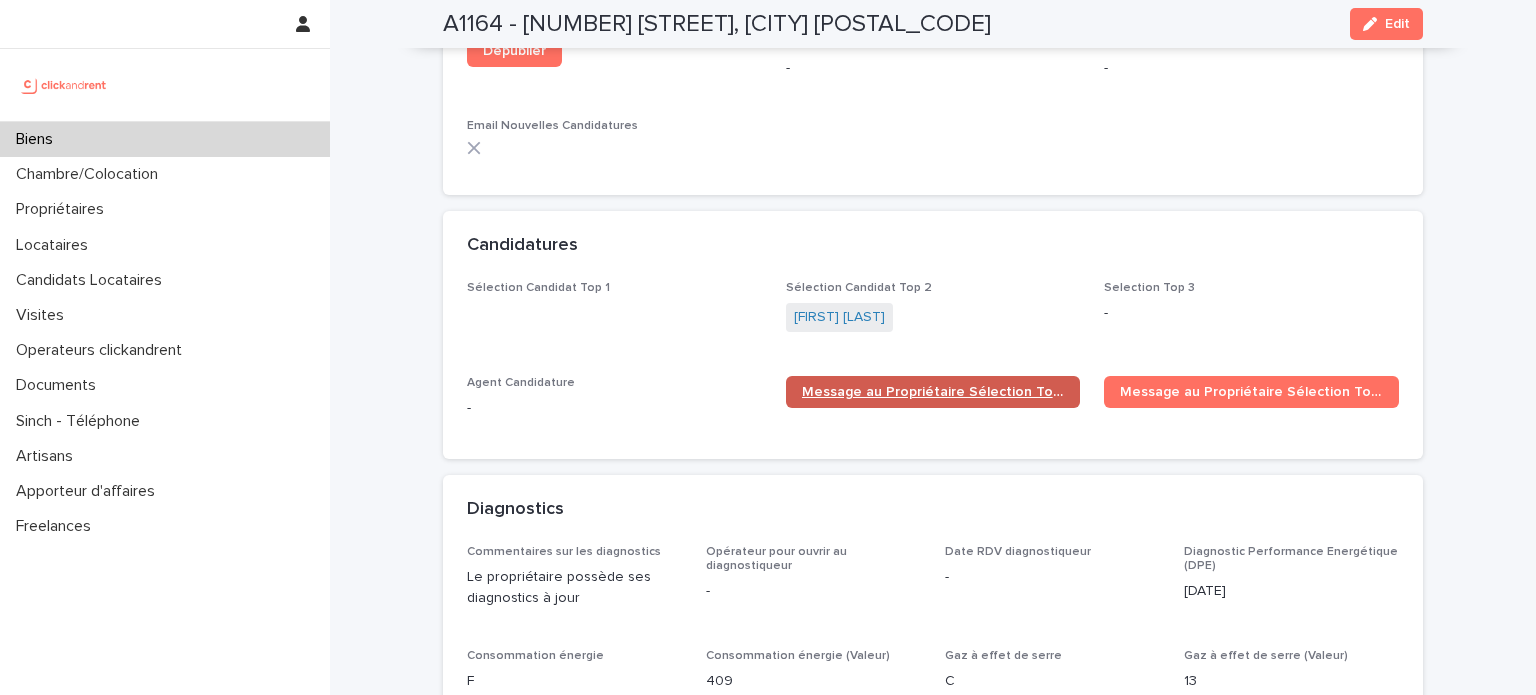 click on "Message au Propriétaire Sélection Top 1" at bounding box center [933, 392] 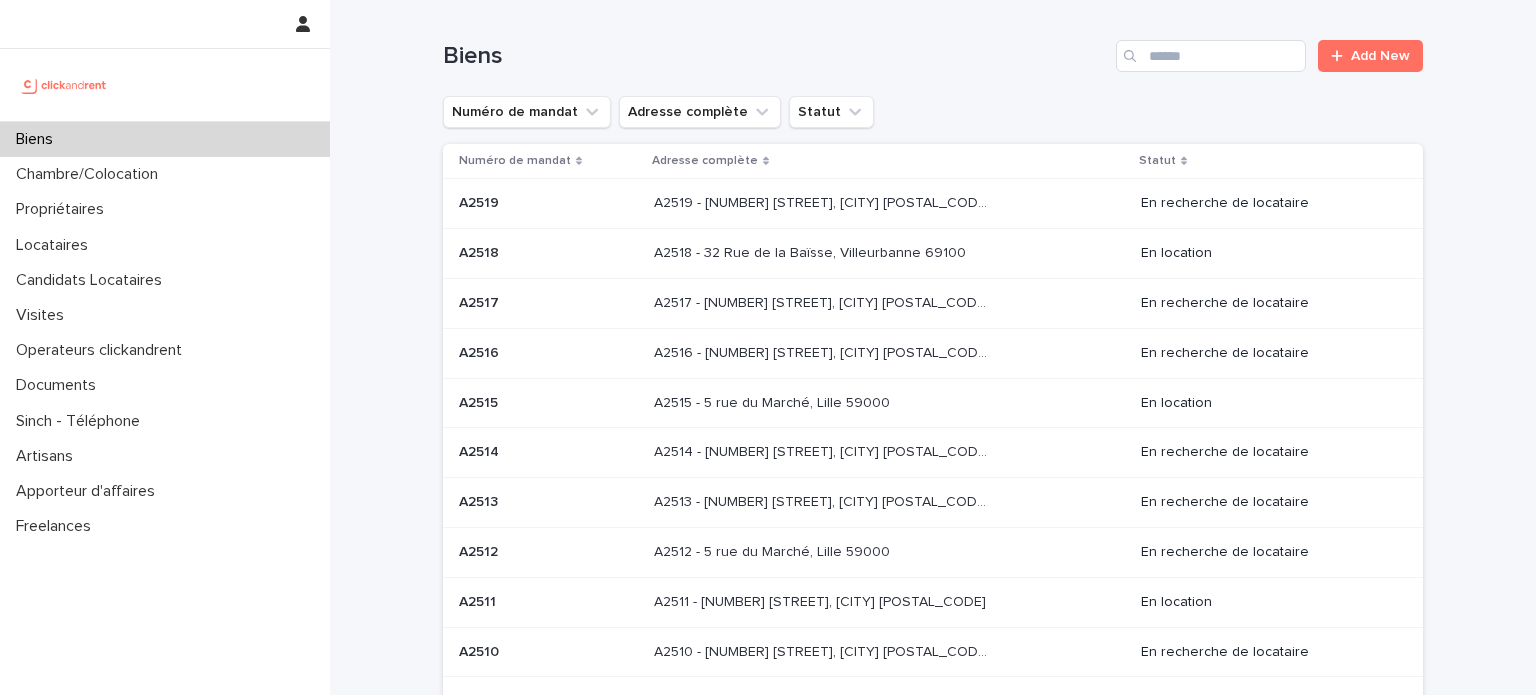 scroll, scrollTop: 0, scrollLeft: 0, axis: both 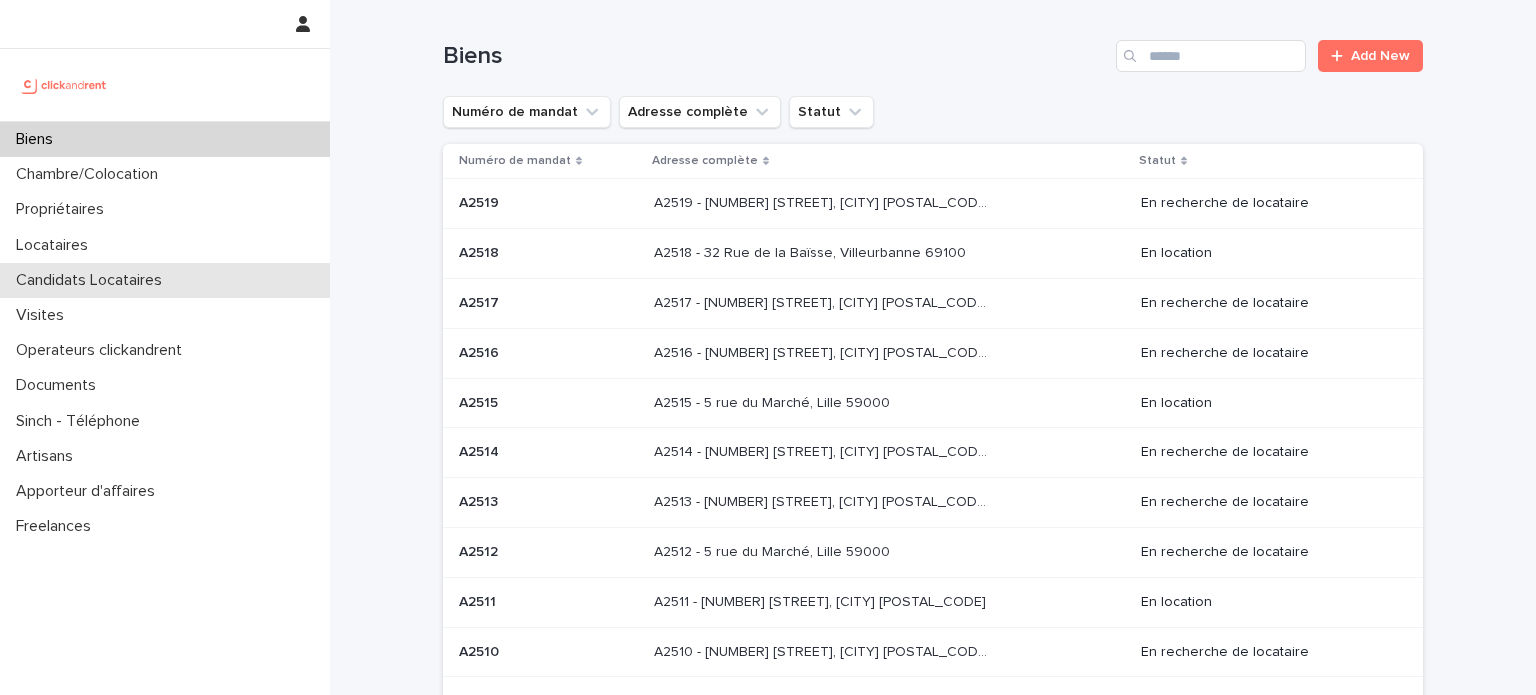click on "Candidats Locataires" at bounding box center [93, 280] 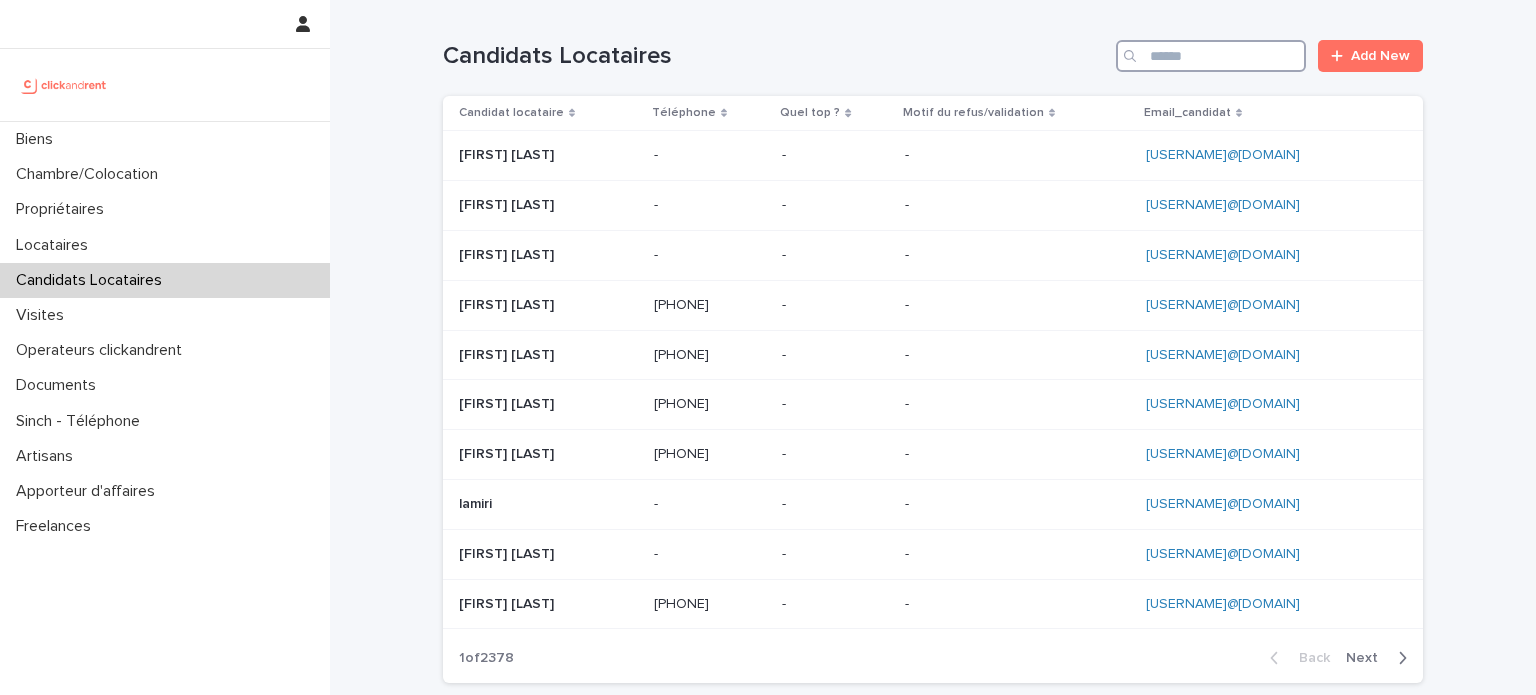 click at bounding box center [1211, 56] 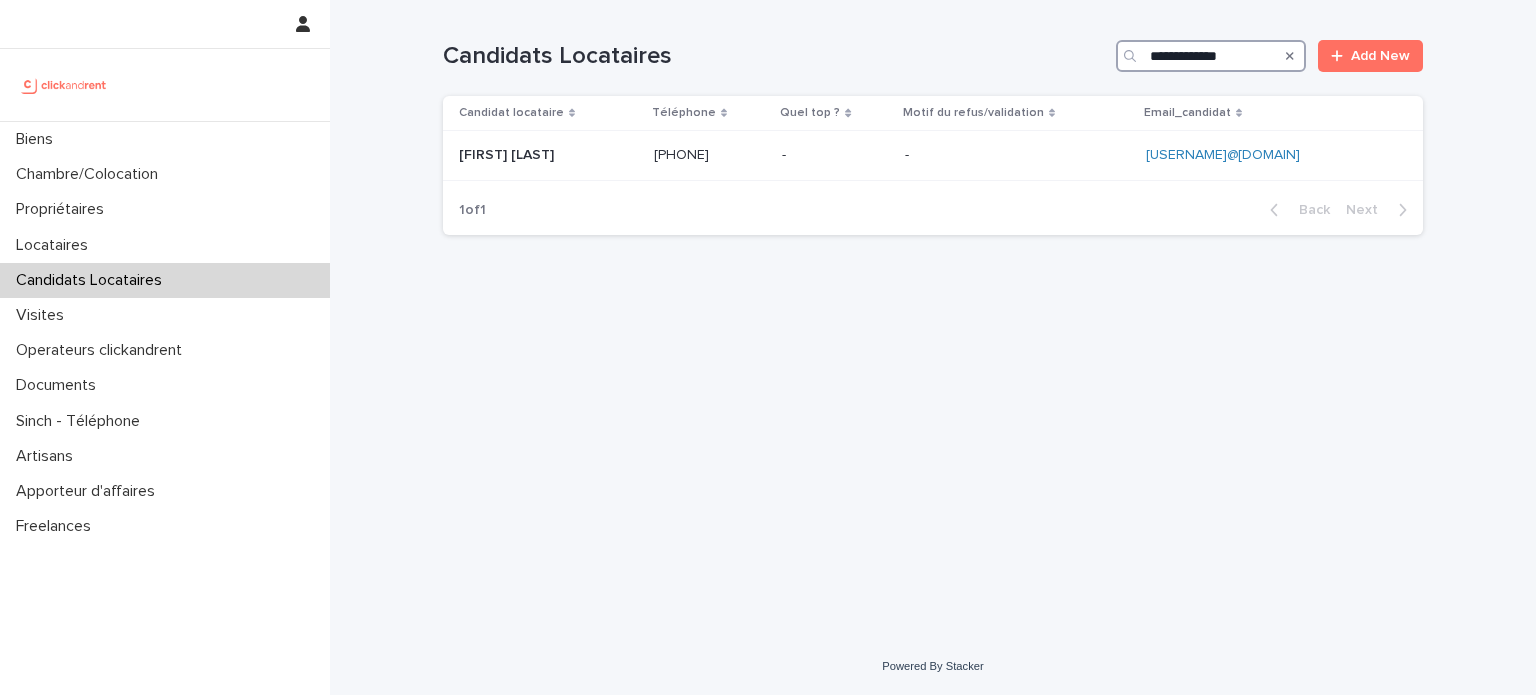type on "**********" 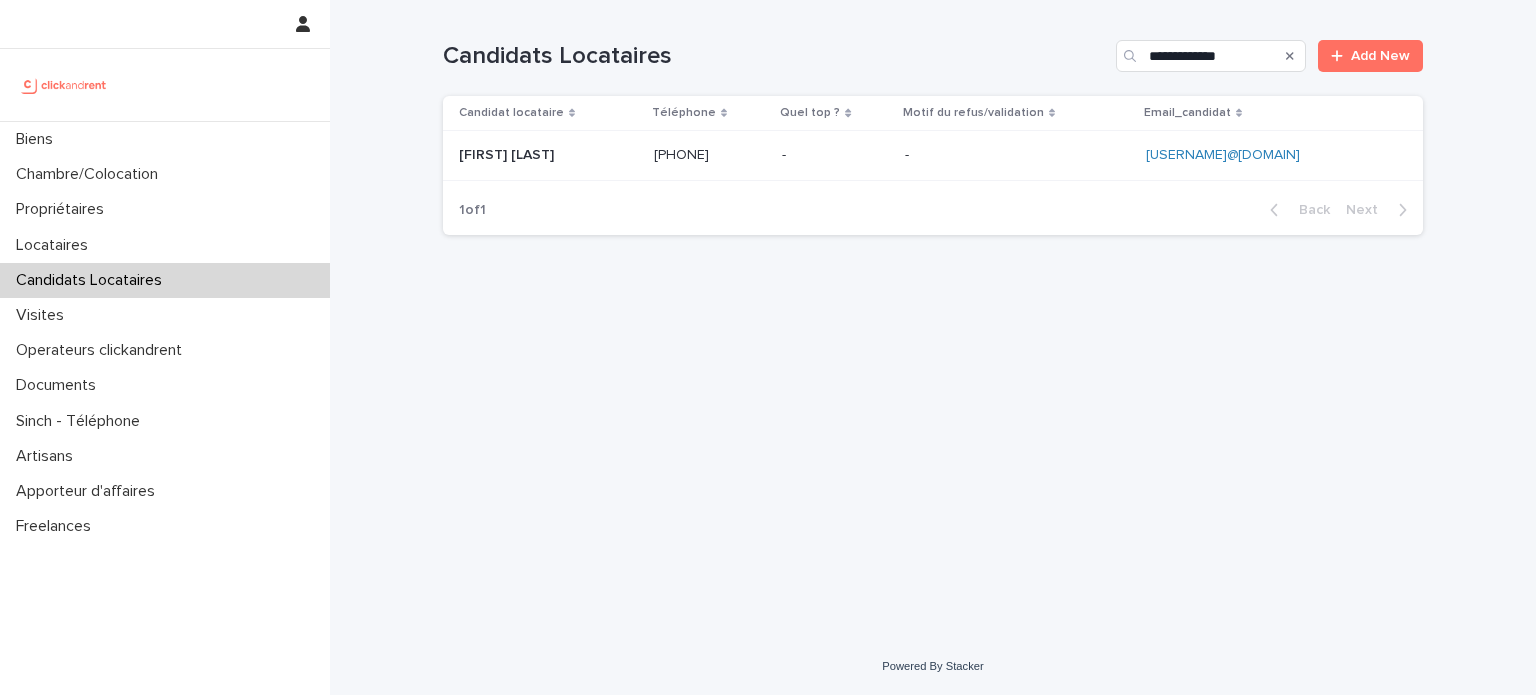 click on "Candidat locataire Téléphone Quel top ? Motif du refus/validation Email_candidat [FIRST] [LAST] [FIRST] [LAST]   [PHONE] [PHONE]   - -   - -   [USERNAME]@[DOMAIN] [USERNAME]@[DOMAIN]" at bounding box center (933, 138) 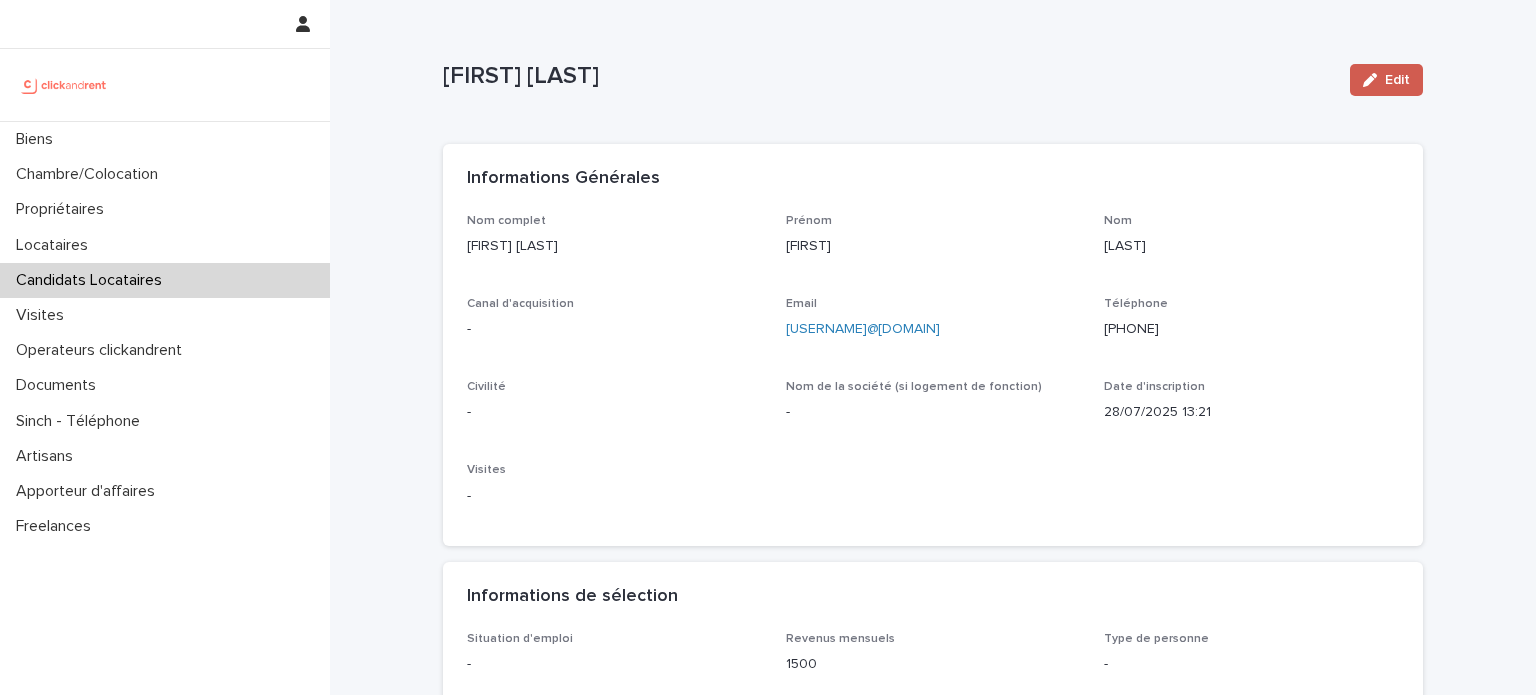 click on "Edit" at bounding box center (1386, 80) 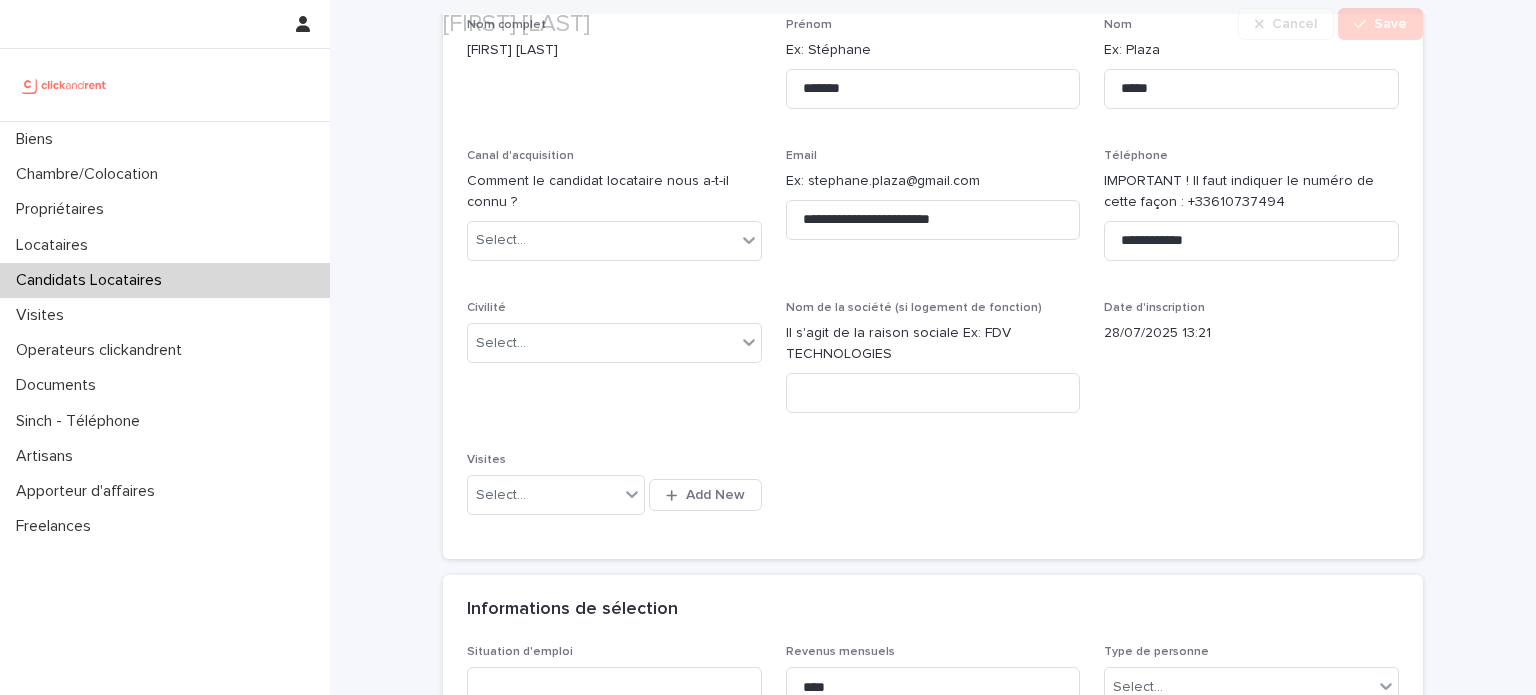 scroll, scrollTop: 224, scrollLeft: 0, axis: vertical 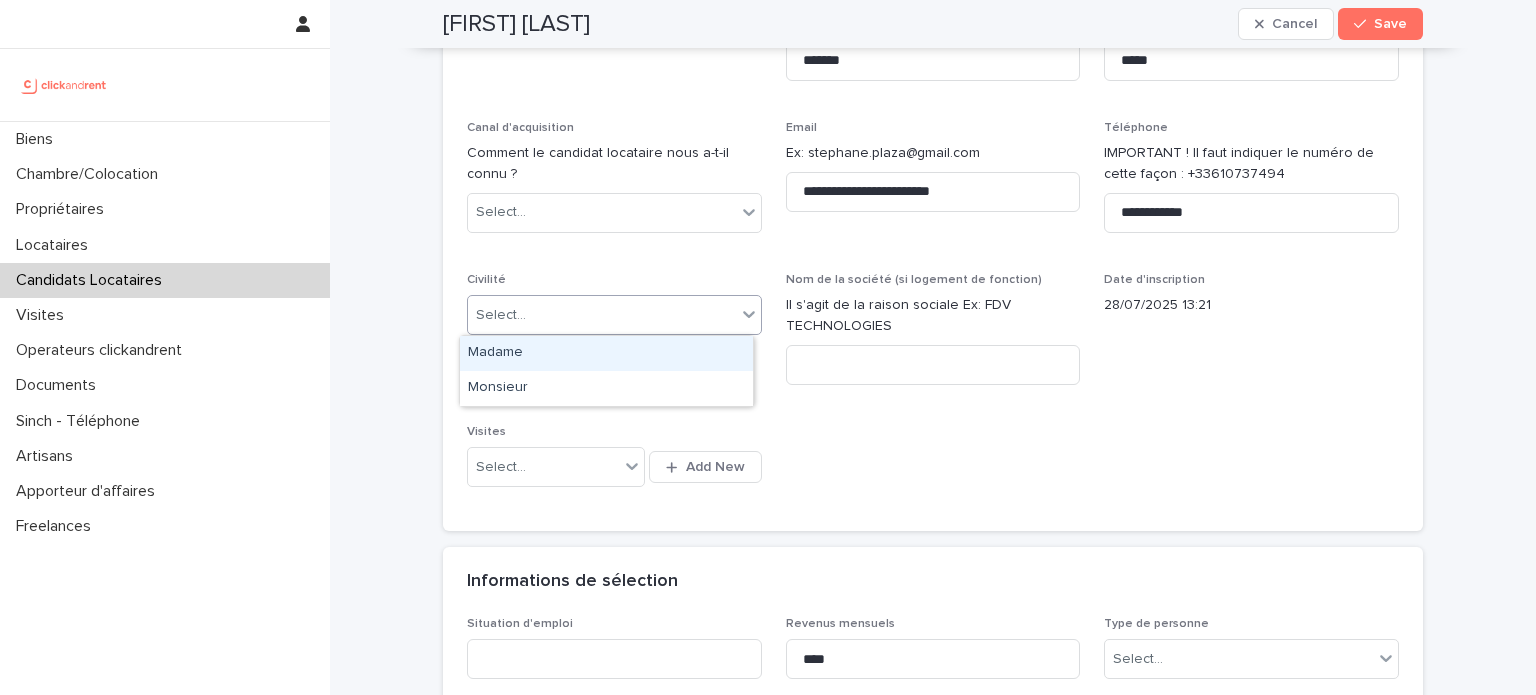 click on "**********" at bounding box center (768, 347) 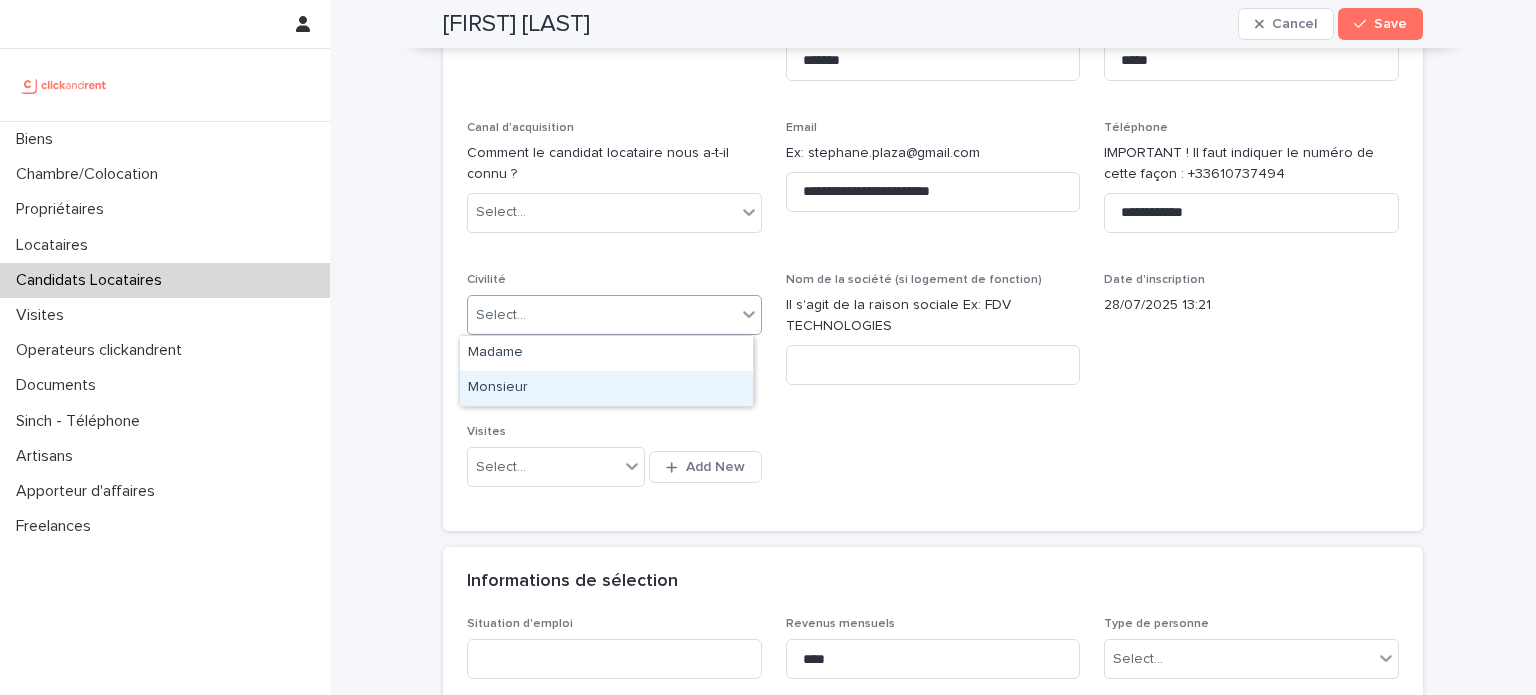 click on "Monsieur" at bounding box center (606, 388) 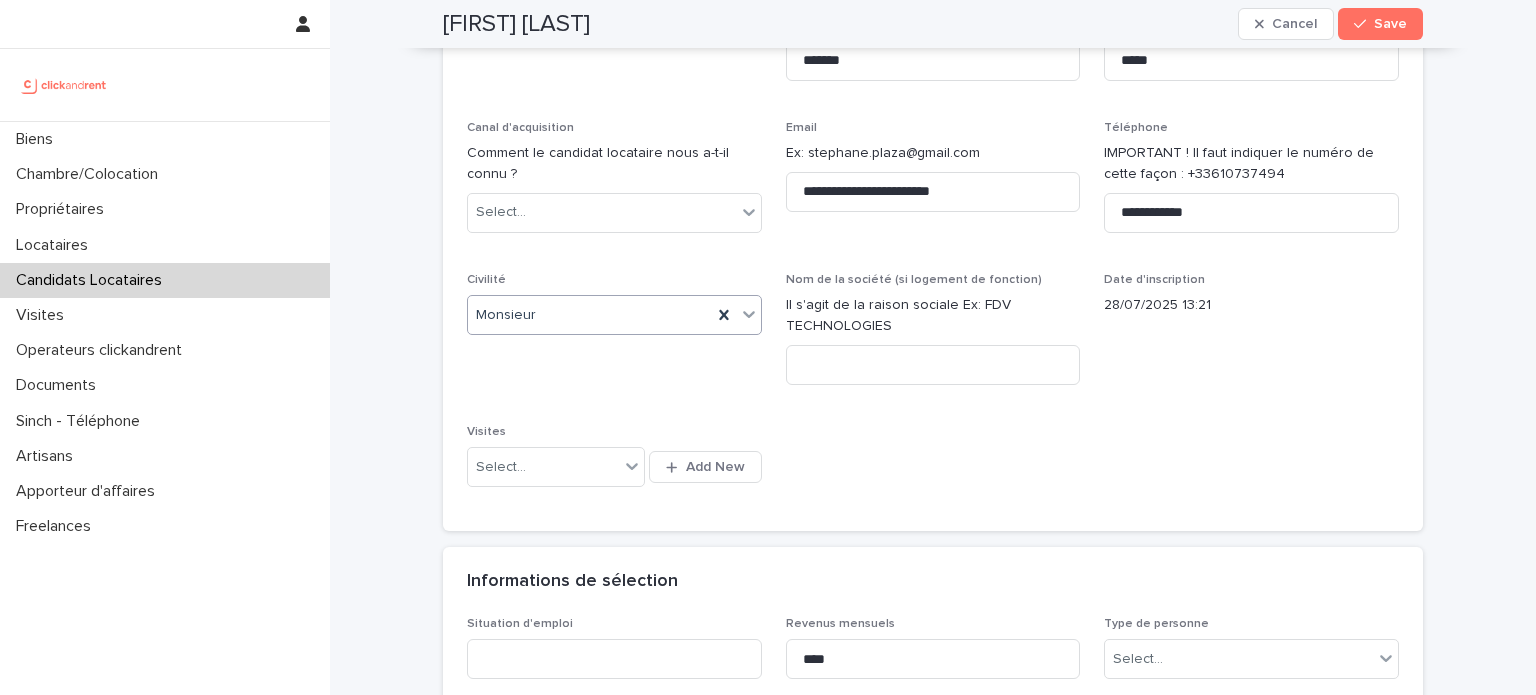 scroll, scrollTop: 579, scrollLeft: 0, axis: vertical 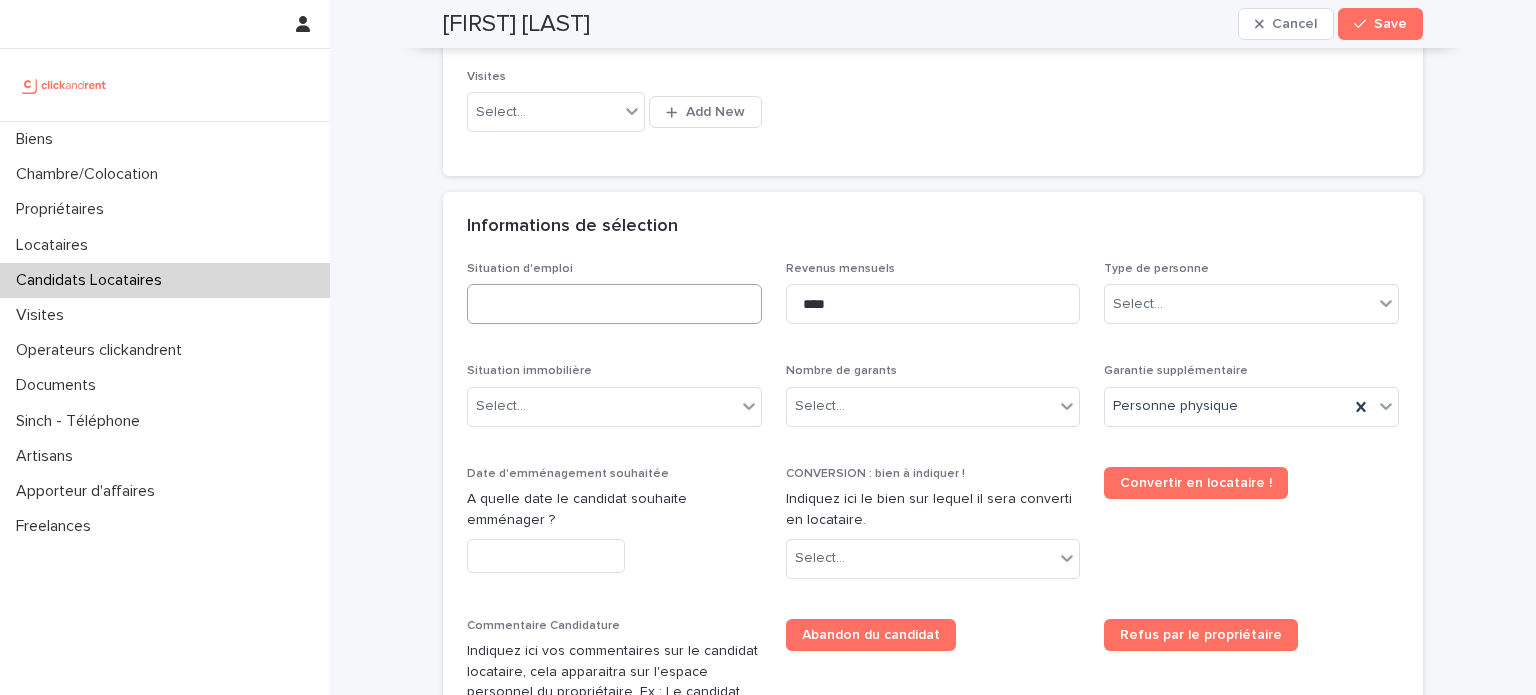 drag, startPoint x: 516, startPoint y: 324, endPoint x: 503, endPoint y: 304, distance: 23.853722 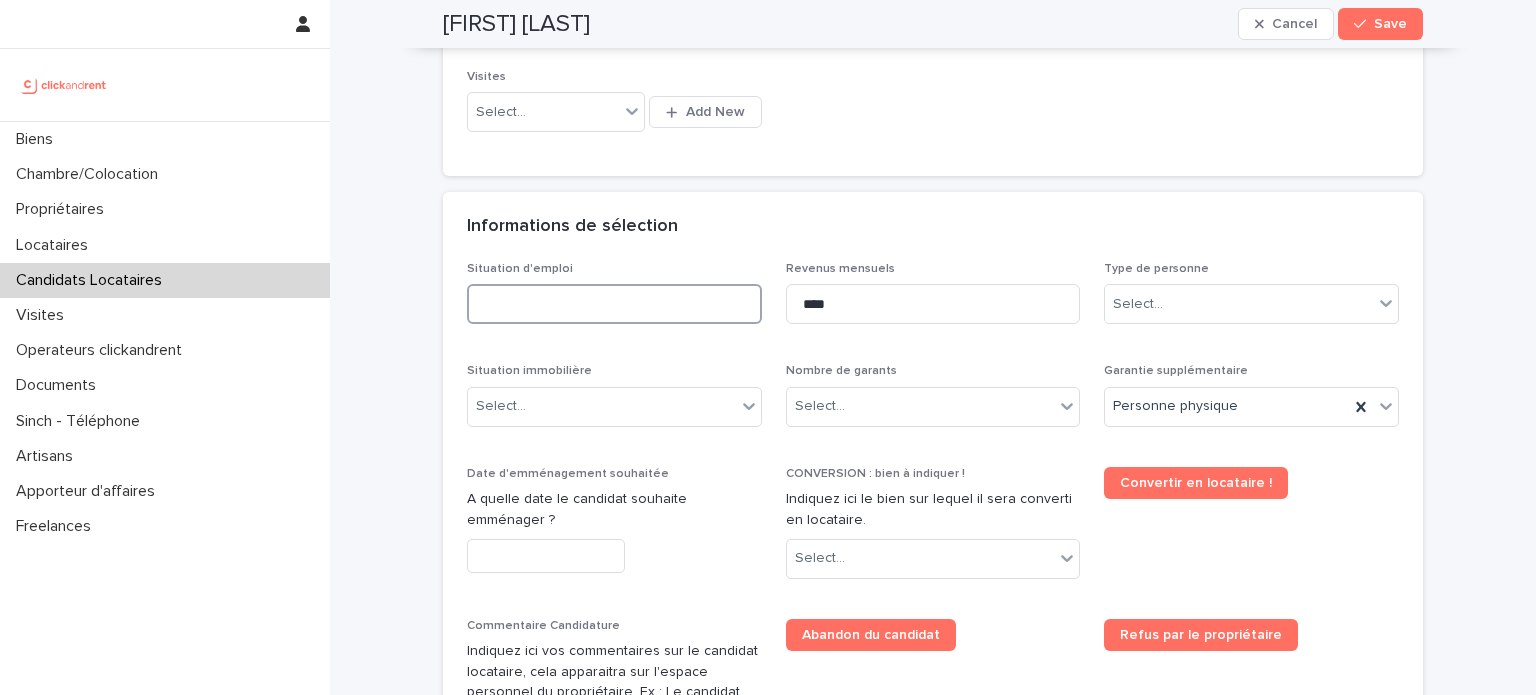 click at bounding box center [614, 304] 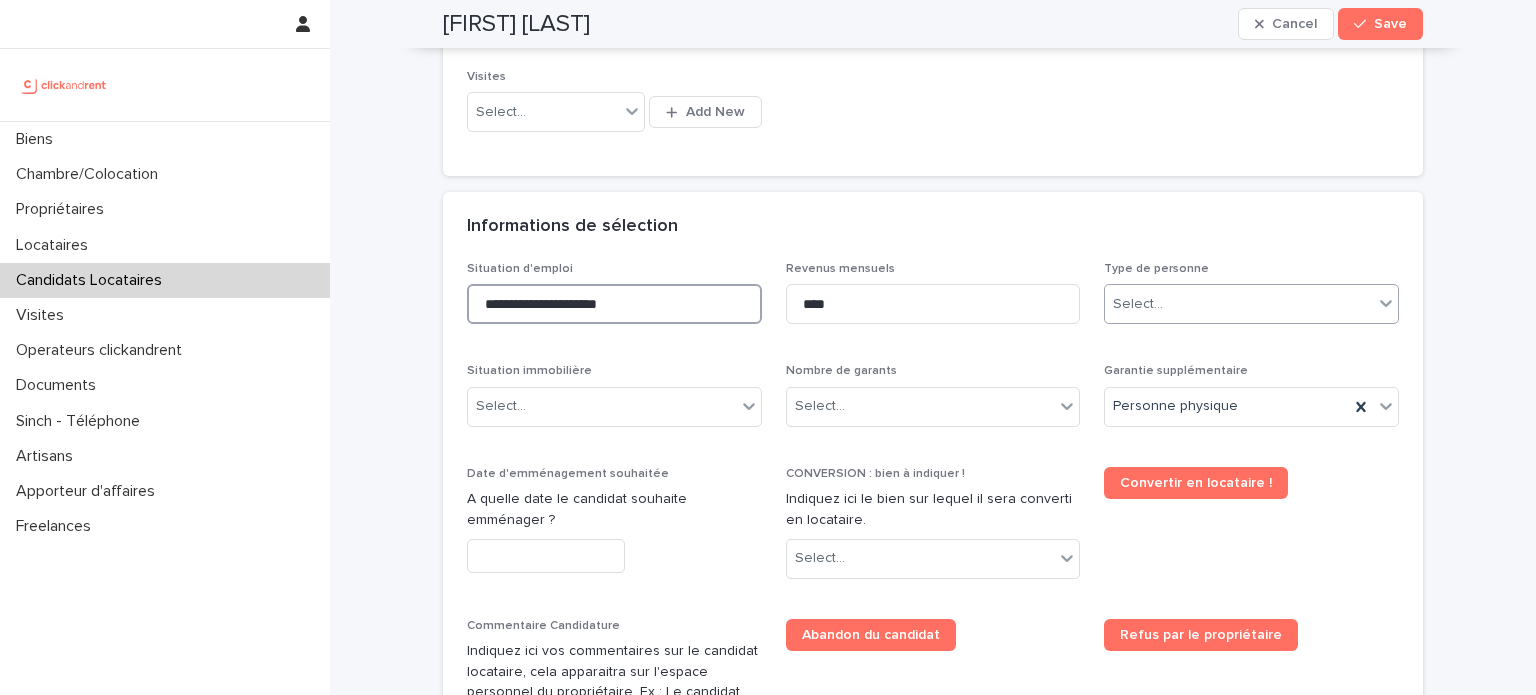 type on "**********" 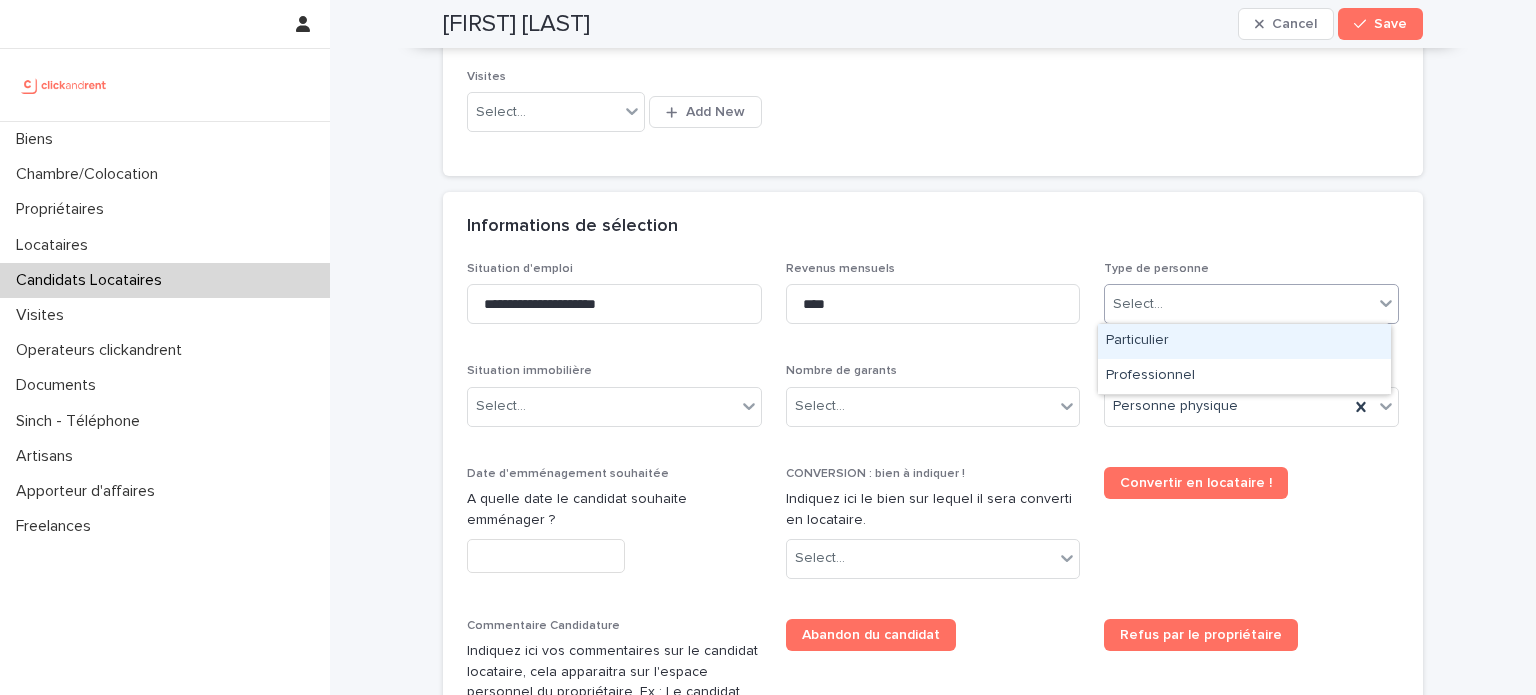 click on "Select..." at bounding box center (1239, 304) 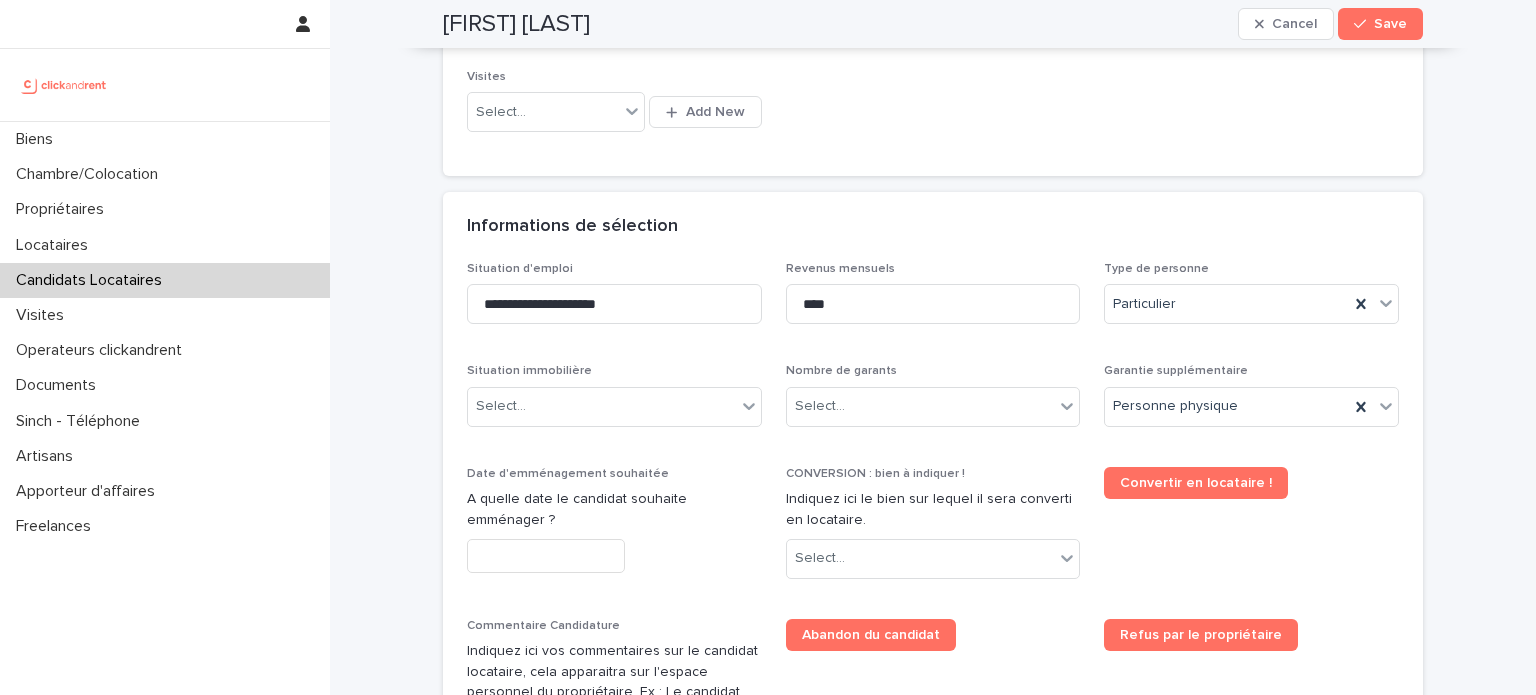 click on "Nombre de garants Select..." at bounding box center (933, 403) 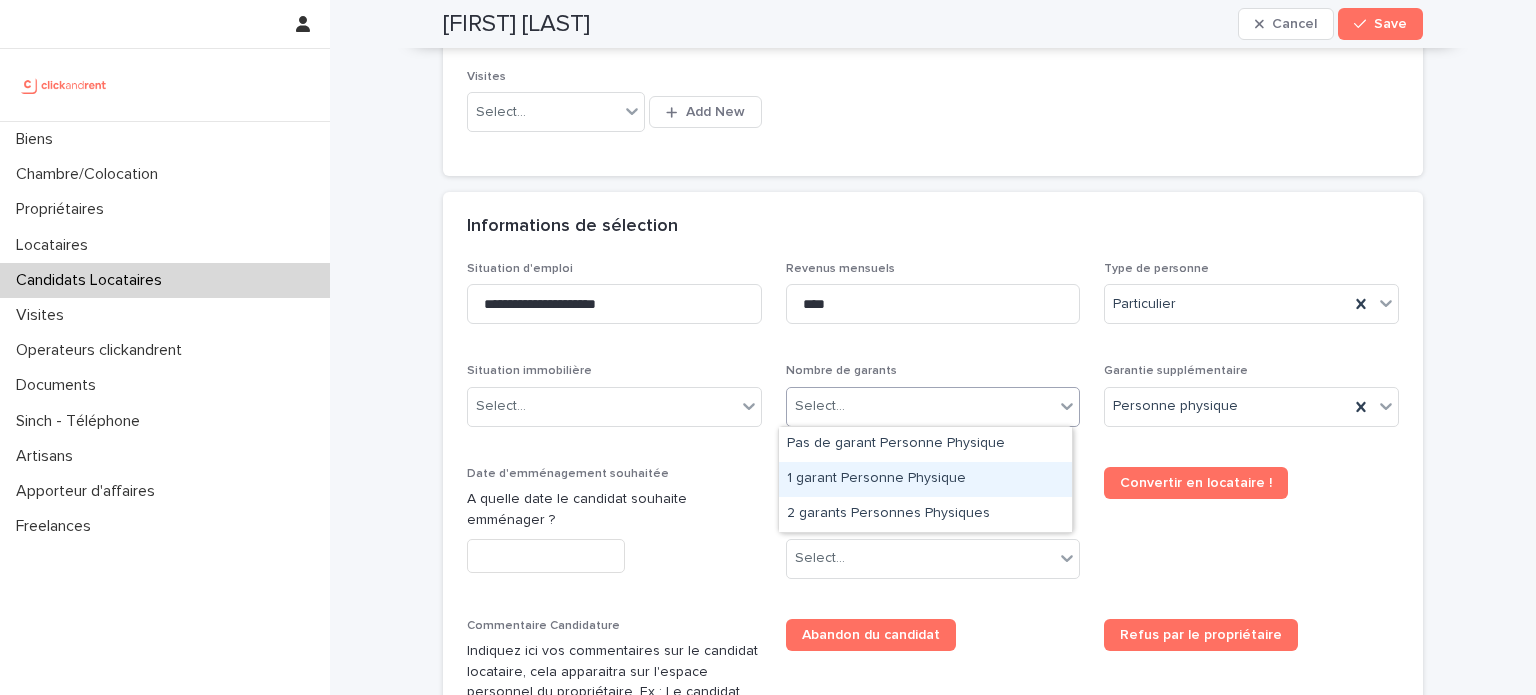 click on "**********" at bounding box center (768, 347) 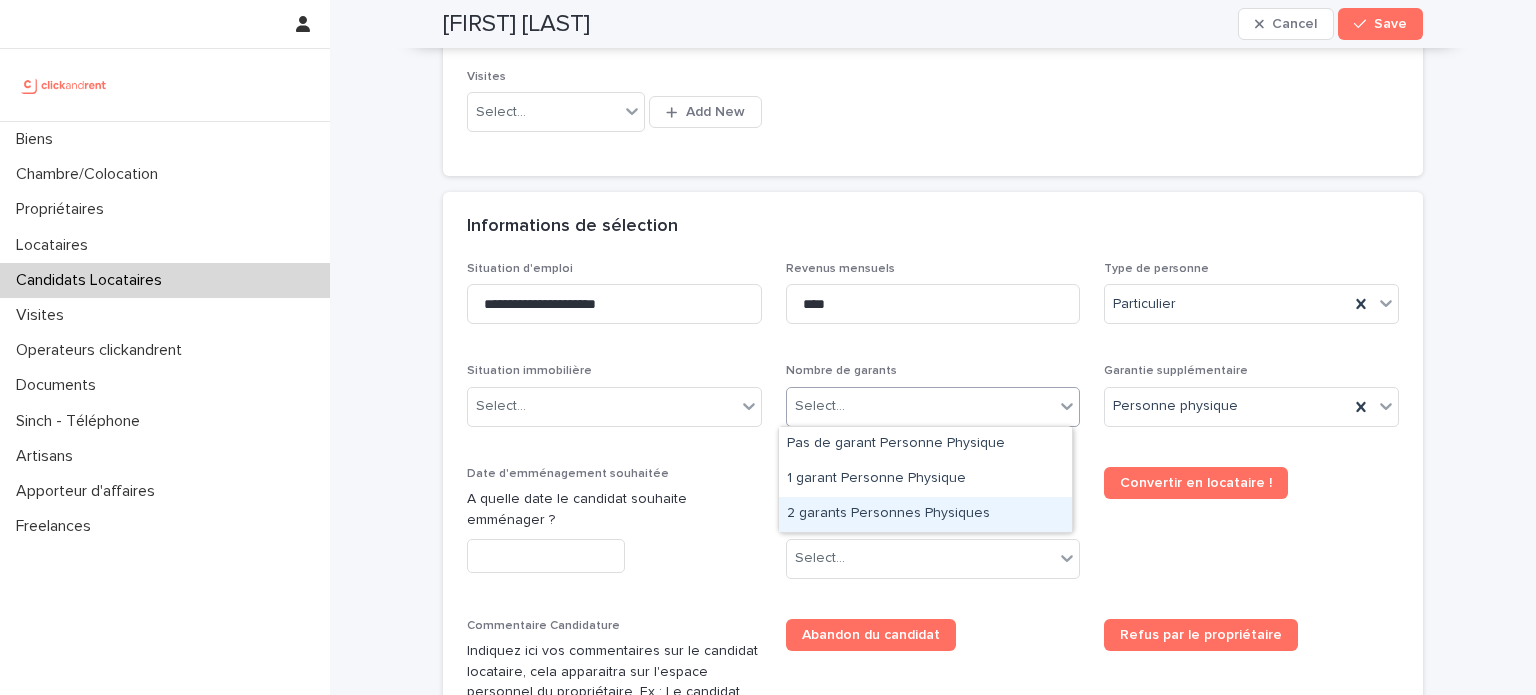 click on "2 garants Personnes Physiques" at bounding box center [925, 514] 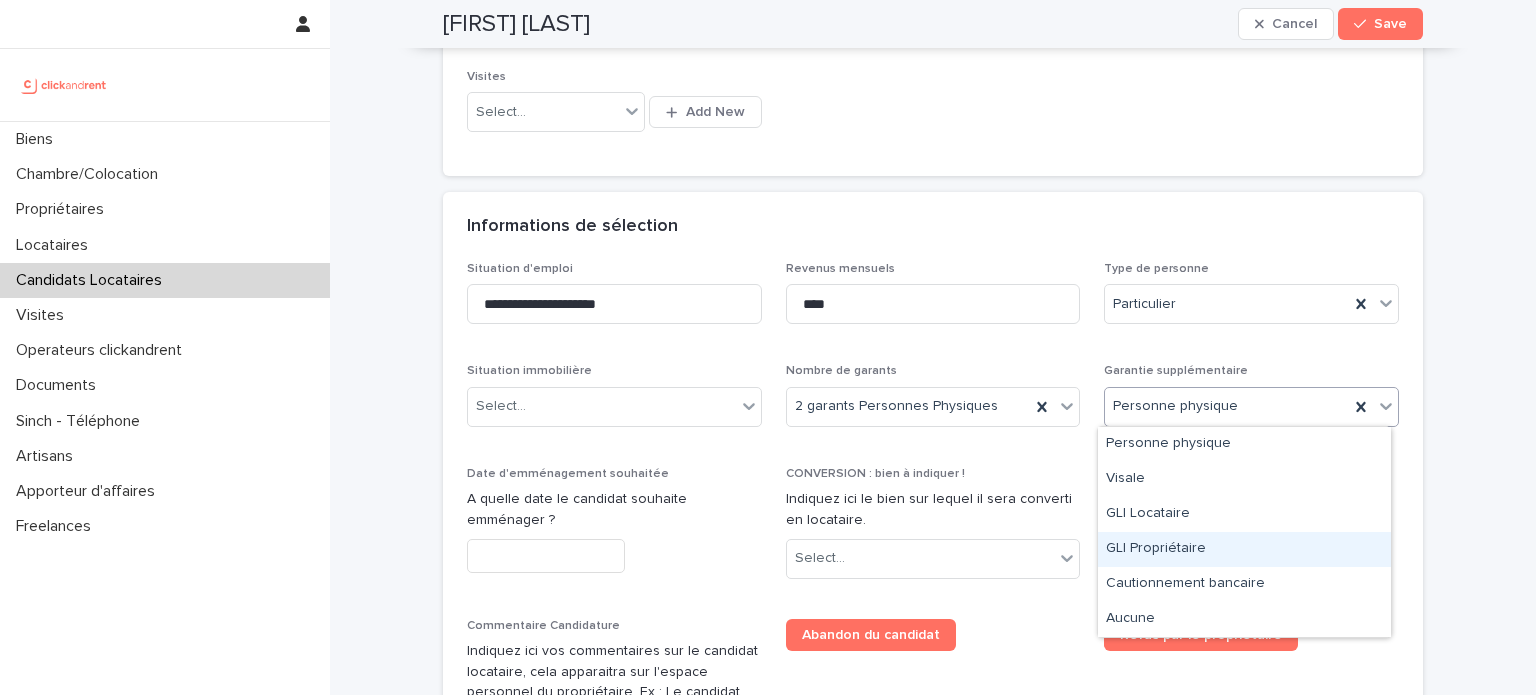 click on "GLI Propriétaire" at bounding box center [1244, 549] 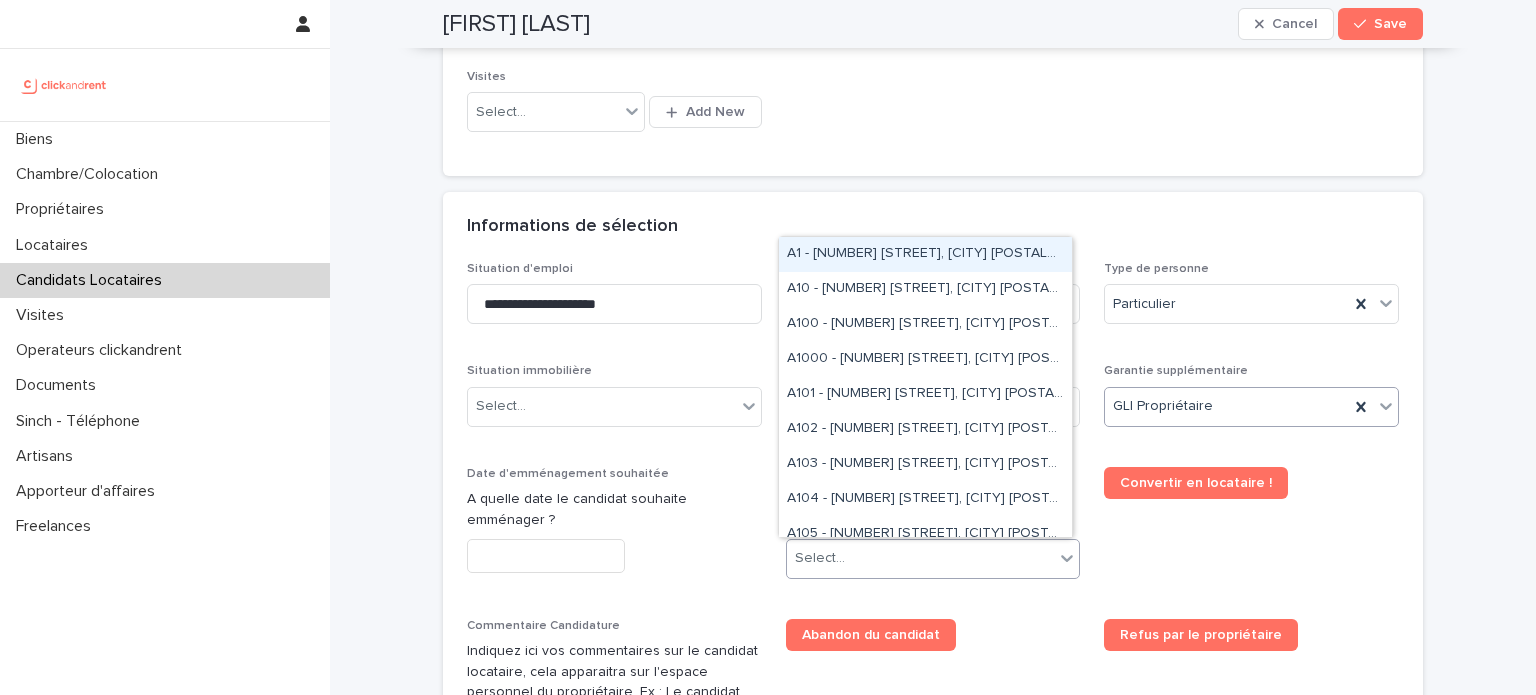 click on "Select..." at bounding box center [921, 558] 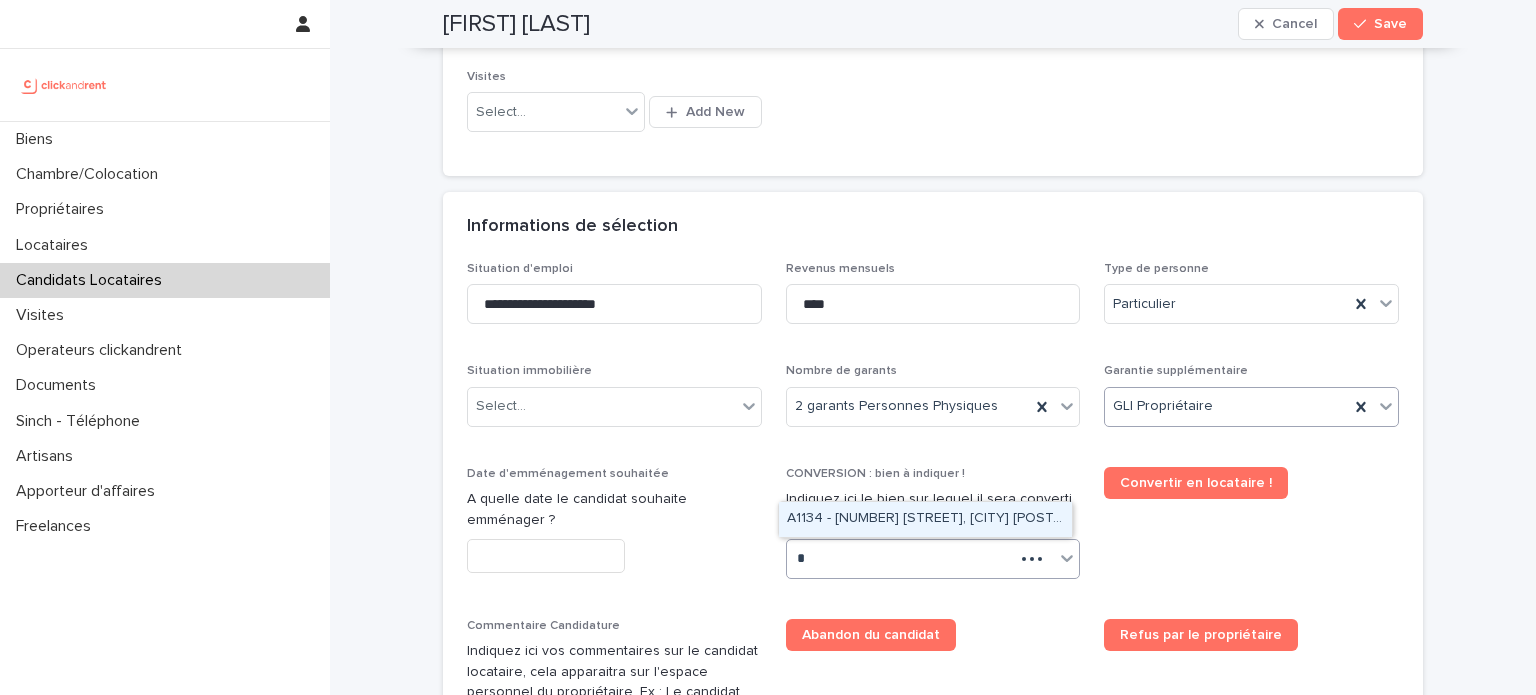 type on "*" 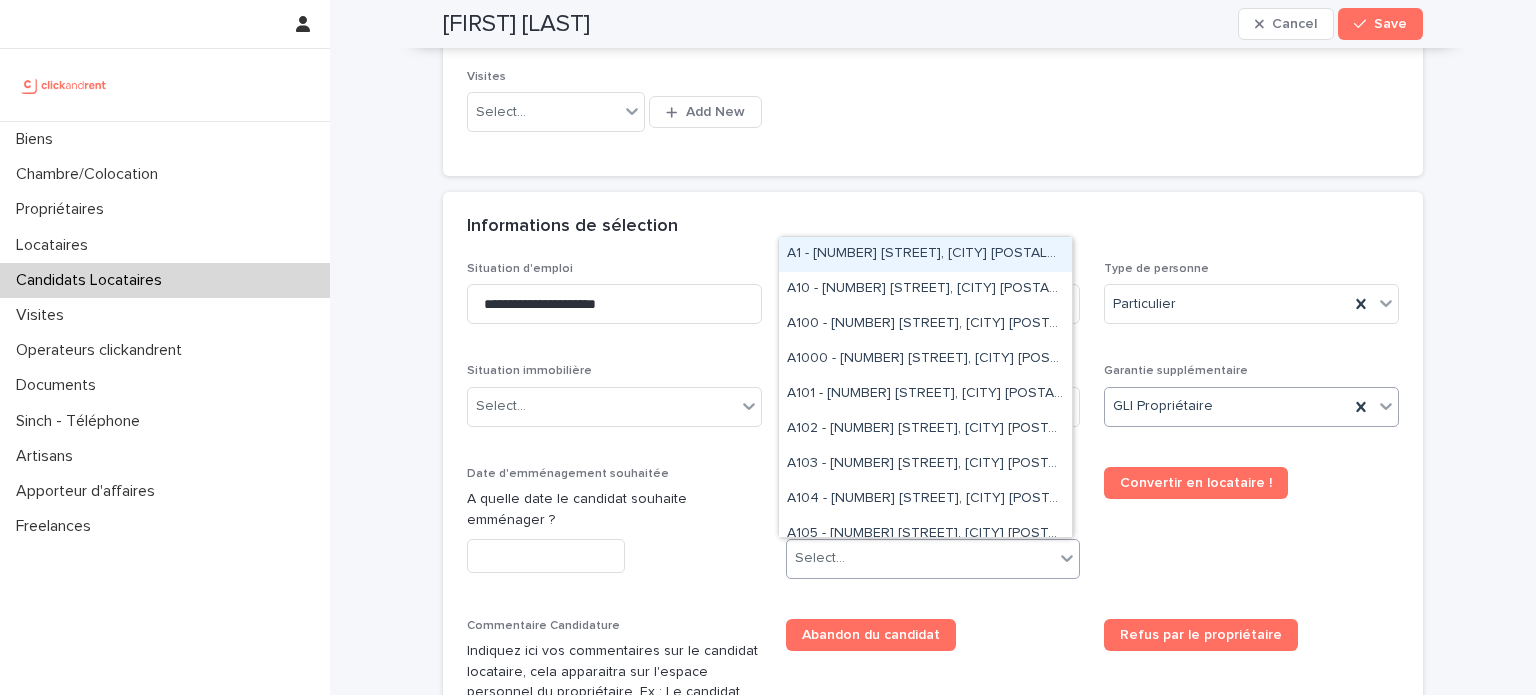 click on "Select..." at bounding box center (820, 558) 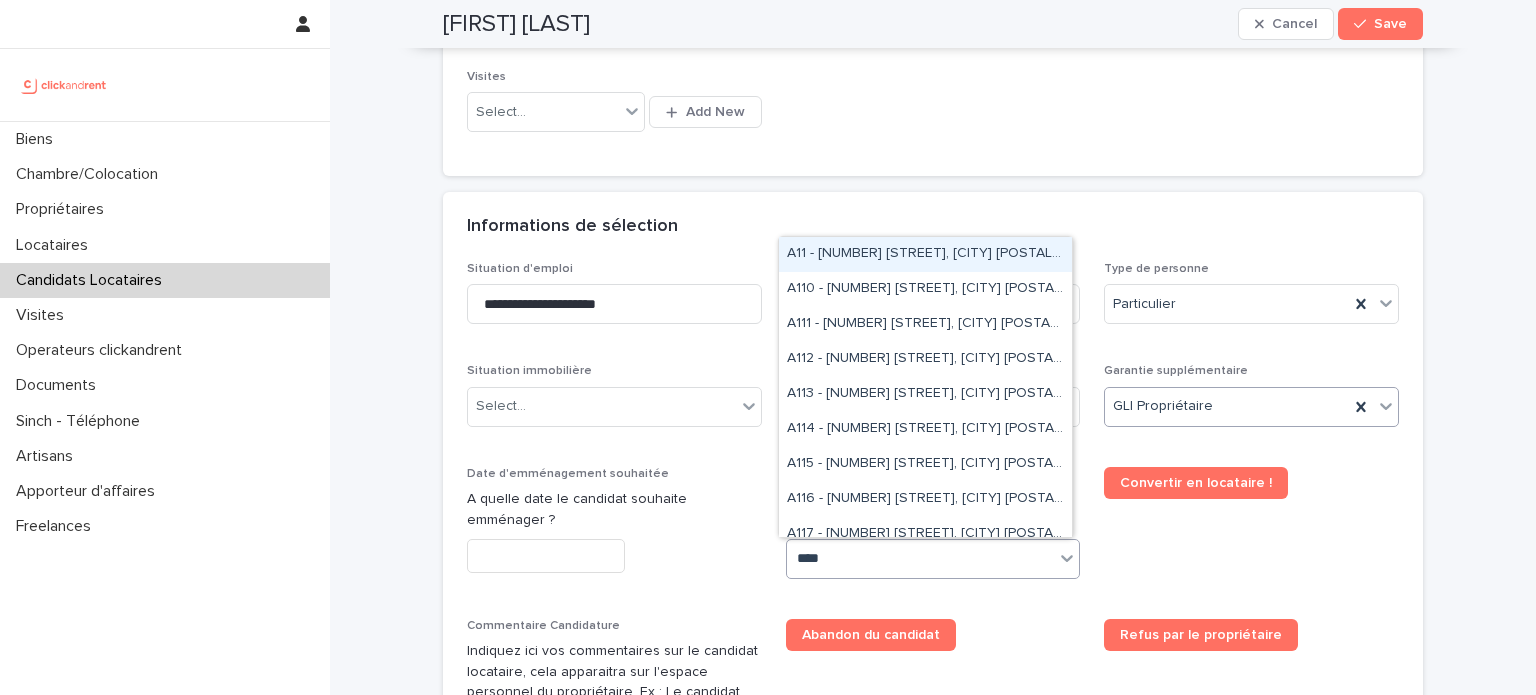 type on "*****" 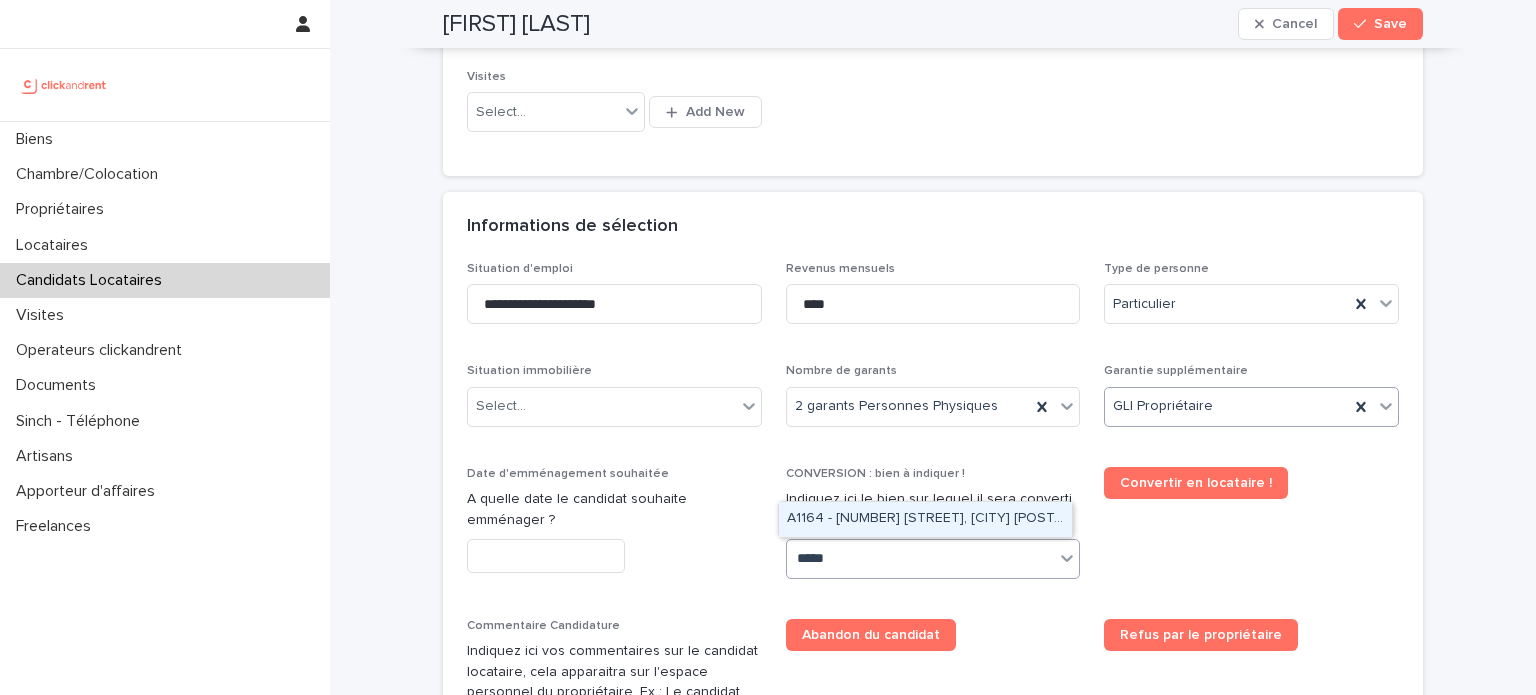 click on "A1164 - [NUMBER] [STREET], [CITY] [POSTAL_CODE]" at bounding box center (925, 519) 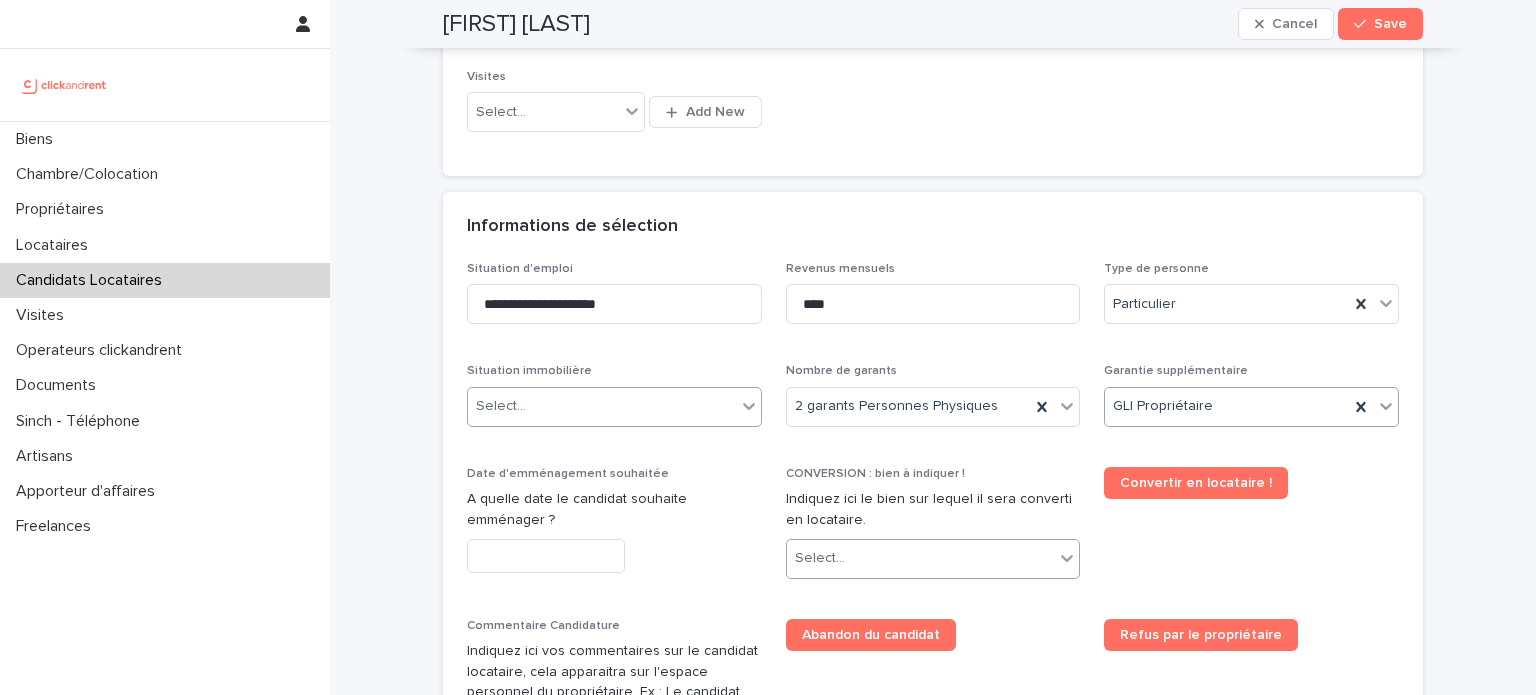 scroll, scrollTop: 597, scrollLeft: 0, axis: vertical 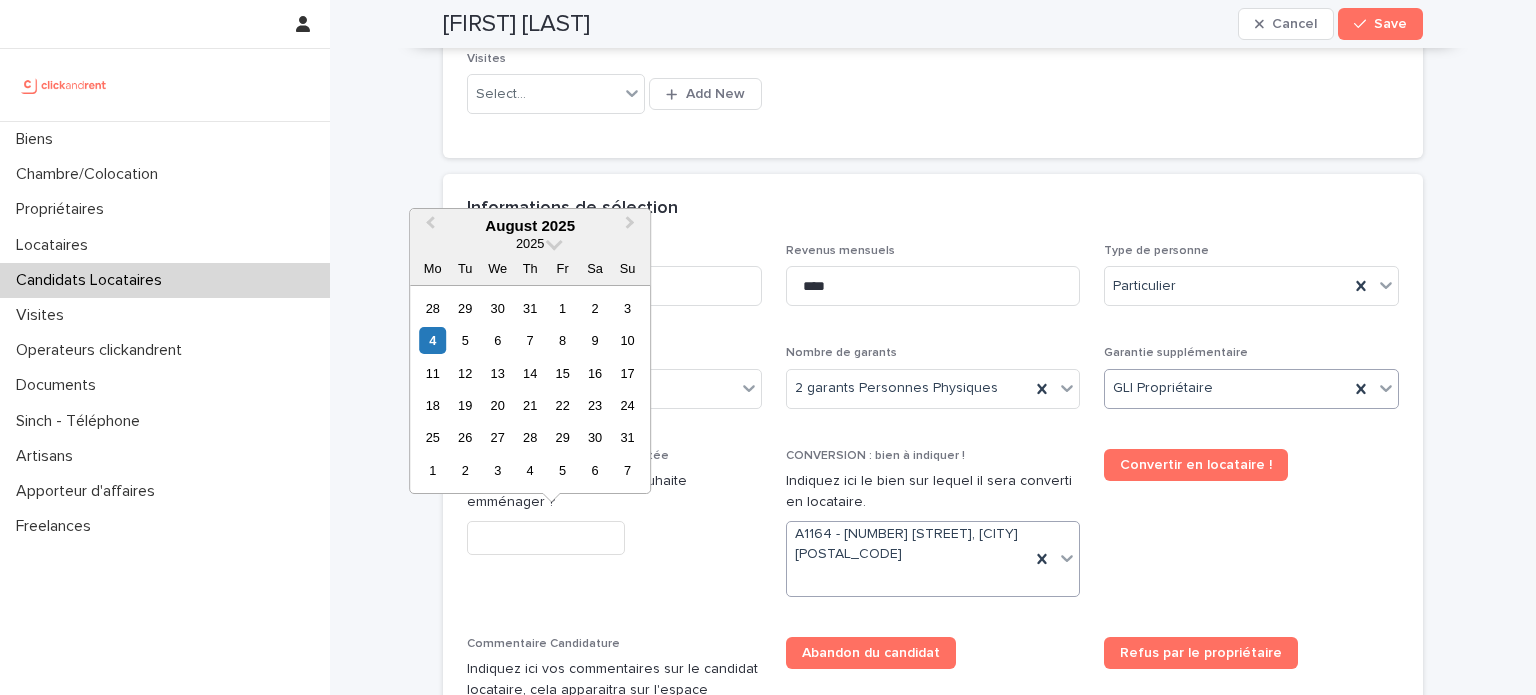 click at bounding box center [546, 538] 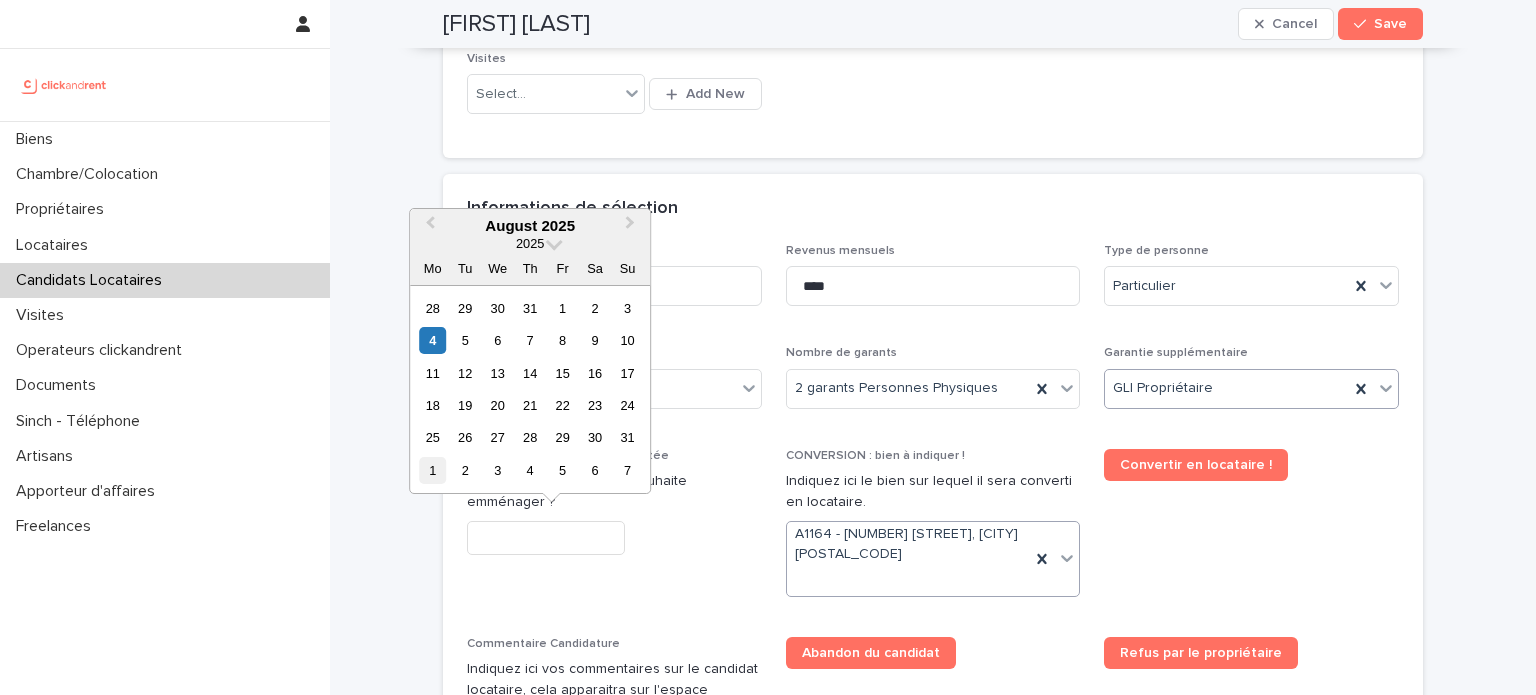 click on "1" at bounding box center (432, 470) 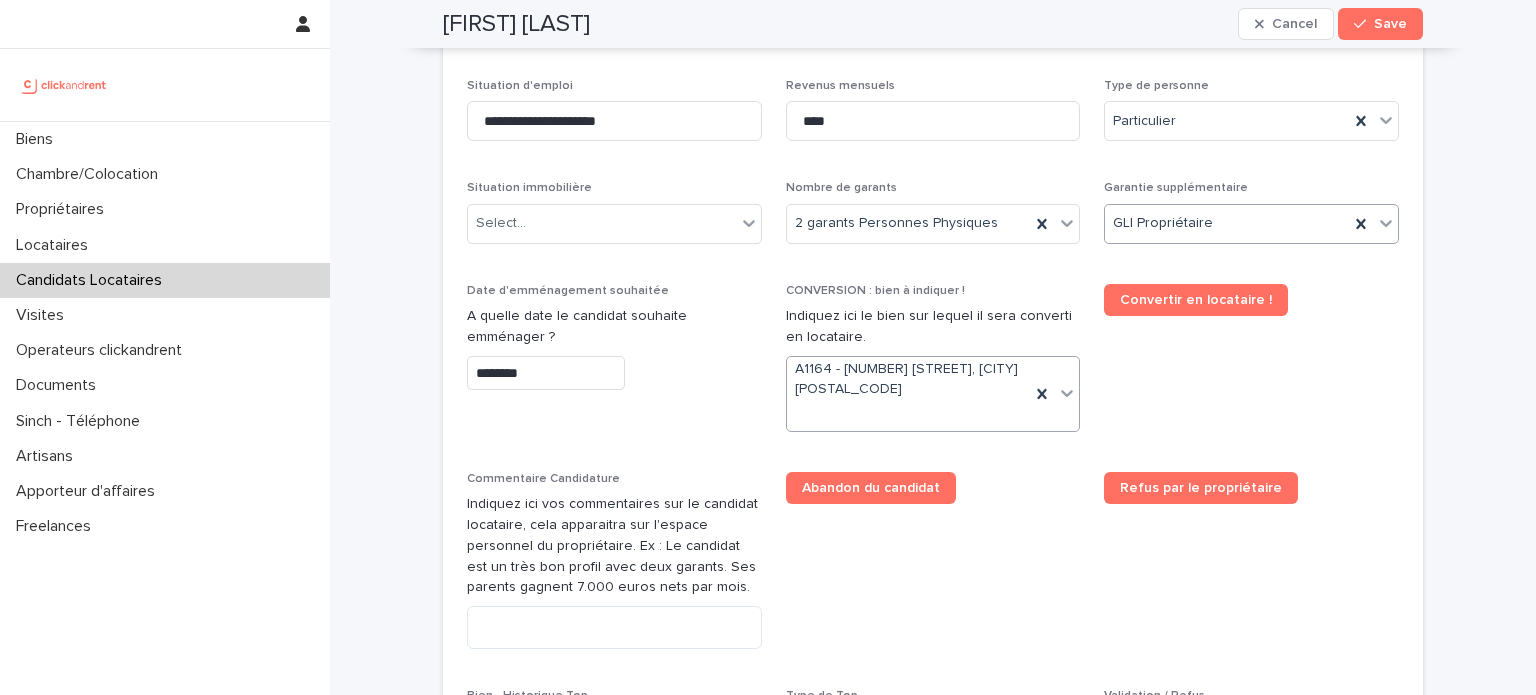 scroll, scrollTop: 765, scrollLeft: 0, axis: vertical 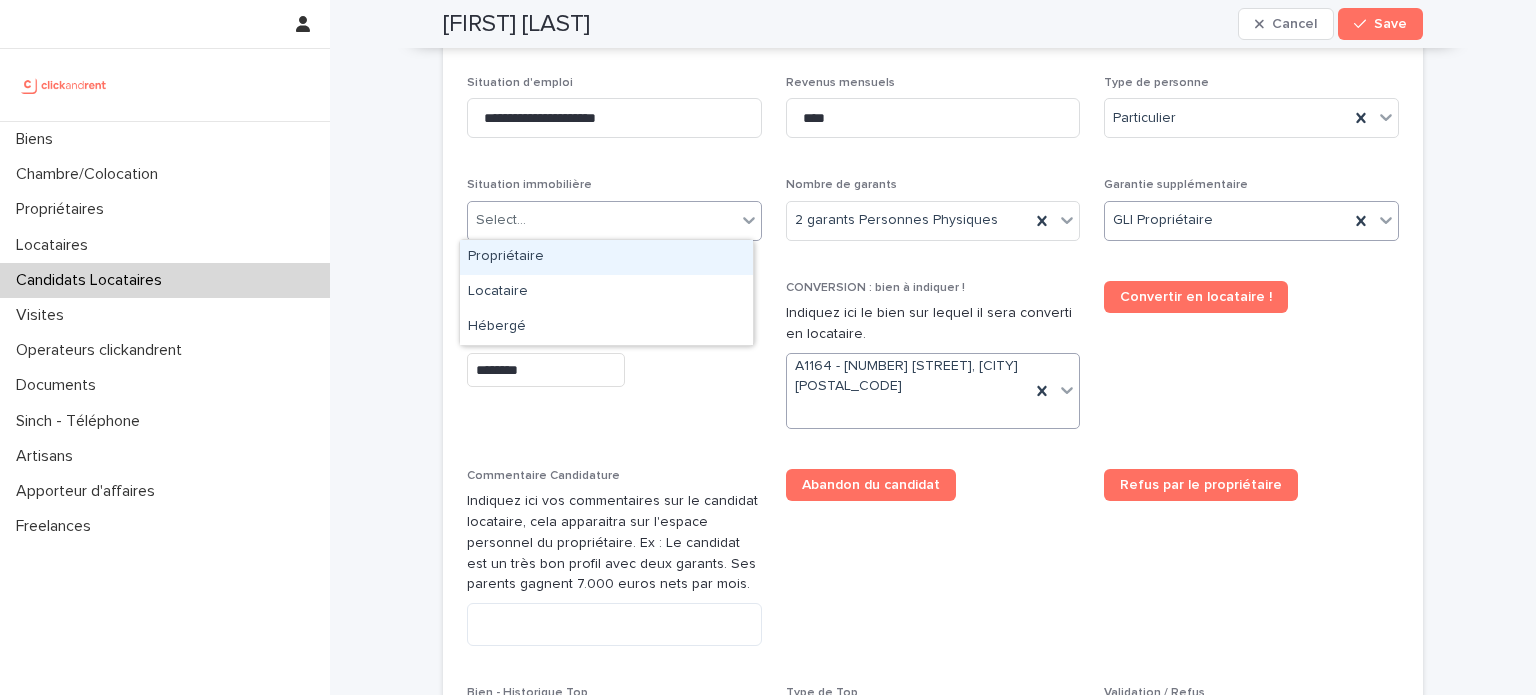 click on "Select..." at bounding box center [602, 220] 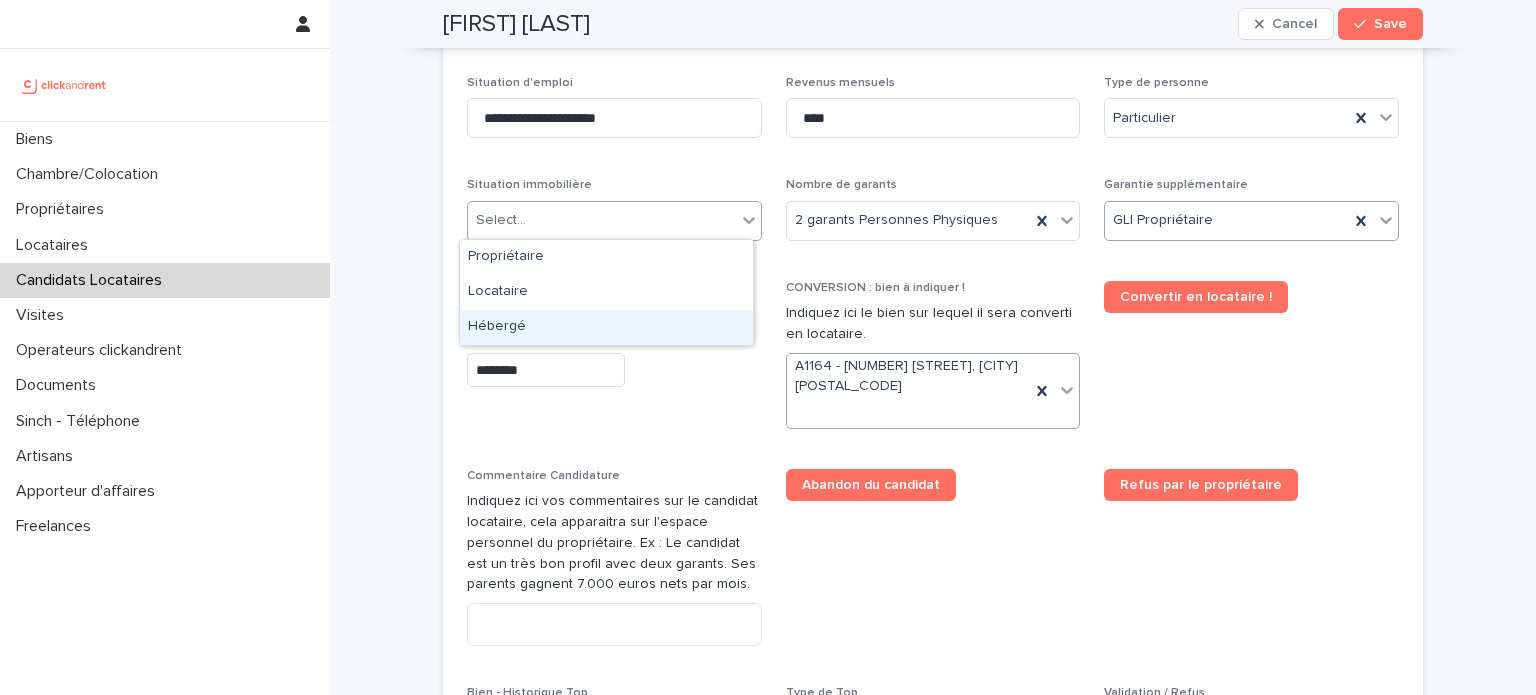 click on "Hébergé" at bounding box center (606, 327) 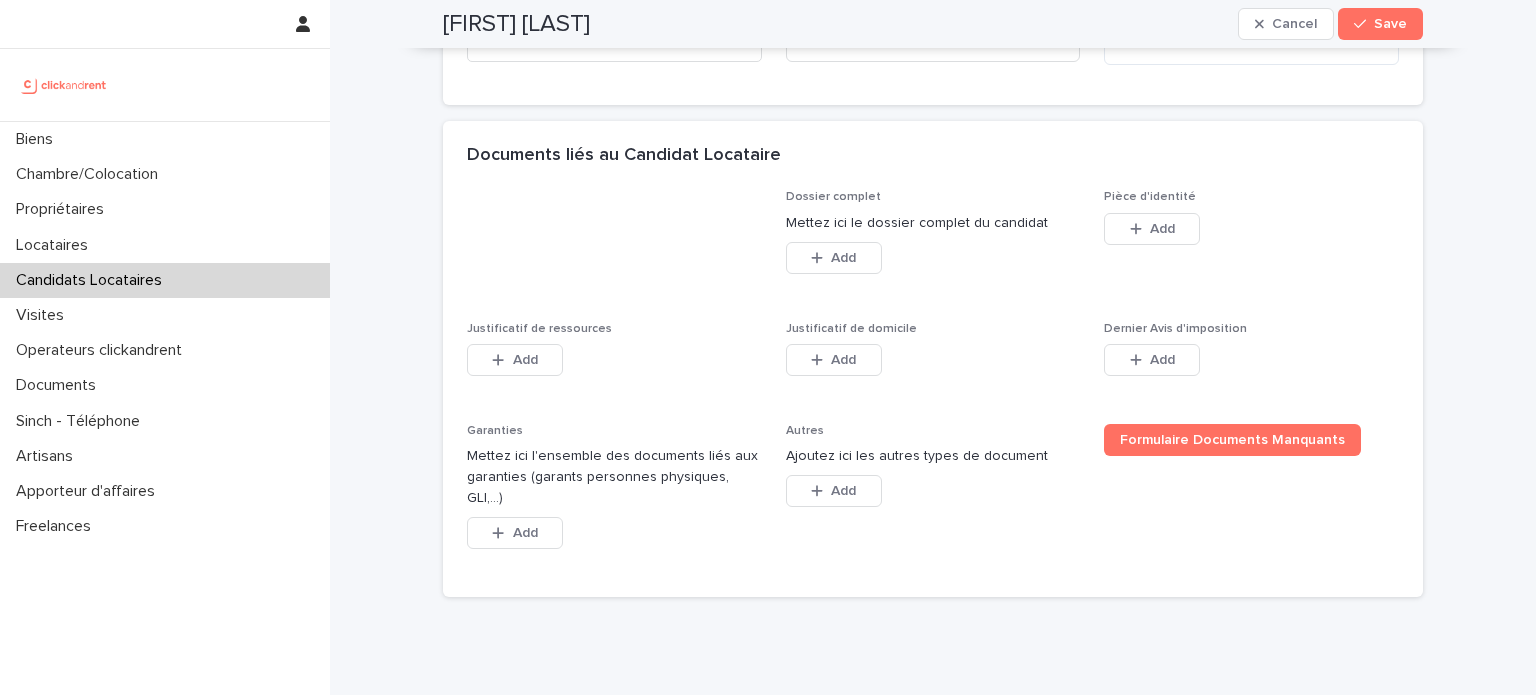 scroll, scrollTop: 1504, scrollLeft: 0, axis: vertical 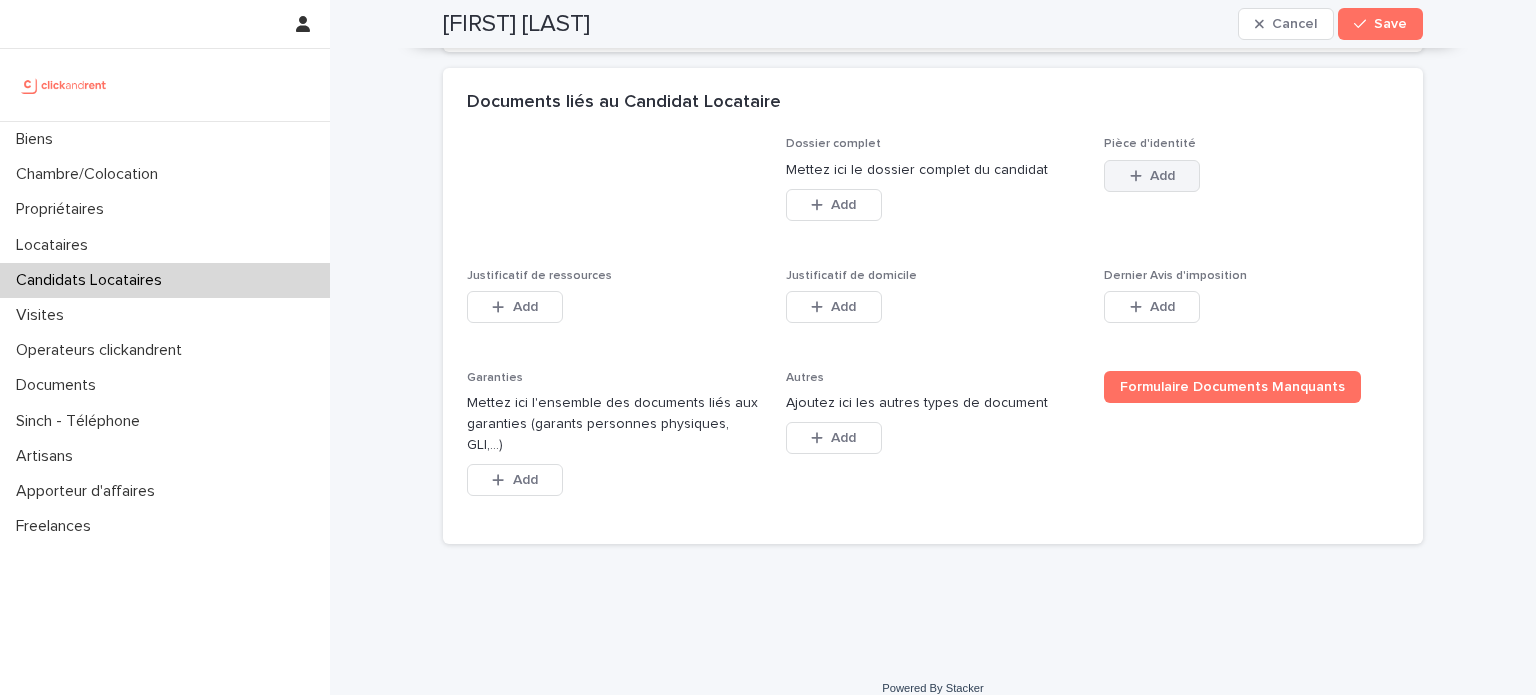 click 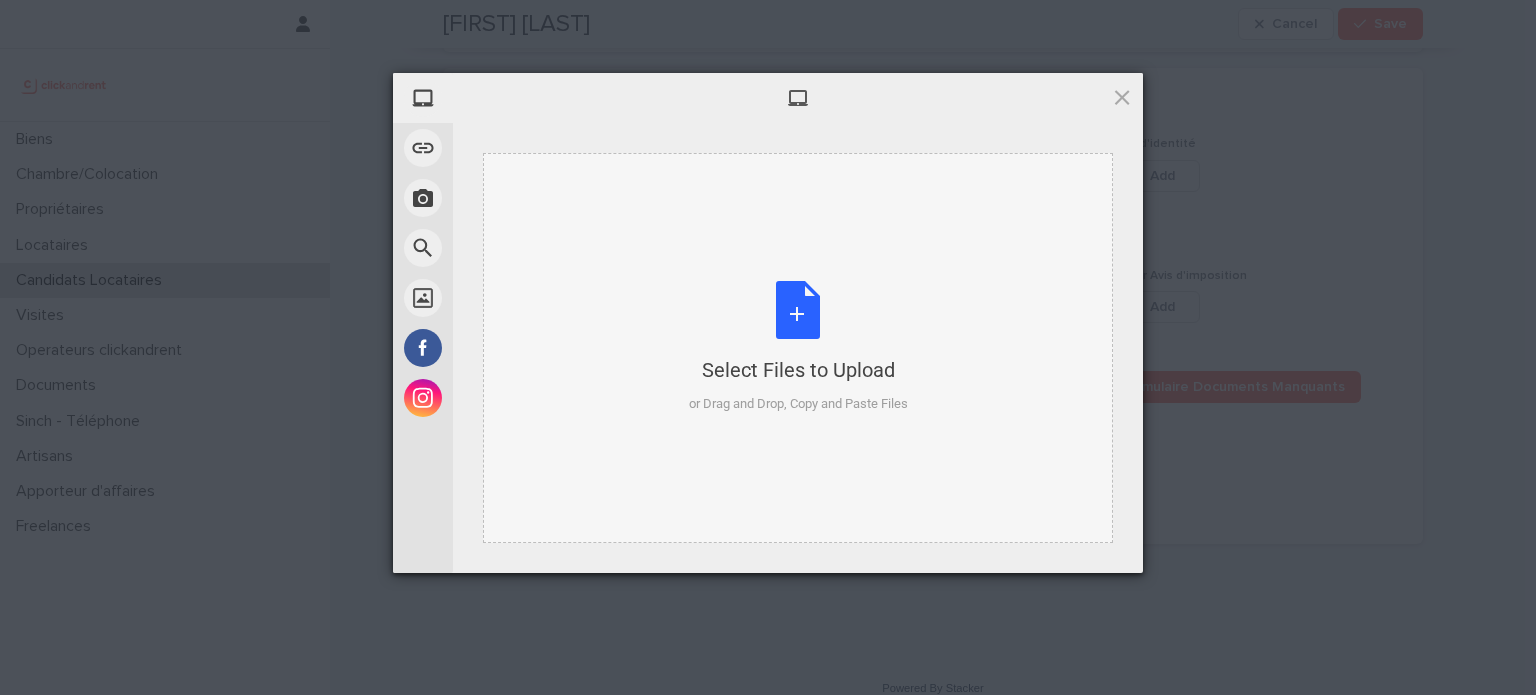click on "Select Files to Upload
or Drag and Drop, Copy and Paste Files" at bounding box center [798, 347] 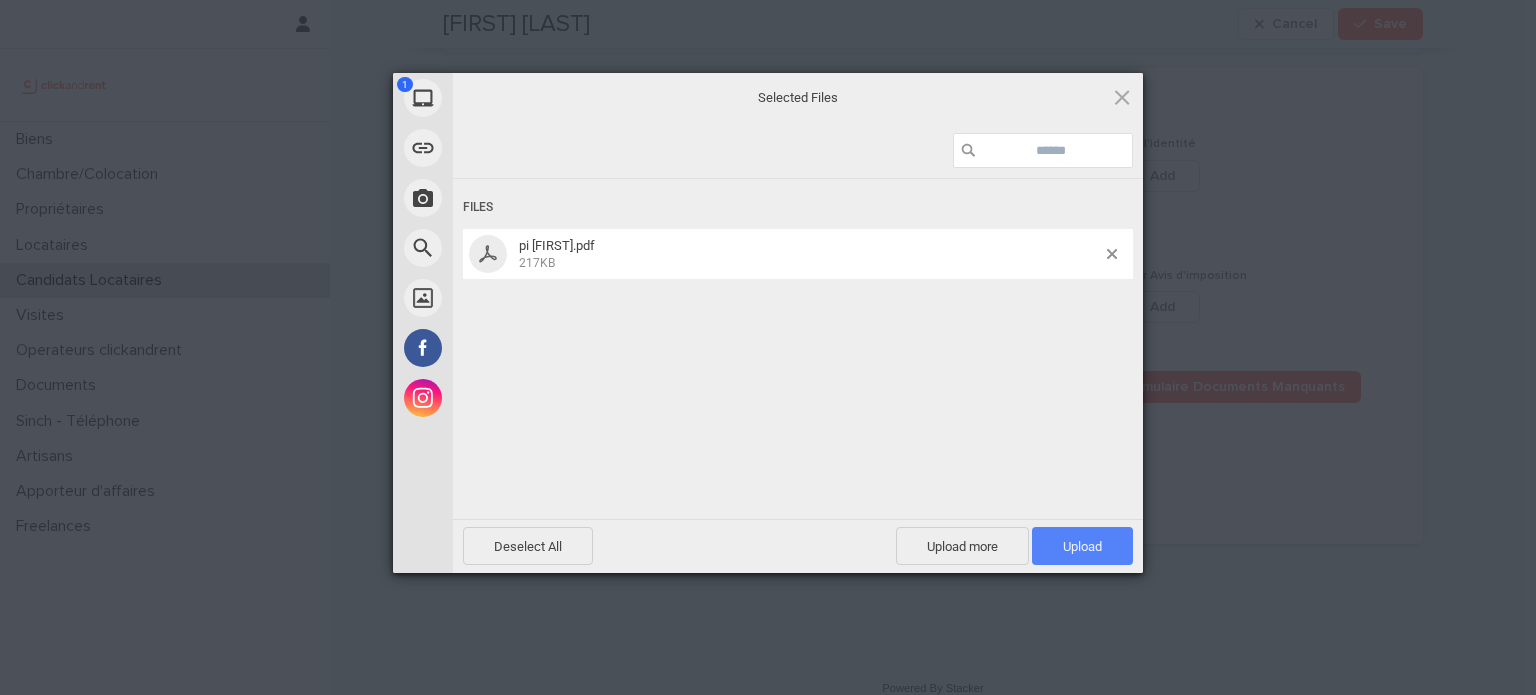 click on "Upload
1" at bounding box center (1082, 546) 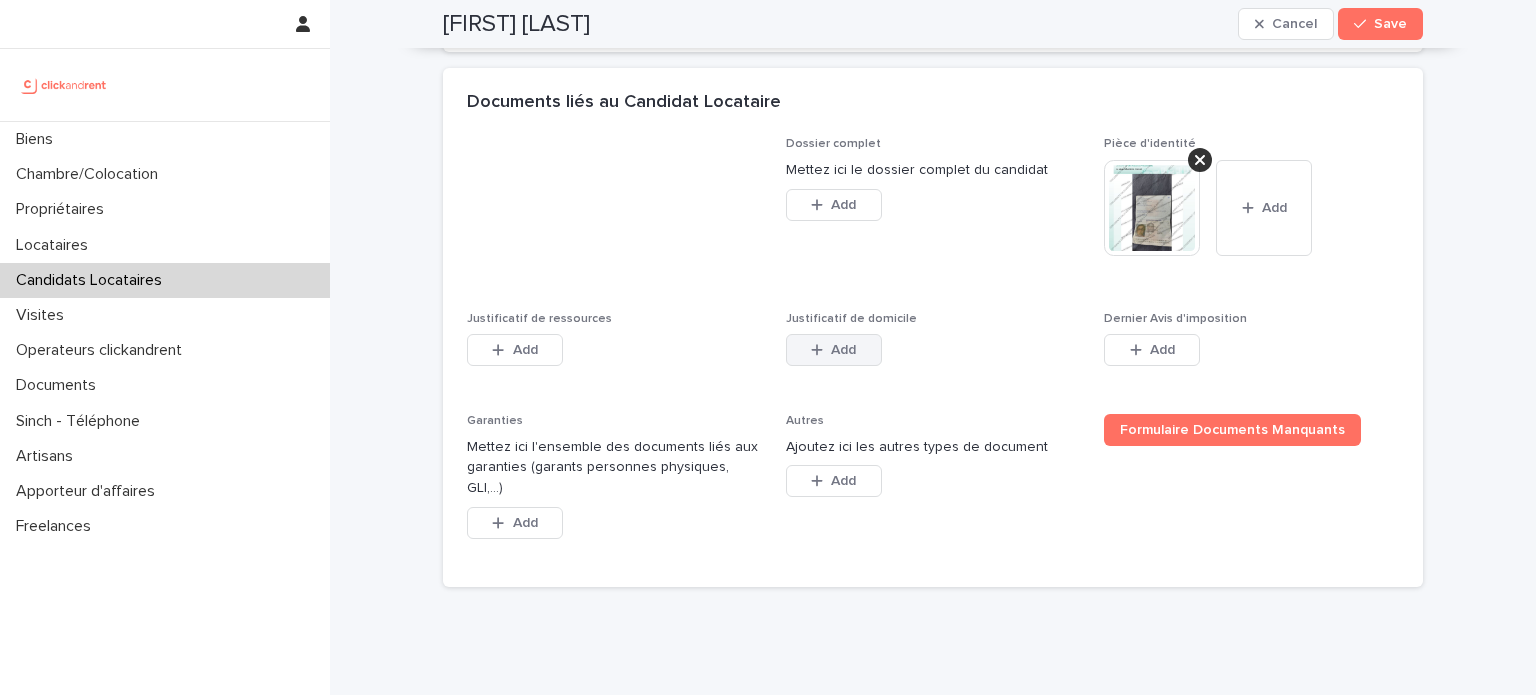 click at bounding box center [821, 350] 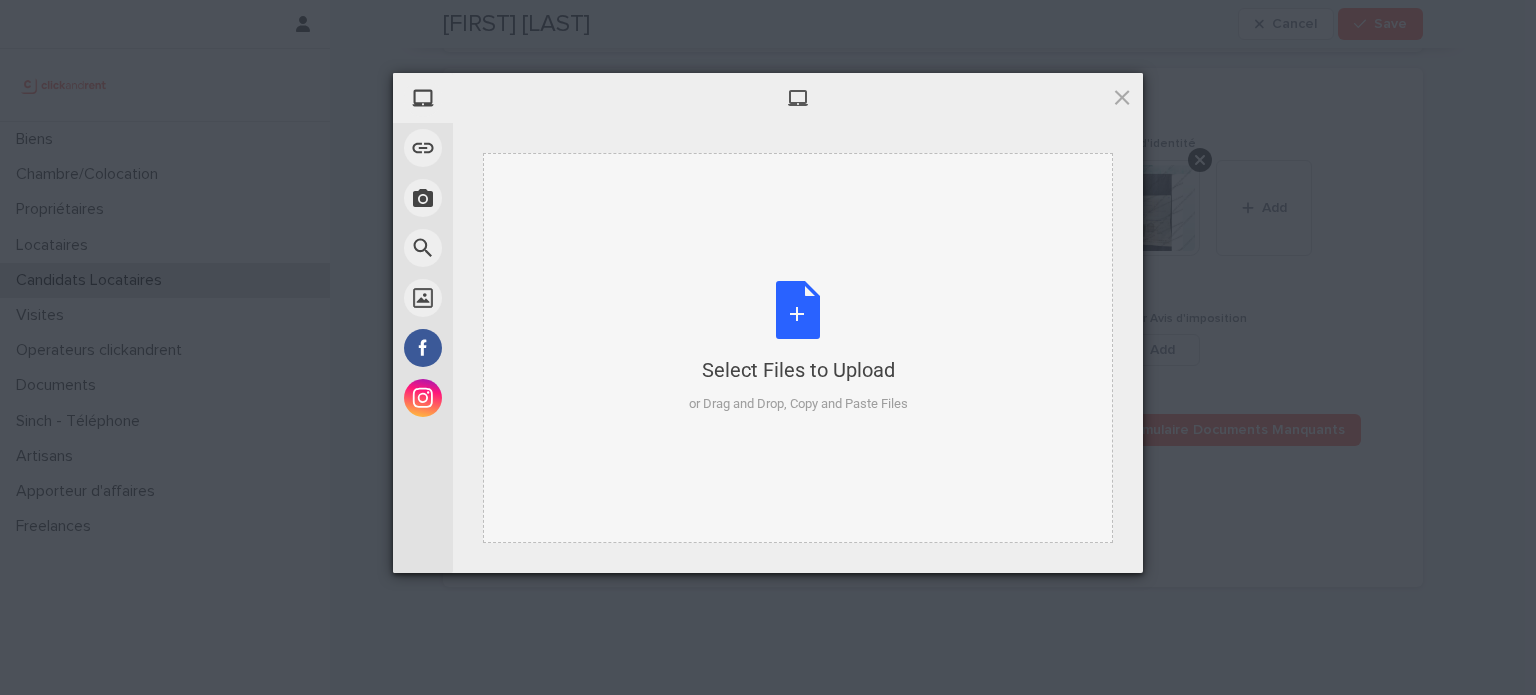 click on "Select Files to Upload
or Drag and Drop, Copy and Paste Files" at bounding box center [798, 348] 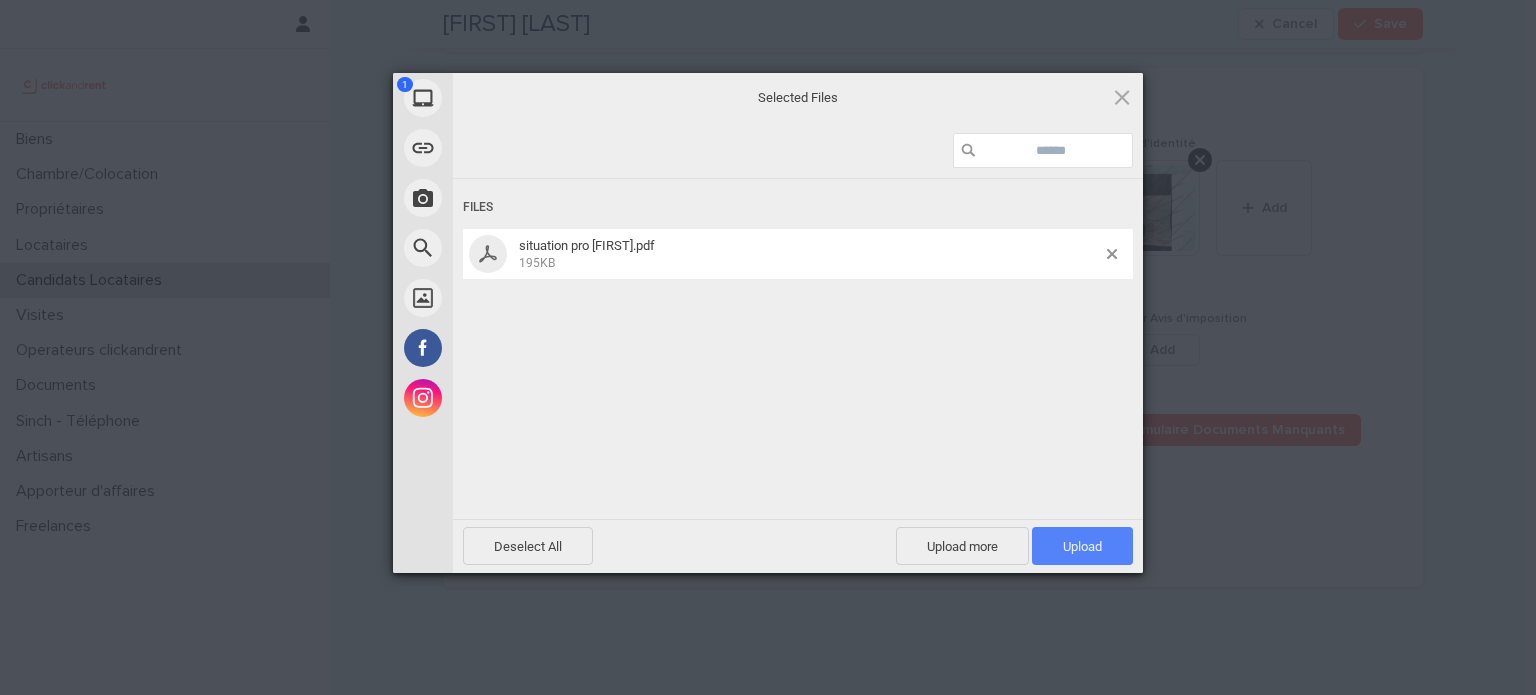 click on "Upload
1" at bounding box center [1082, 546] 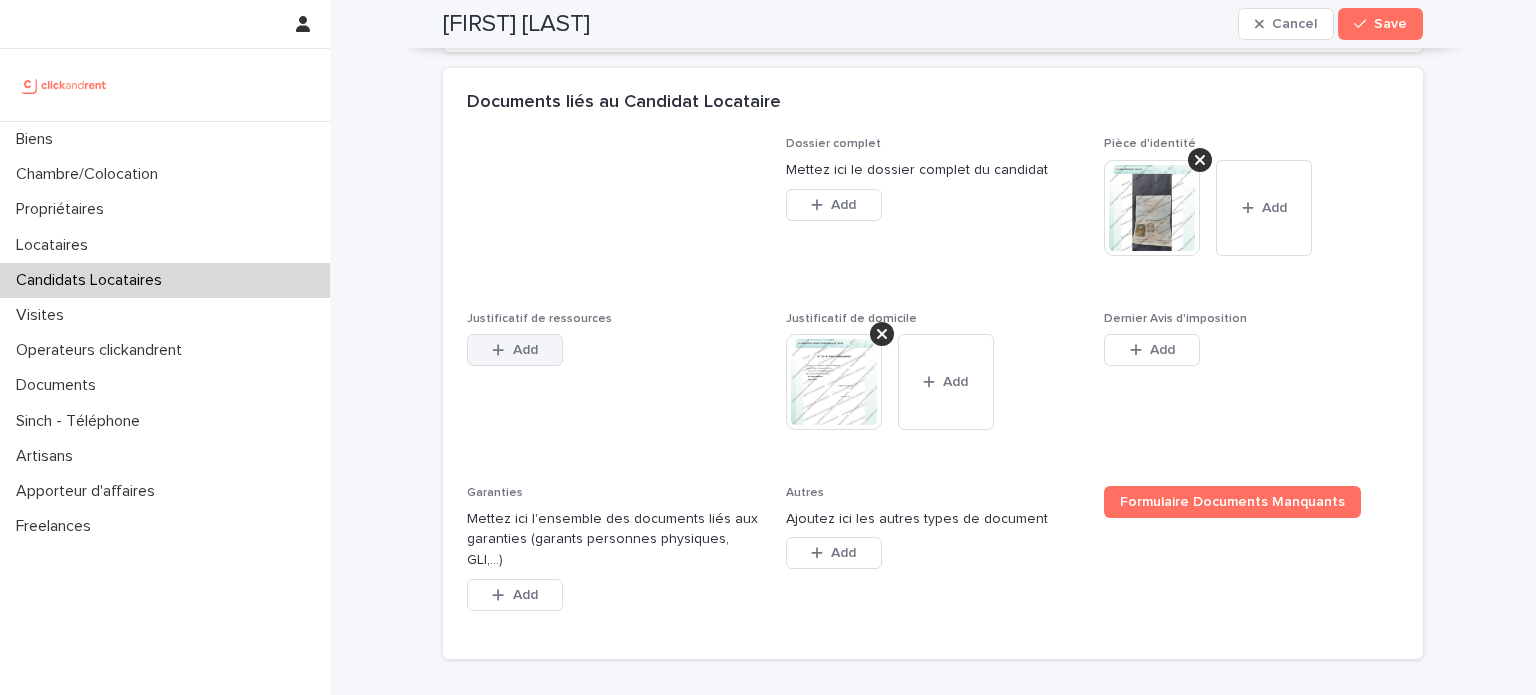 click on "Add" at bounding box center (525, 350) 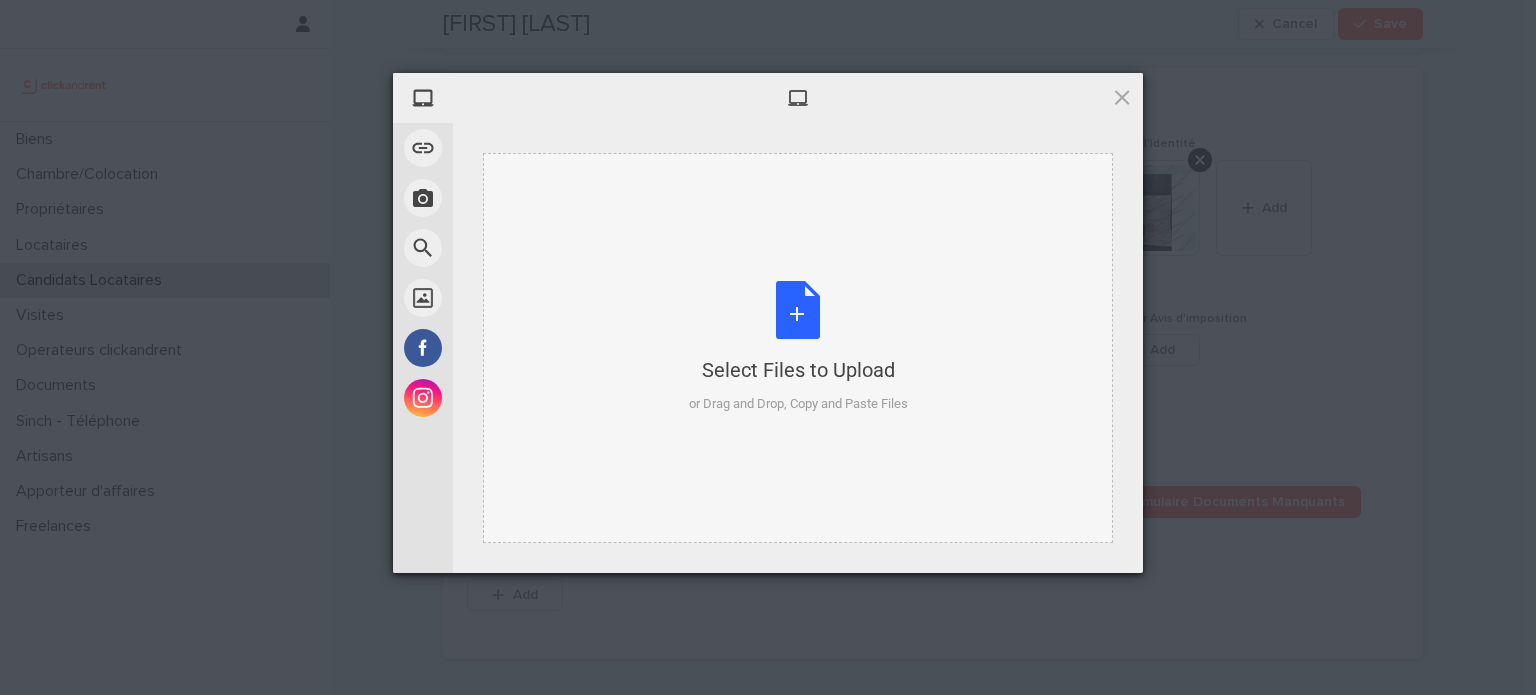 click on "Select Files to Upload
or Drag and Drop, Copy and Paste Files" at bounding box center (798, 347) 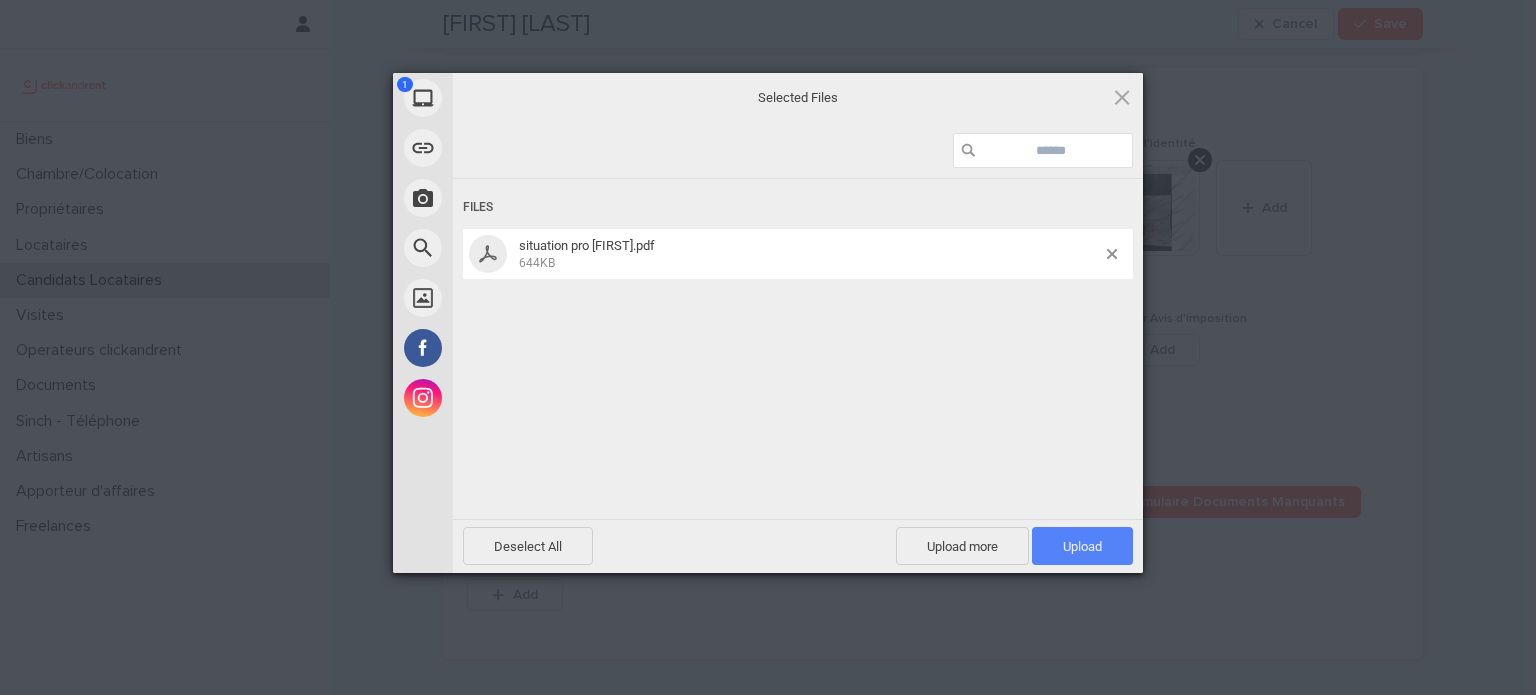 click on "Upload
1" at bounding box center (1082, 546) 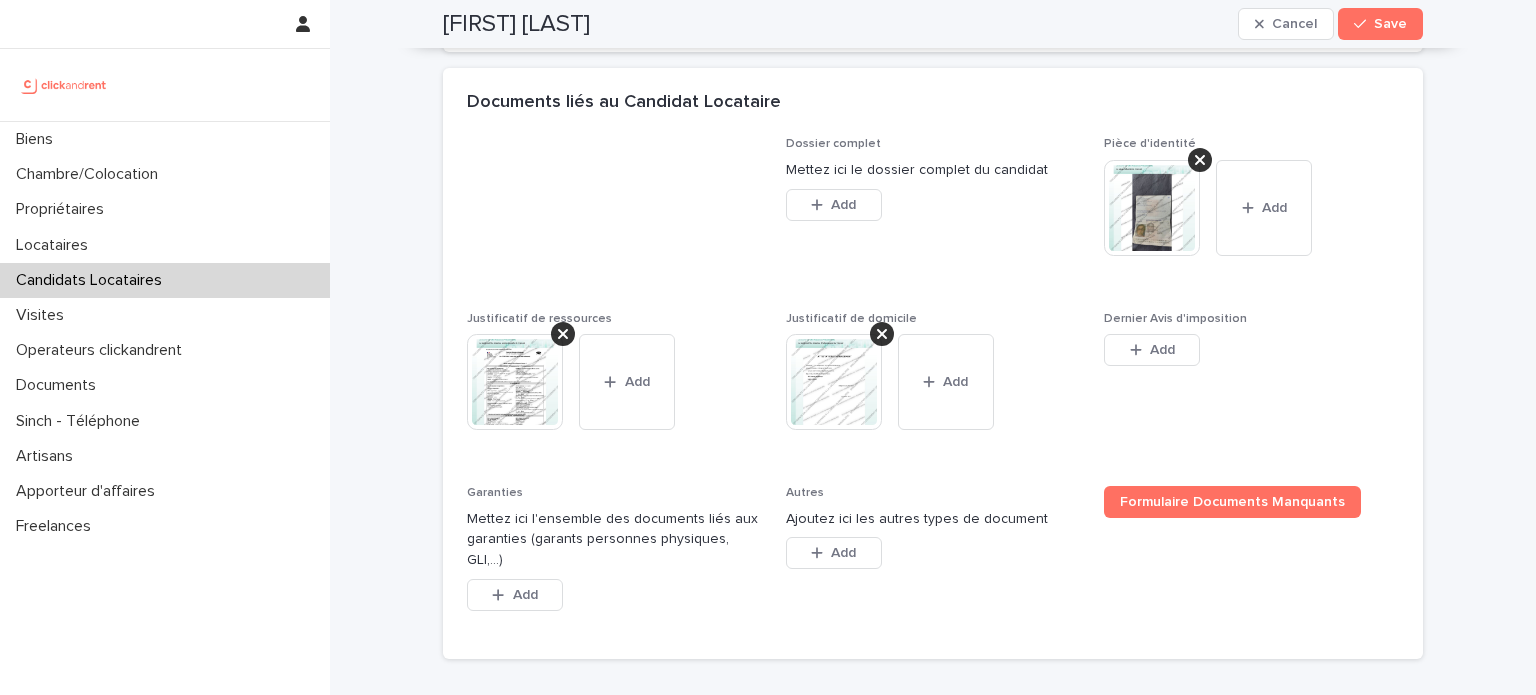 scroll, scrollTop: 1619, scrollLeft: 0, axis: vertical 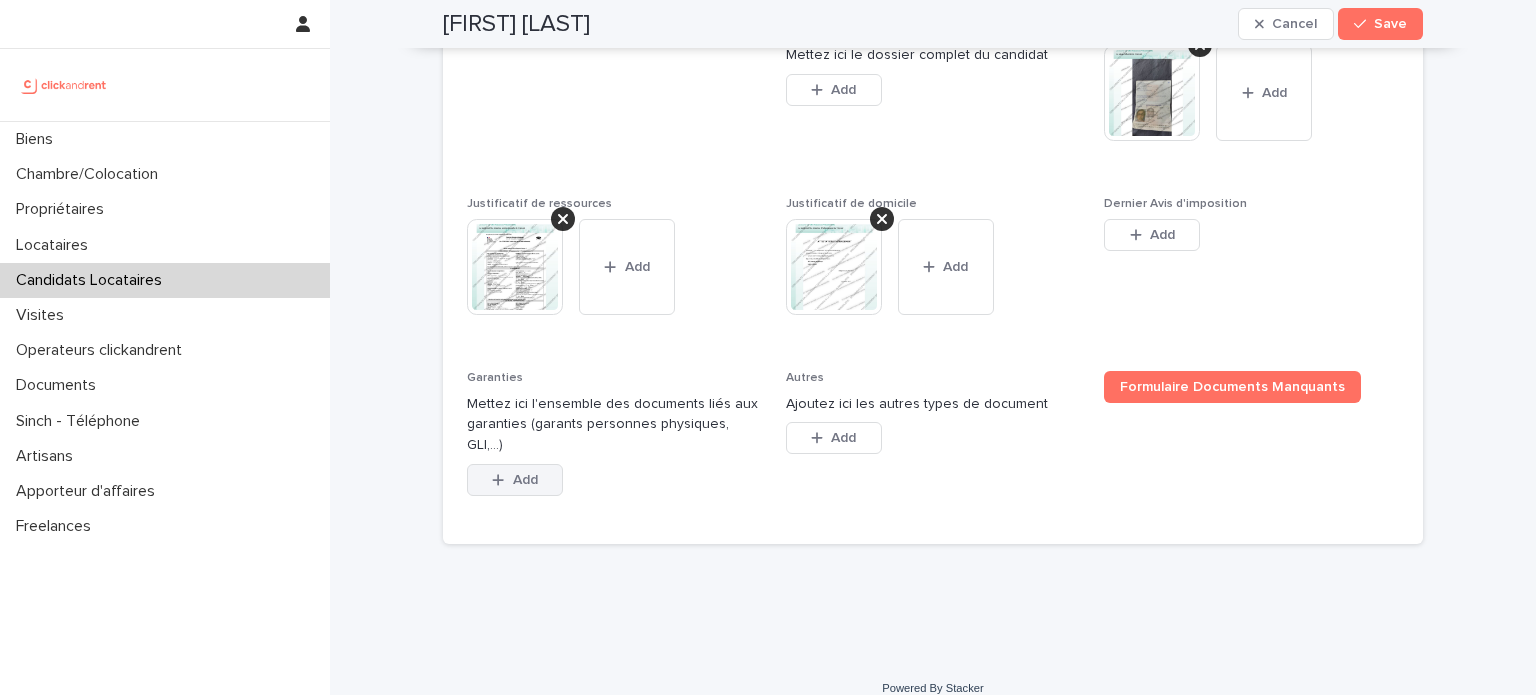 click on "Add" at bounding box center [515, 480] 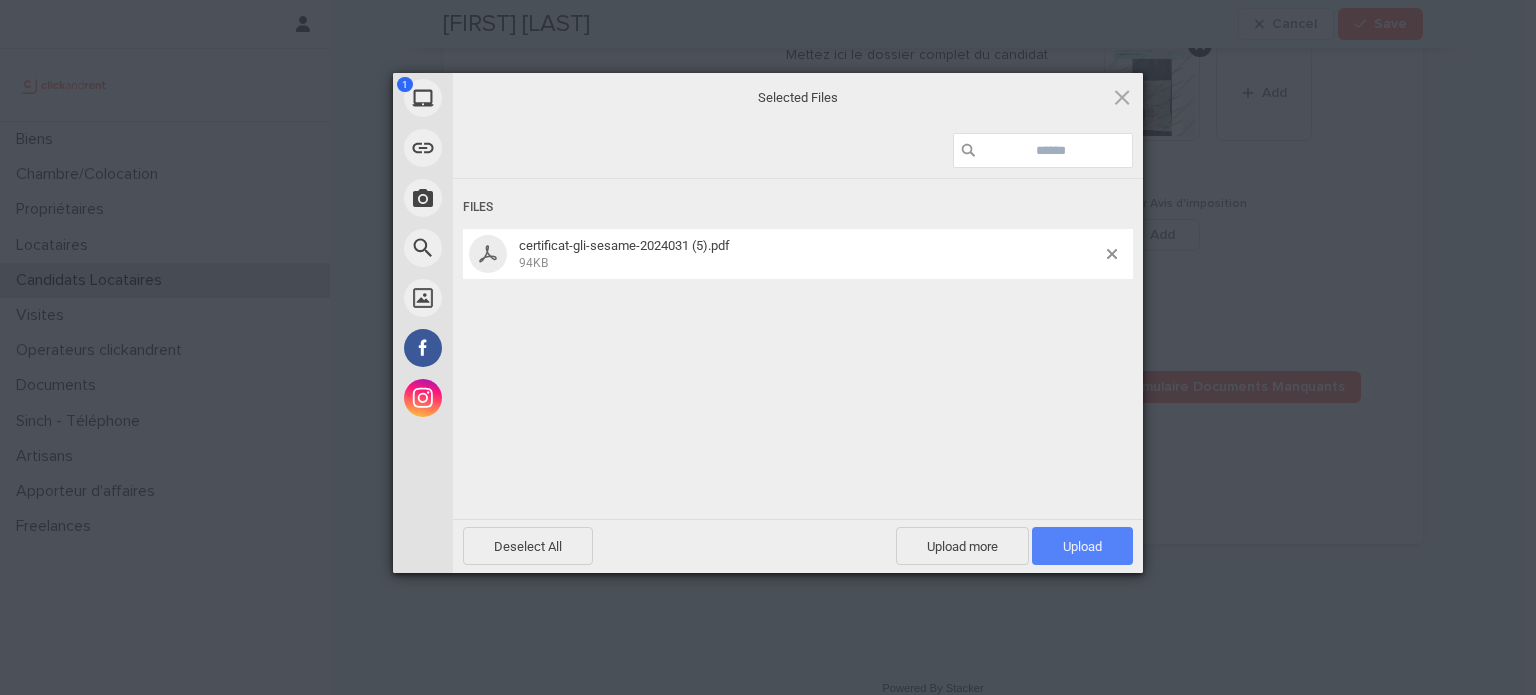 click on "Upload
1" at bounding box center [1082, 546] 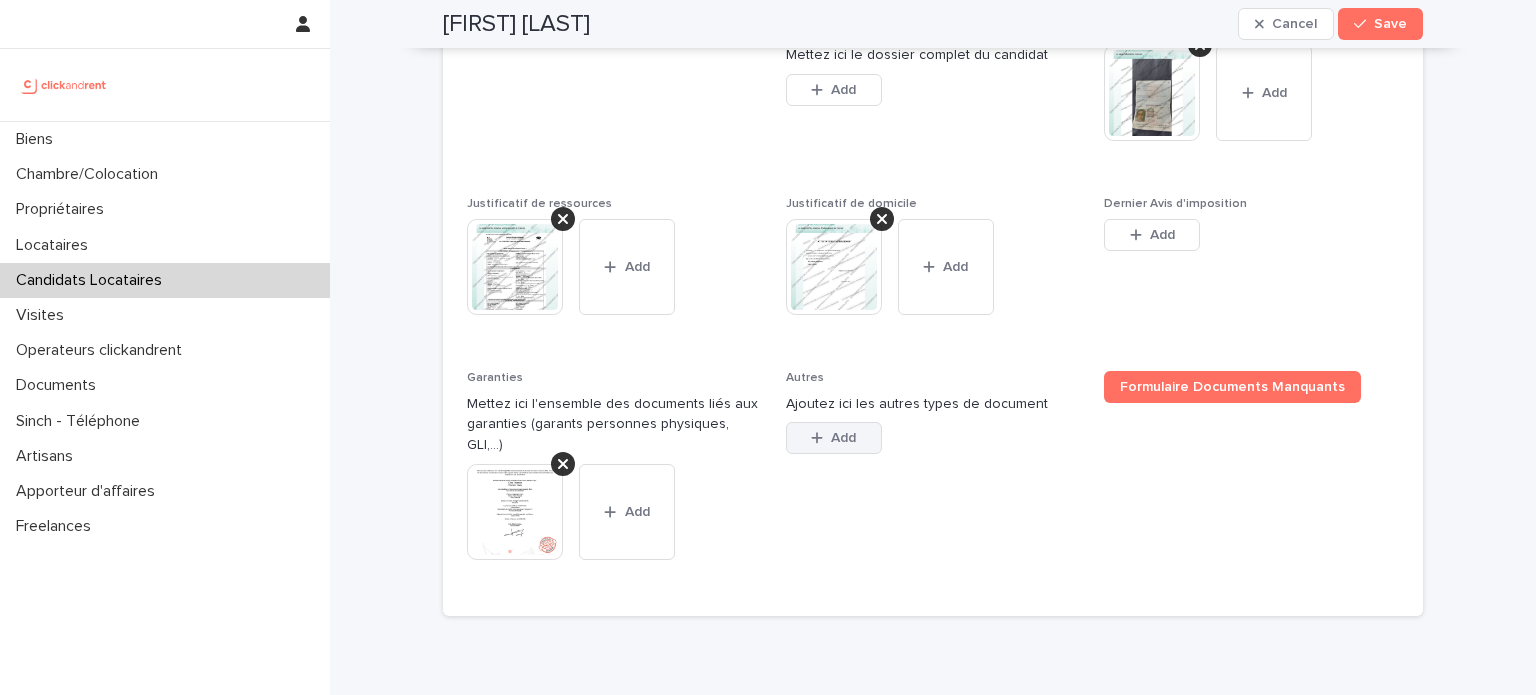 click on "Add" at bounding box center (834, 438) 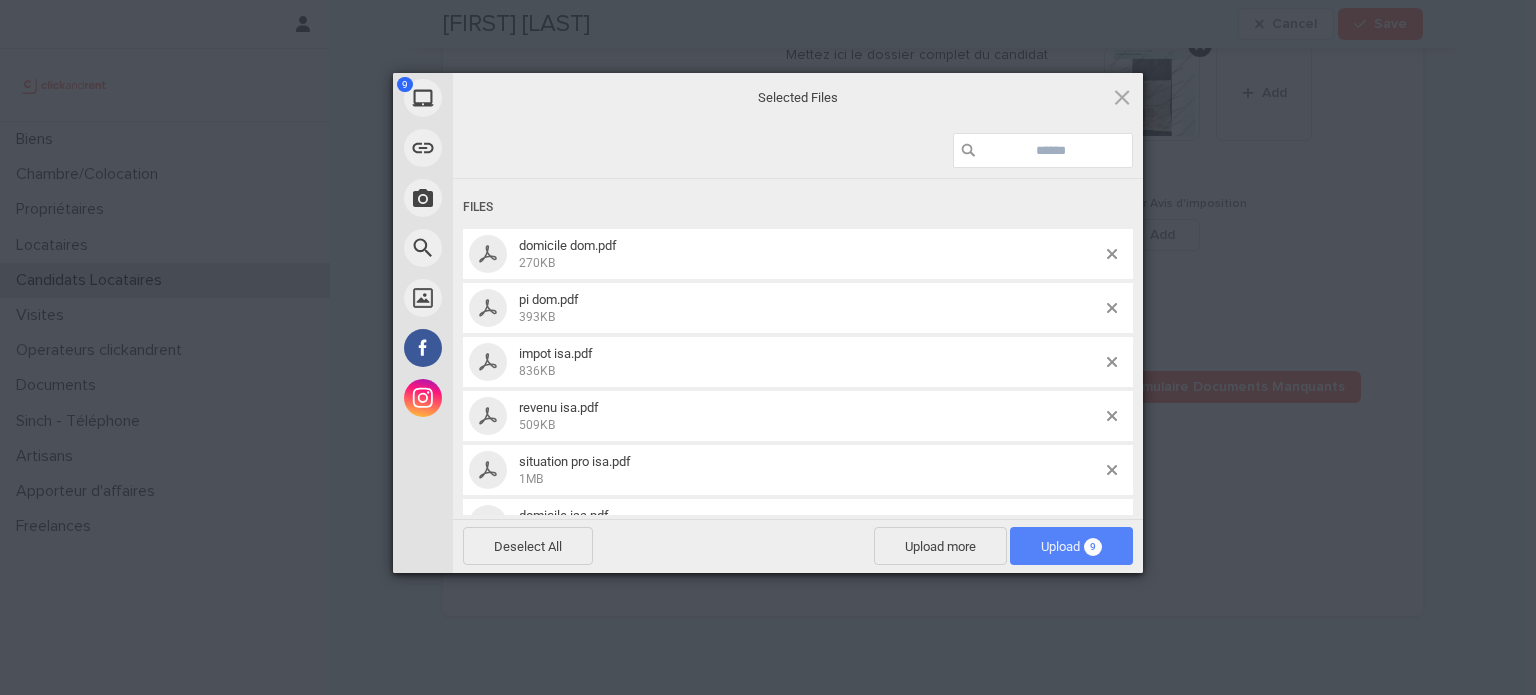 click on "Upload
9" at bounding box center (1071, 546) 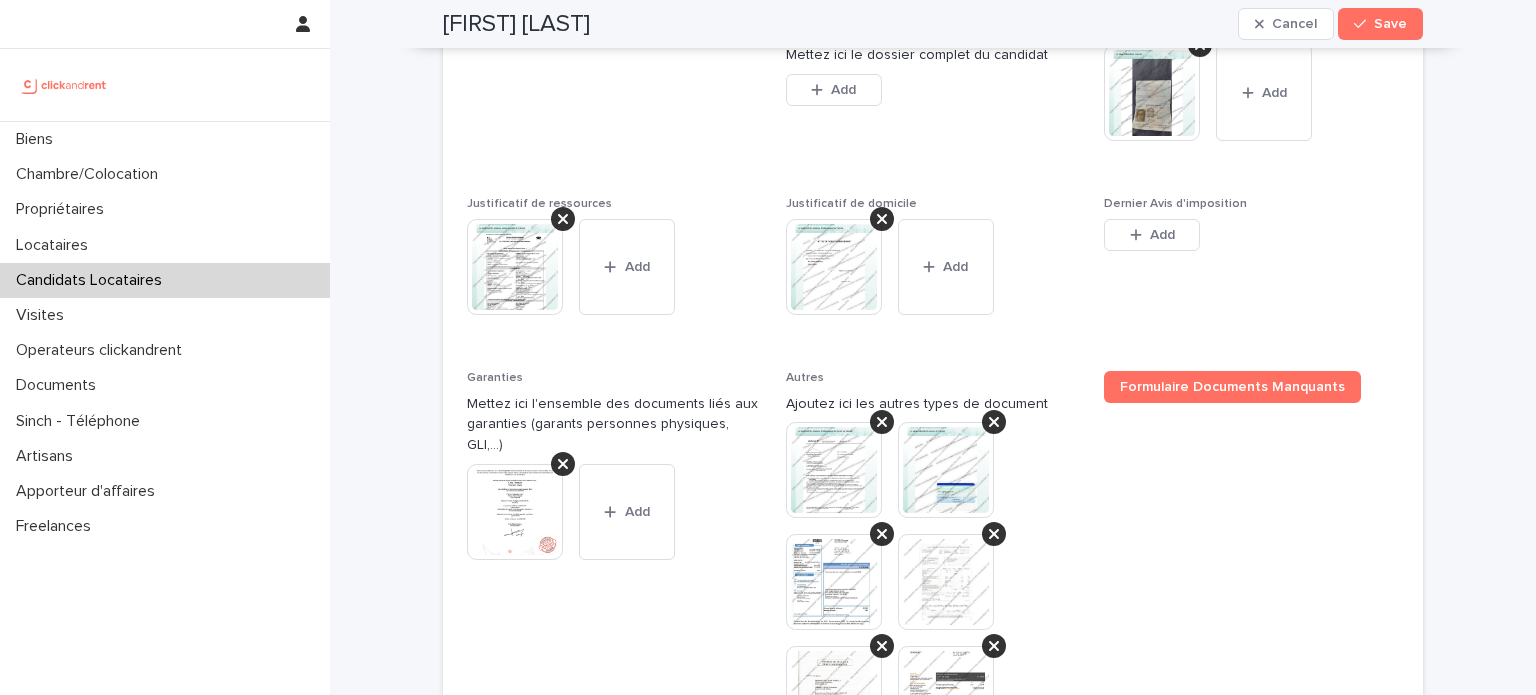 click on "Save" at bounding box center (1390, 24) 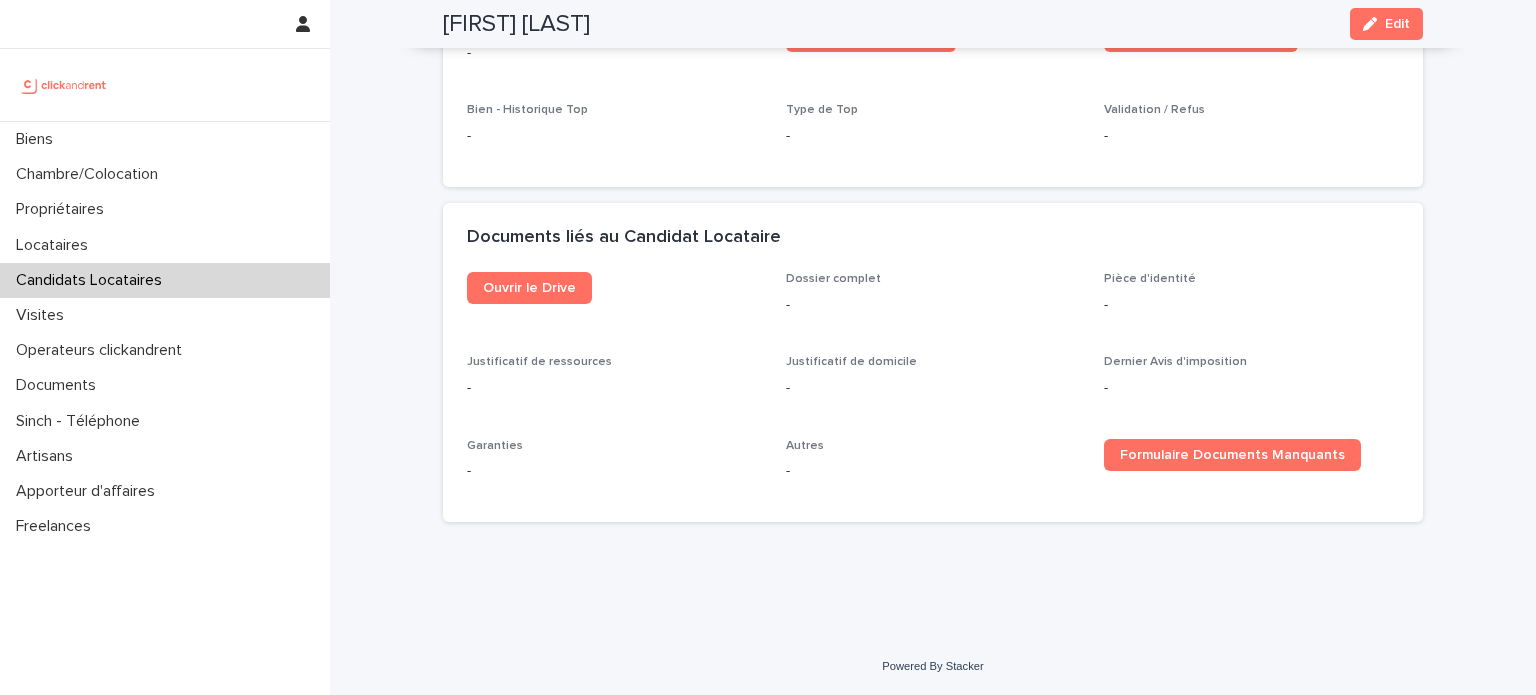 scroll, scrollTop: 860, scrollLeft: 0, axis: vertical 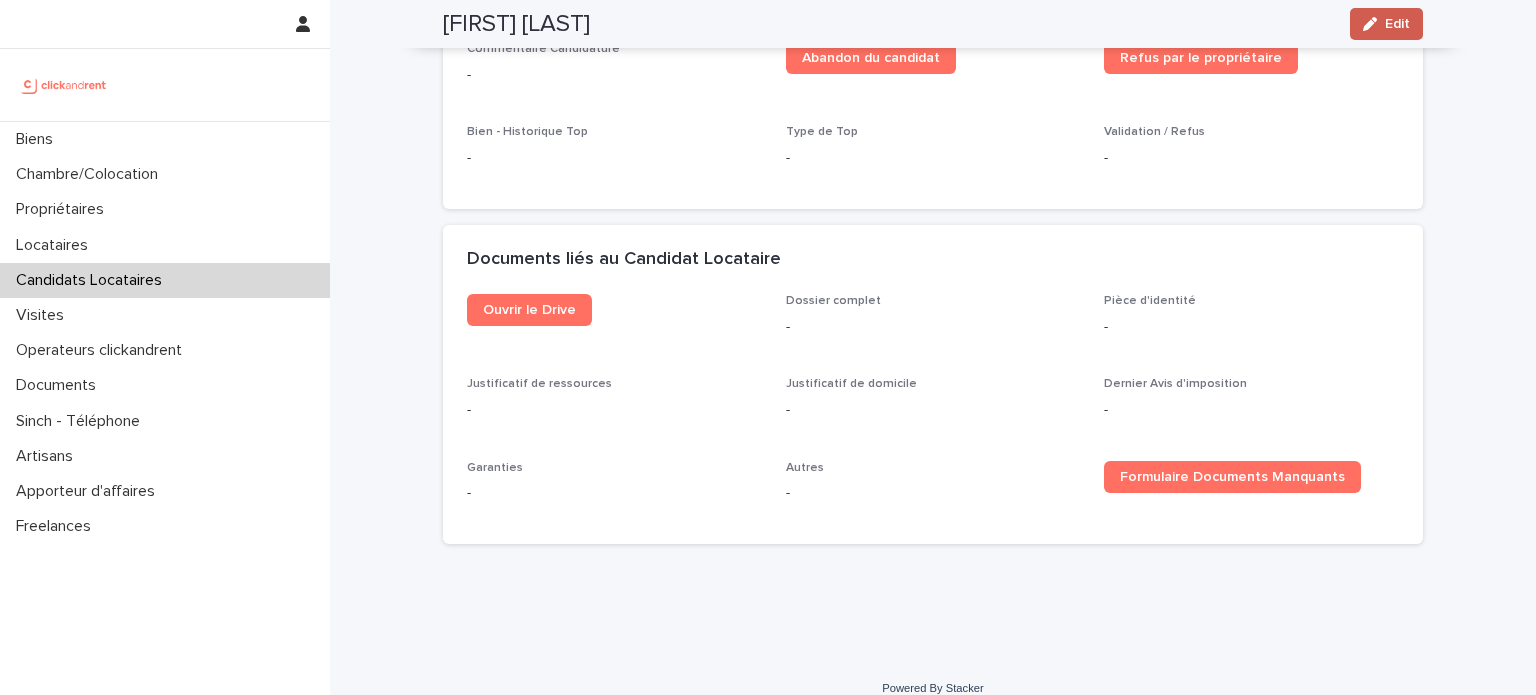 click on "Edit" at bounding box center [1386, 24] 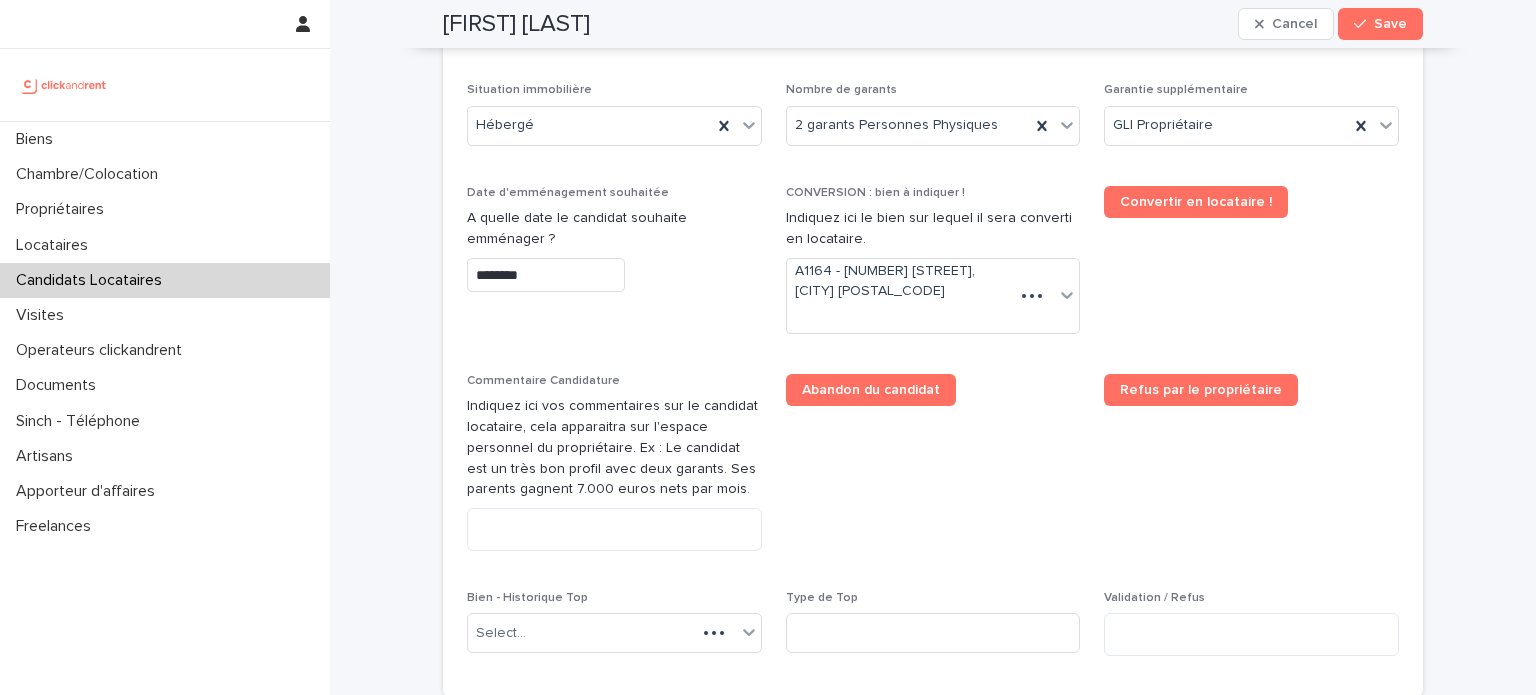 scroll, scrollTop: 1012, scrollLeft: 0, axis: vertical 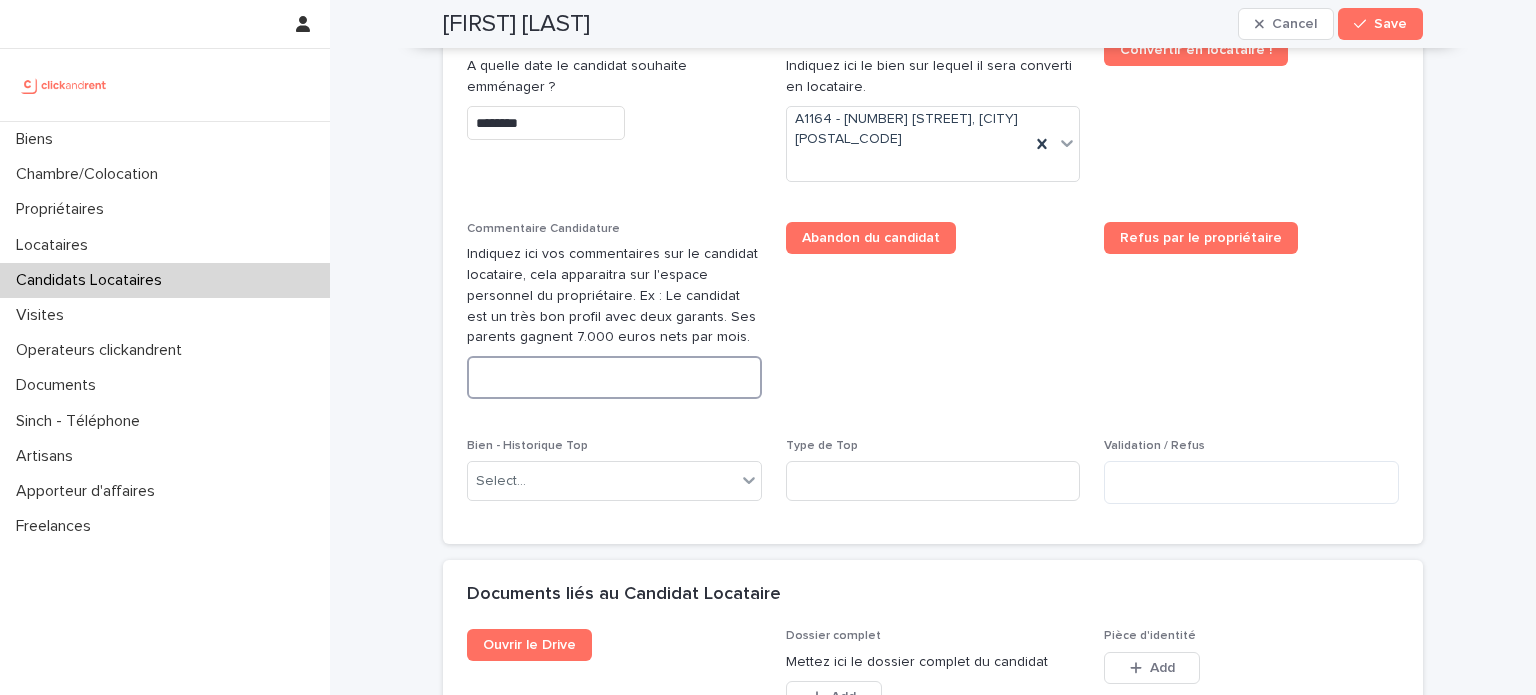 click at bounding box center (614, 377) 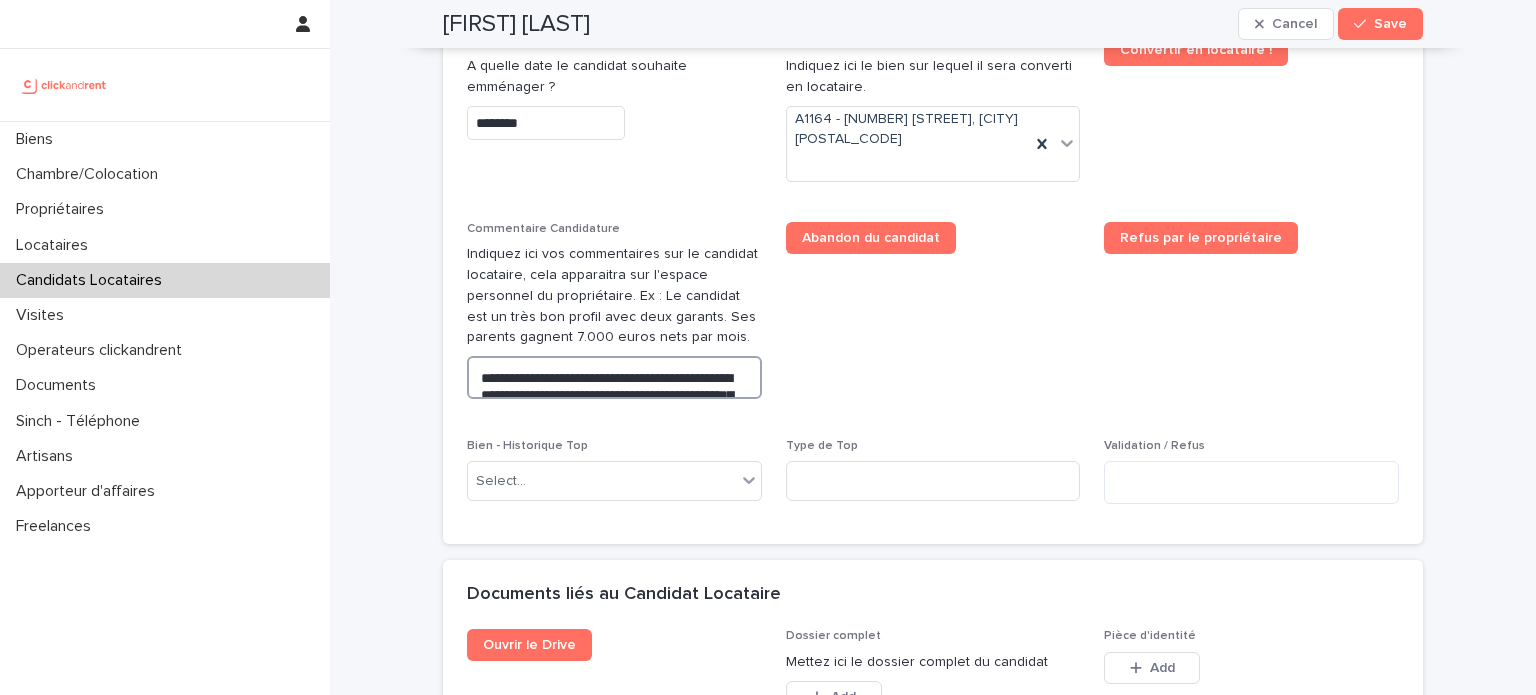 scroll, scrollTop: 1036, scrollLeft: 0, axis: vertical 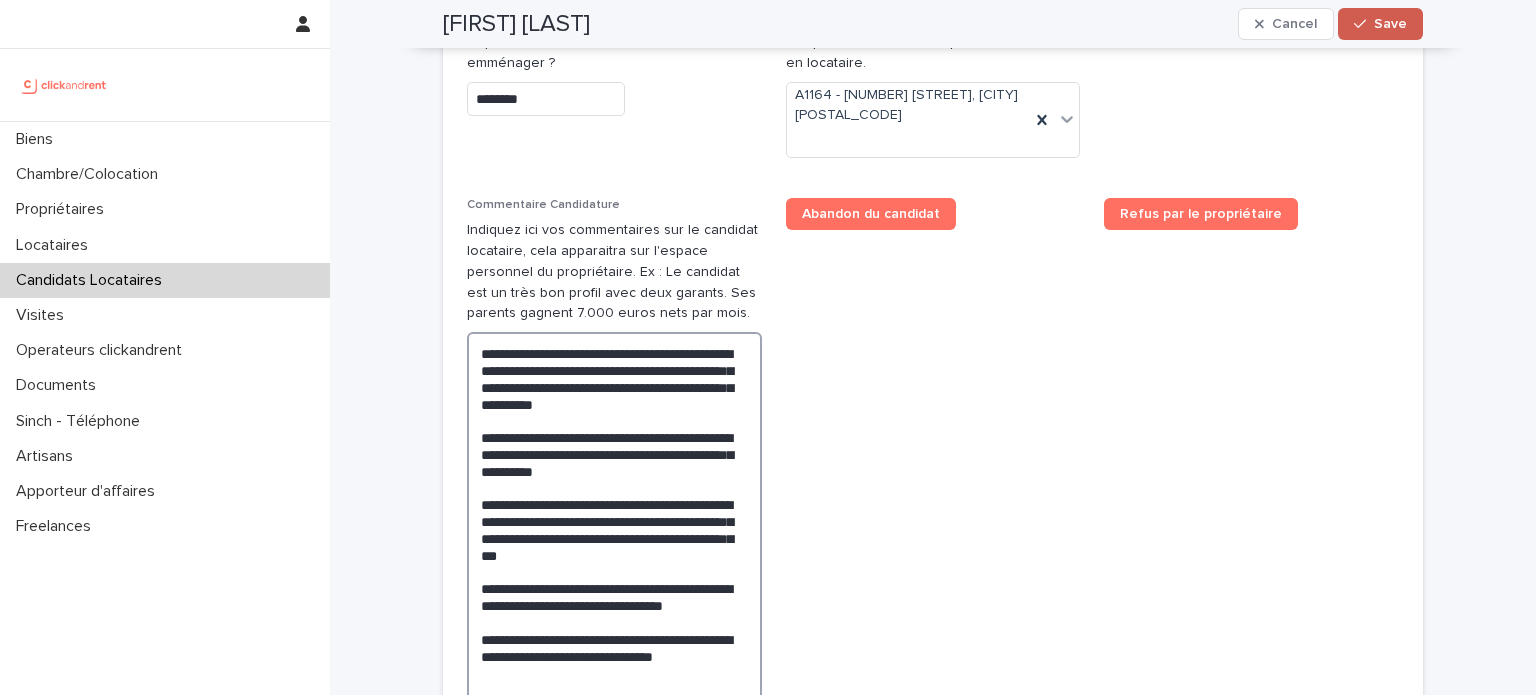 type on "**********" 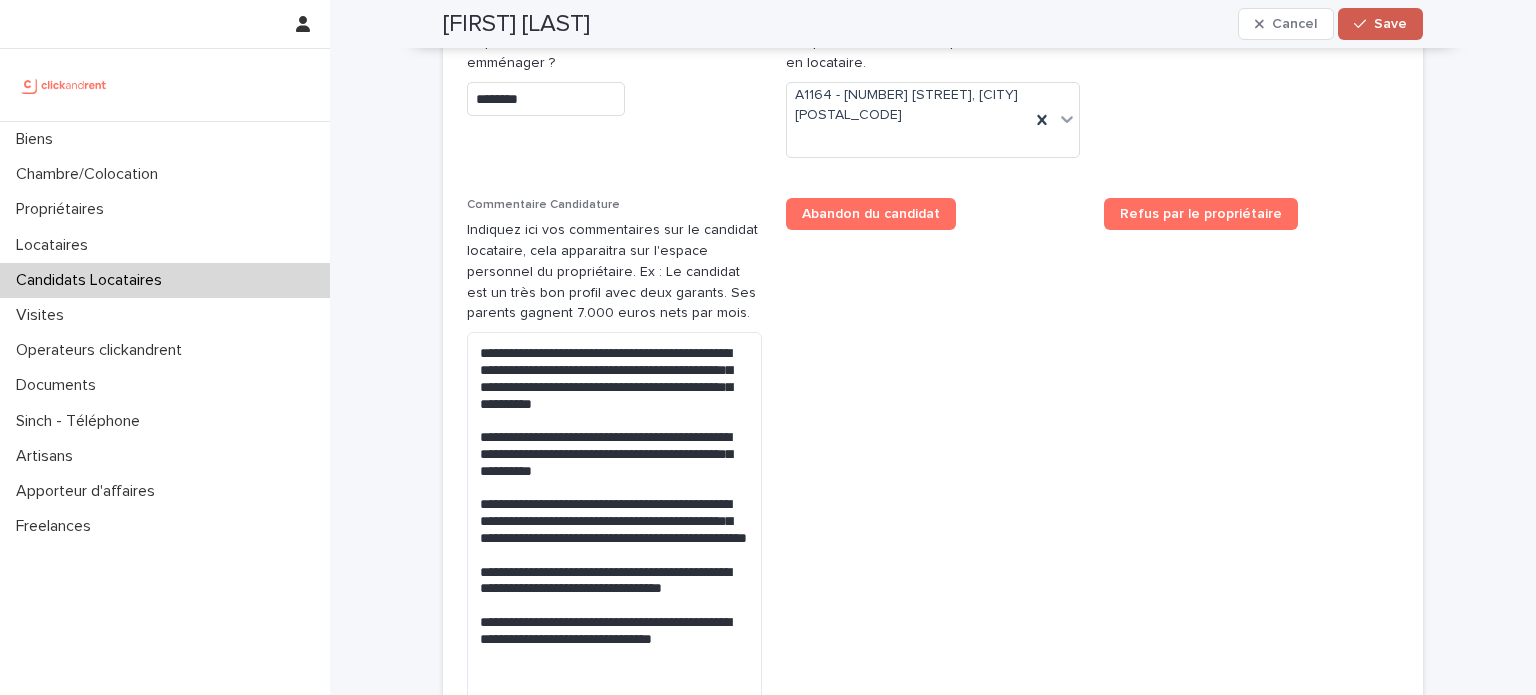 click on "Save" at bounding box center [1390, 24] 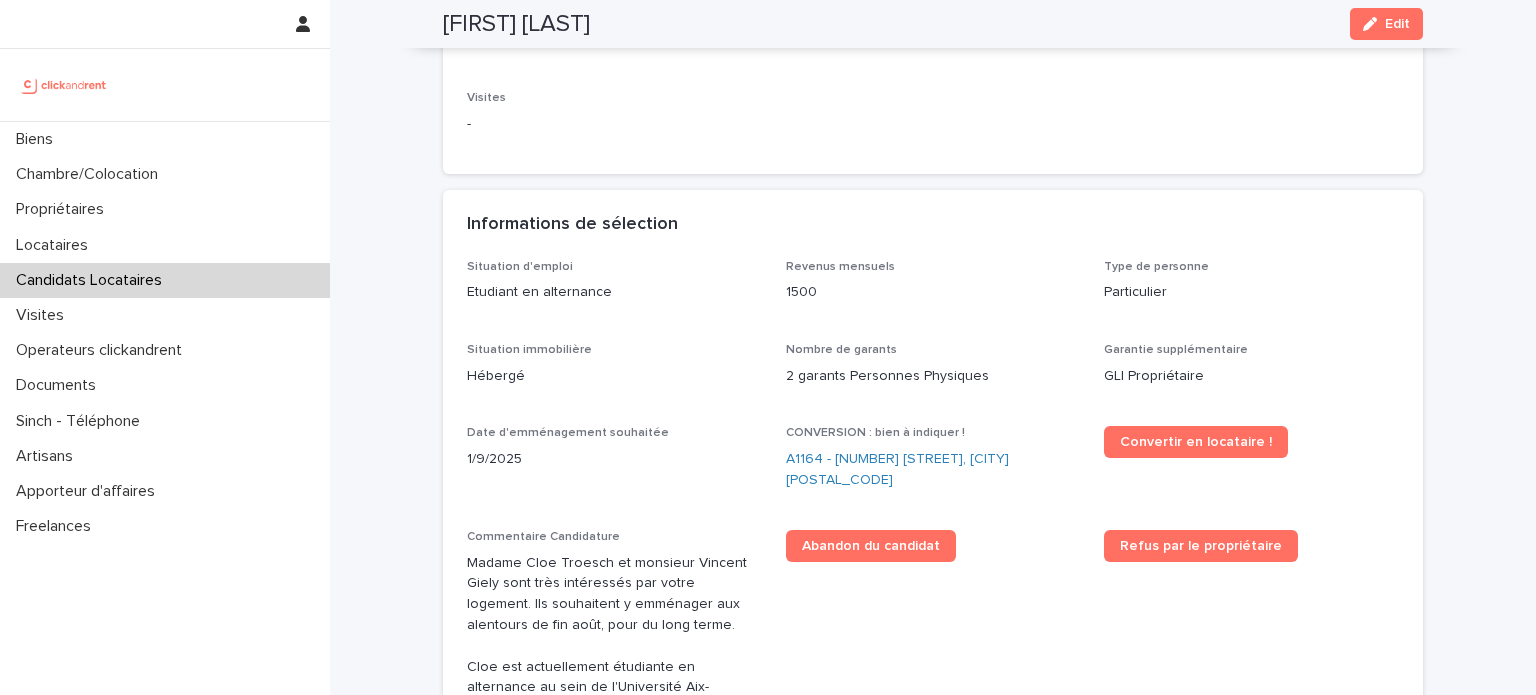 scroll, scrollTop: 368, scrollLeft: 0, axis: vertical 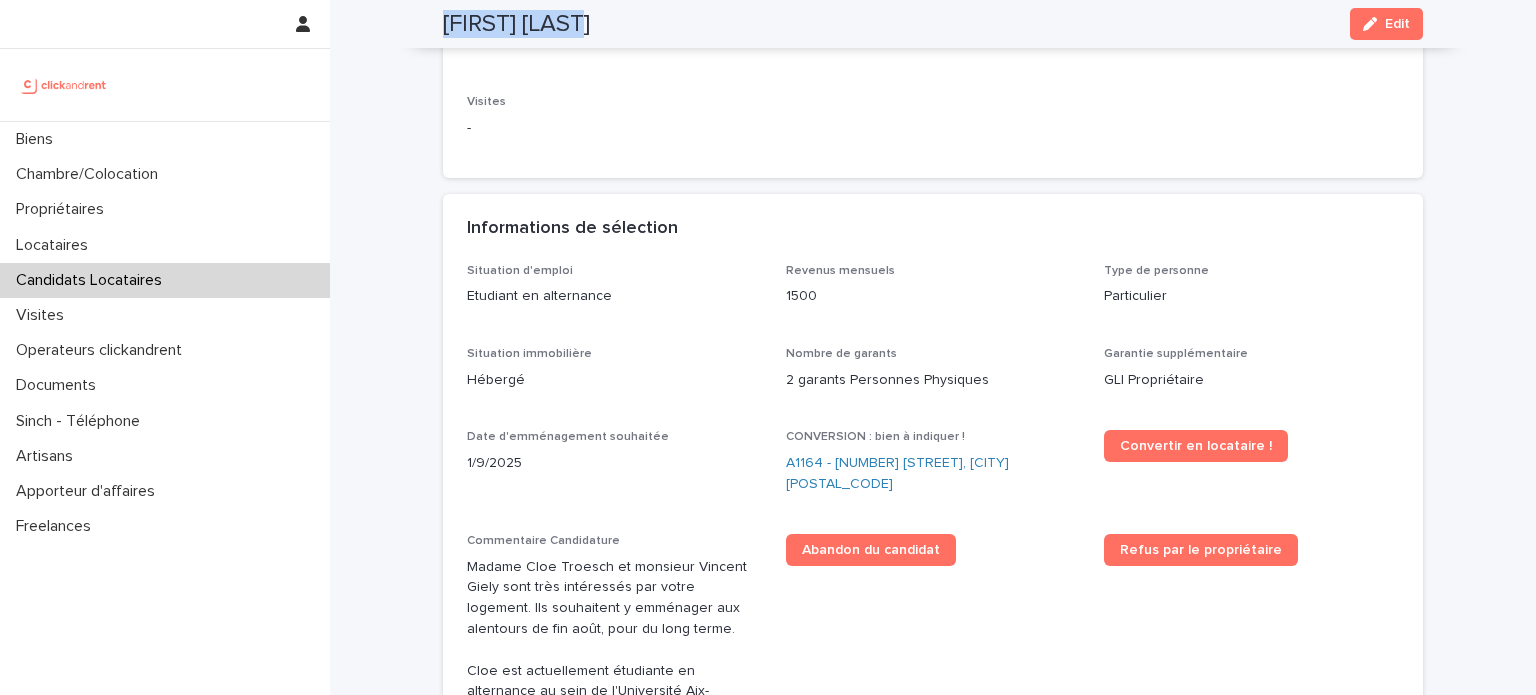 drag, startPoint x: 595, startPoint y: 25, endPoint x: 440, endPoint y: 15, distance: 155.32225 